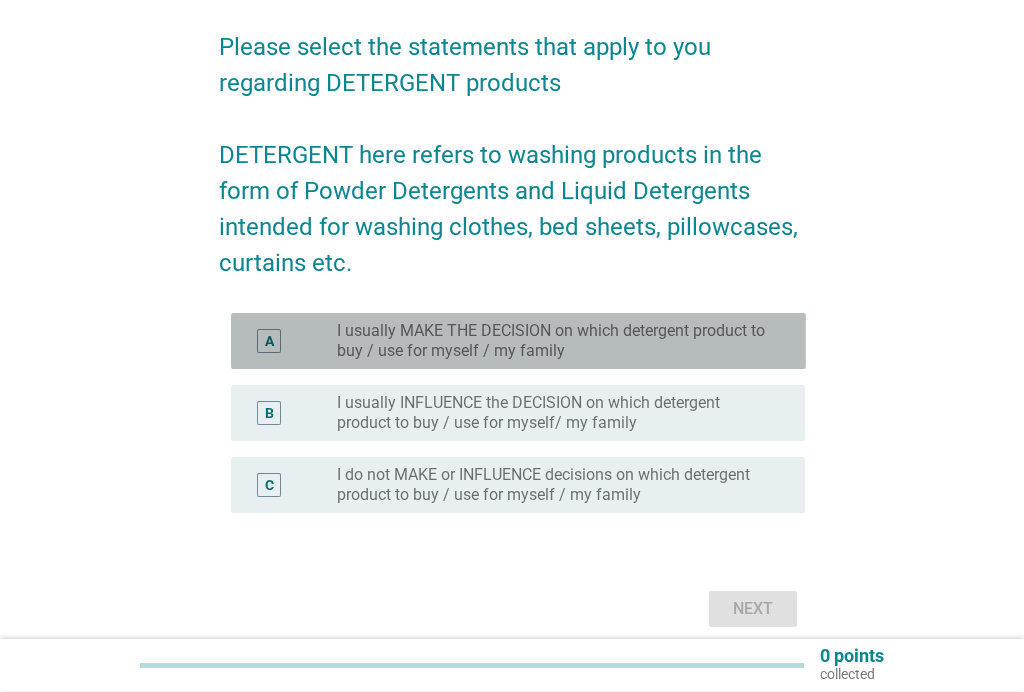 scroll, scrollTop: 149, scrollLeft: 0, axis: vertical 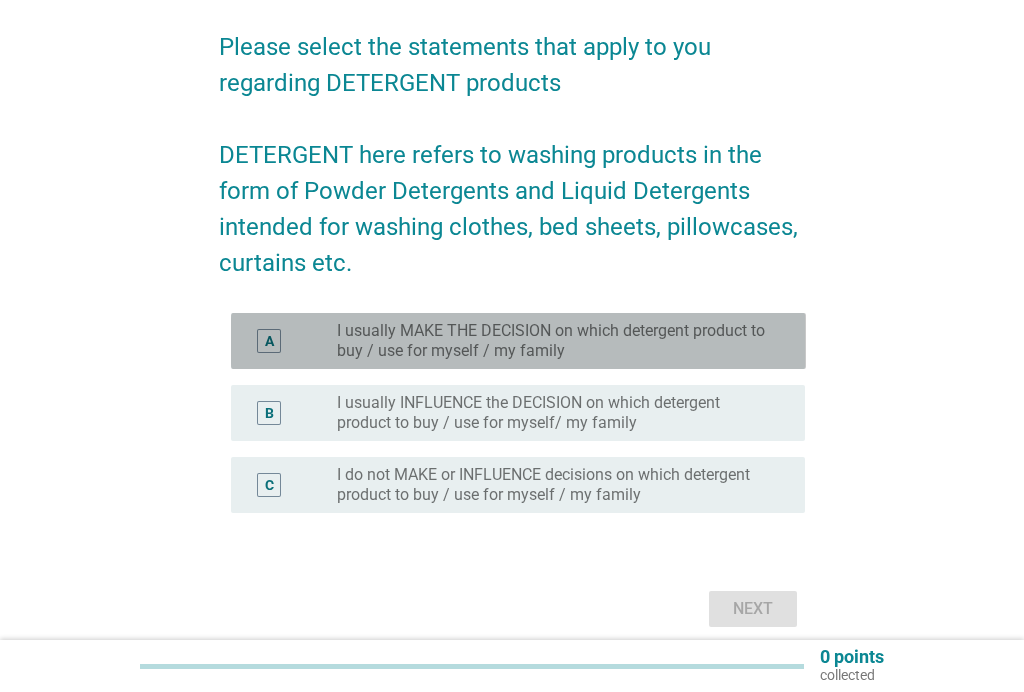click on "I usually MAKE THE DECISION on which detergent product to buy / use for myself / my family" at bounding box center [555, 341] 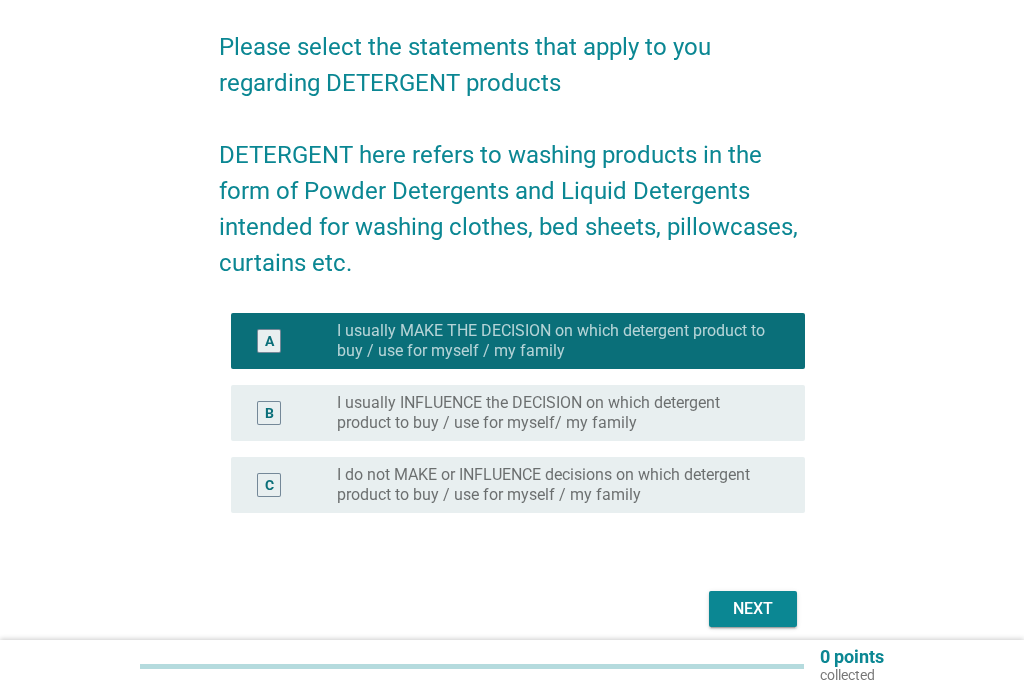 click on "Next" at bounding box center (753, 609) 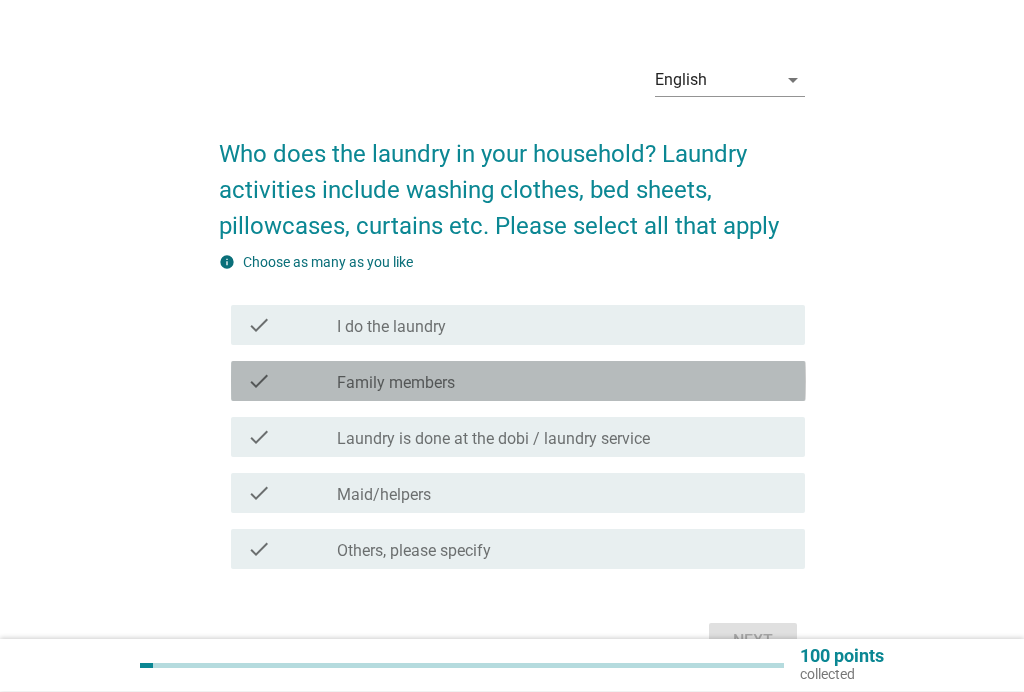 scroll, scrollTop: 42, scrollLeft: 0, axis: vertical 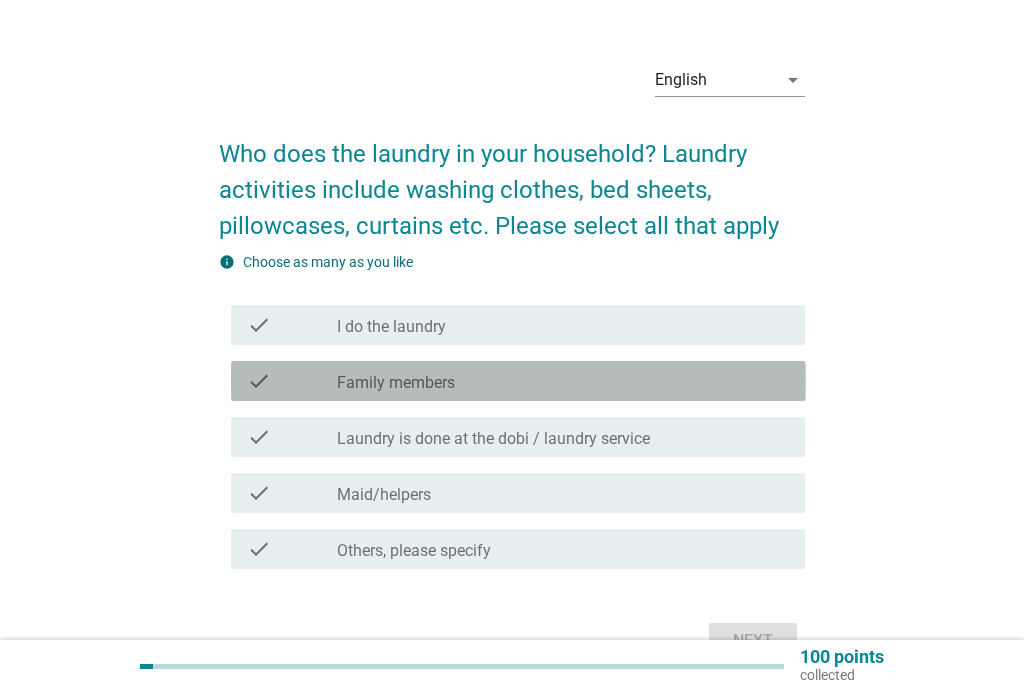 click on "Family members" at bounding box center [396, 383] 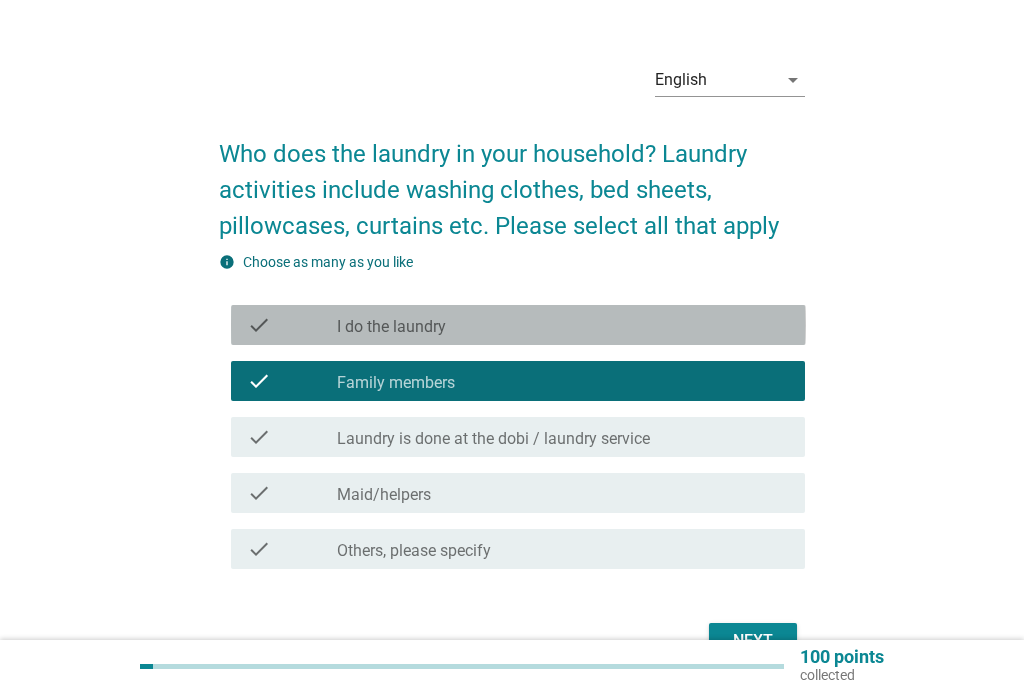 click on "check     check_box_outline_blank I do the laundry" at bounding box center (518, 325) 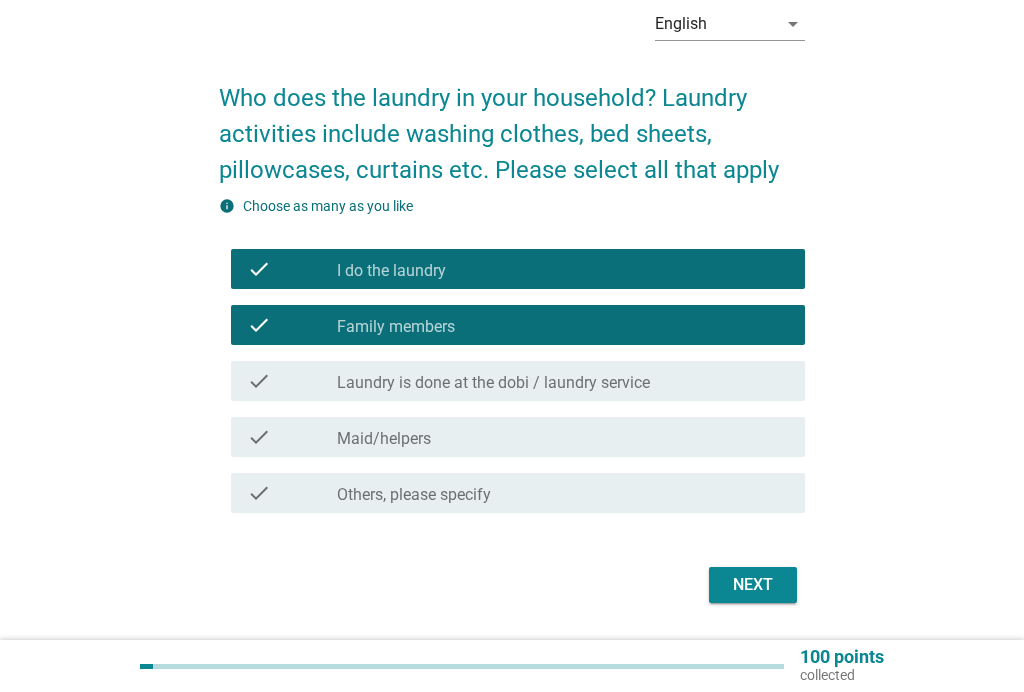 scroll, scrollTop: 99, scrollLeft: 0, axis: vertical 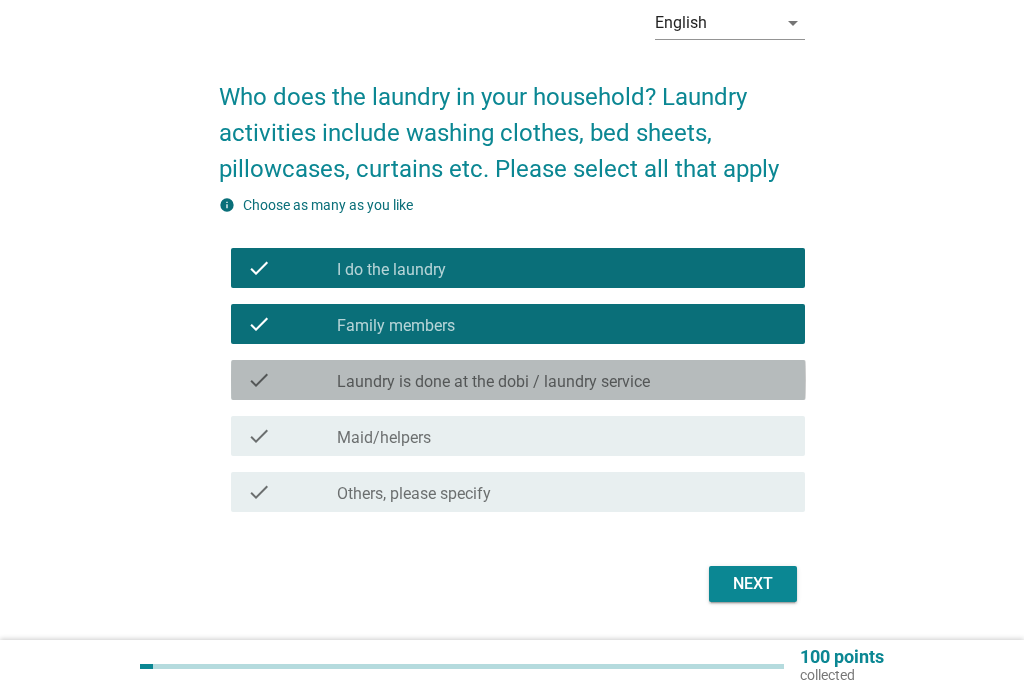 click on "Laundry is done at the dobi / laundry service" at bounding box center [493, 382] 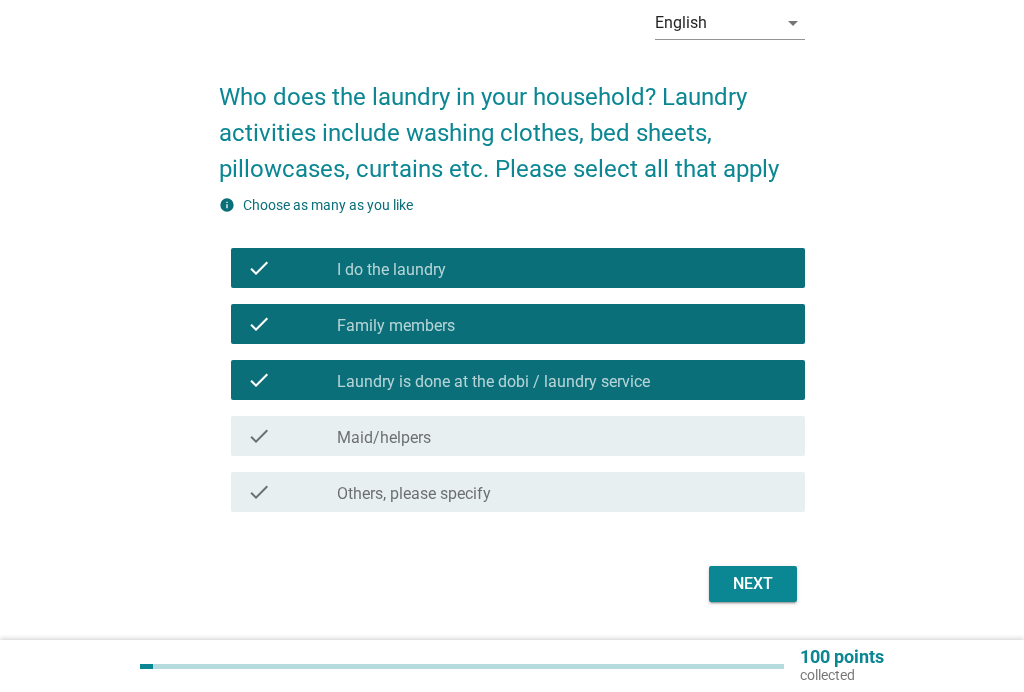 click on "Maid/helpers" at bounding box center (384, 438) 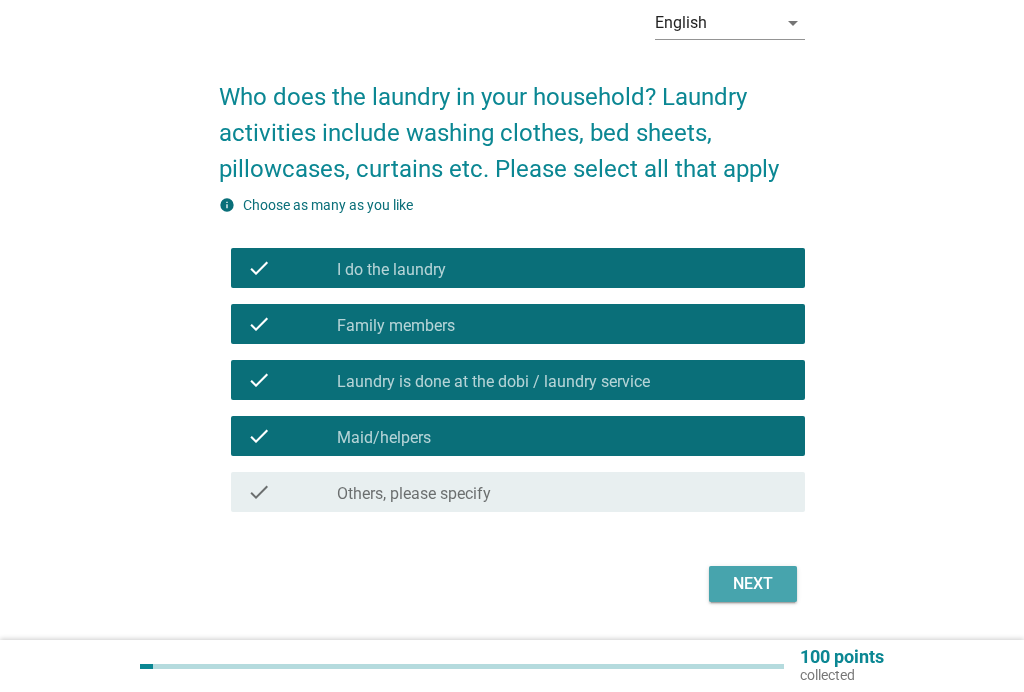 click on "Next" at bounding box center (753, 584) 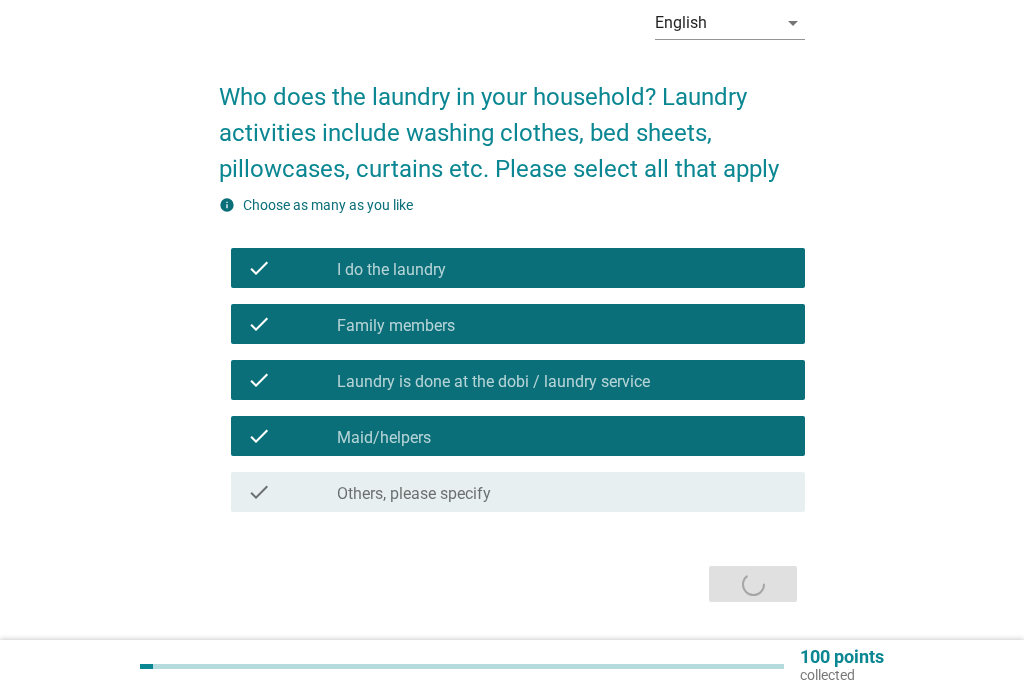 scroll, scrollTop: 0, scrollLeft: 0, axis: both 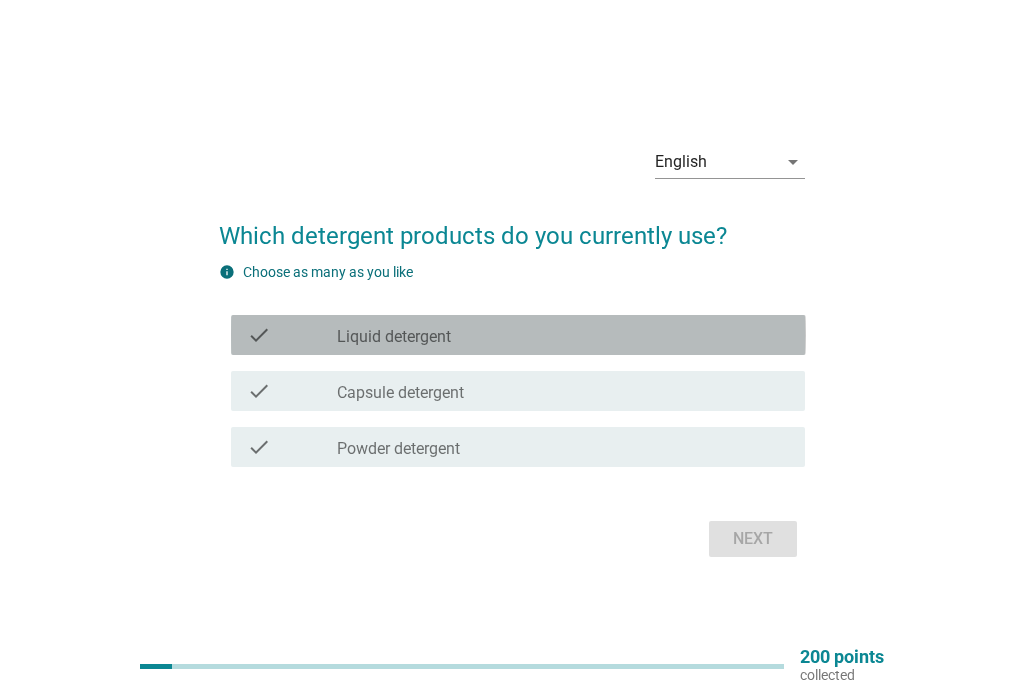 click on "Liquid detergent" at bounding box center [394, 337] 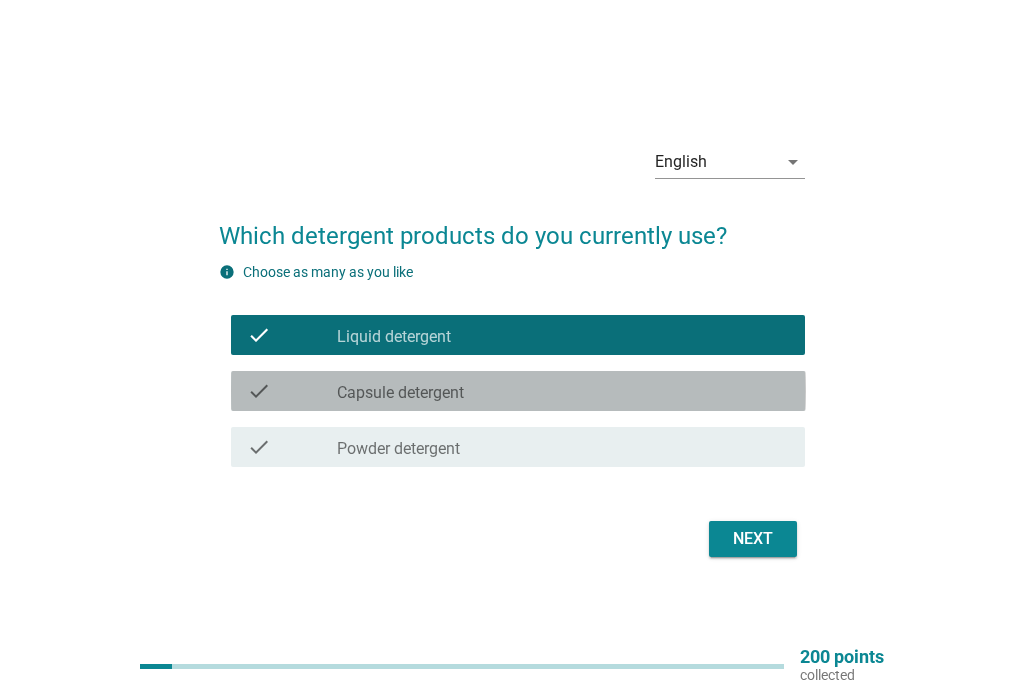 click on "Capsule detergent" at bounding box center (400, 393) 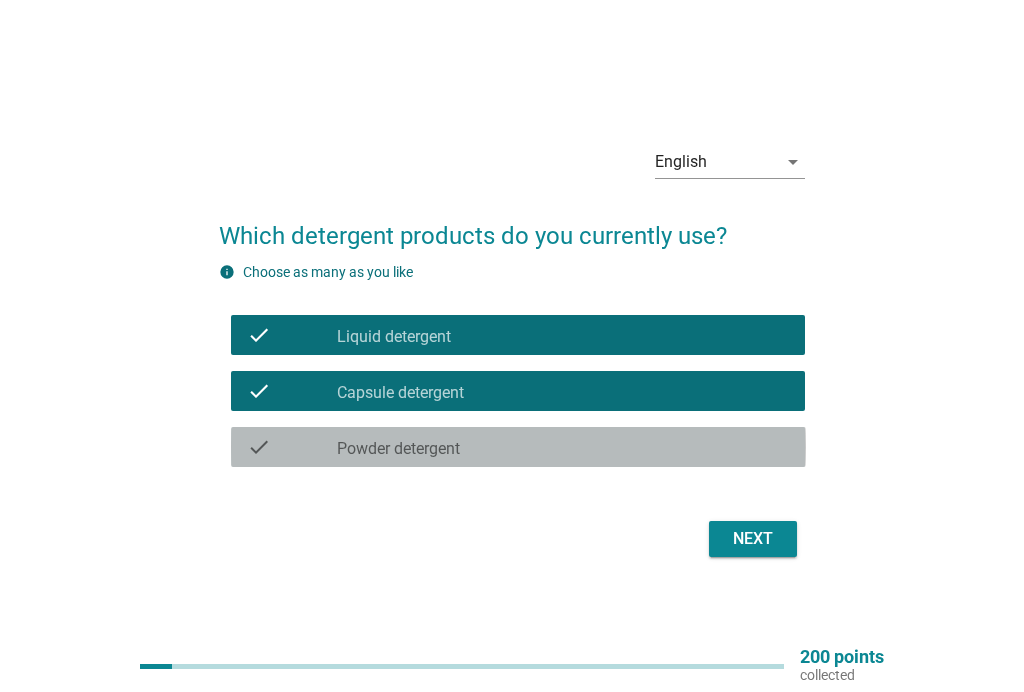 click on "Powder detergent" at bounding box center [398, 449] 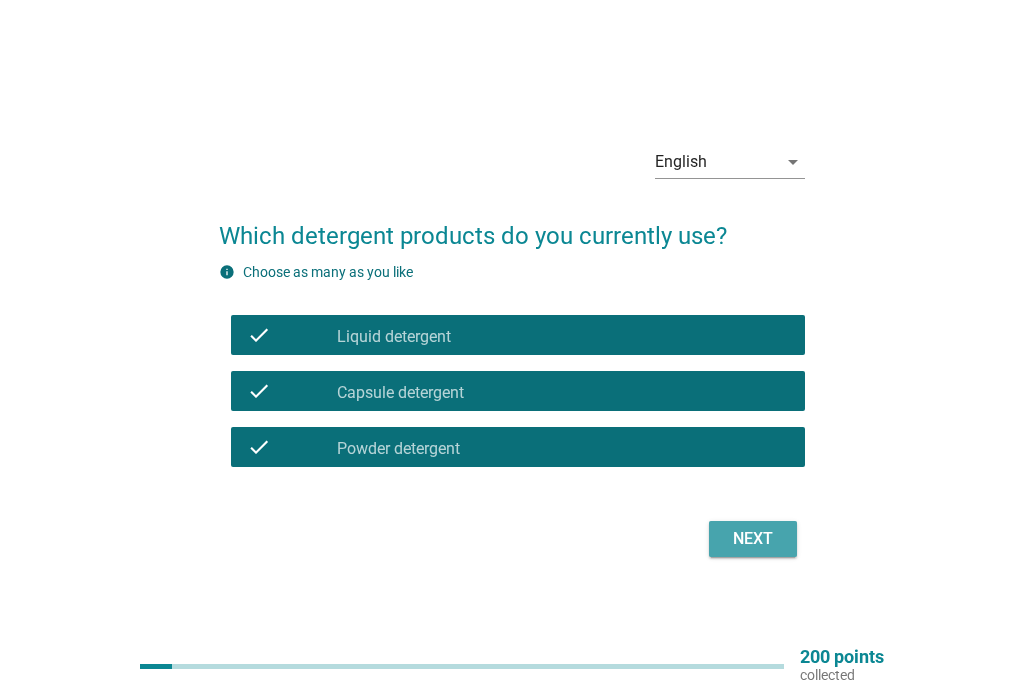 click on "Next" at bounding box center [753, 539] 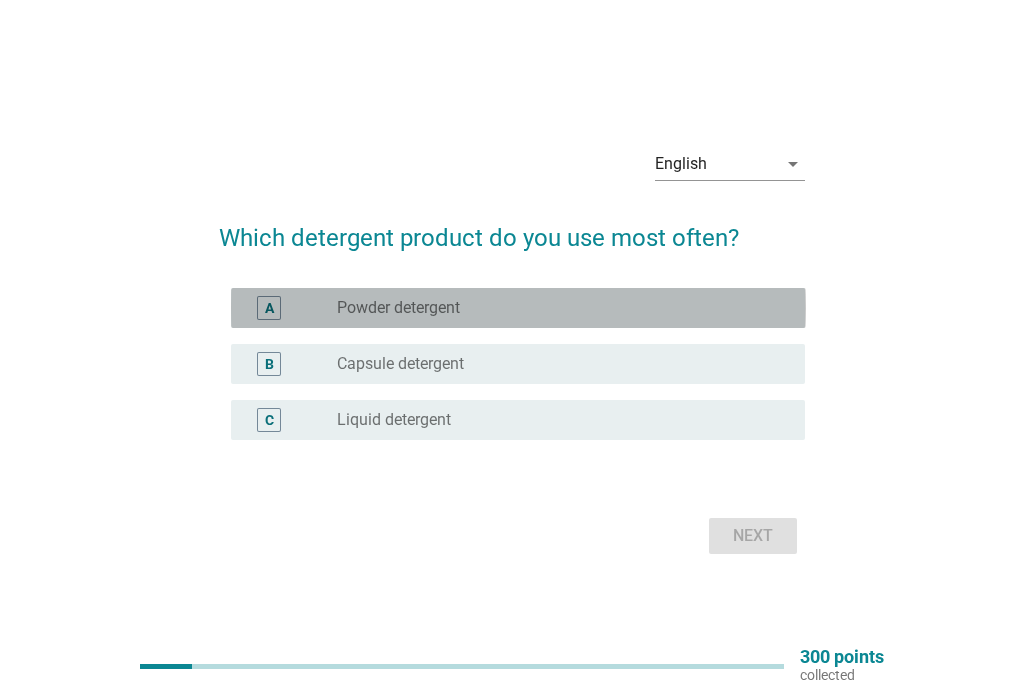 click on "Powder detergent" at bounding box center (398, 308) 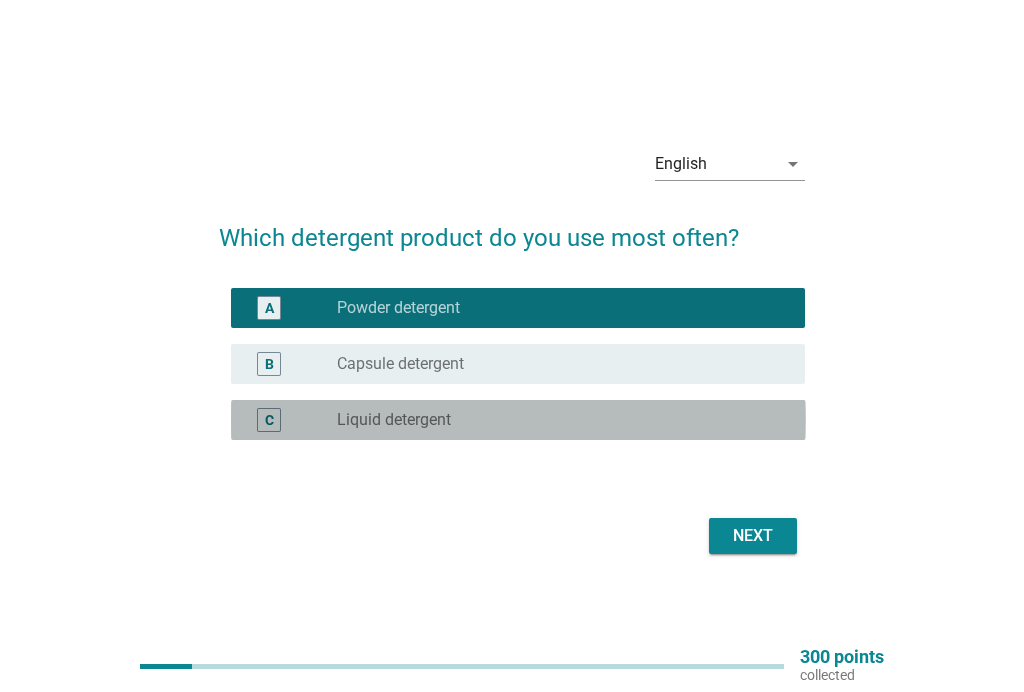 click on "radio_button_unchecked Liquid detergent" at bounding box center [555, 420] 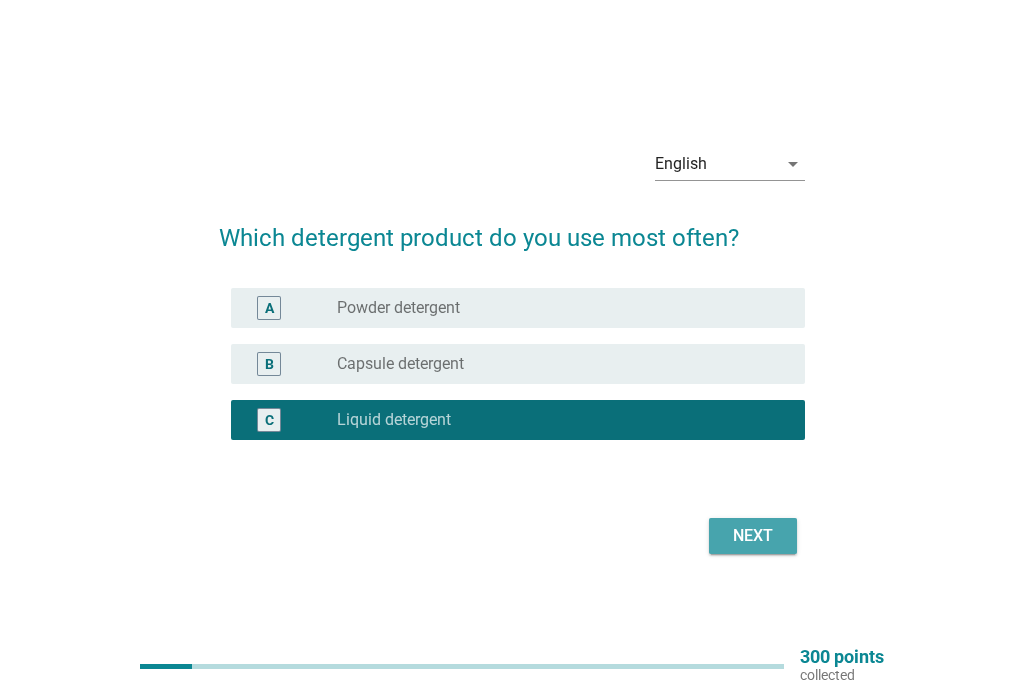 click on "Next" at bounding box center [753, 536] 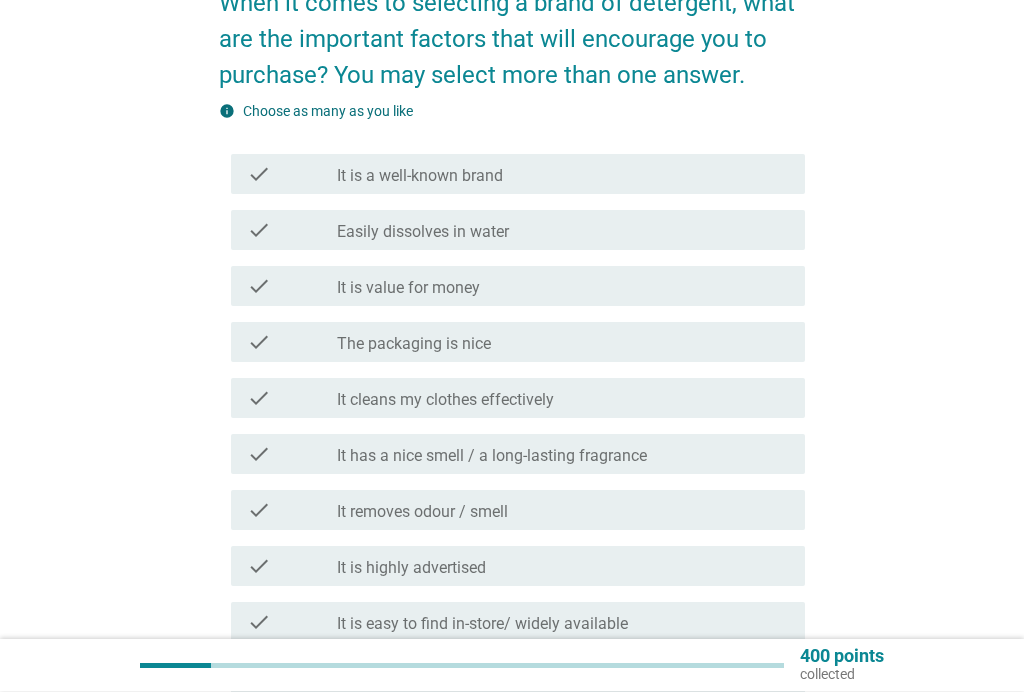 scroll, scrollTop: 193, scrollLeft: 0, axis: vertical 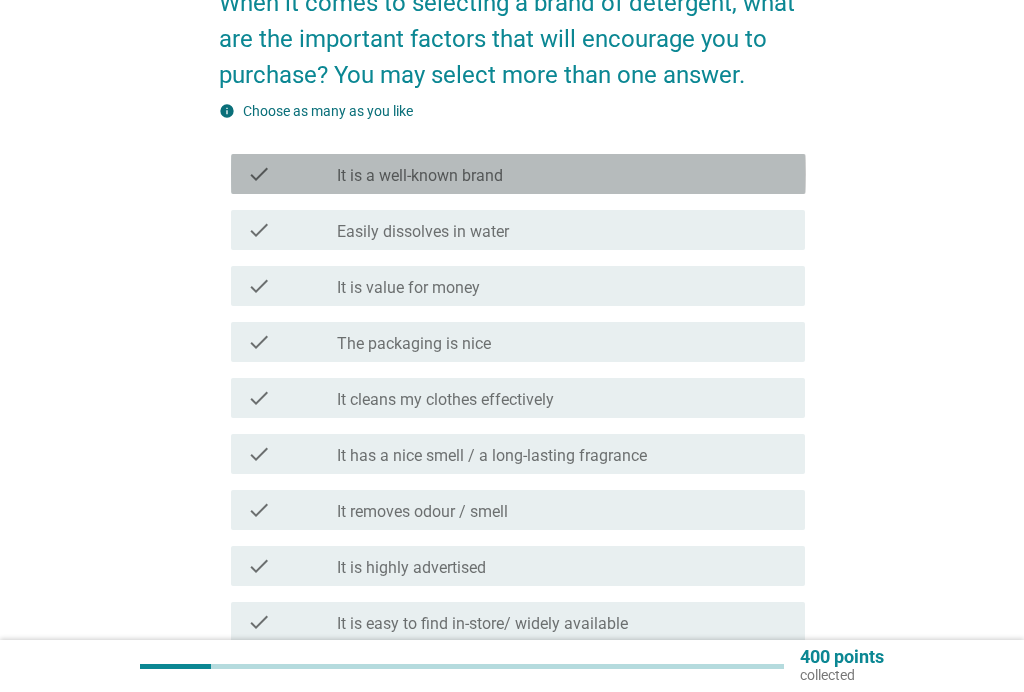click on "check_box_outline_blank It is a well-known brand" at bounding box center (563, 174) 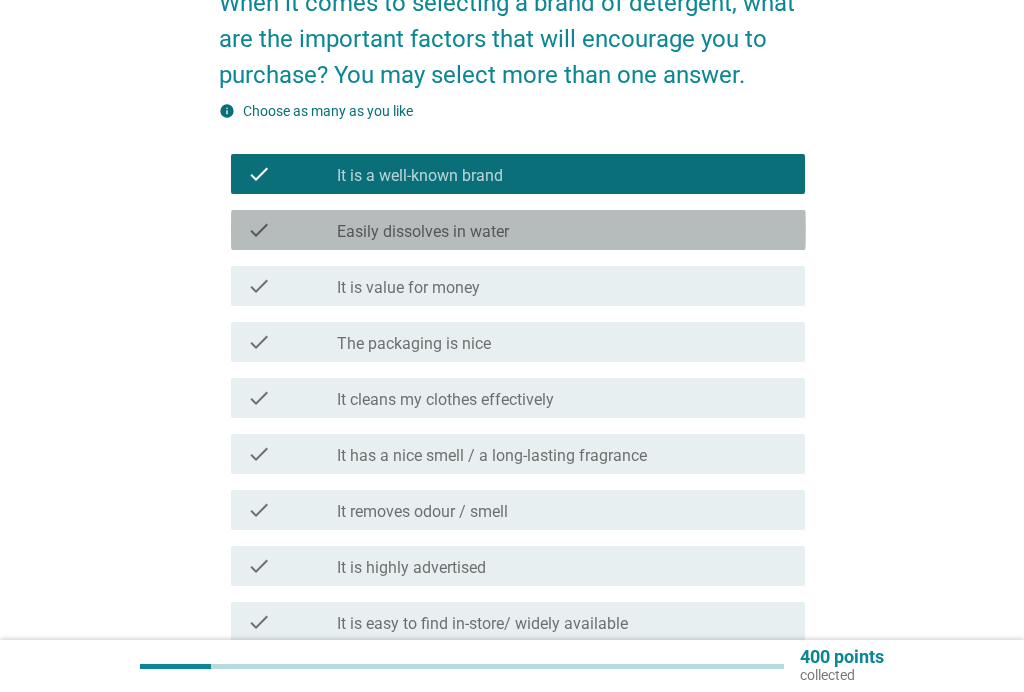 click on "check_box_outline_blank Easily dissolves in water" at bounding box center [563, 230] 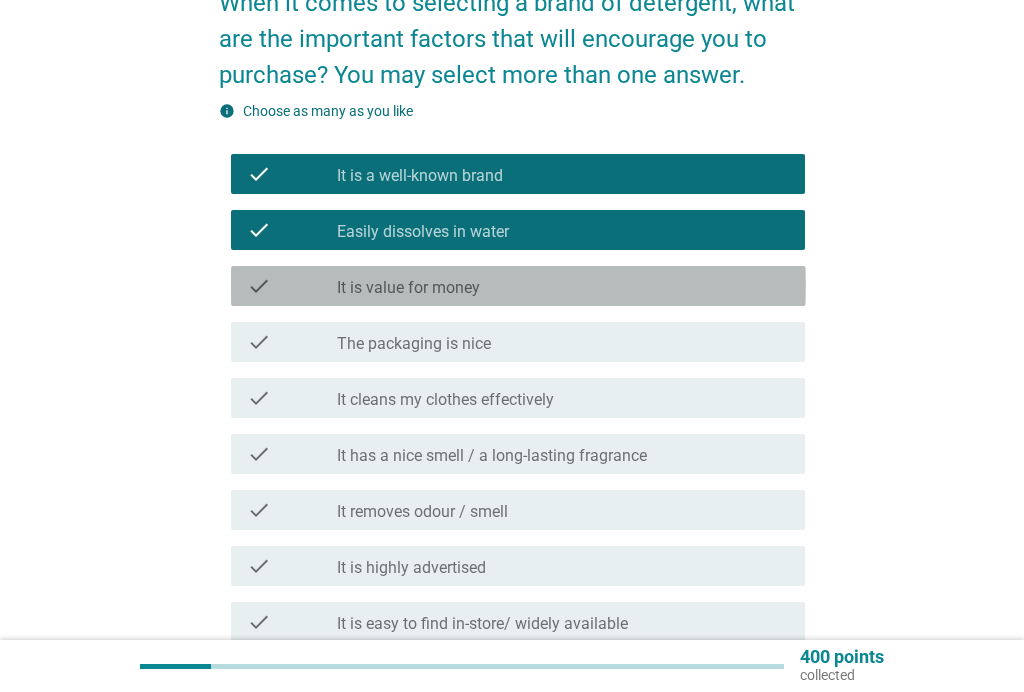 click on "check_box_outline_blank It is value for money" at bounding box center [563, 286] 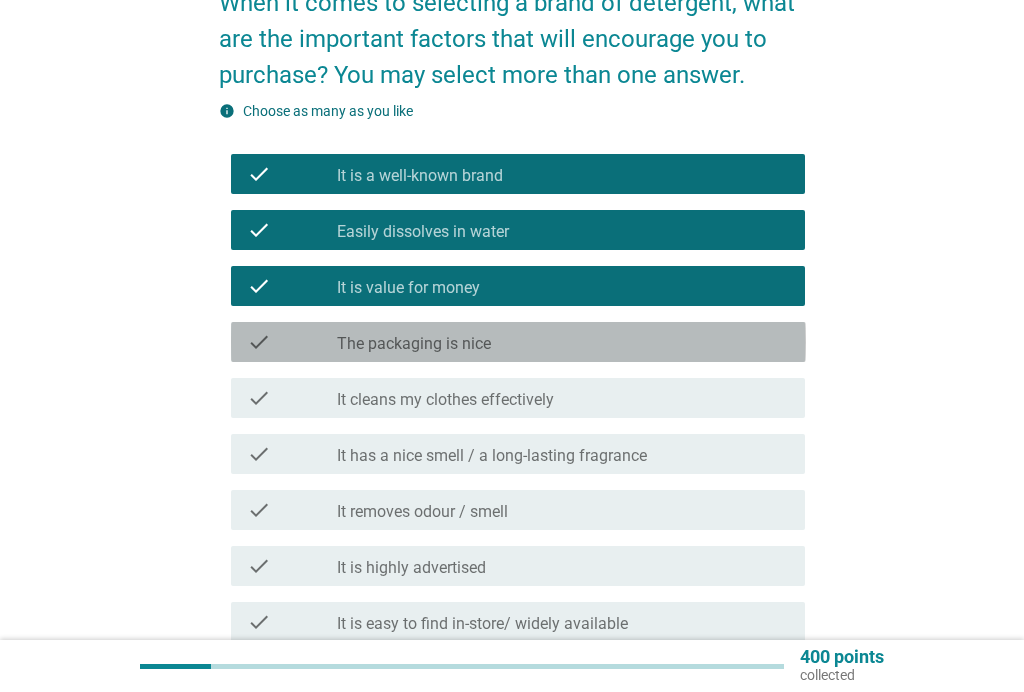 click on "check_box_outline_blank The packaging is nice" at bounding box center (563, 342) 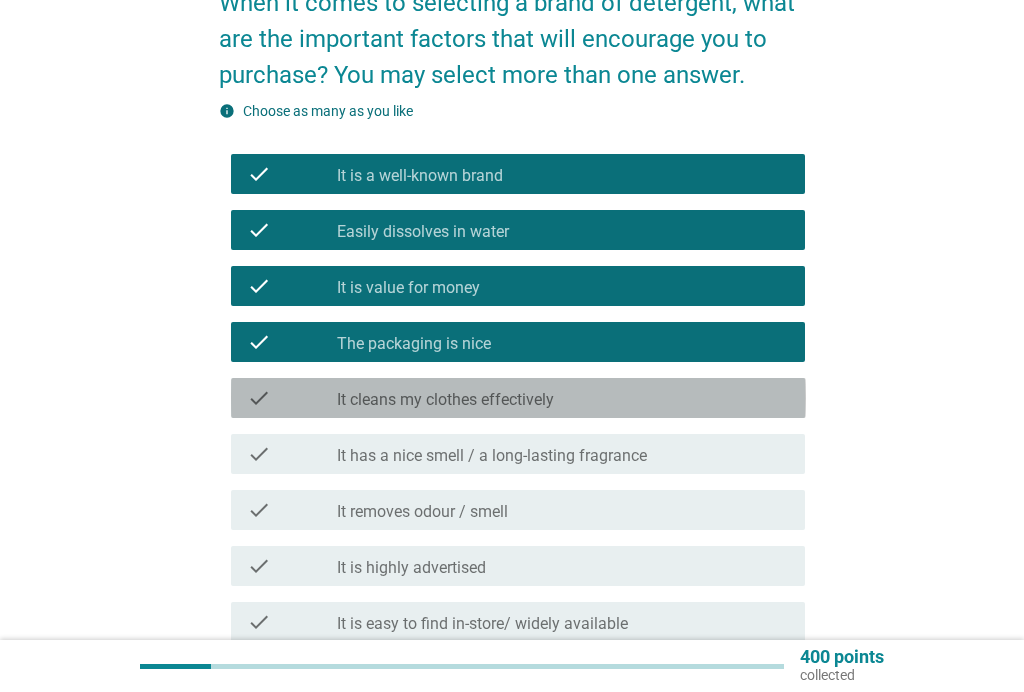 click on "check_box_outline_blank It cleans my clothes effectively" at bounding box center (563, 398) 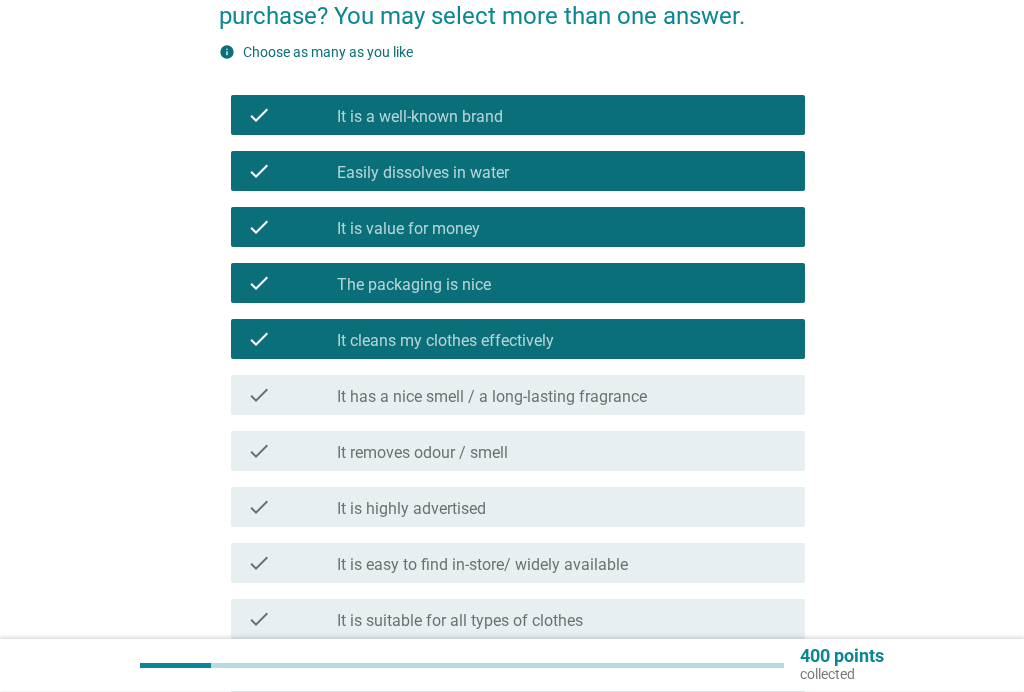 scroll, scrollTop: 254, scrollLeft: 0, axis: vertical 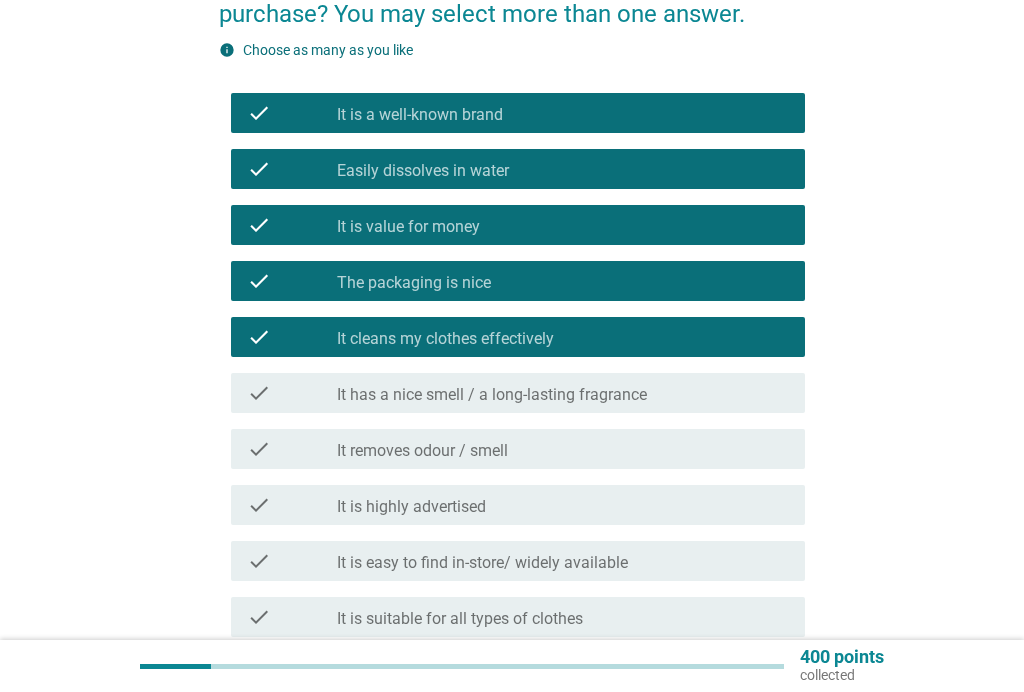 click on "check     check_box_outline_blank It has a nice smell / a long-lasting fragrance" at bounding box center [518, 393] 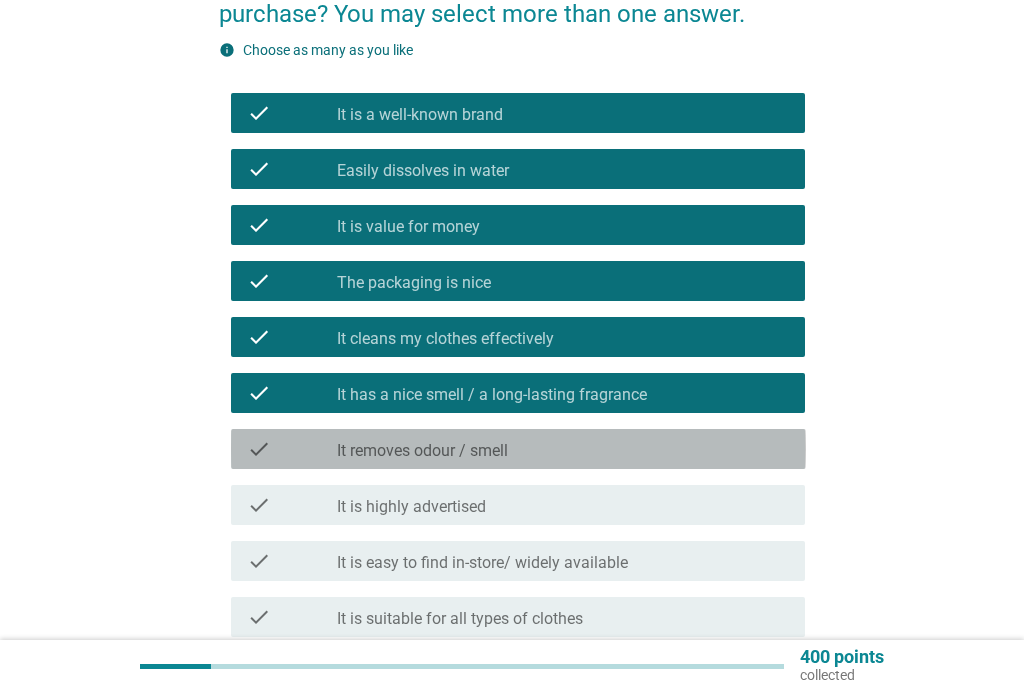 click on "check_box_outline_blank It removes odour / smell" at bounding box center (563, 449) 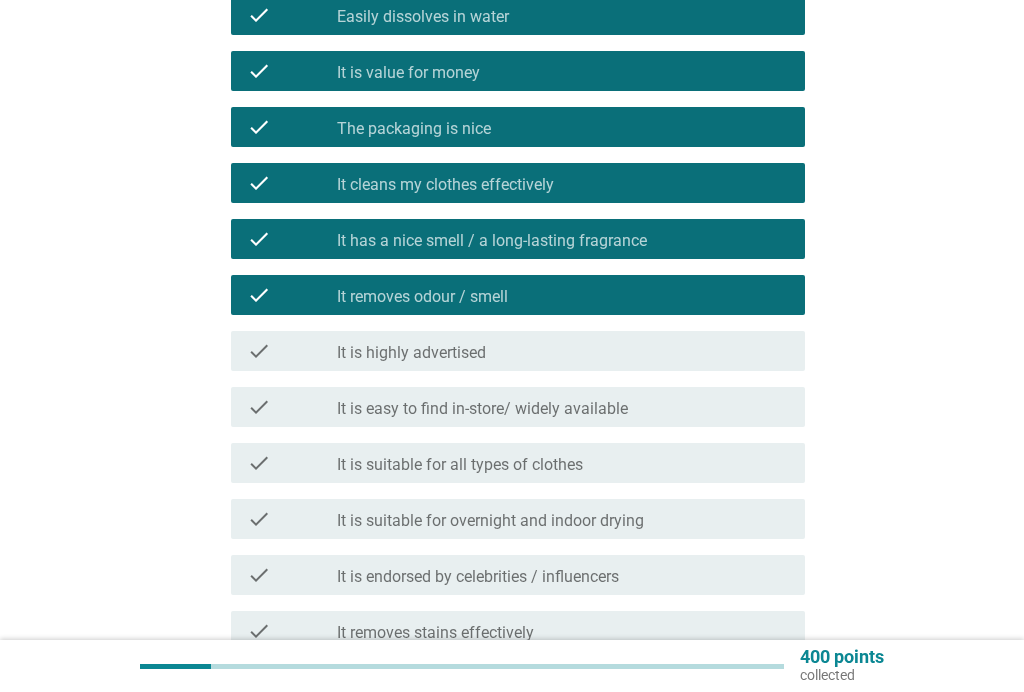 scroll, scrollTop: 423, scrollLeft: 0, axis: vertical 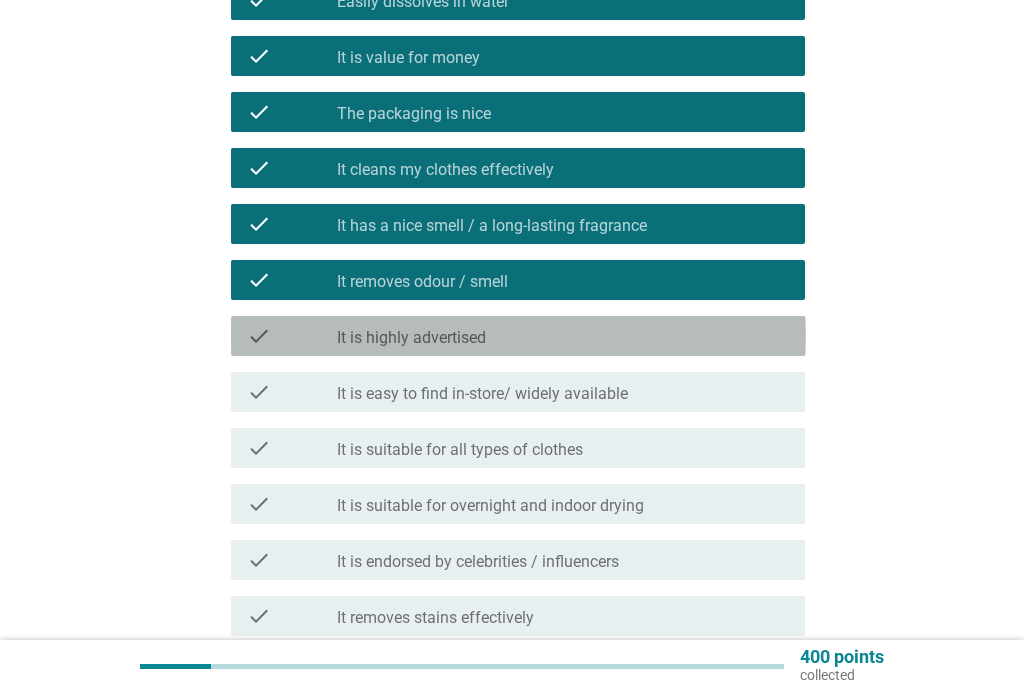 click on "check_box_outline_blank It is highly advertised" at bounding box center (563, 336) 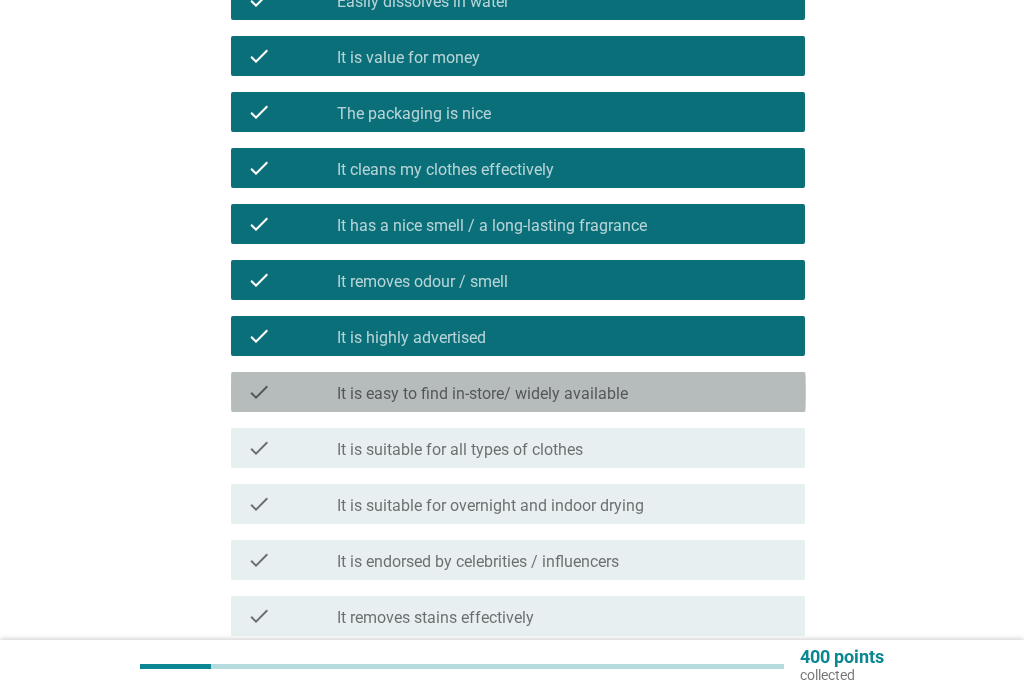 click on "check_box_outline_blank It is easy to find in-store/ widely available" at bounding box center (563, 392) 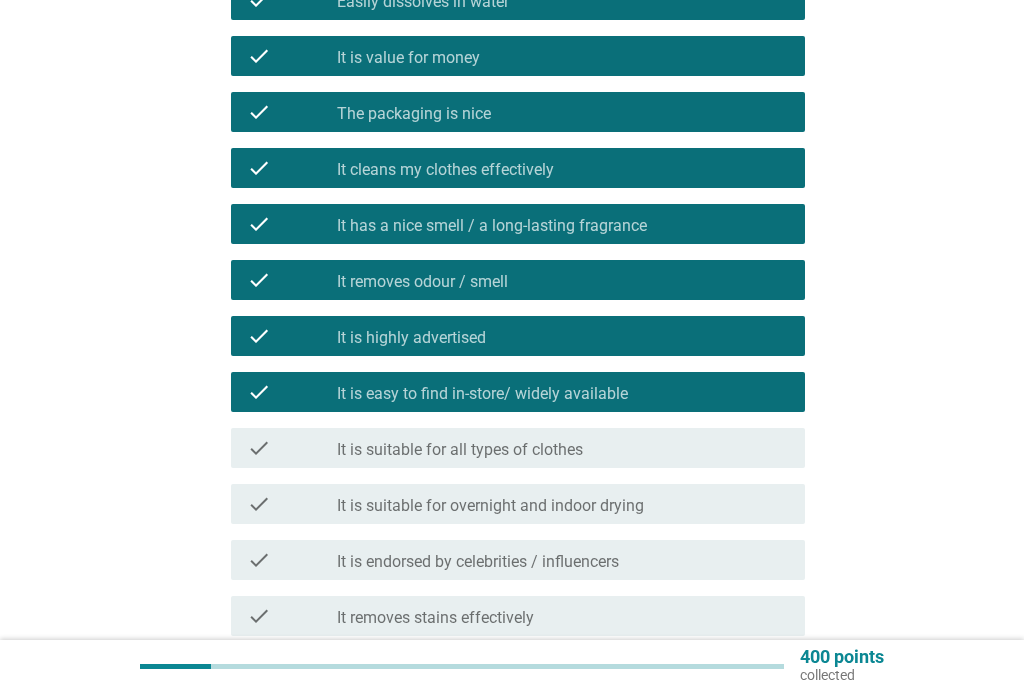 click on "check_box_outline_blank It is suitable for all types of clothes" at bounding box center [563, 448] 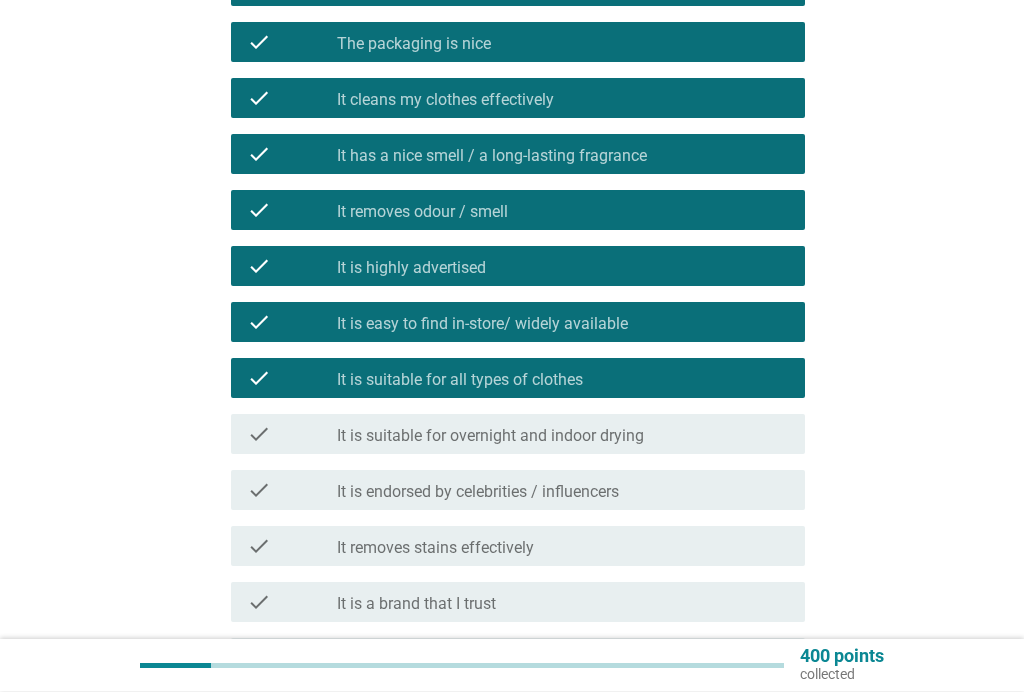 scroll, scrollTop: 505, scrollLeft: 0, axis: vertical 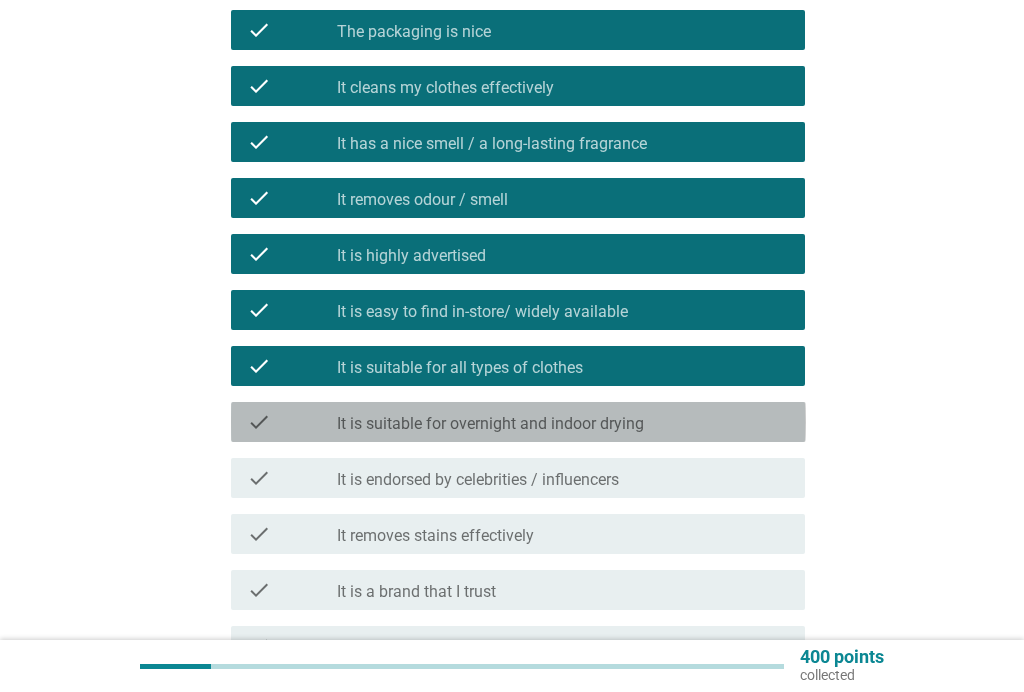 click on "check_box_outline_blank It is suitable for overnight and indoor drying" at bounding box center [563, 422] 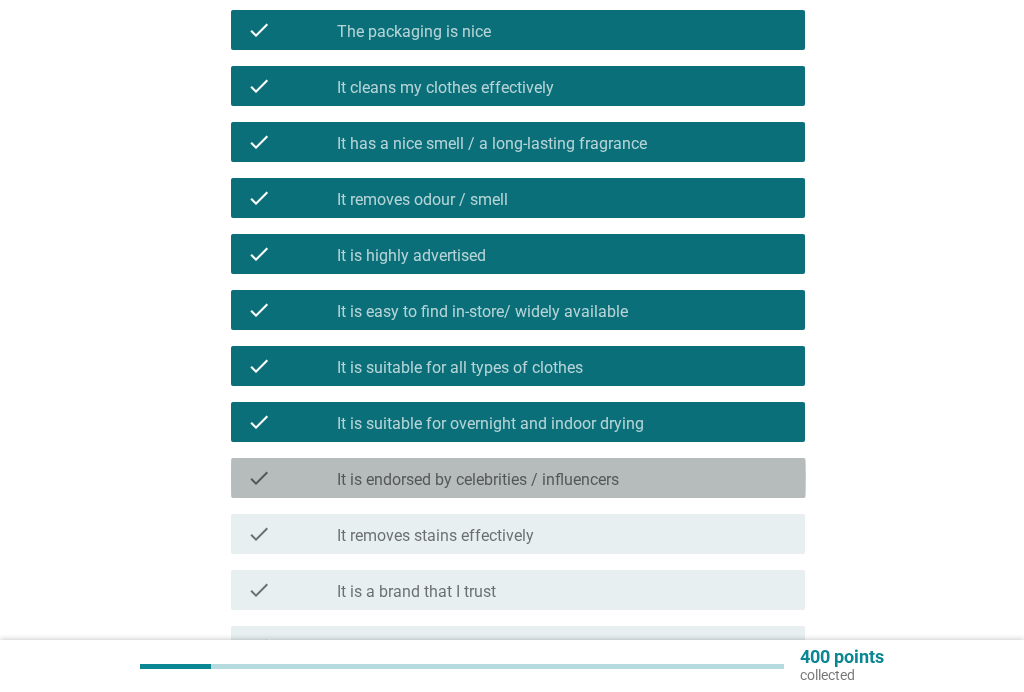 click on "check     check_box_outline_blank It is endorsed by celebrities / influencers" at bounding box center [518, 478] 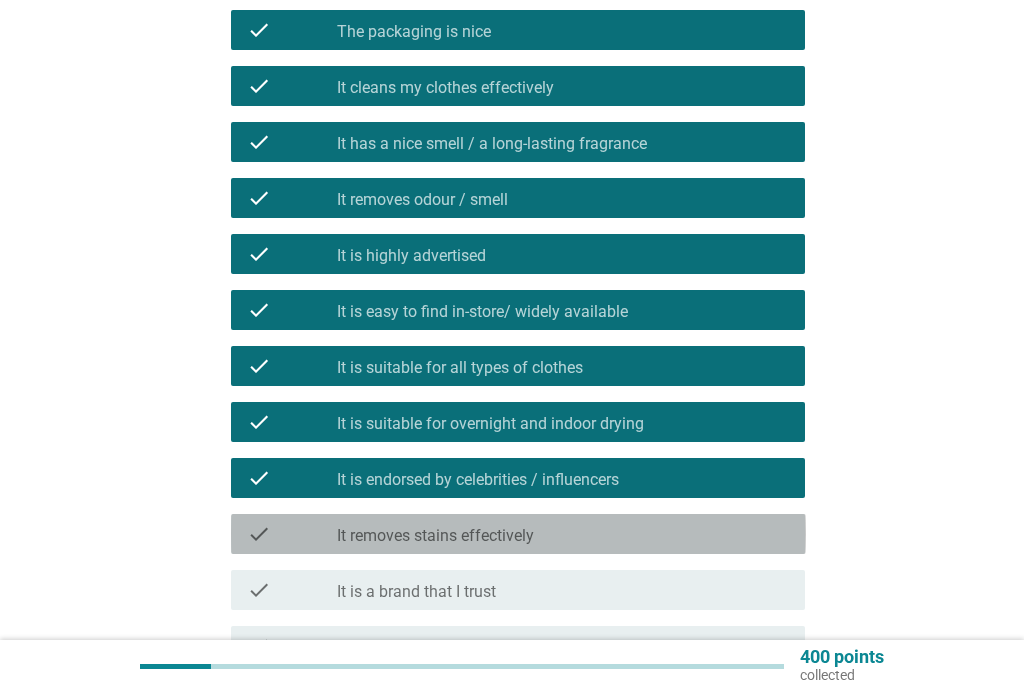 click on "check_box_outline_blank It removes stains effectively" at bounding box center (563, 534) 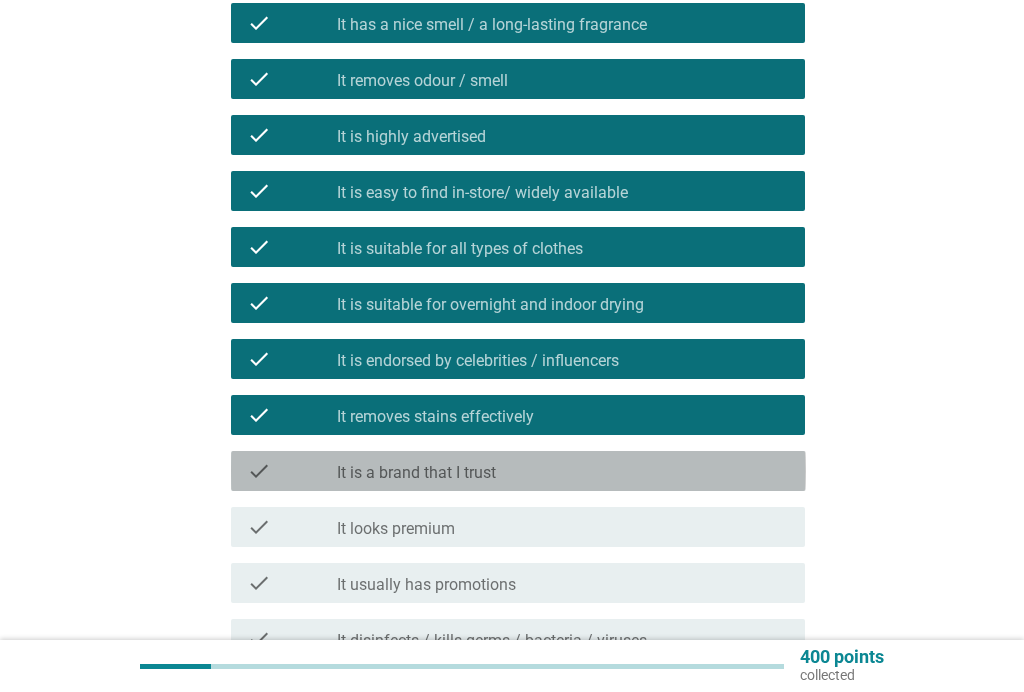 click on "check     check_box_outline_blank It is a brand that I trust" at bounding box center [518, 471] 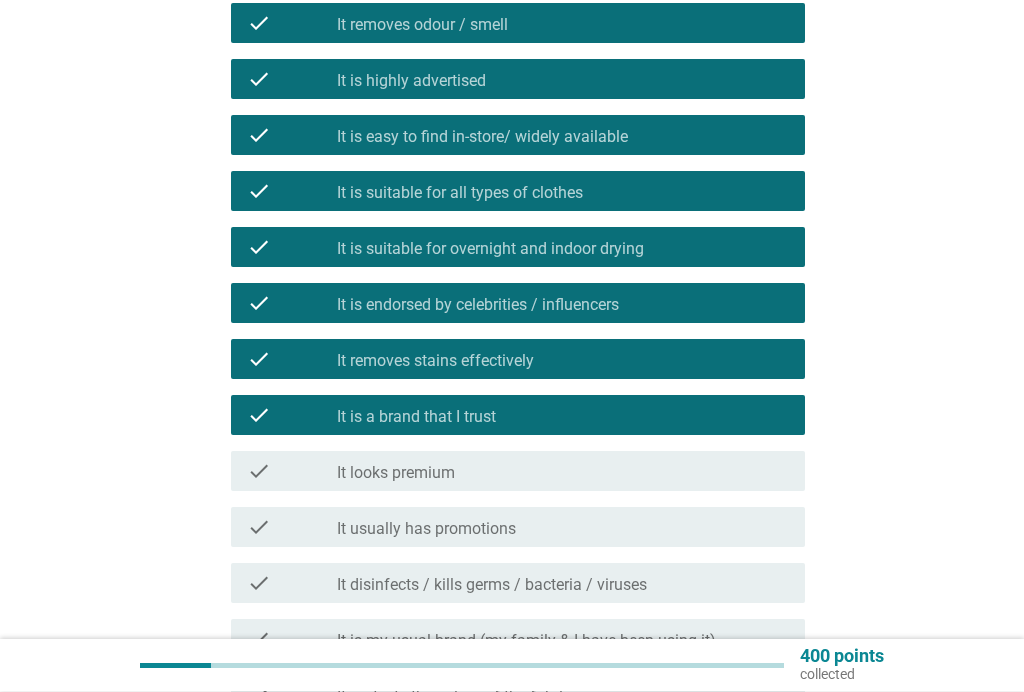 scroll, scrollTop: 680, scrollLeft: 0, axis: vertical 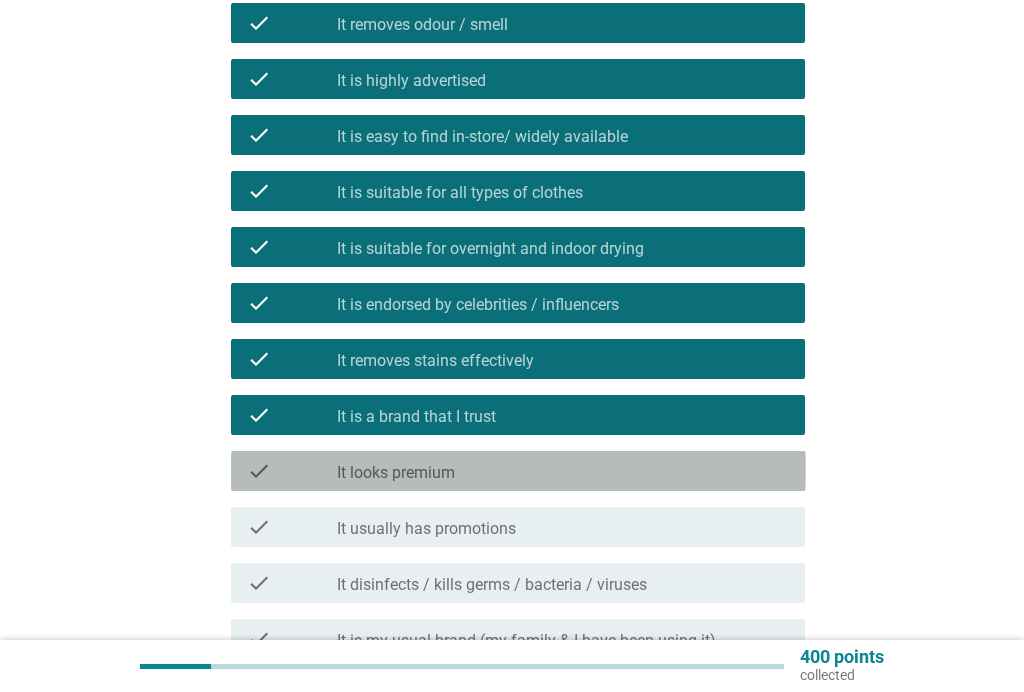 click on "check     check_box_outline_blank It looks premium" at bounding box center [518, 471] 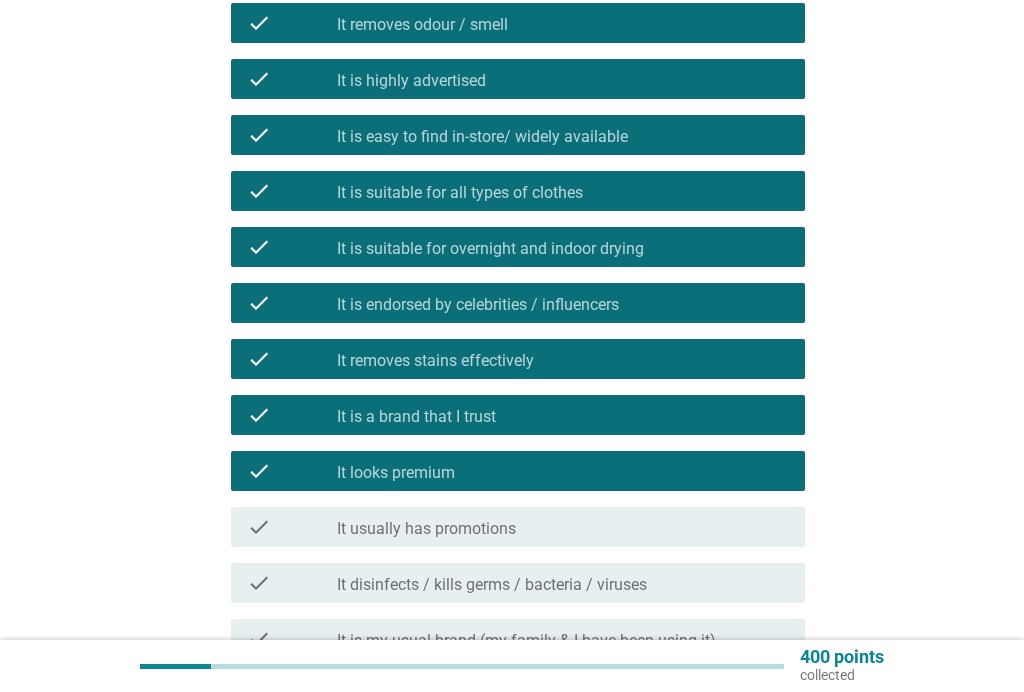click on "check     check_box_outline_blank It usually has promotions" at bounding box center (518, 527) 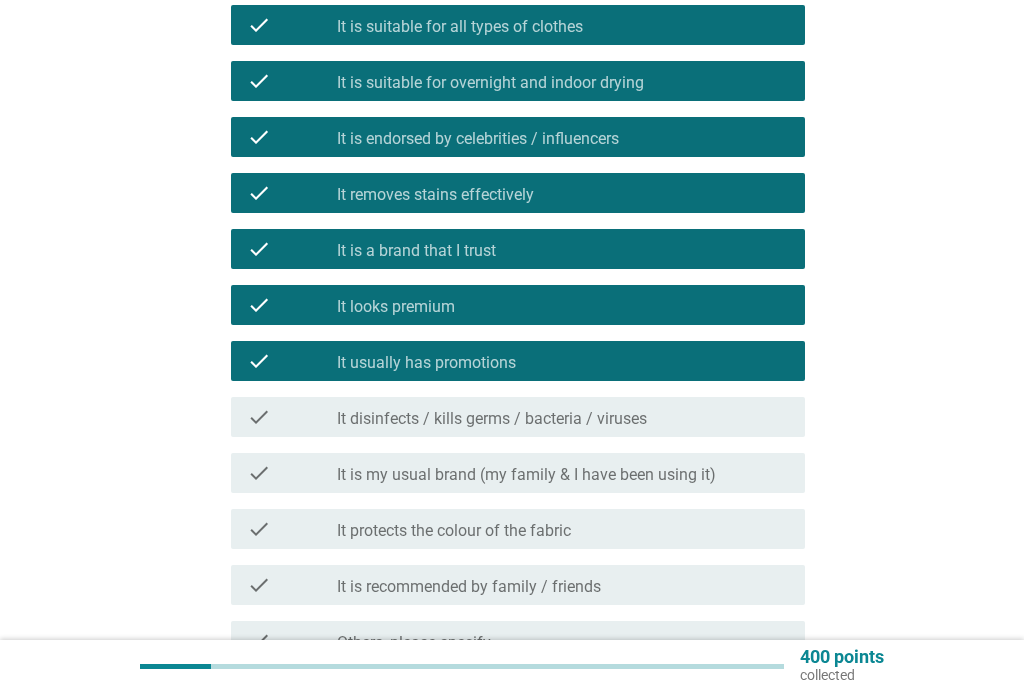 scroll, scrollTop: 847, scrollLeft: 0, axis: vertical 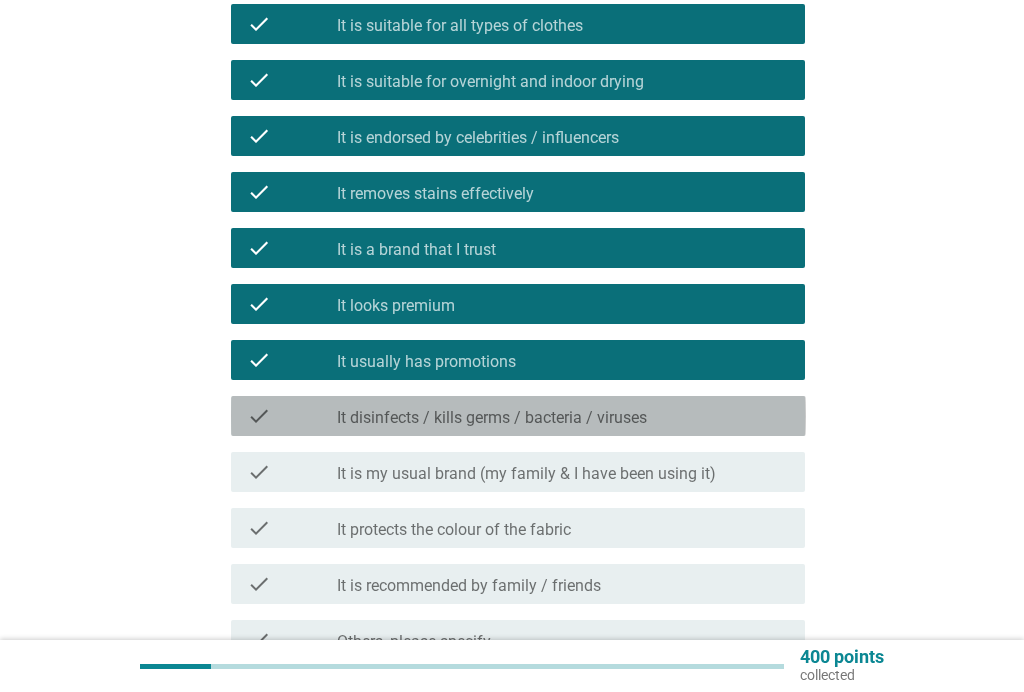 click on "check     check_box_outline_blank It disinfects / kills germs / bacteria / viruses" at bounding box center [518, 416] 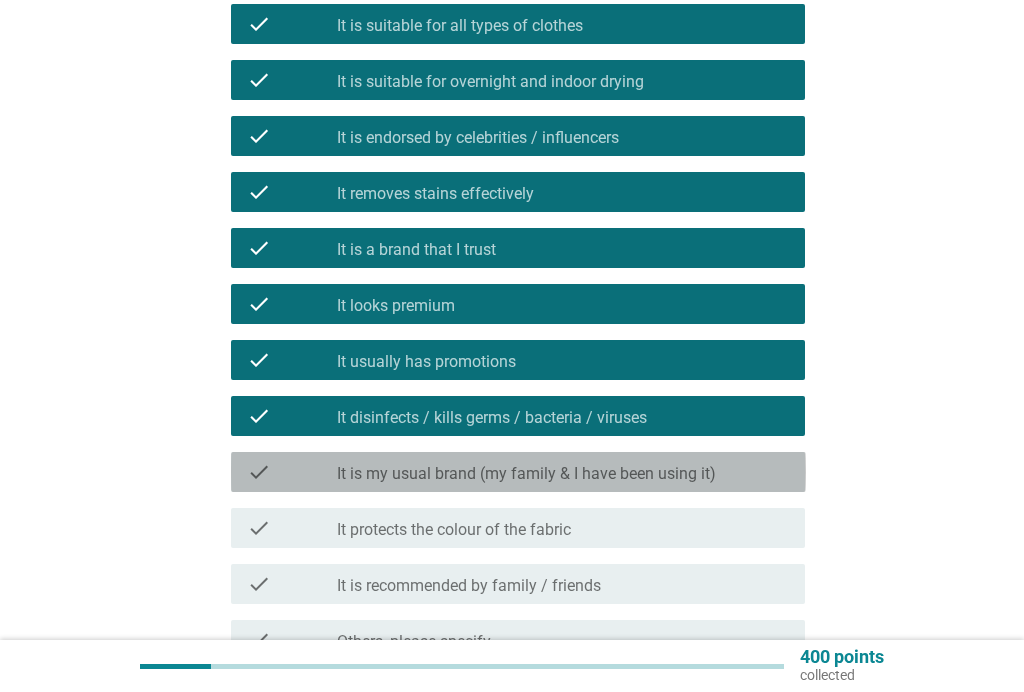 click on "check     check_box_outline_blank It is my usual brand (my family & I have been using it)" at bounding box center (518, 472) 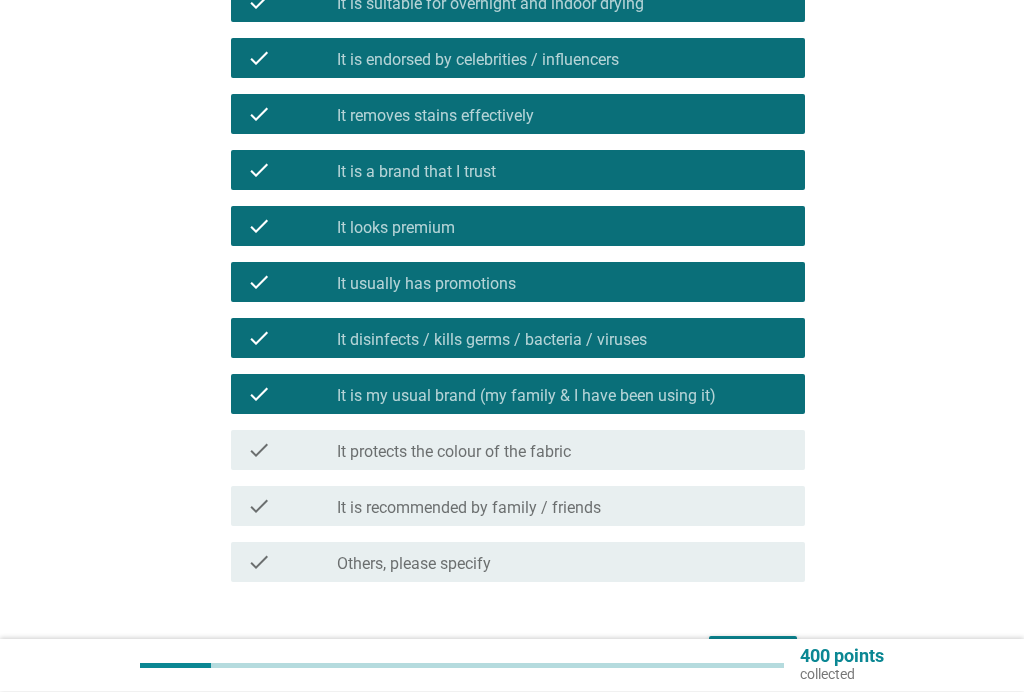 scroll, scrollTop: 928, scrollLeft: 0, axis: vertical 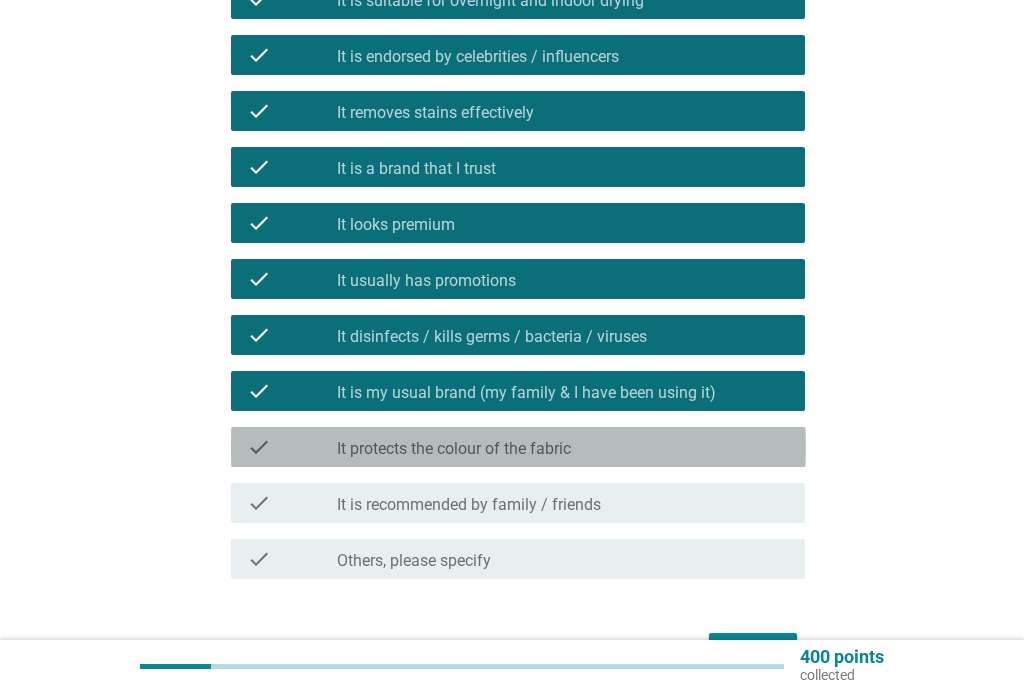 click on "check_box_outline_blank It protects the colour of the fabric" at bounding box center [563, 447] 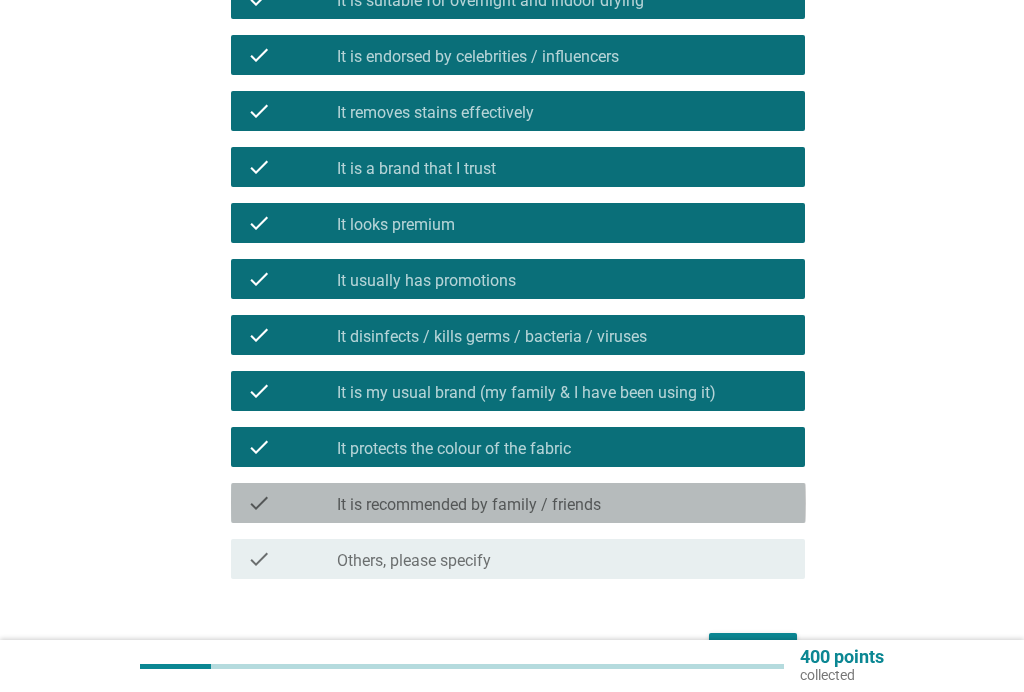 click on "check     check_box_outline_blank It is recommended by family / friends" at bounding box center (518, 503) 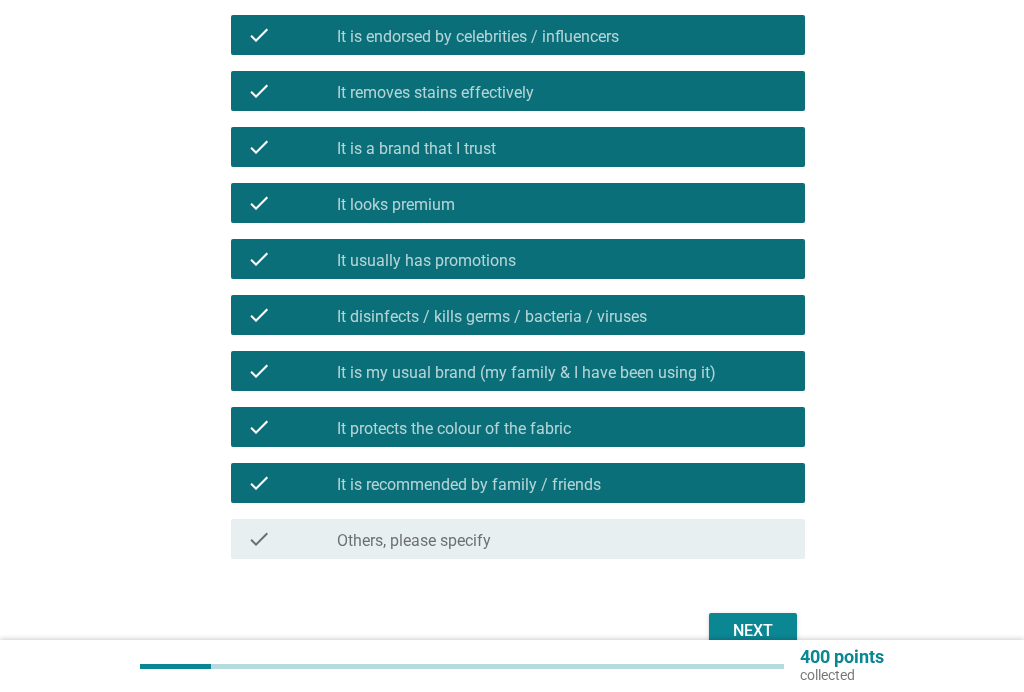 scroll, scrollTop: 999, scrollLeft: 0, axis: vertical 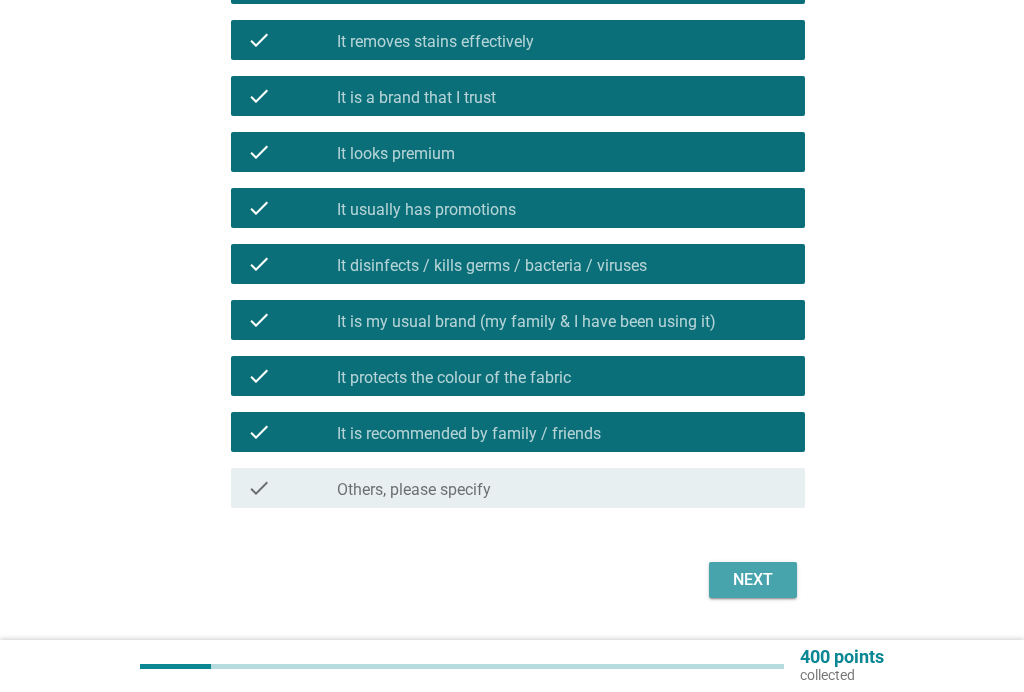click on "Next" at bounding box center (753, 580) 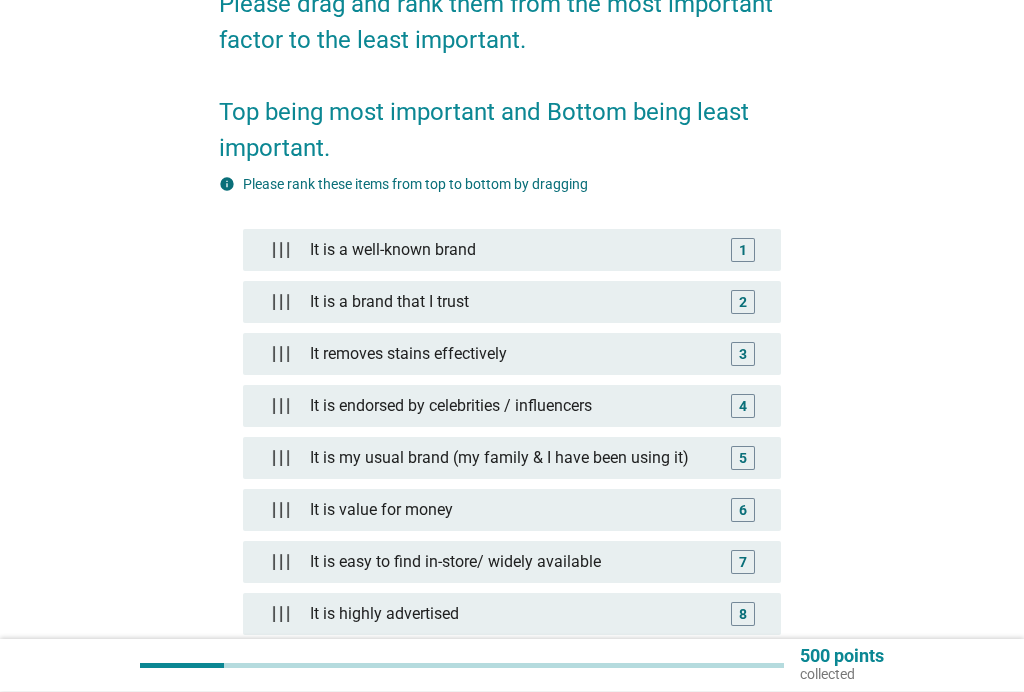 scroll, scrollTop: 202, scrollLeft: 0, axis: vertical 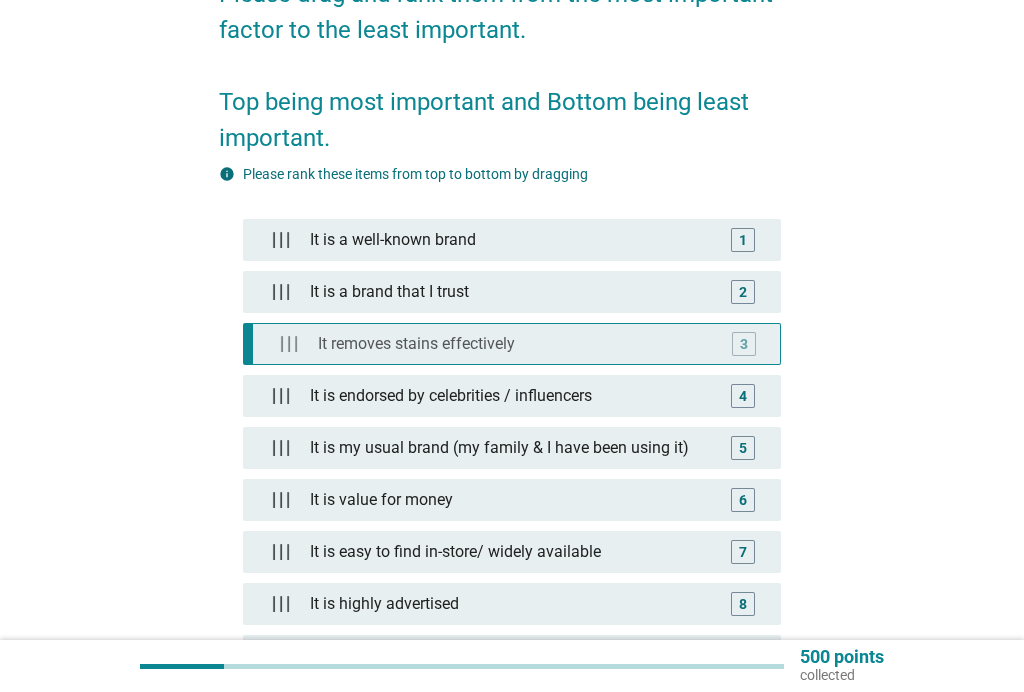 type 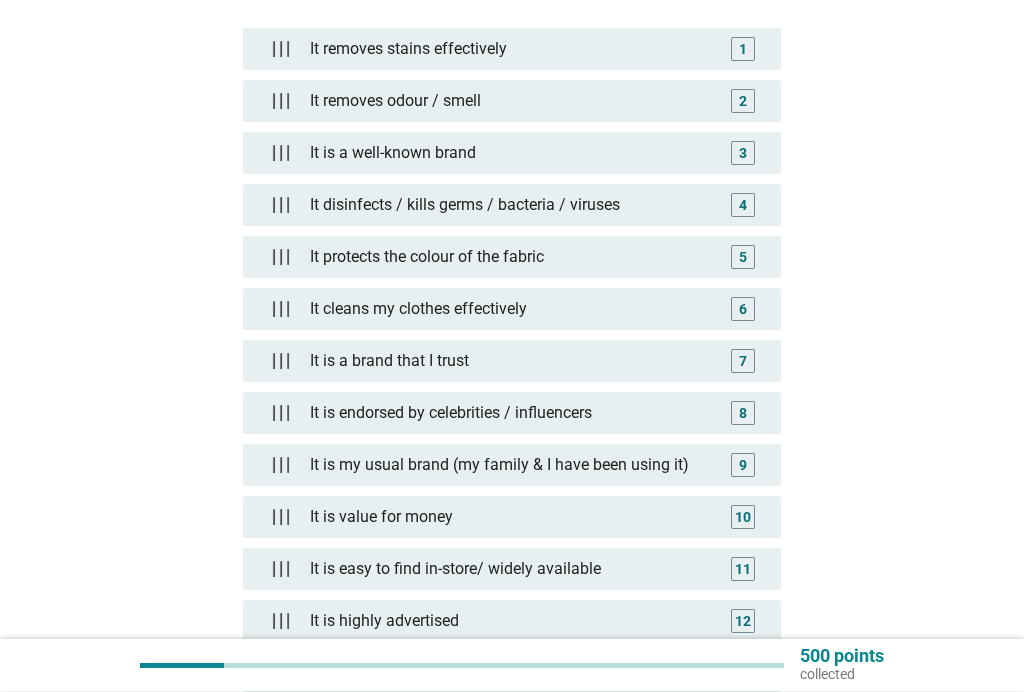 scroll, scrollTop: 393, scrollLeft: 0, axis: vertical 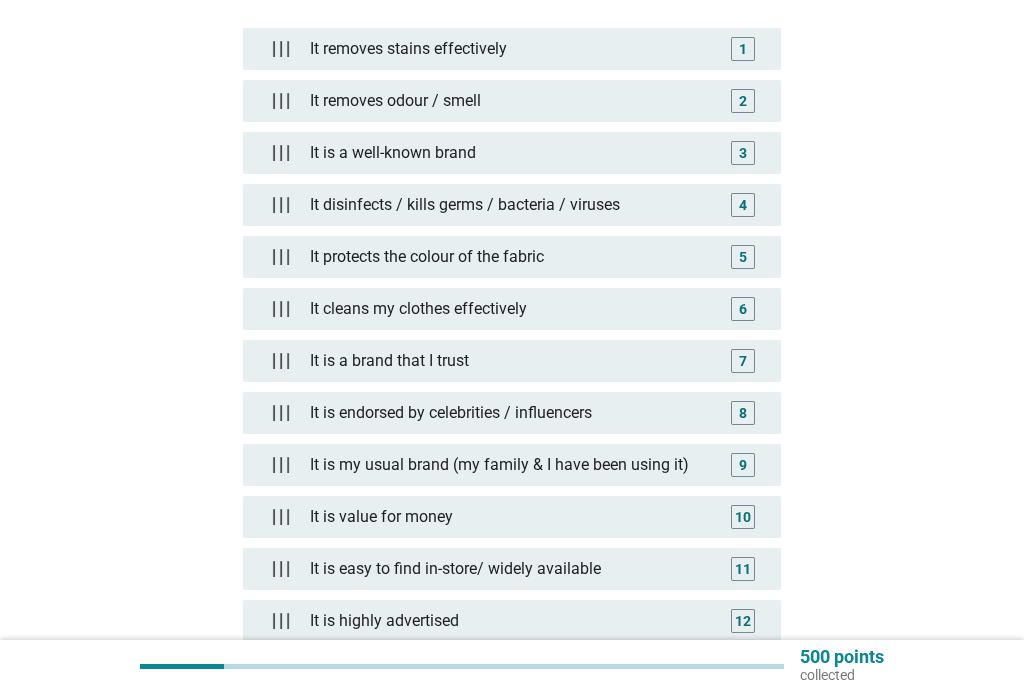 click on "It protects the colour of the fabric" at bounding box center [512, 257] 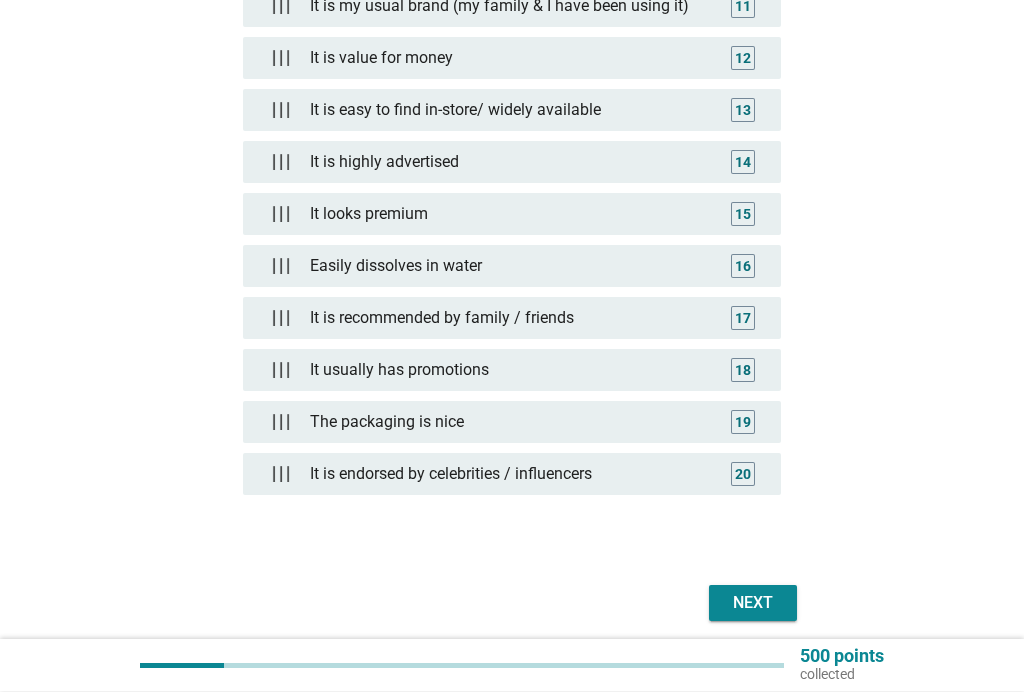 scroll, scrollTop: 956, scrollLeft: 0, axis: vertical 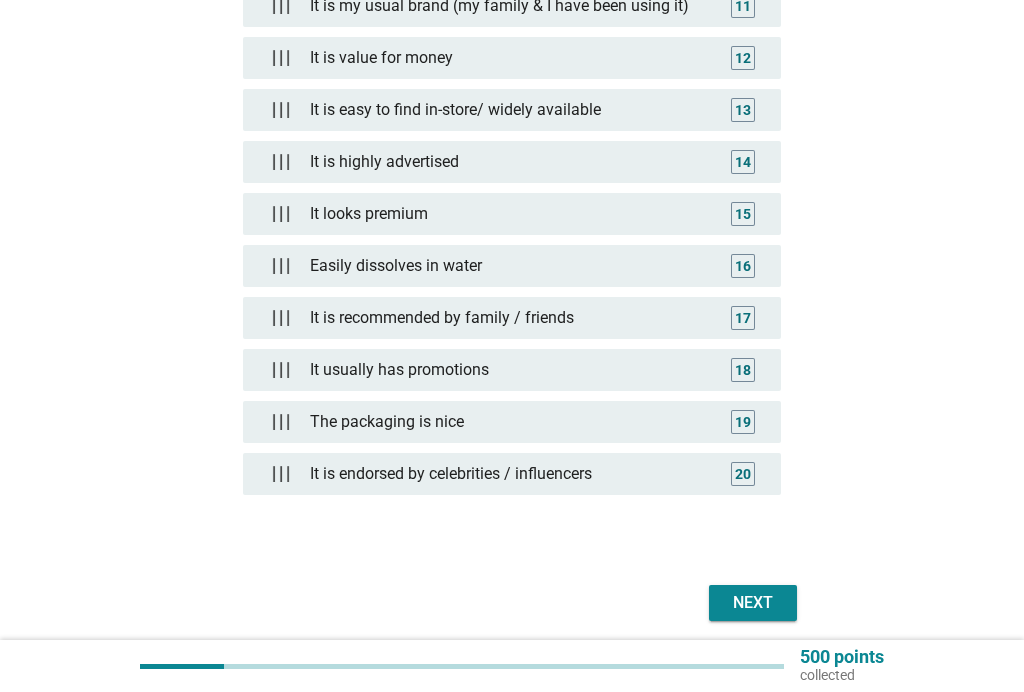 click on "Next" at bounding box center [753, 603] 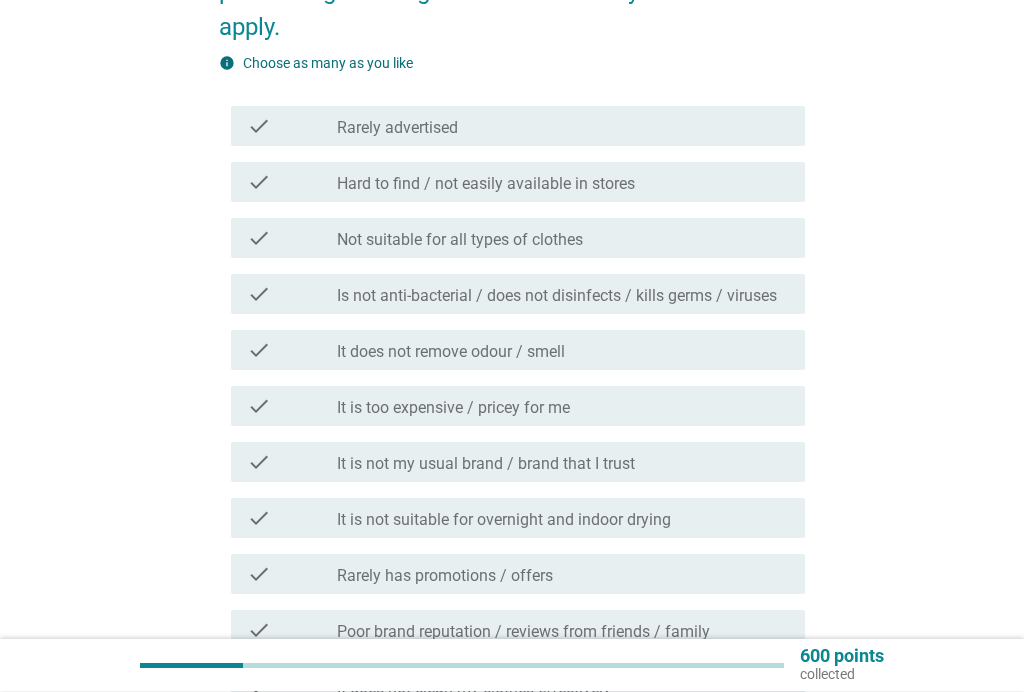scroll, scrollTop: 241, scrollLeft: 0, axis: vertical 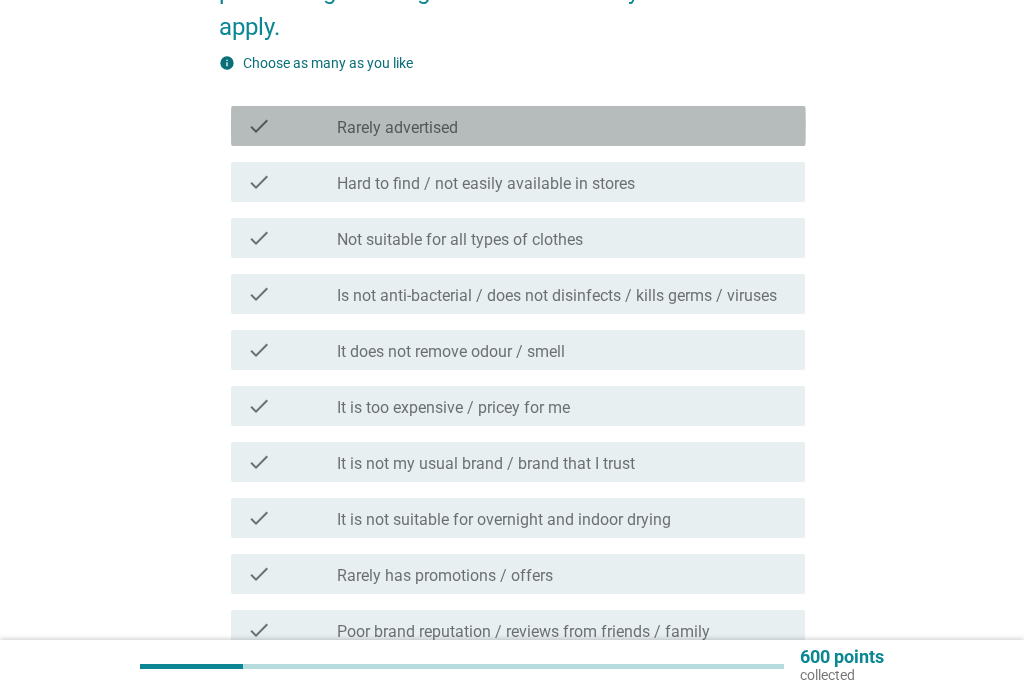 click on "check_box_outline_blank Rarely advertised" at bounding box center (563, 126) 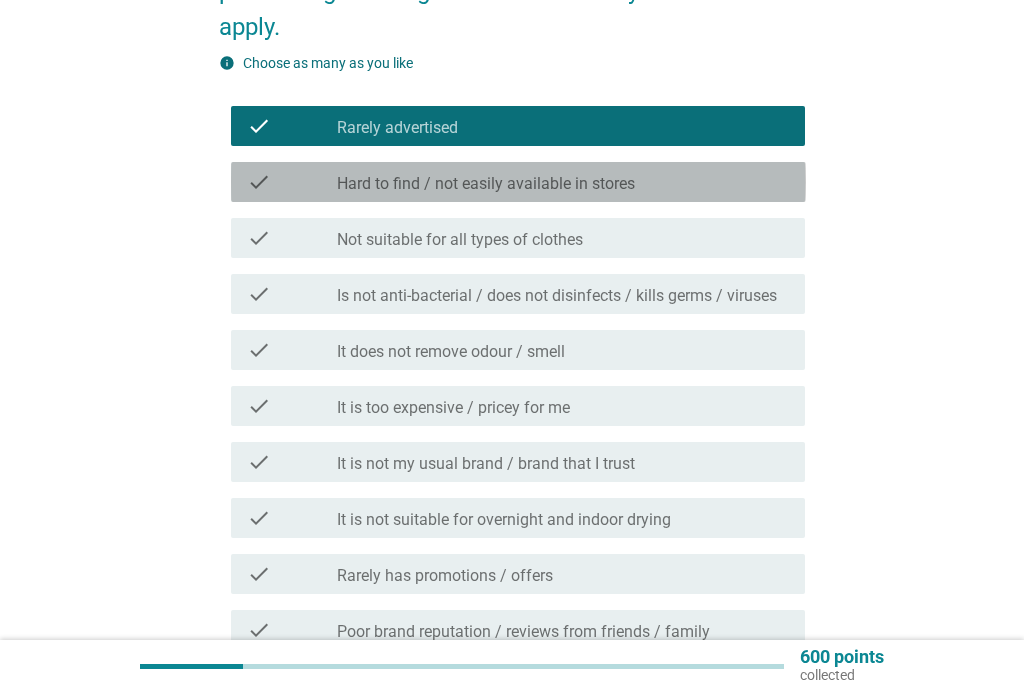 click on "Hard to find / not easily available in stores" at bounding box center (486, 184) 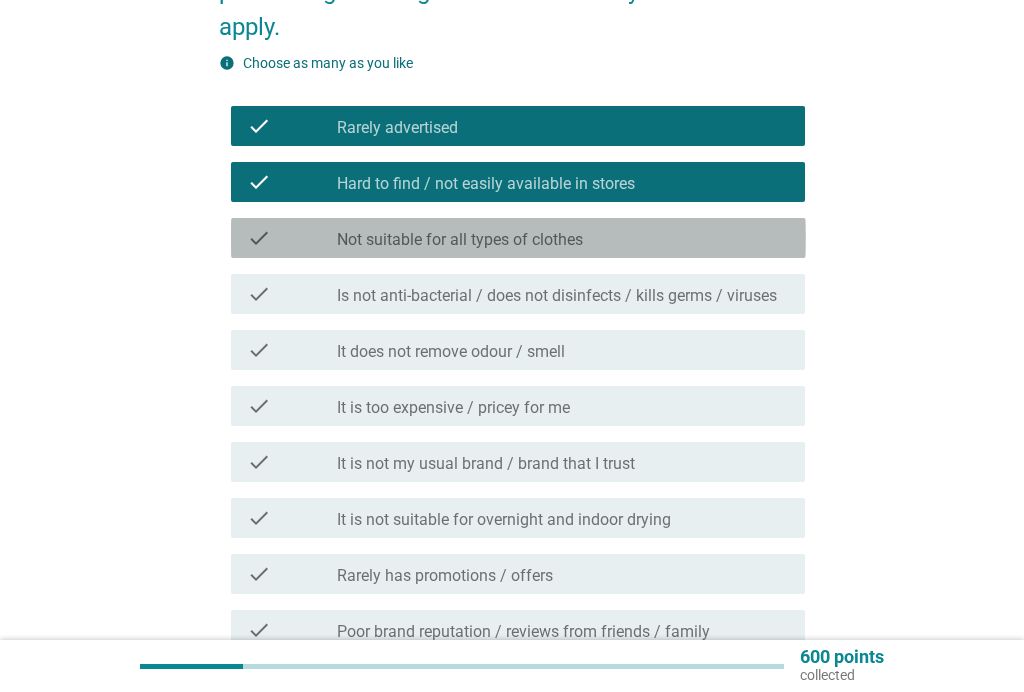 click on "Not suitable for all types of clothes" at bounding box center (460, 240) 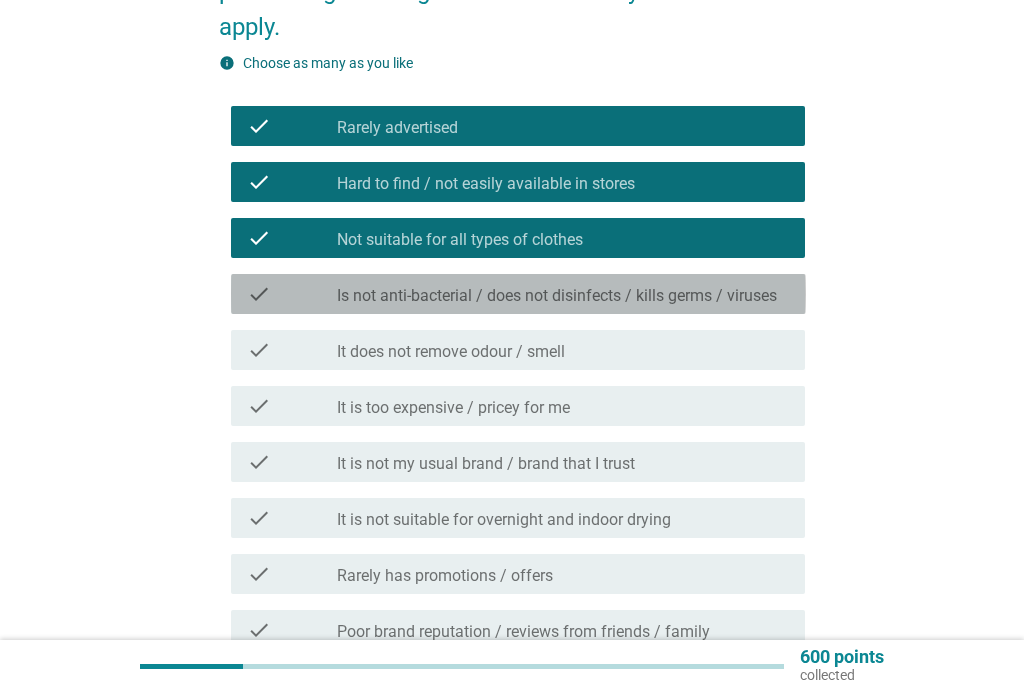 click on "Is not anti-bacterial / does not disinfects / kills germs / viruses" at bounding box center [557, 296] 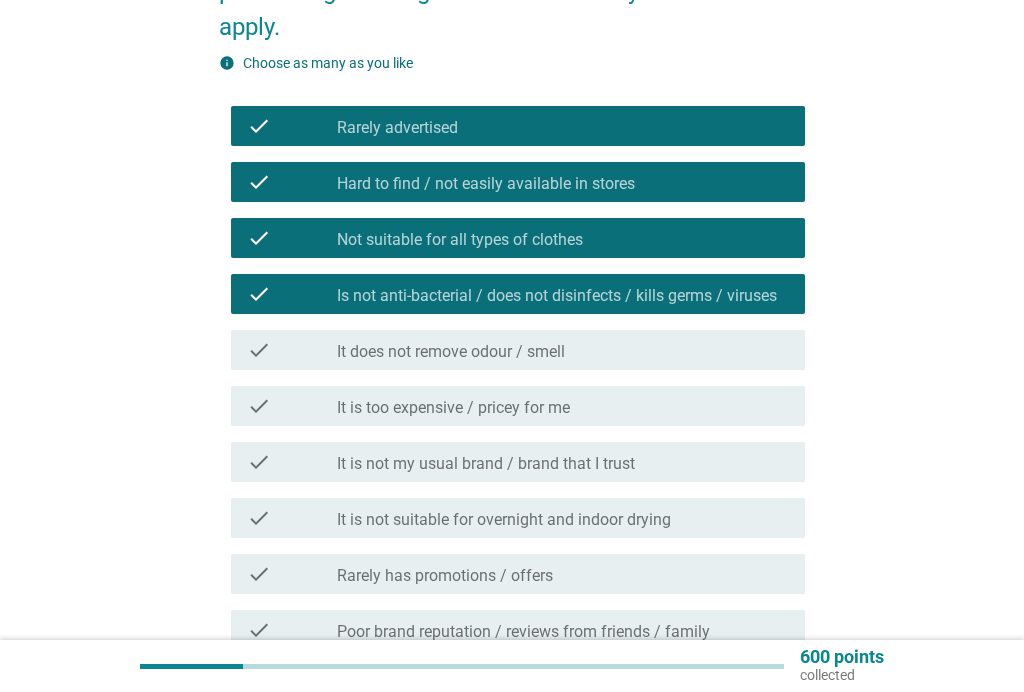 click on "It does not remove odour / smell" at bounding box center (451, 352) 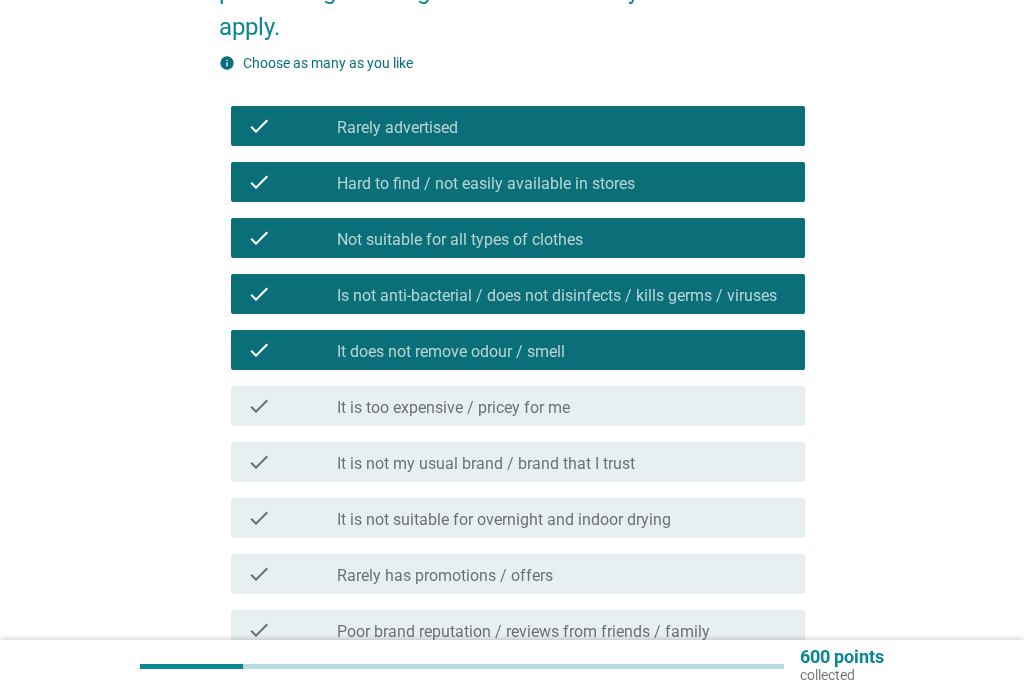 click on "It is too expensive / pricey for me" at bounding box center [453, 408] 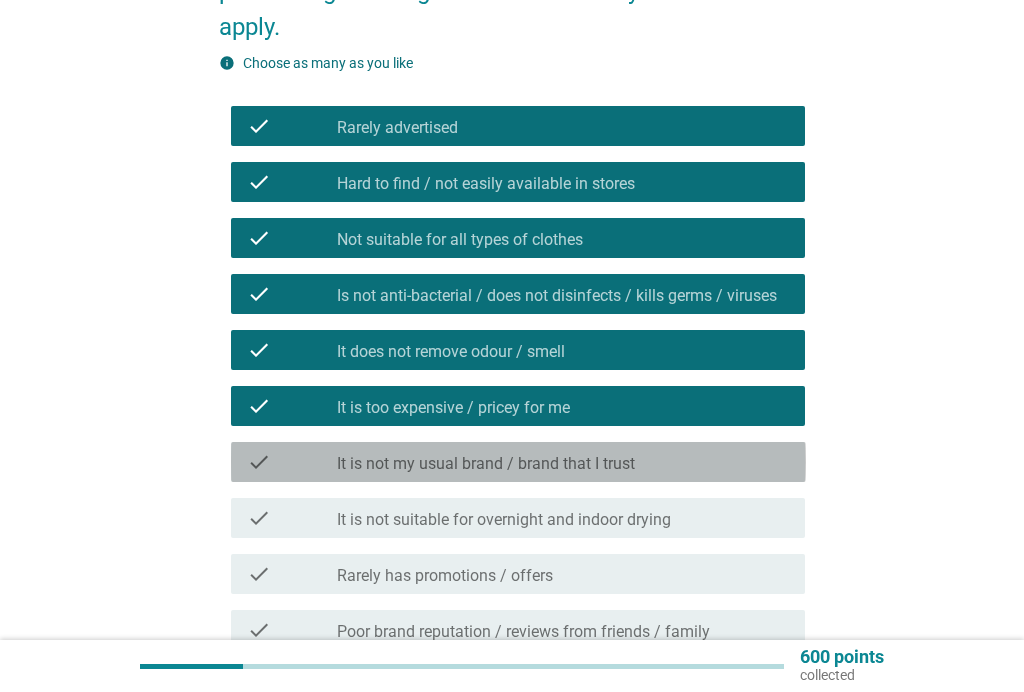 click on "It is not my usual brand / brand that I trust" at bounding box center [486, 464] 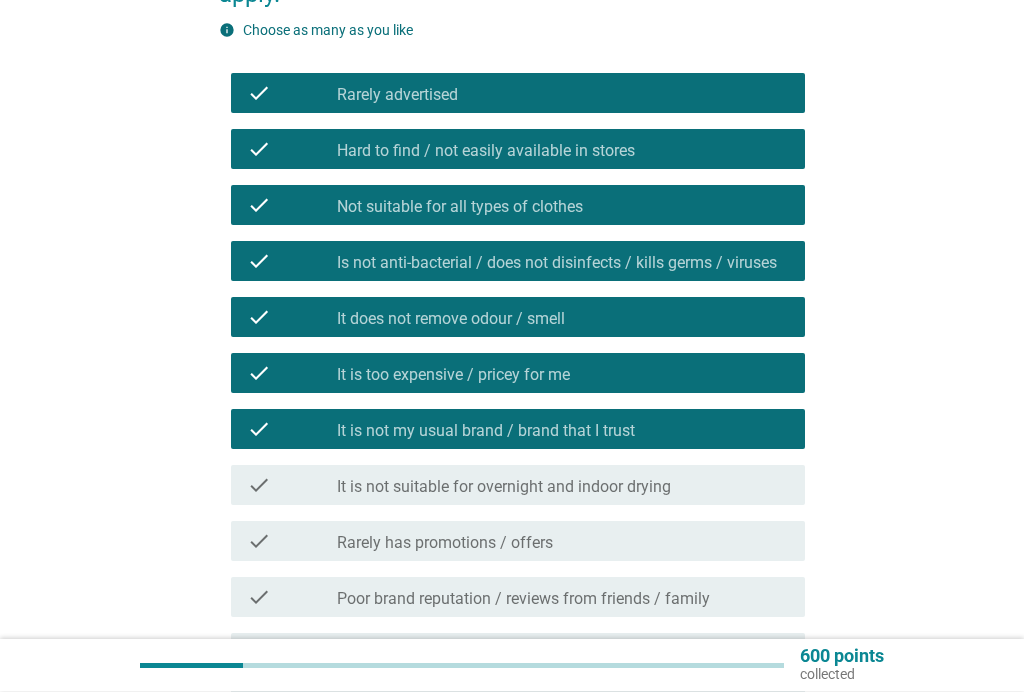 scroll, scrollTop: 338, scrollLeft: 0, axis: vertical 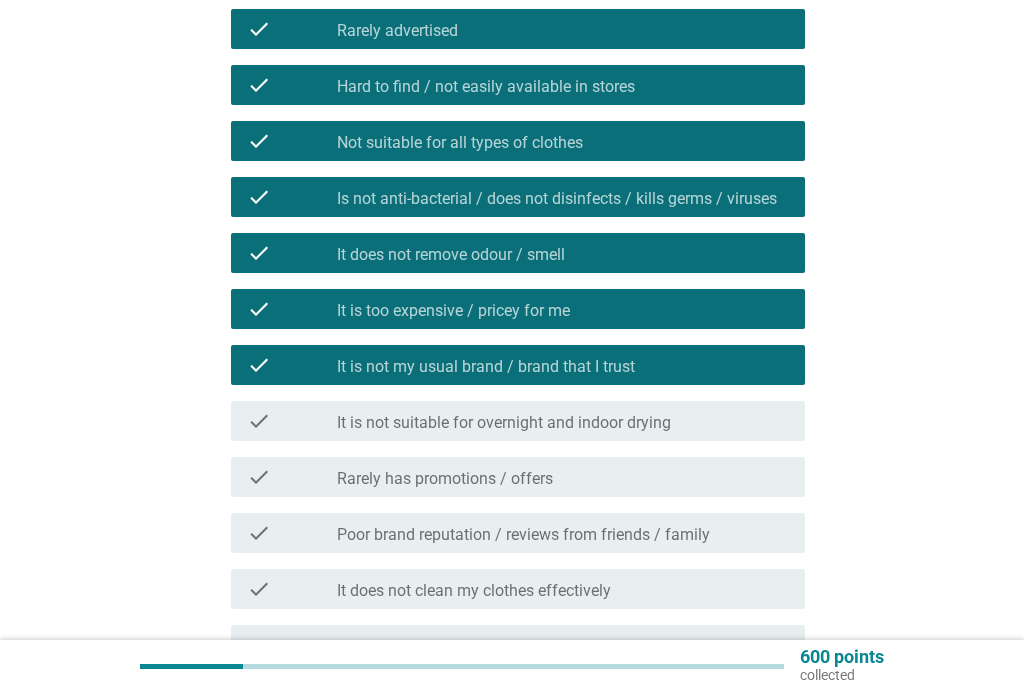 click on "It is not suitable for overnight and indoor drying" at bounding box center [504, 423] 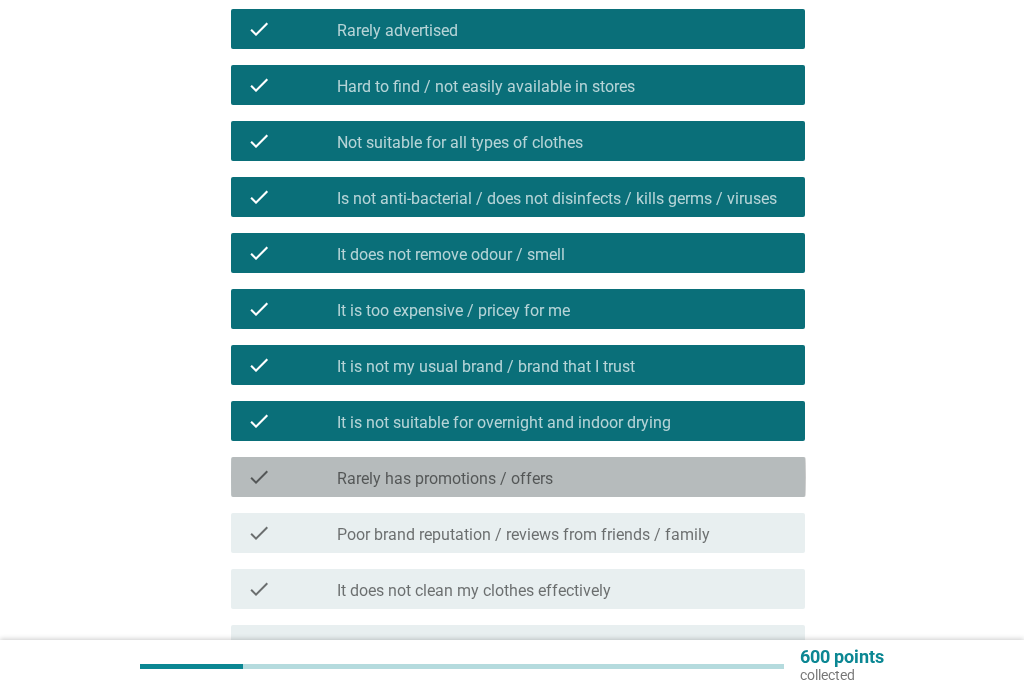 click on "check     check_box_outline_blank Rarely has promotions / offers" at bounding box center [518, 477] 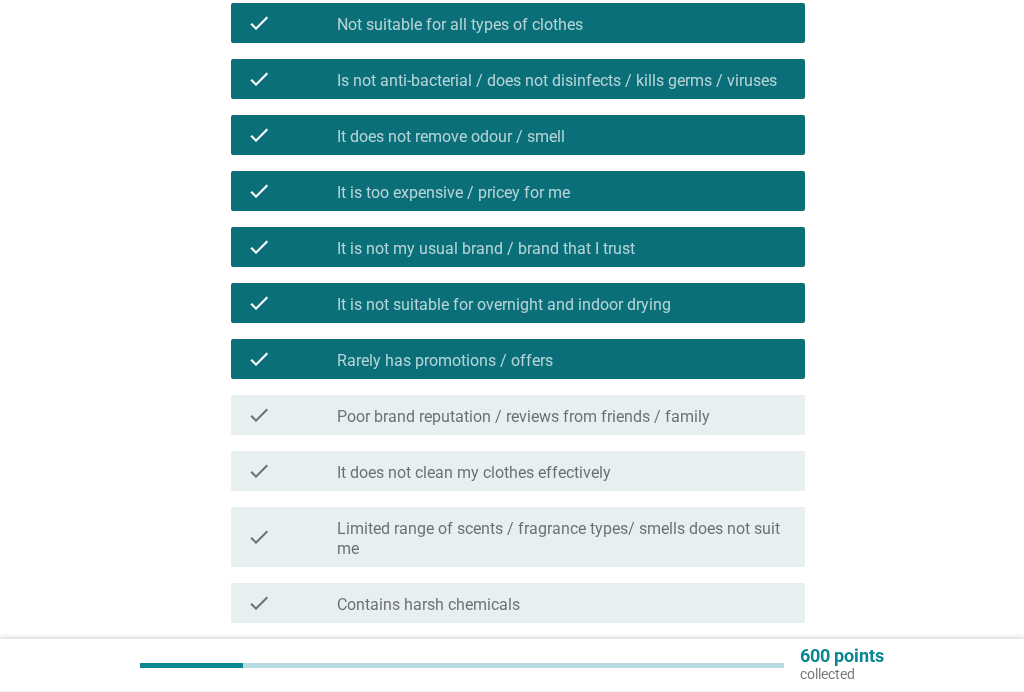 scroll, scrollTop: 456, scrollLeft: 0, axis: vertical 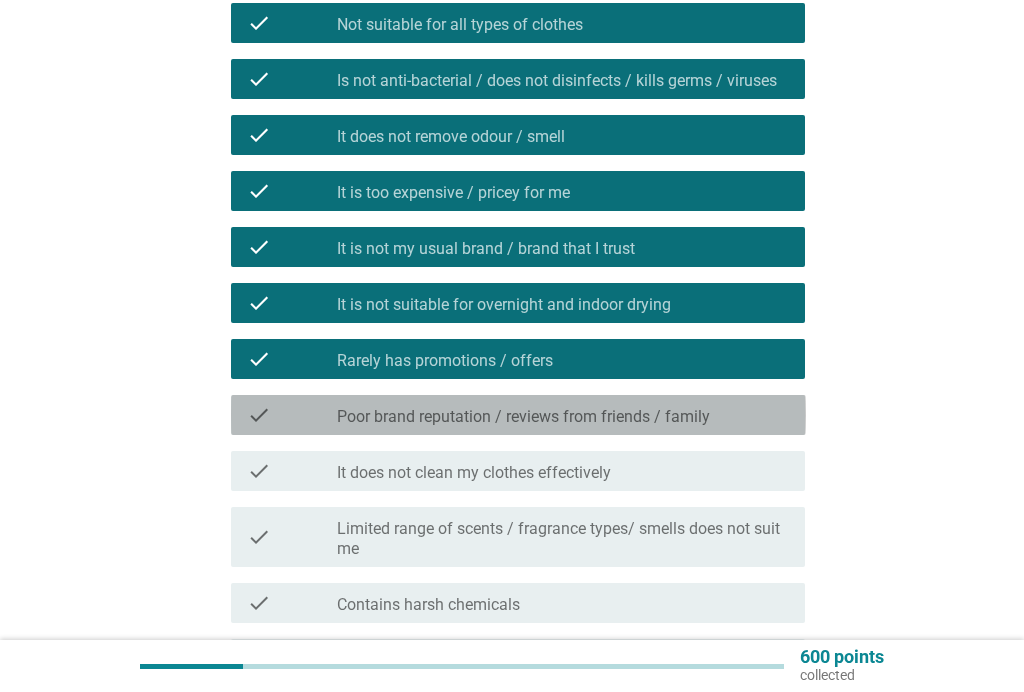 click on "check     check_box_outline_blank Poor brand reputation / reviews from friends / family" at bounding box center [518, 415] 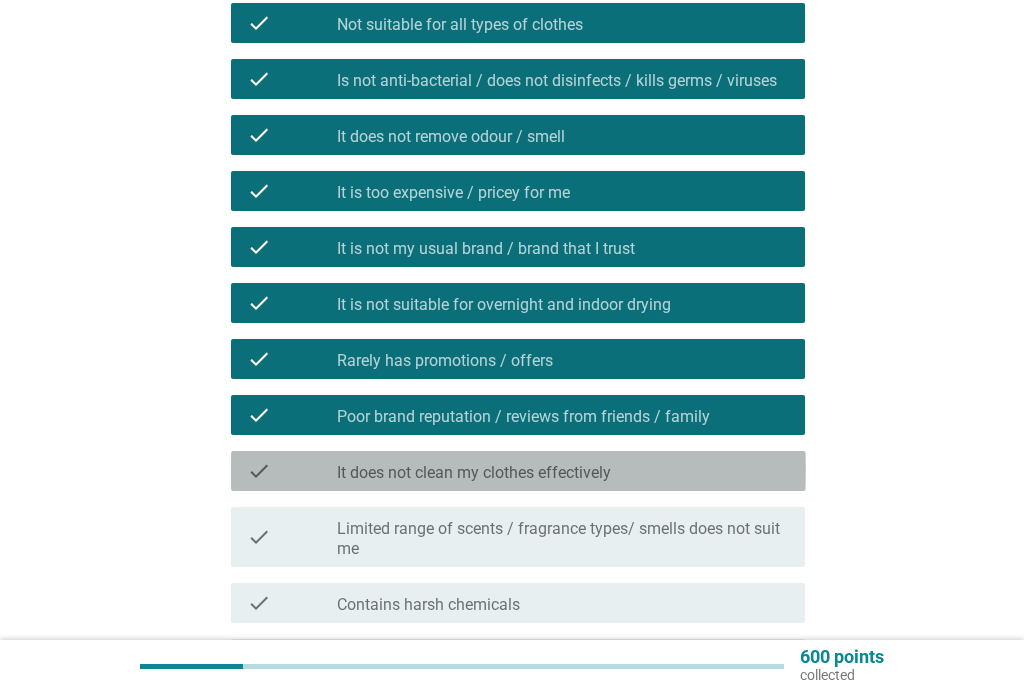 click on "check_box_outline_blank It does not clean my clothes effectively" at bounding box center [563, 471] 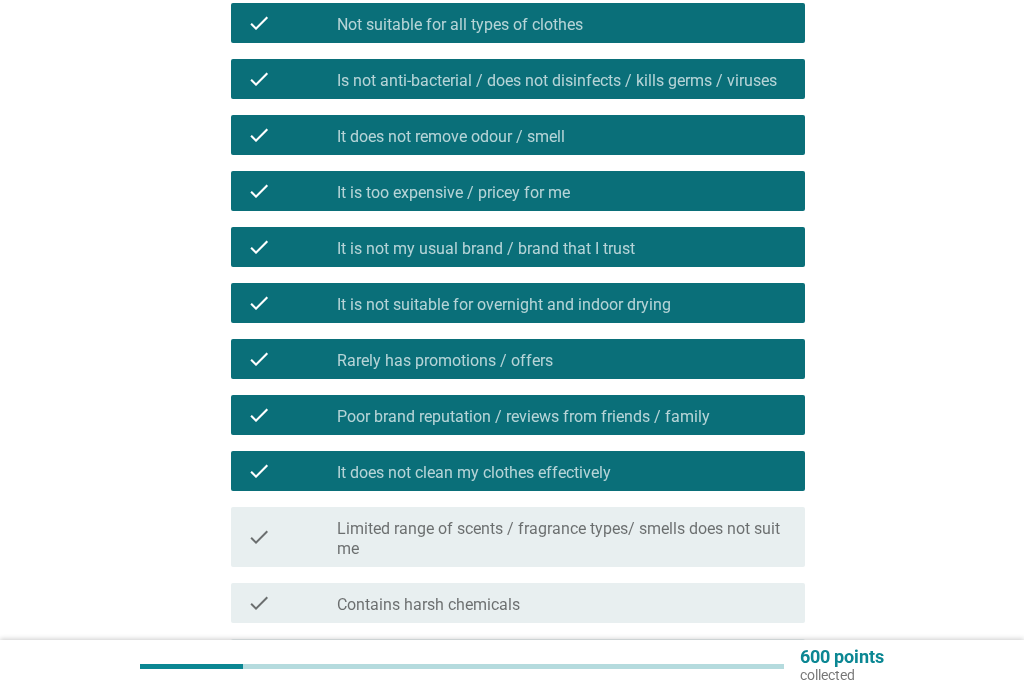 click on "Limited range of scents / fragrance types/ smells does not suit me" at bounding box center [563, 539] 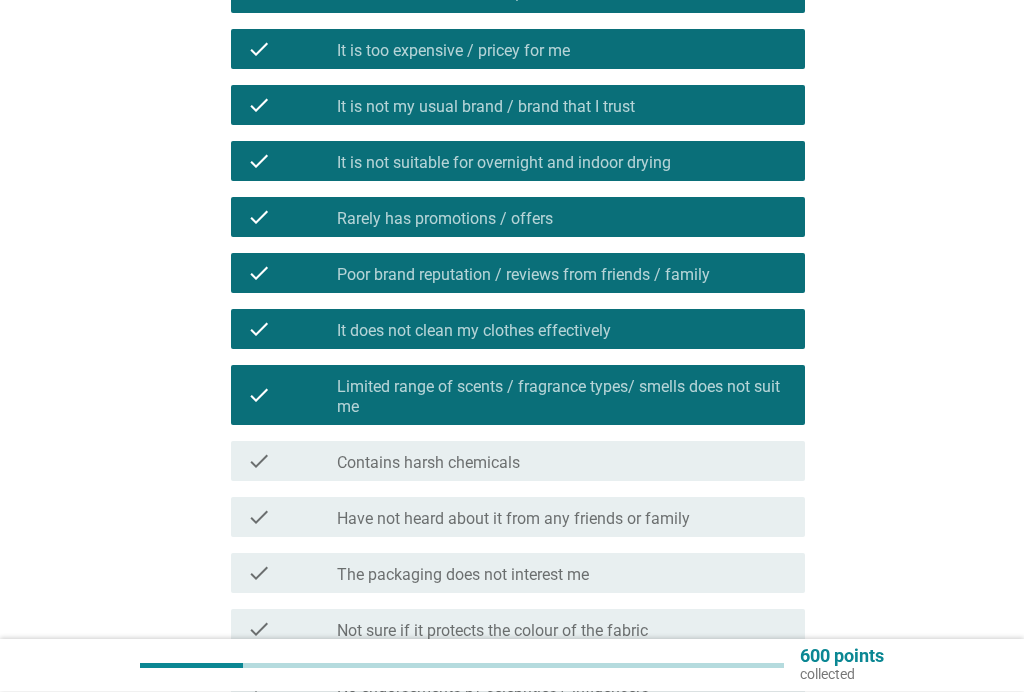 scroll, scrollTop: 600, scrollLeft: 0, axis: vertical 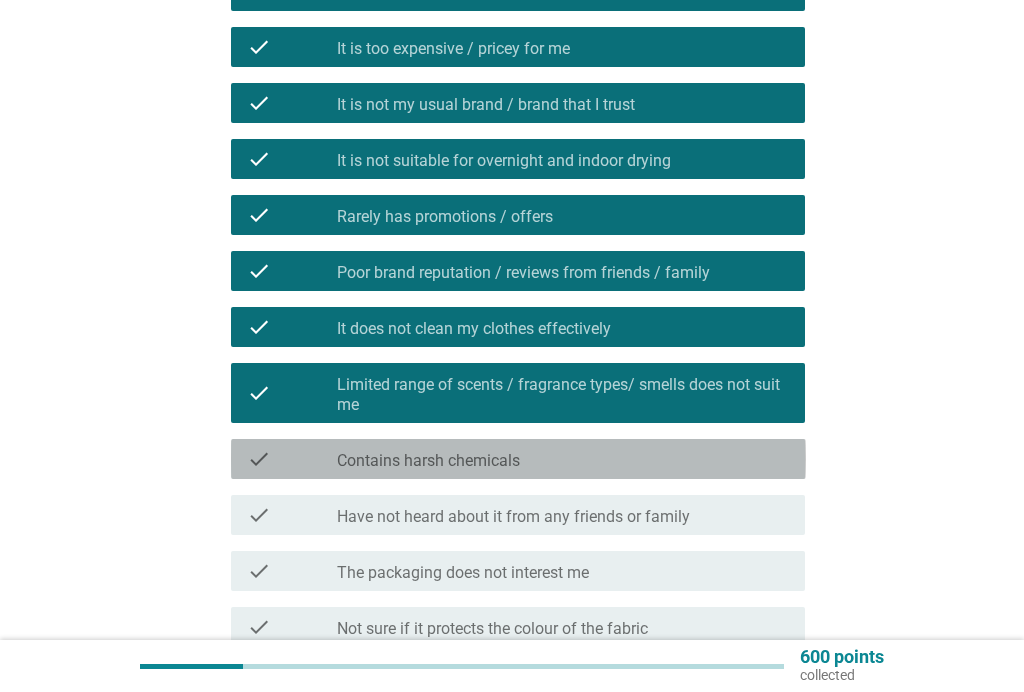 click on "check_box_outline_blank Contains harsh chemicals" at bounding box center (563, 459) 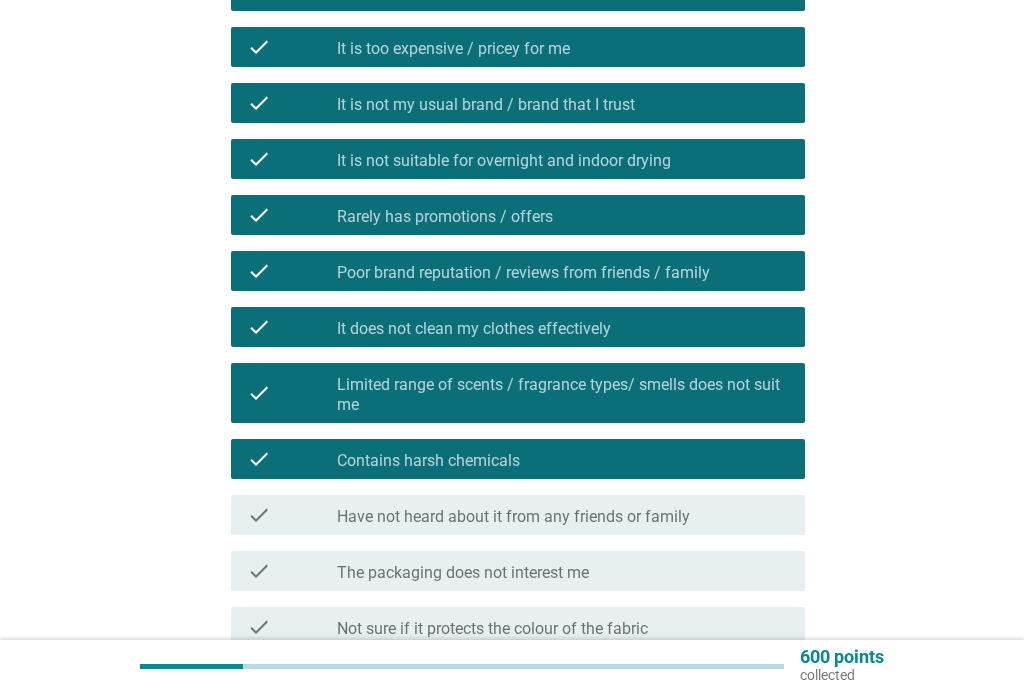 click on "check     check_box_outline_blank Have not heard about it from any friends or family" at bounding box center [518, 515] 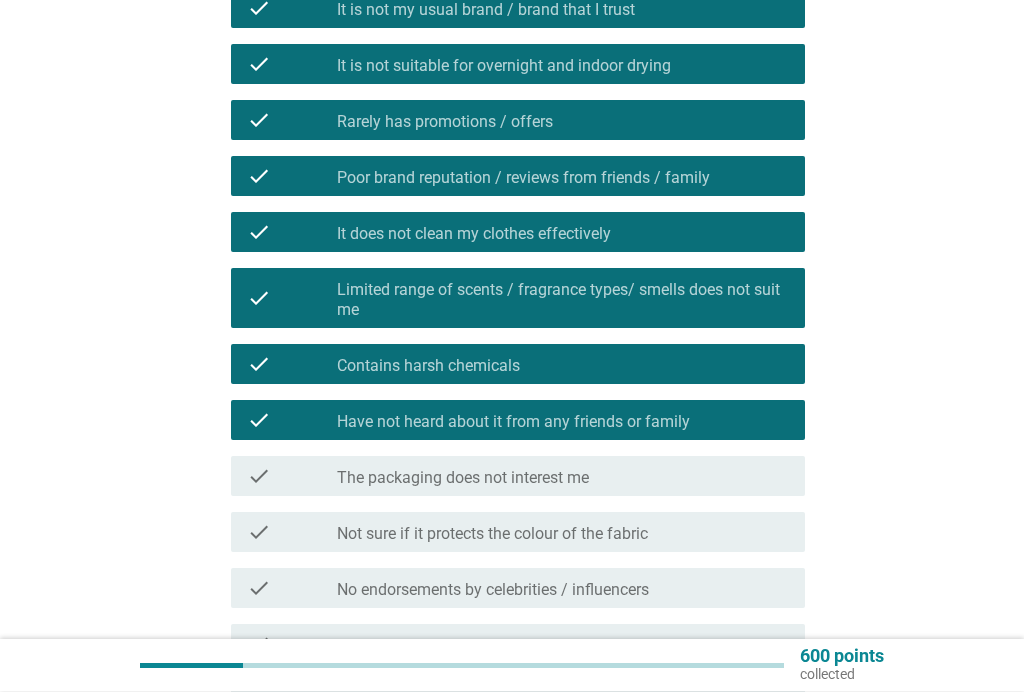 scroll, scrollTop: 695, scrollLeft: 0, axis: vertical 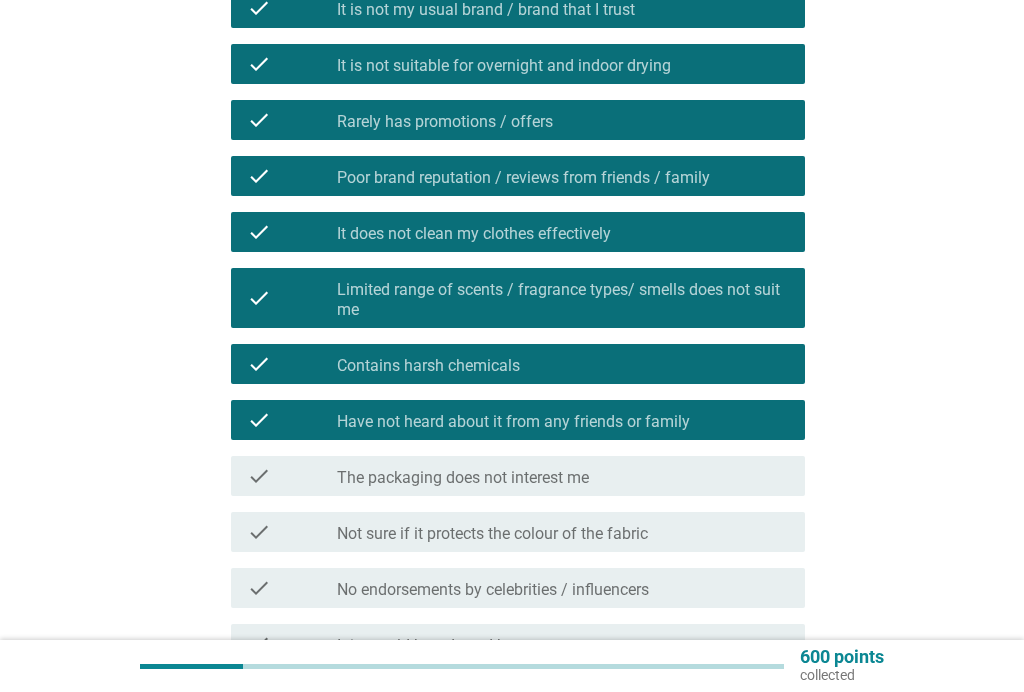 click on "check     check_box_outline_blank The packaging does not interest me" at bounding box center (518, 476) 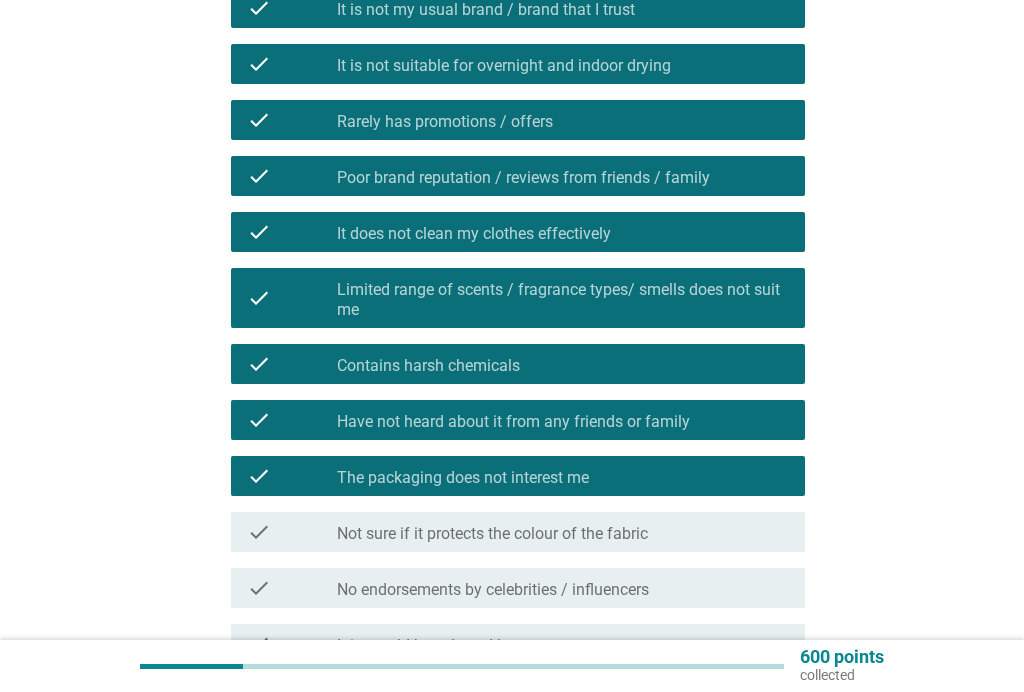 click on "check     check_box_outline_blank Not sure if it protects the colour of the fabric" at bounding box center (518, 532) 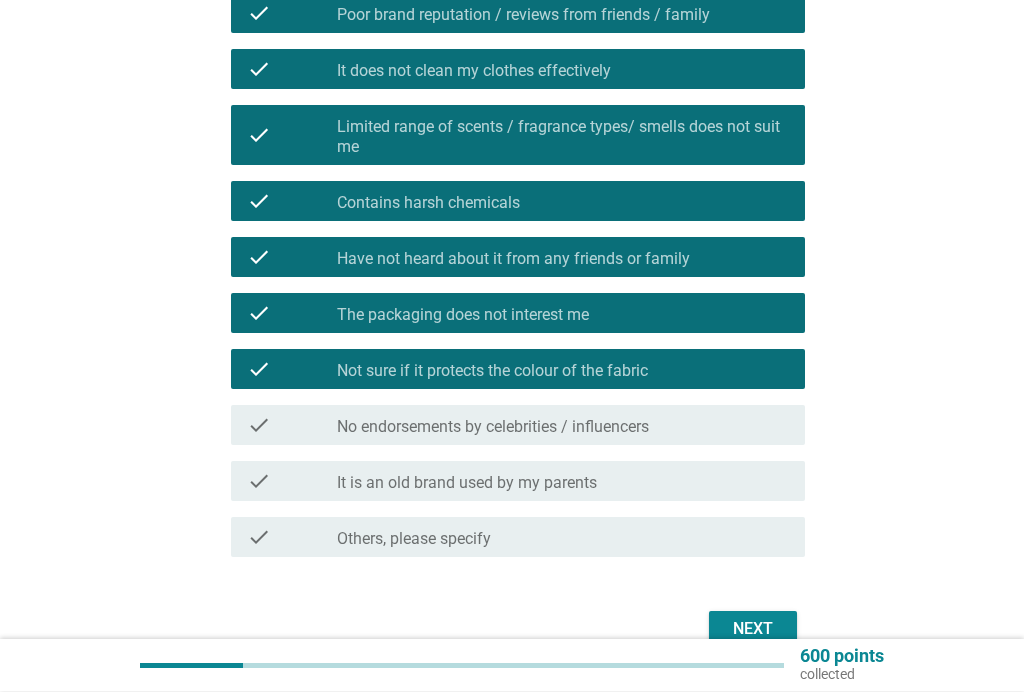 scroll, scrollTop: 859, scrollLeft: 0, axis: vertical 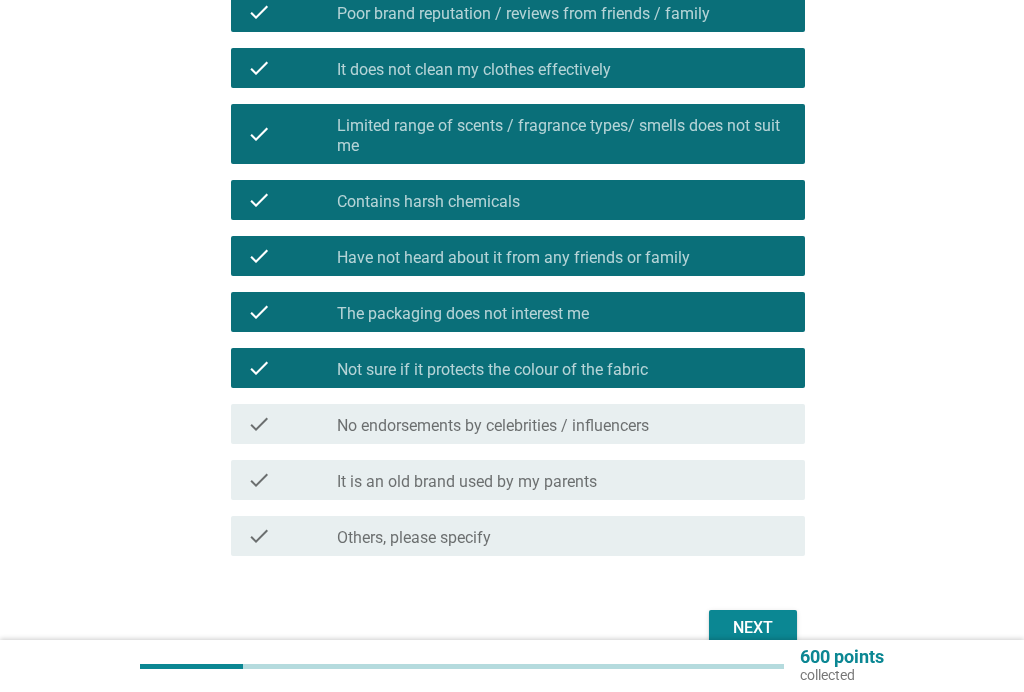 click on "English arrow_drop_down   What are the reasons for you to NOT CONSIDER purchasing a detergent brand? You may select all that apply.      info   Choose as many as you like   check     check_box_outline_blank Rarely advertised   check     check_box Hard to find / not easily available in stores   check     check_box Not suitable for all types of clothes   check     check_box Is not anti-bacterial / does not disinfects / kills germs / viruses   check     check_box It does not remove odour / smell   check     check_box It is too expensive / pricey for me    check     check_box It is not my usual brand / brand that I trust   check     check_box It is not suitable for overnight and indoor drying   check     check_box_outline_blank Rarely has promotions / offers   check     check_box_outline_blank Poor brand reputation / reviews from friends / family    check     check_box_outline_blank It does not clean my clothes effectively   check     check_box Limited range of scents / fragrance types/ smells does not suit me" at bounding box center (512, -59) 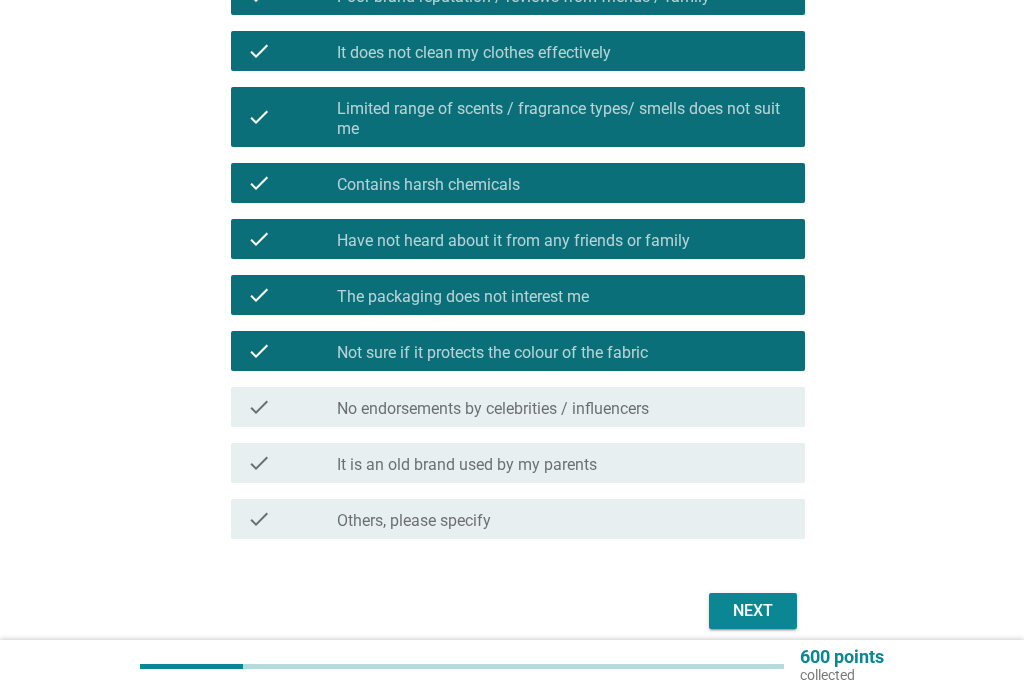 click on "Next" at bounding box center (753, 611) 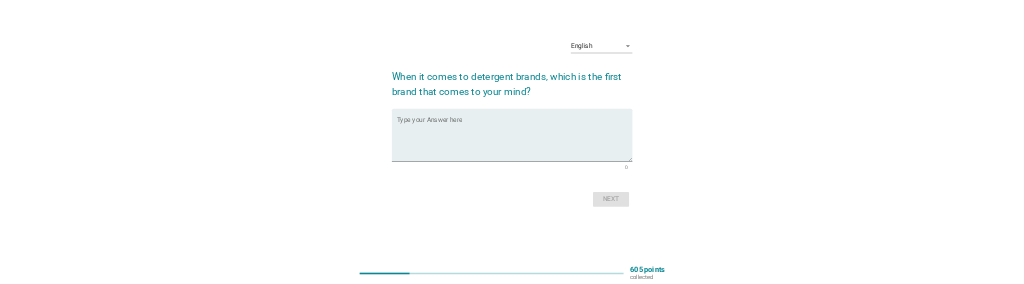 scroll, scrollTop: 0, scrollLeft: 0, axis: both 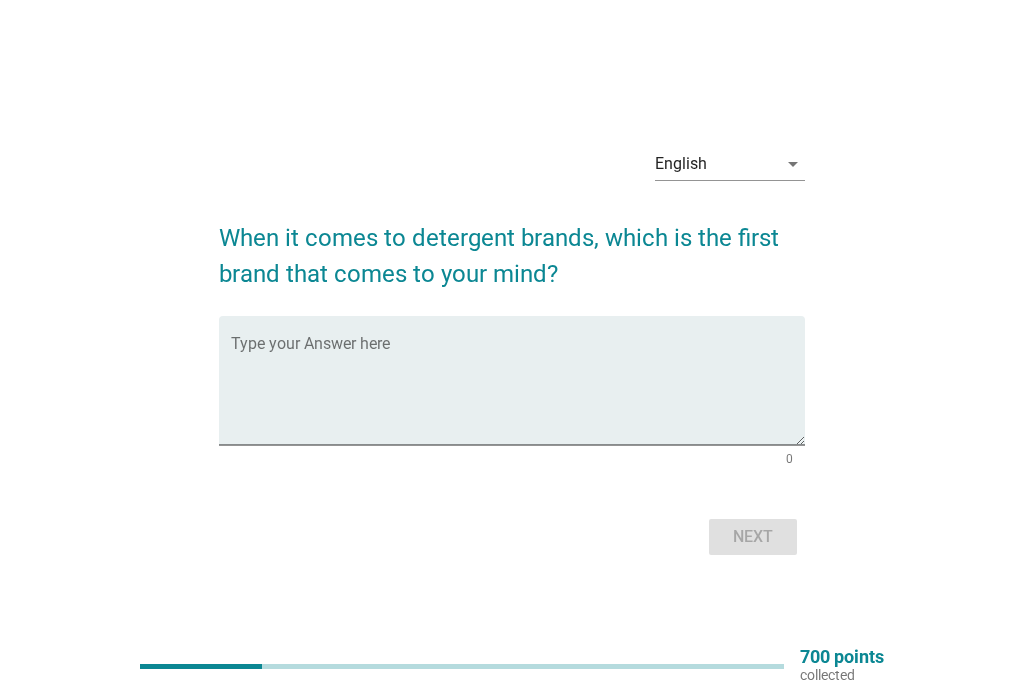 click at bounding box center (518, 392) 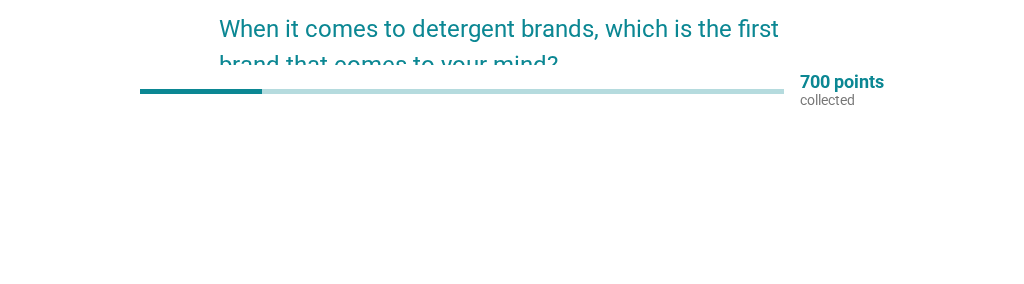 scroll, scrollTop: 73, scrollLeft: 0, axis: vertical 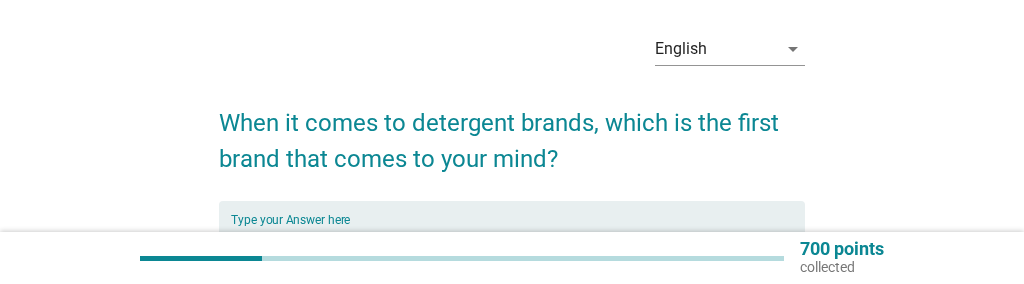 type on "Breeze" 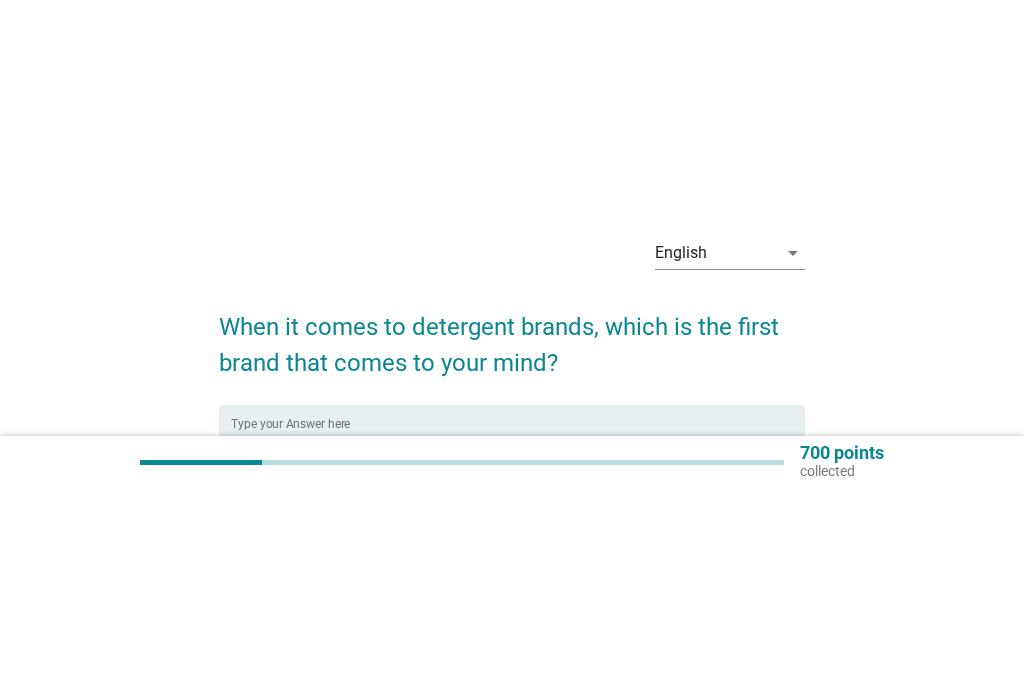 scroll, scrollTop: 0, scrollLeft: 0, axis: both 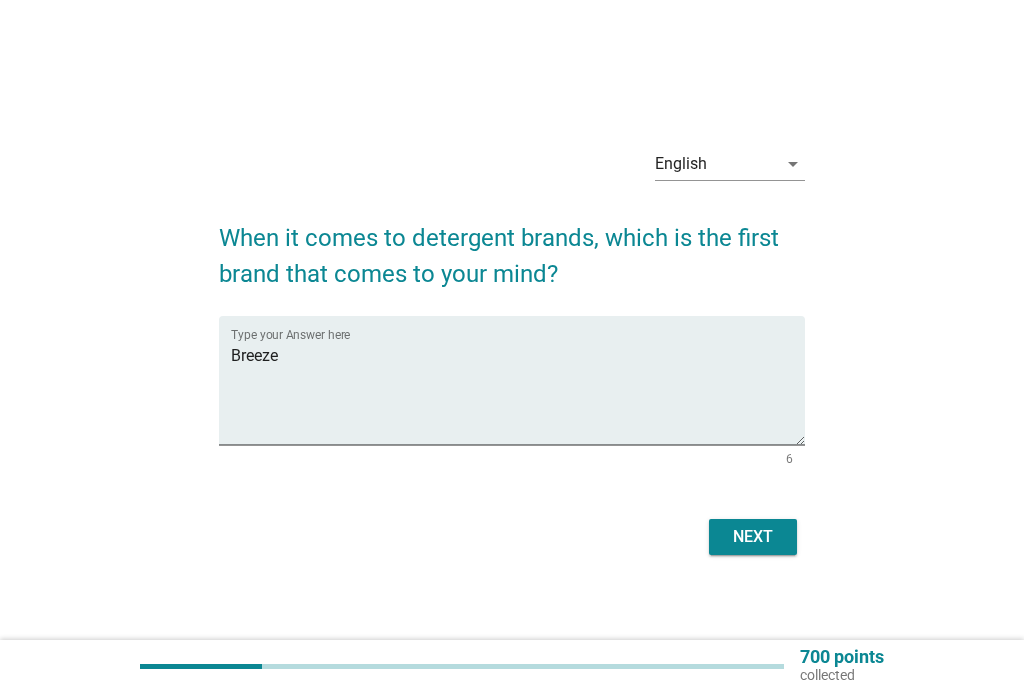 click on "Next" at bounding box center [753, 537] 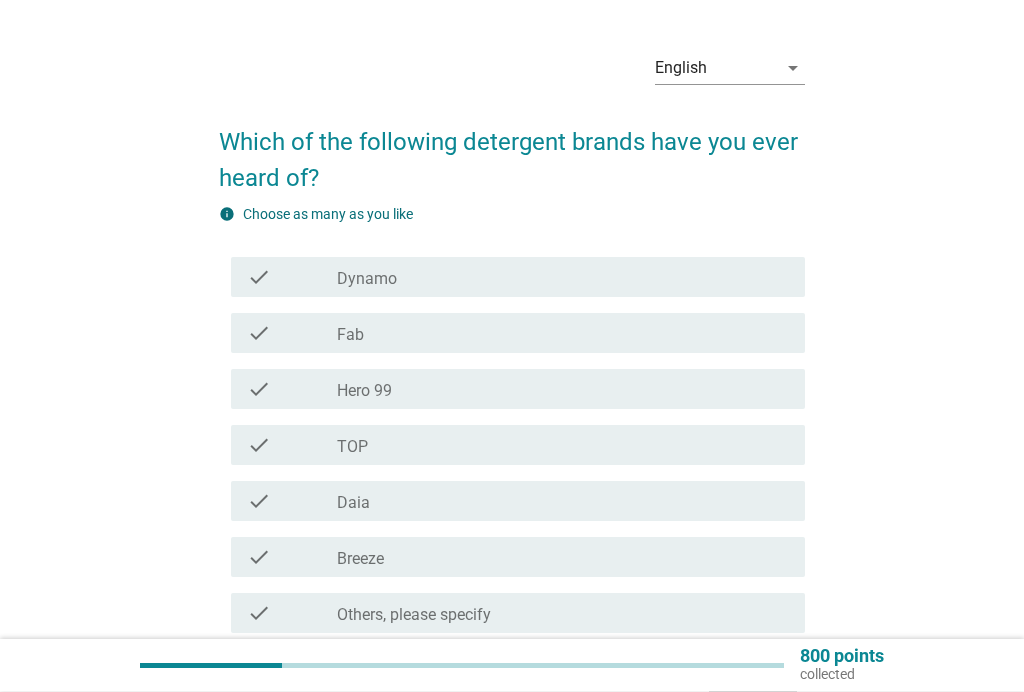 scroll, scrollTop: 54, scrollLeft: 0, axis: vertical 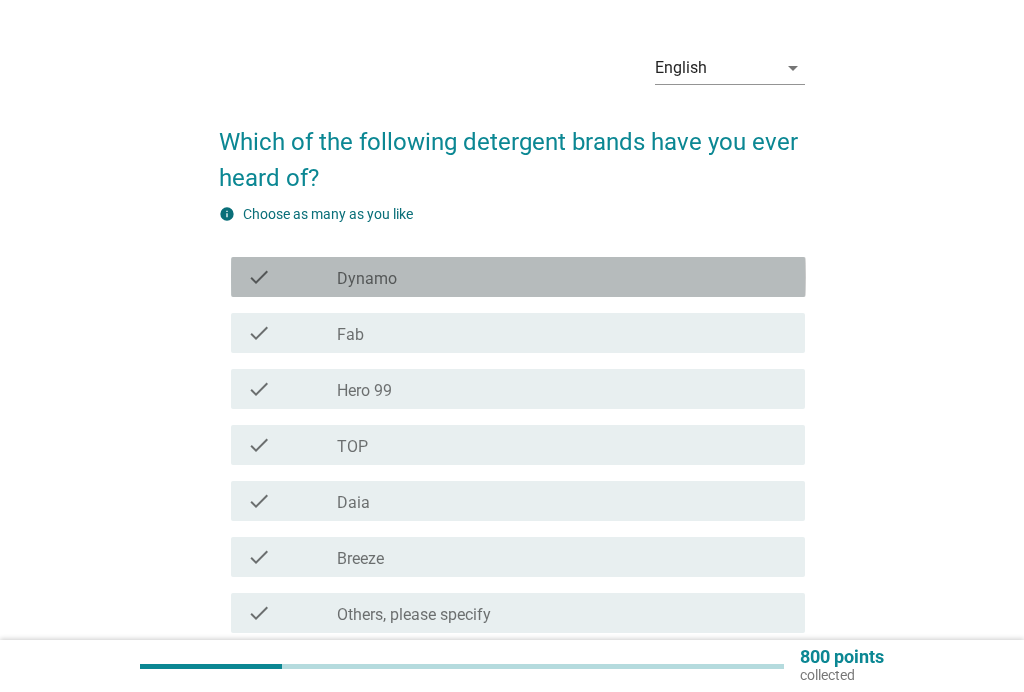 click on "check_box_outline_blank Dynamo" at bounding box center (563, 277) 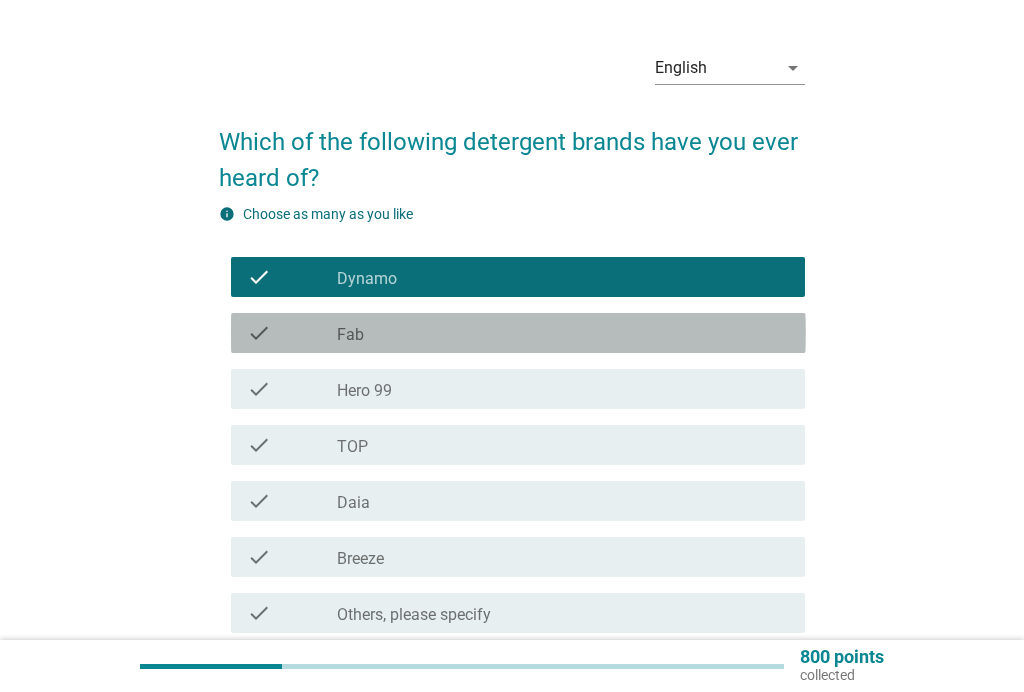 click on "check_box_outline_blank Fab" at bounding box center [563, 333] 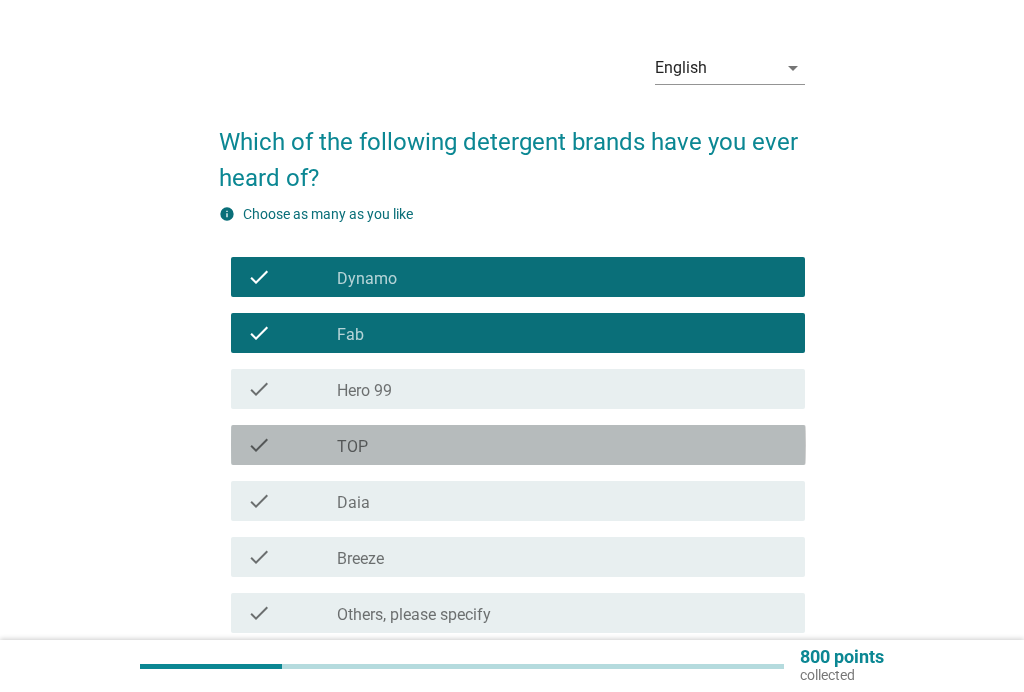 click on "check_box_outline_blank TOP" at bounding box center (563, 445) 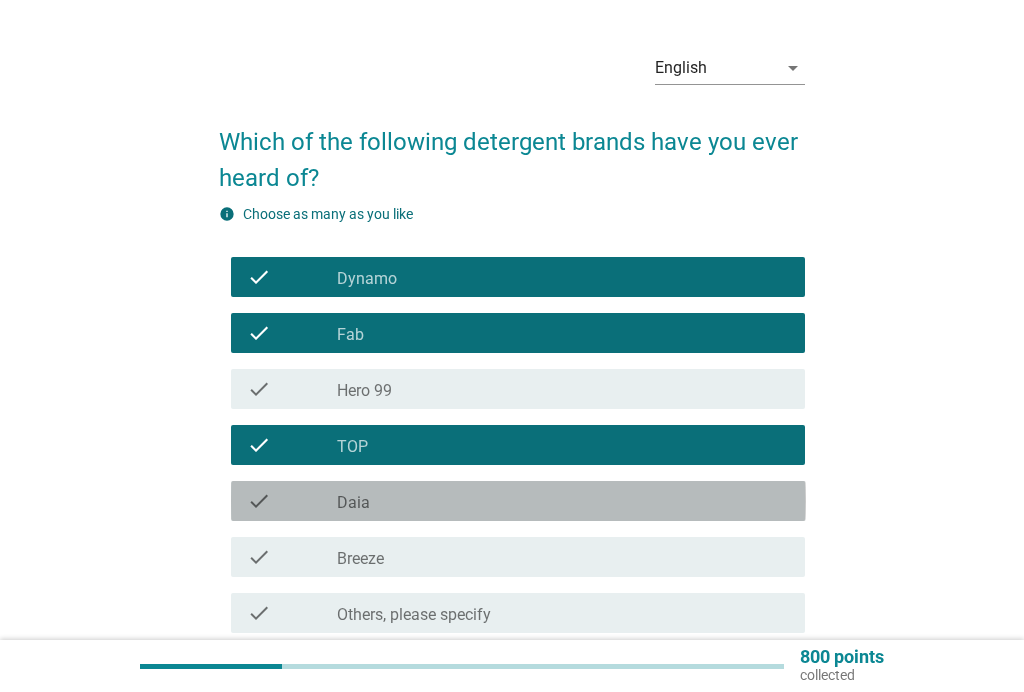 click on "check_box_outline_blank Daia" at bounding box center (563, 501) 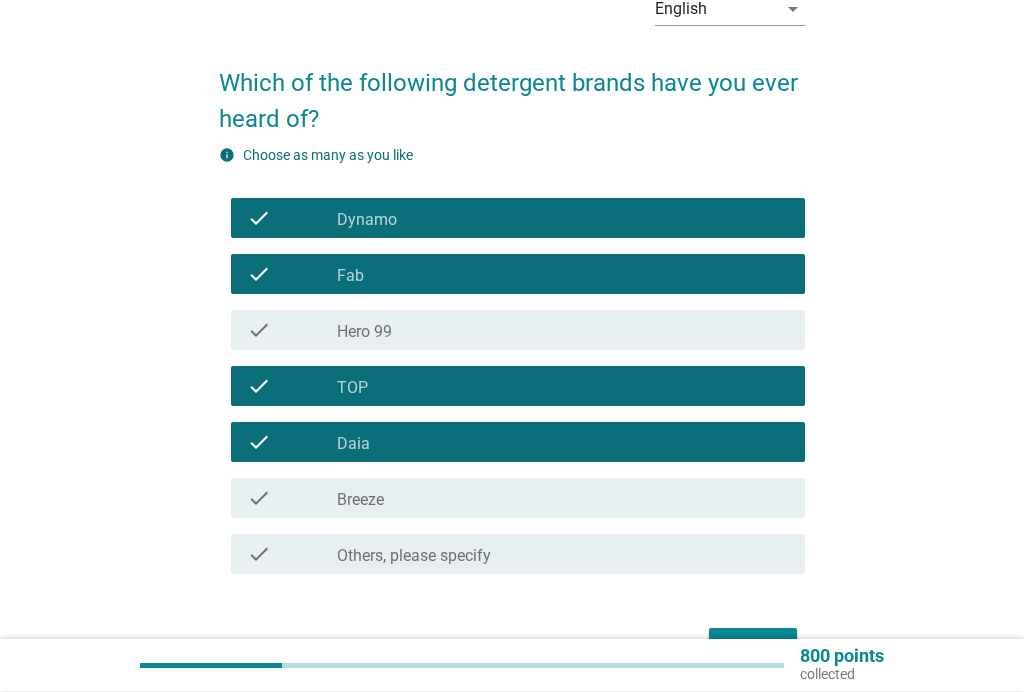 scroll, scrollTop: 113, scrollLeft: 0, axis: vertical 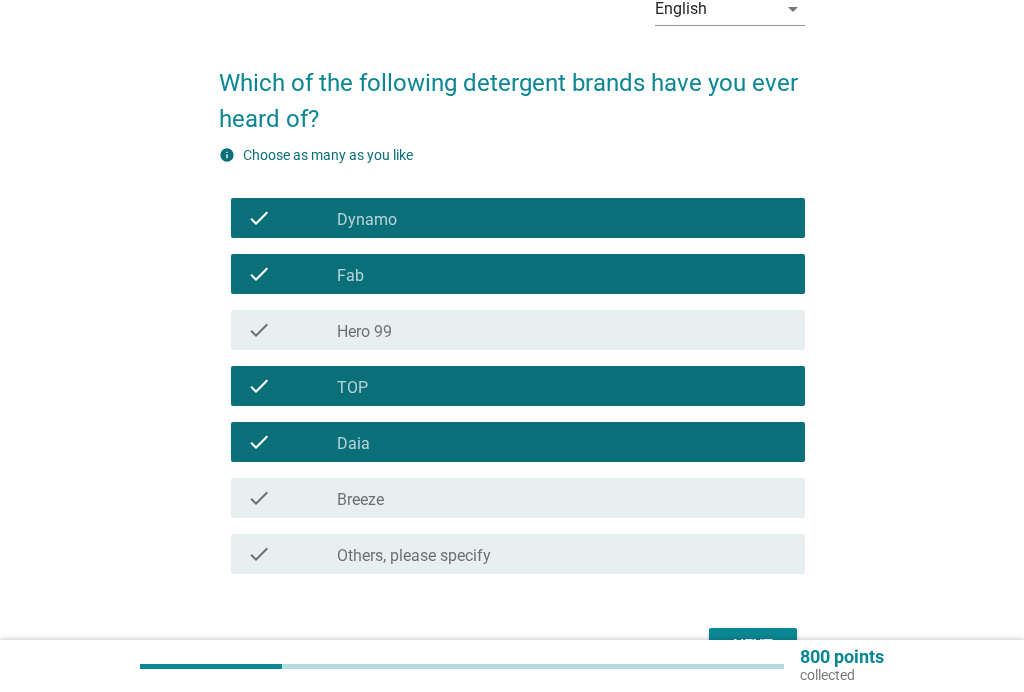 click on "check_box_outline_blank Breeze" at bounding box center (563, 498) 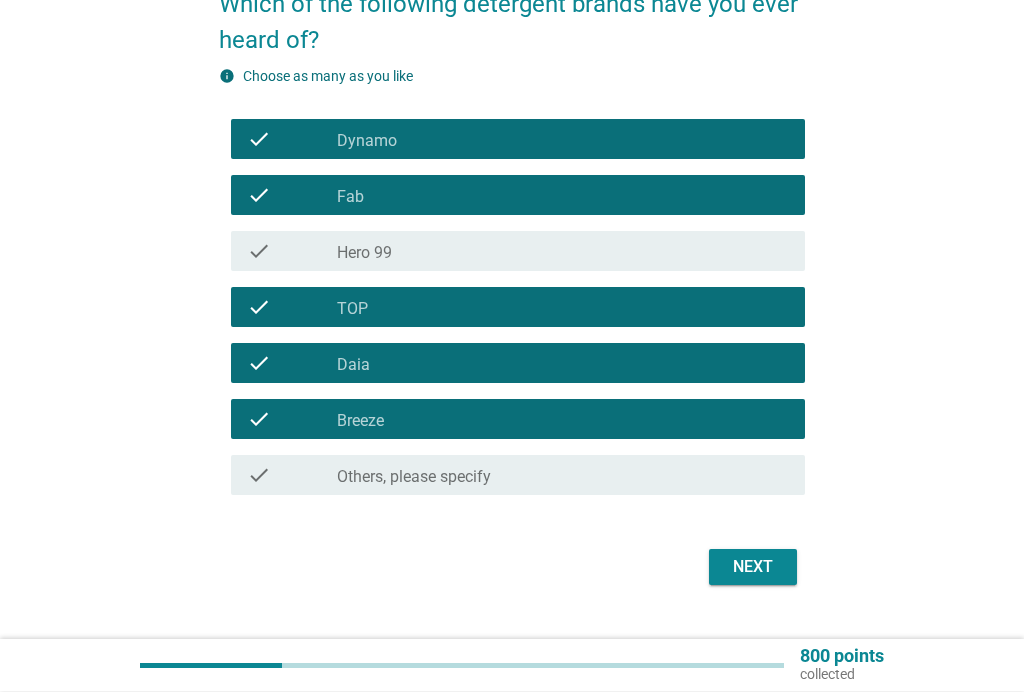 scroll, scrollTop: 192, scrollLeft: 0, axis: vertical 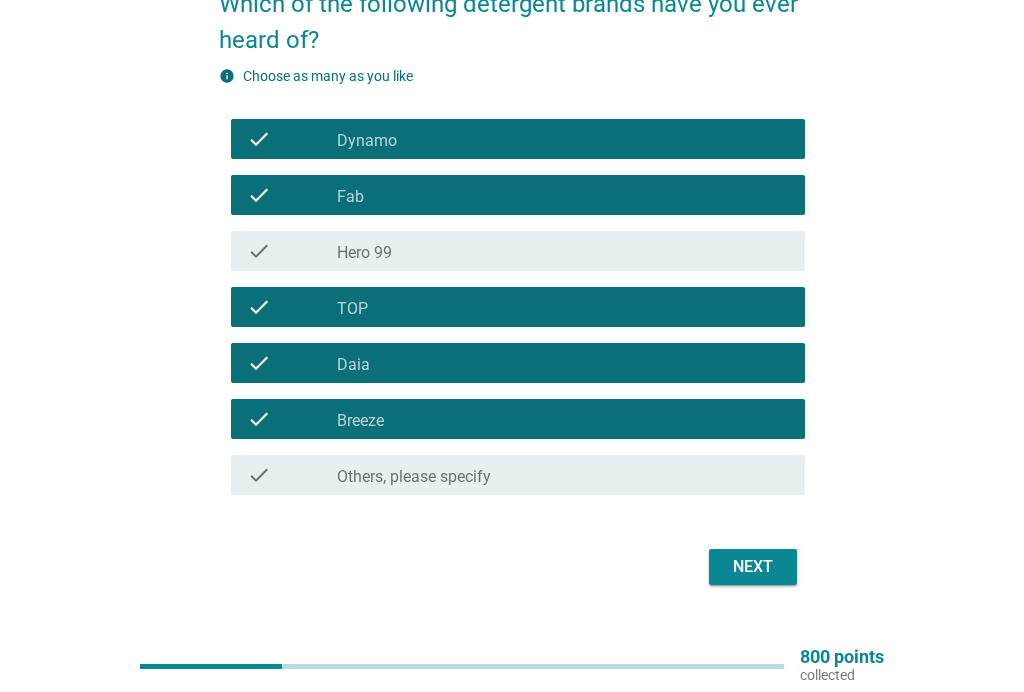 click on "Next" at bounding box center [753, 567] 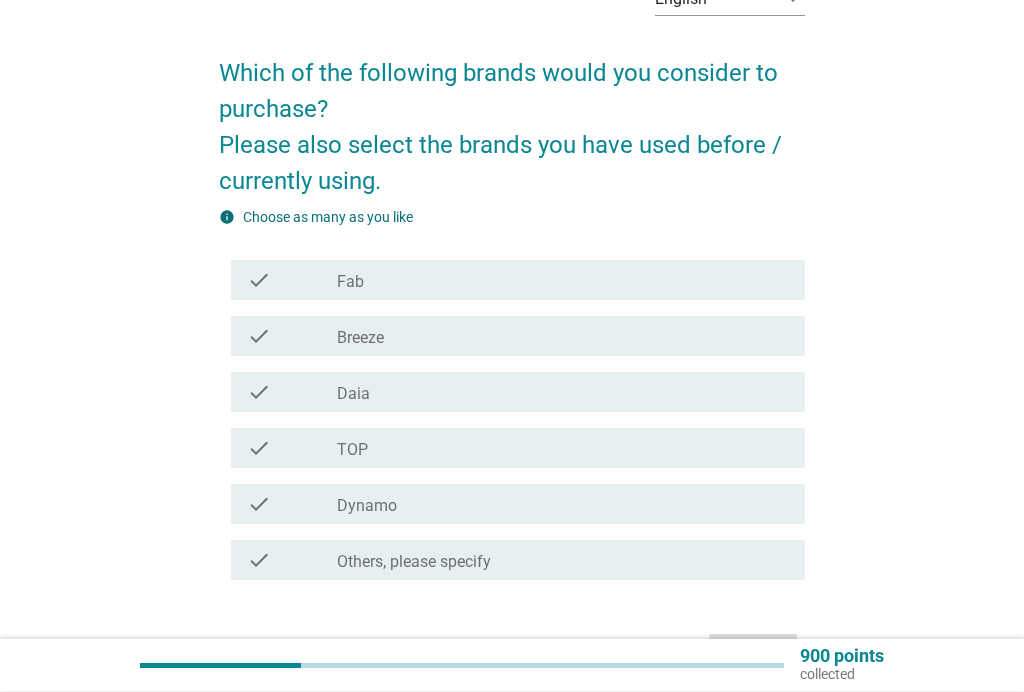 scroll, scrollTop: 122, scrollLeft: 0, axis: vertical 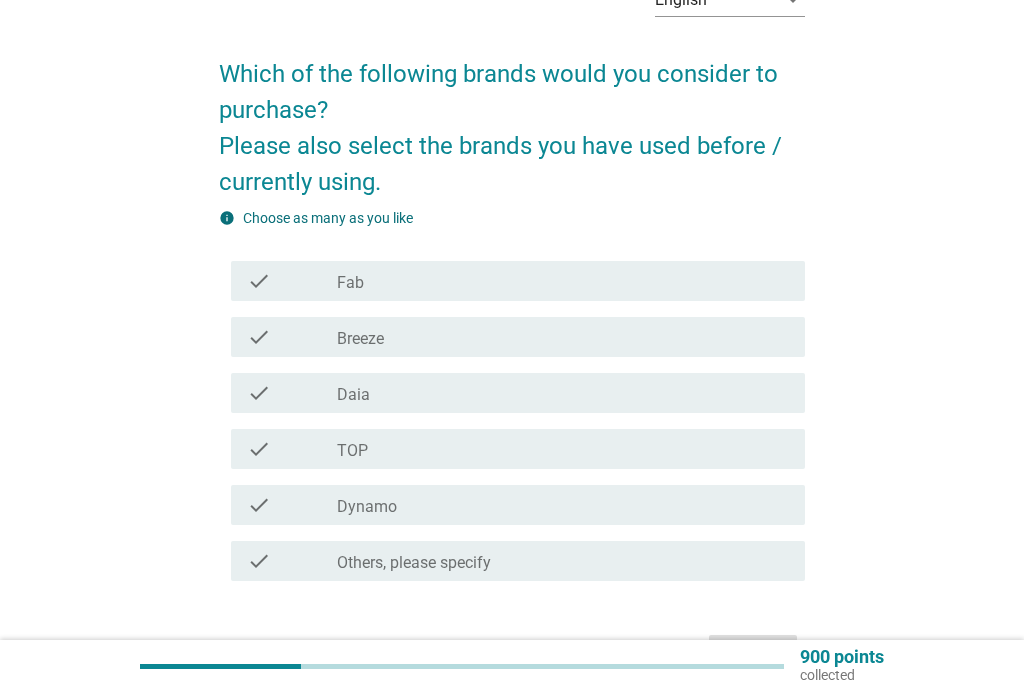 click on "check_box_outline_blank Fab" at bounding box center [563, 281] 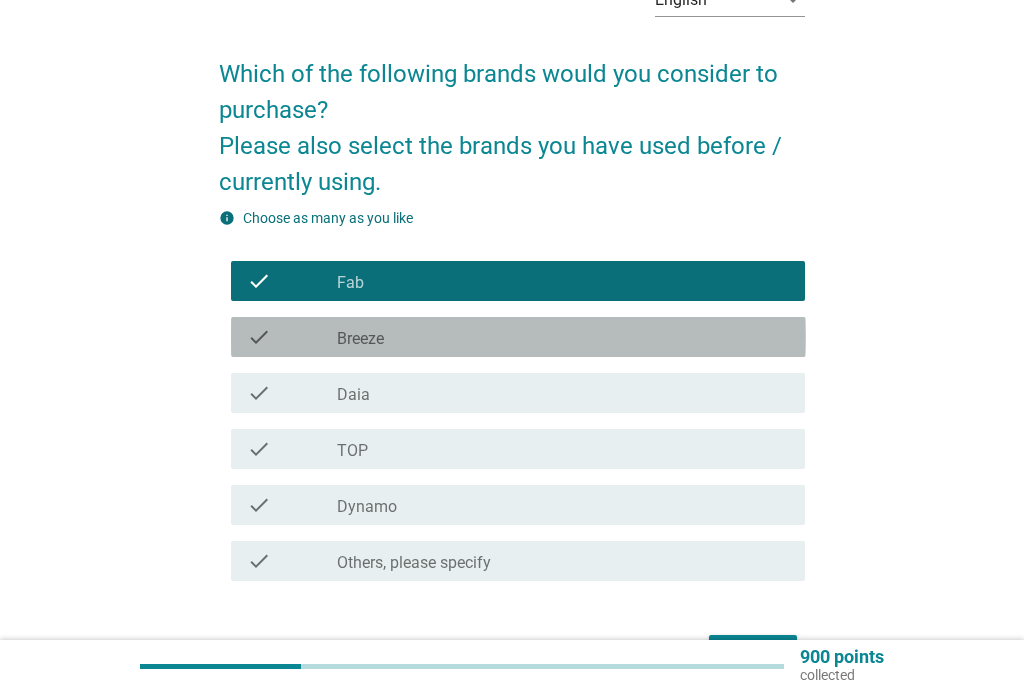 click on "check_box_outline_blank Breeze" at bounding box center [563, 337] 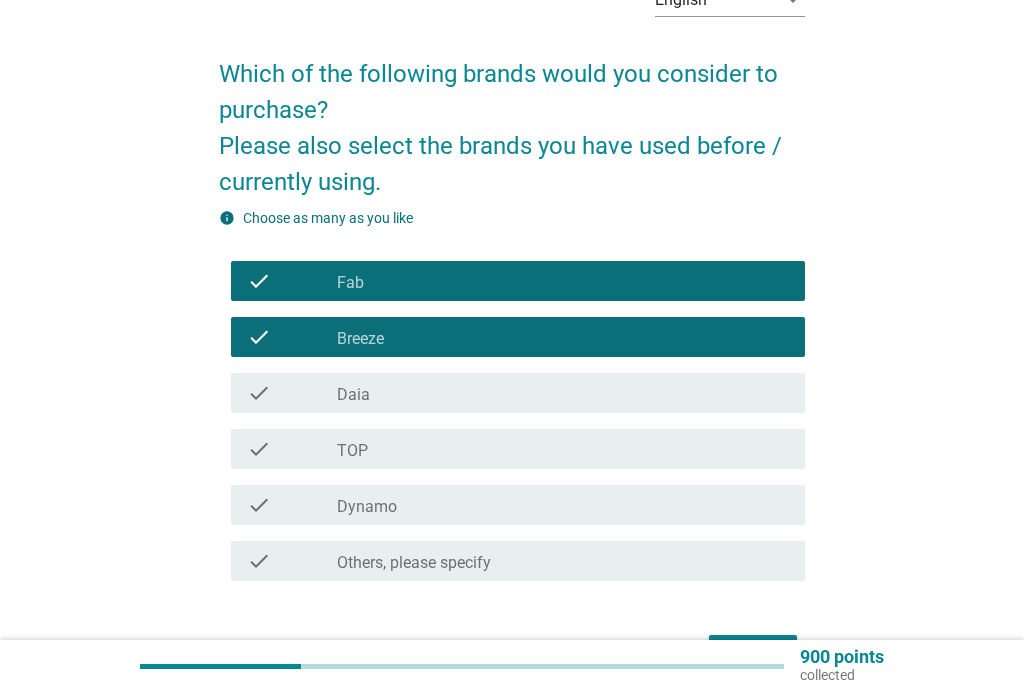 click on "check_box_outline_blank Daia" at bounding box center (563, 393) 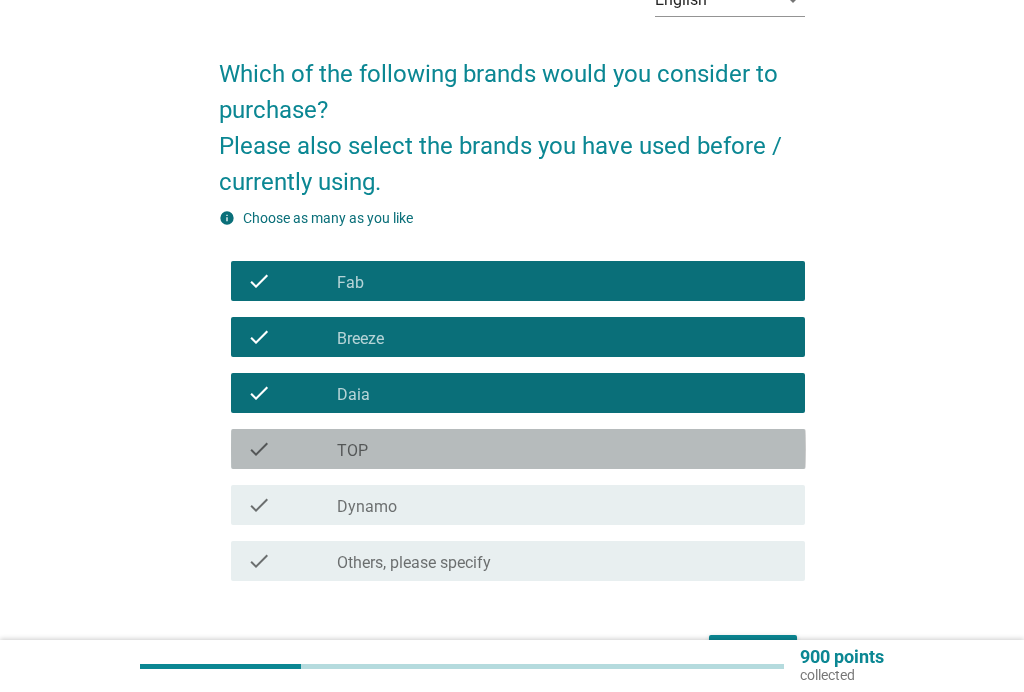 click on "check_box_outline_blank TOP" at bounding box center [563, 449] 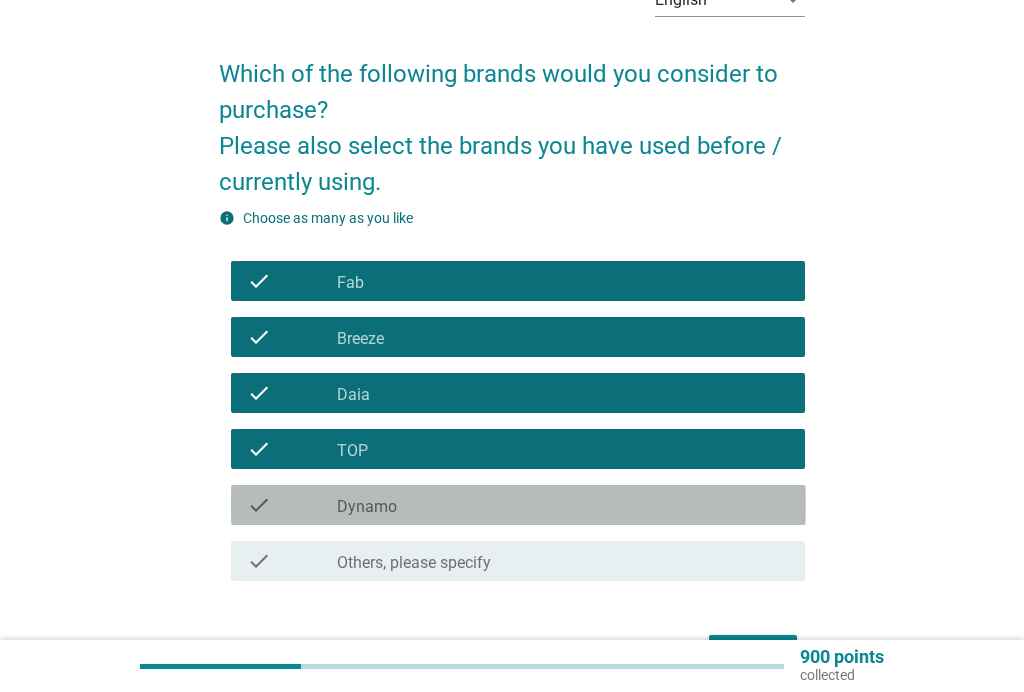 click on "check_box_outline_blank Dynamo" at bounding box center (563, 505) 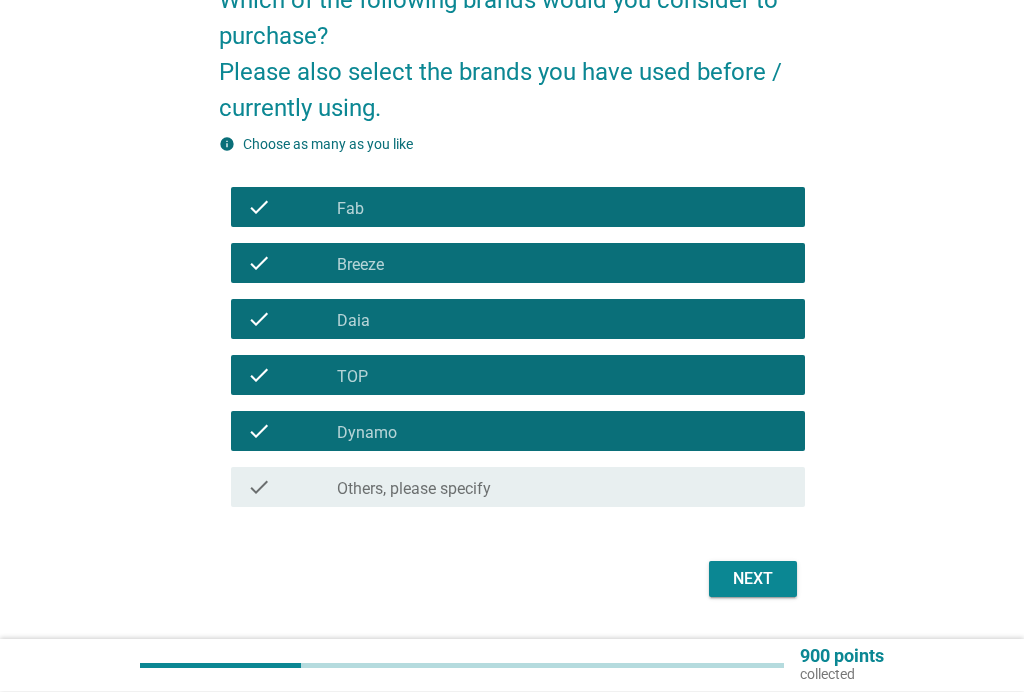 scroll, scrollTop: 195, scrollLeft: 0, axis: vertical 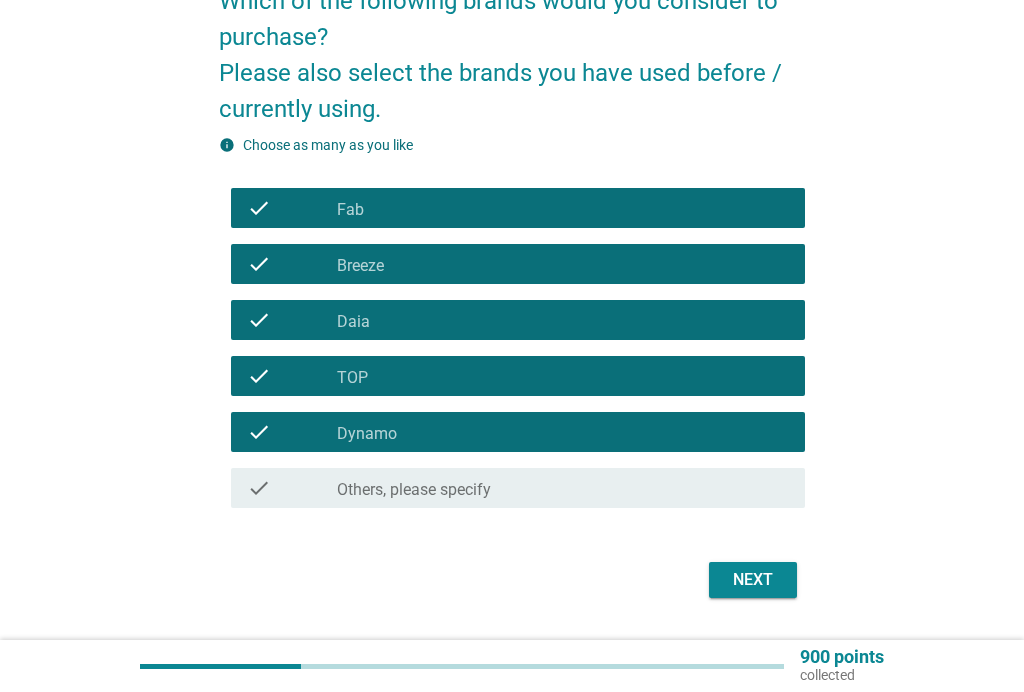 click on "Next" at bounding box center [753, 580] 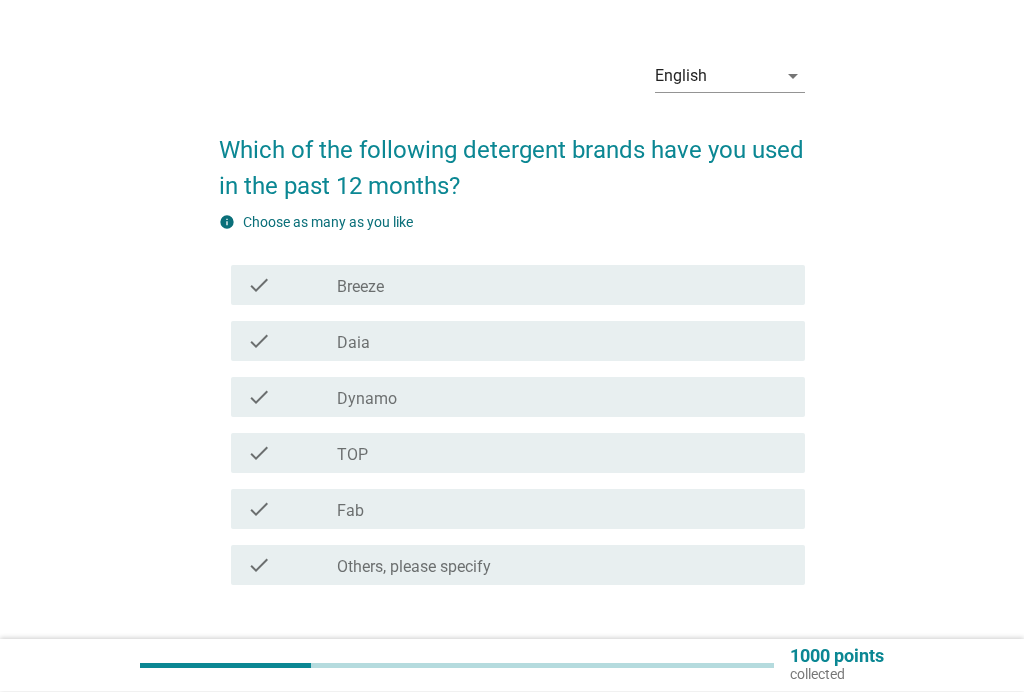 scroll, scrollTop: 46, scrollLeft: 0, axis: vertical 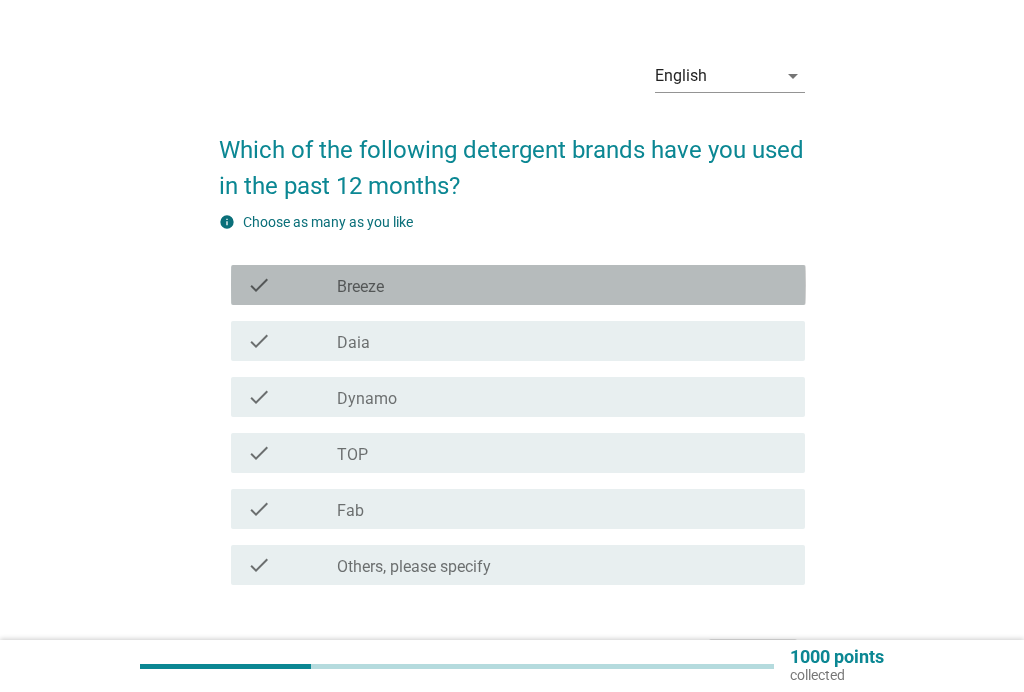 click on "check     check_box Breeze" at bounding box center (518, 285) 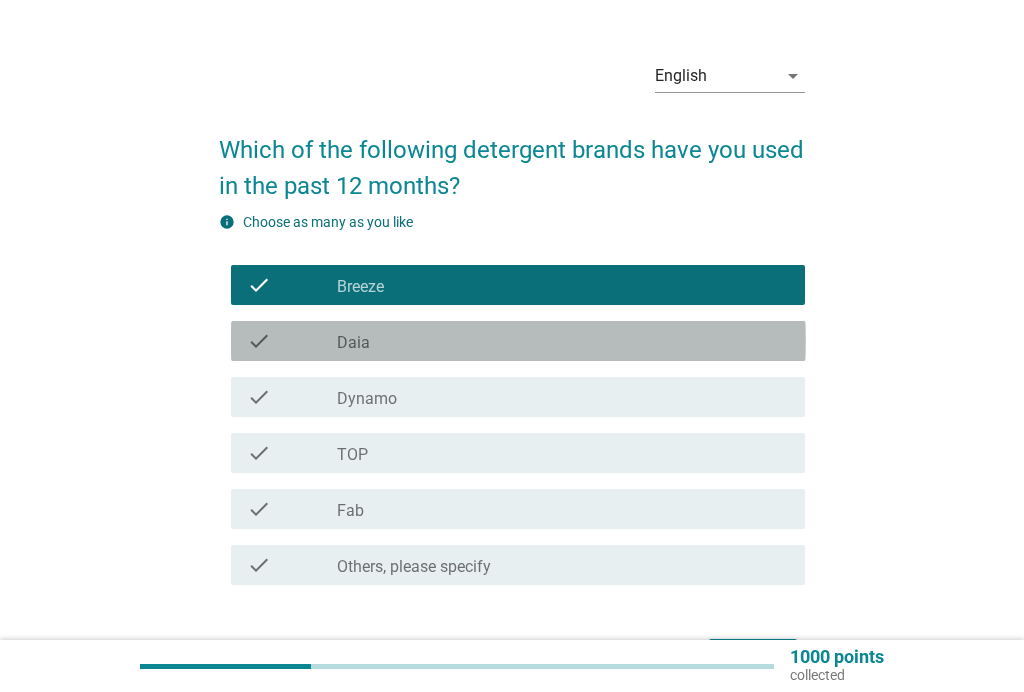 click on "check     check_box [BRAND]" at bounding box center (518, 341) 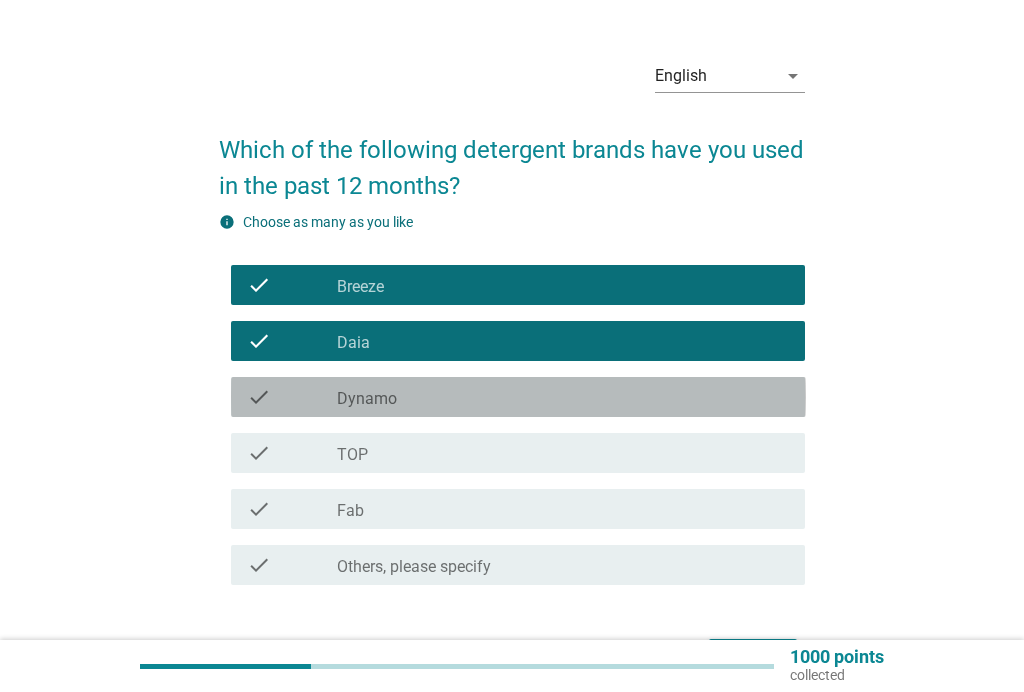 click on "Dynamo" at bounding box center [367, 399] 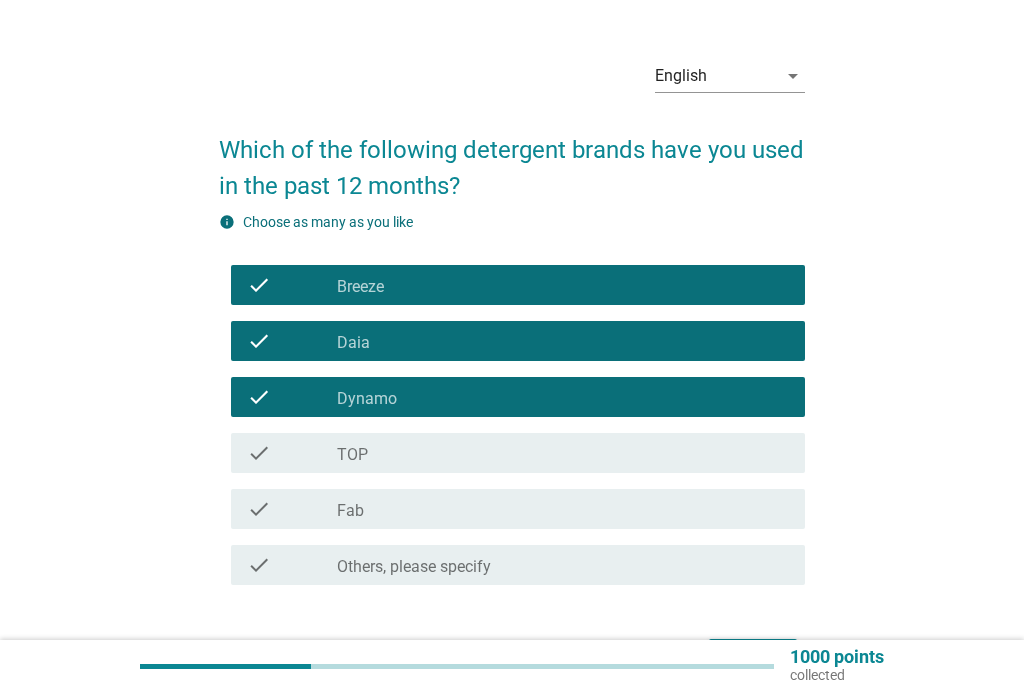 click on "check_box_outline_blank TOP" at bounding box center (563, 453) 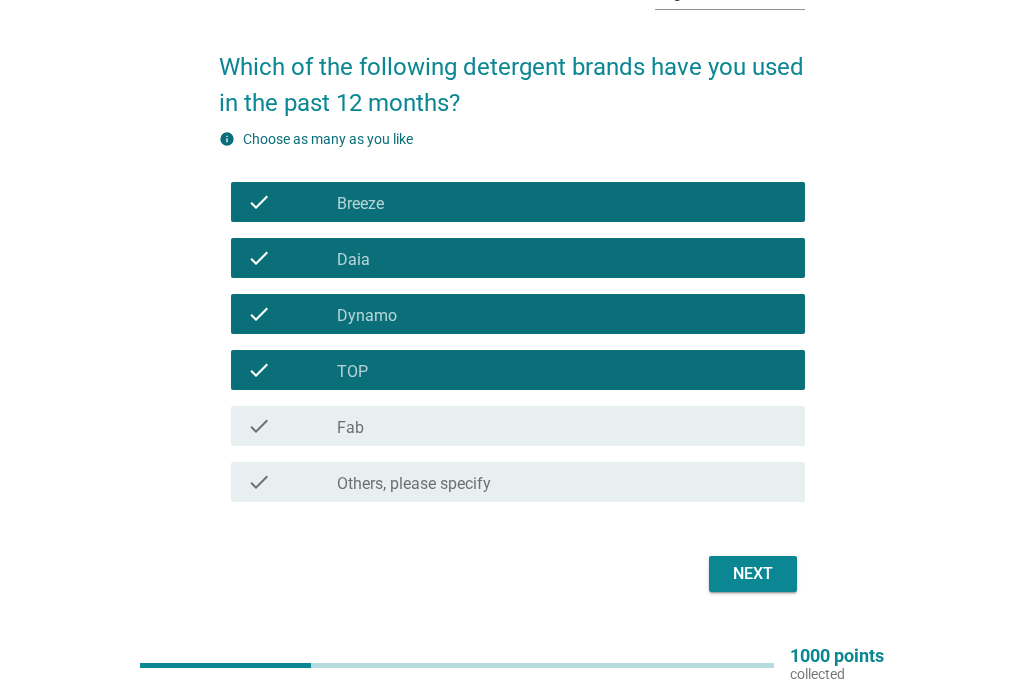 scroll, scrollTop: 129, scrollLeft: 0, axis: vertical 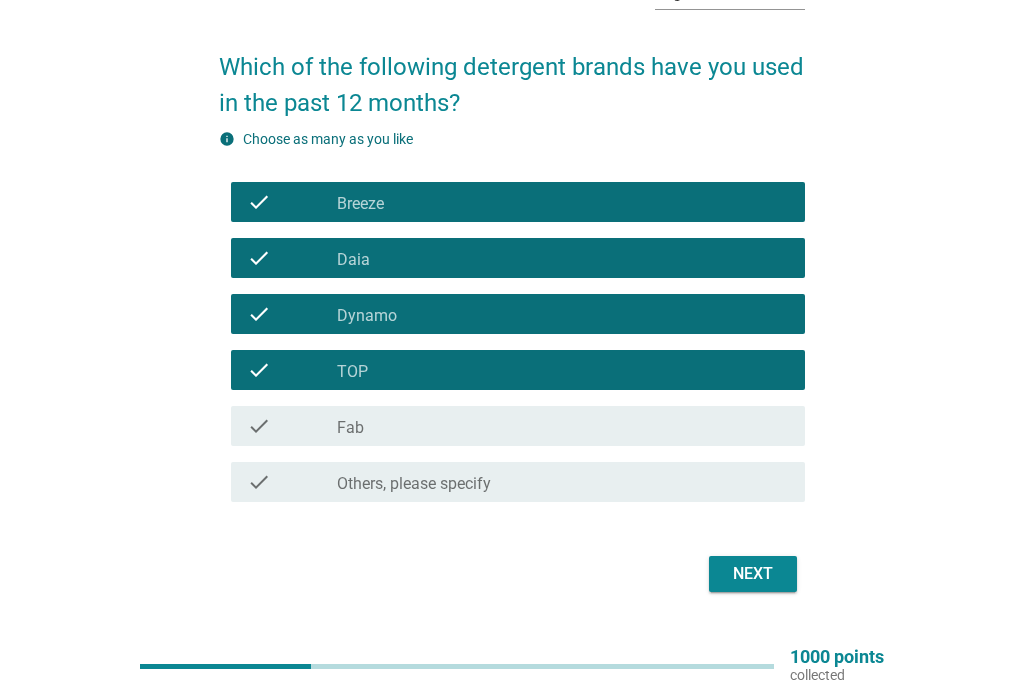 click on "Next" at bounding box center [753, 574] 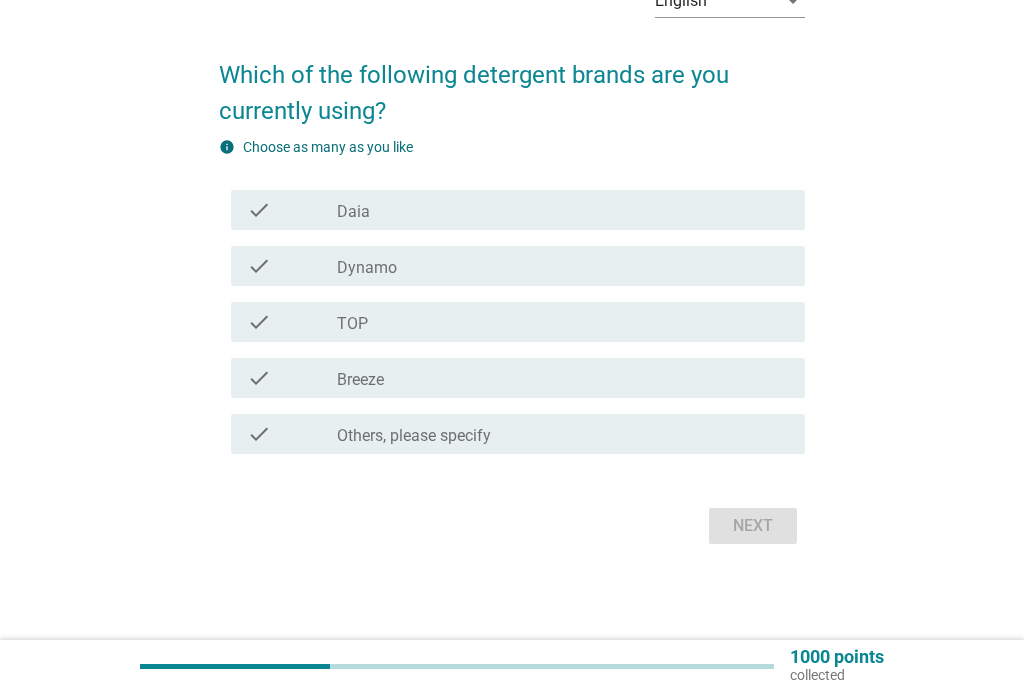 scroll, scrollTop: 0, scrollLeft: 0, axis: both 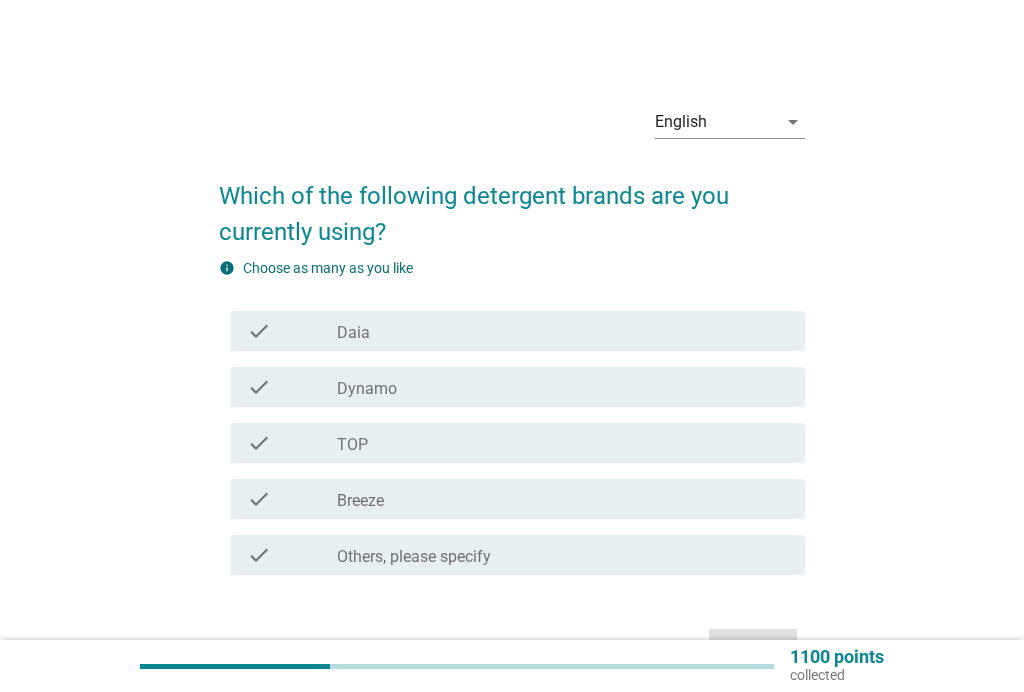 click on "check_box Breeze" at bounding box center [563, 499] 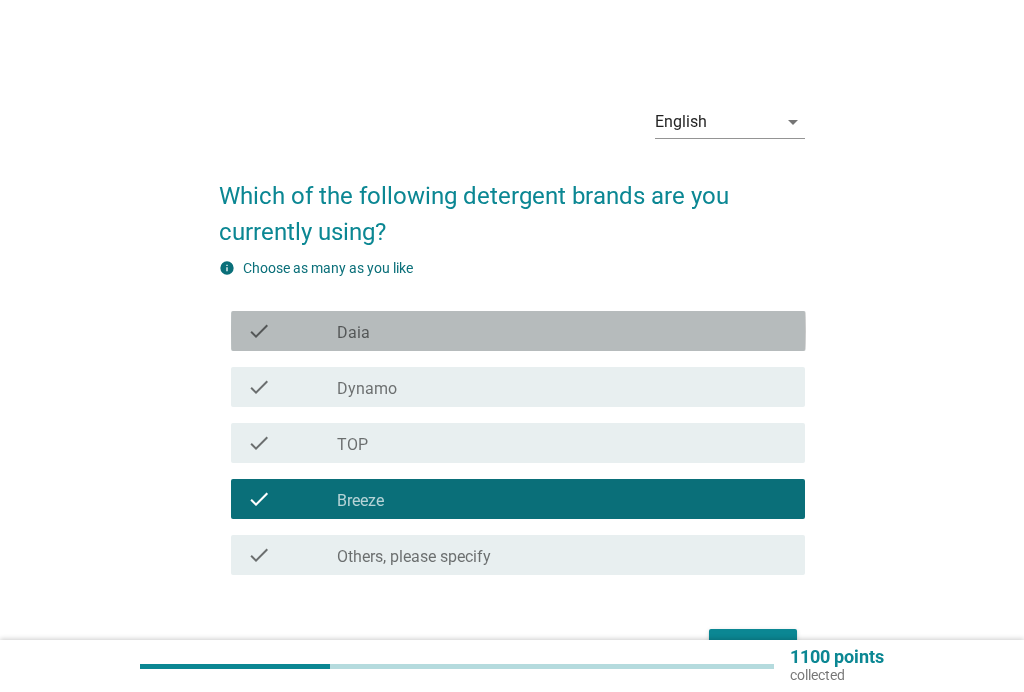 click on "check     check_box [BRAND]" at bounding box center (518, 331) 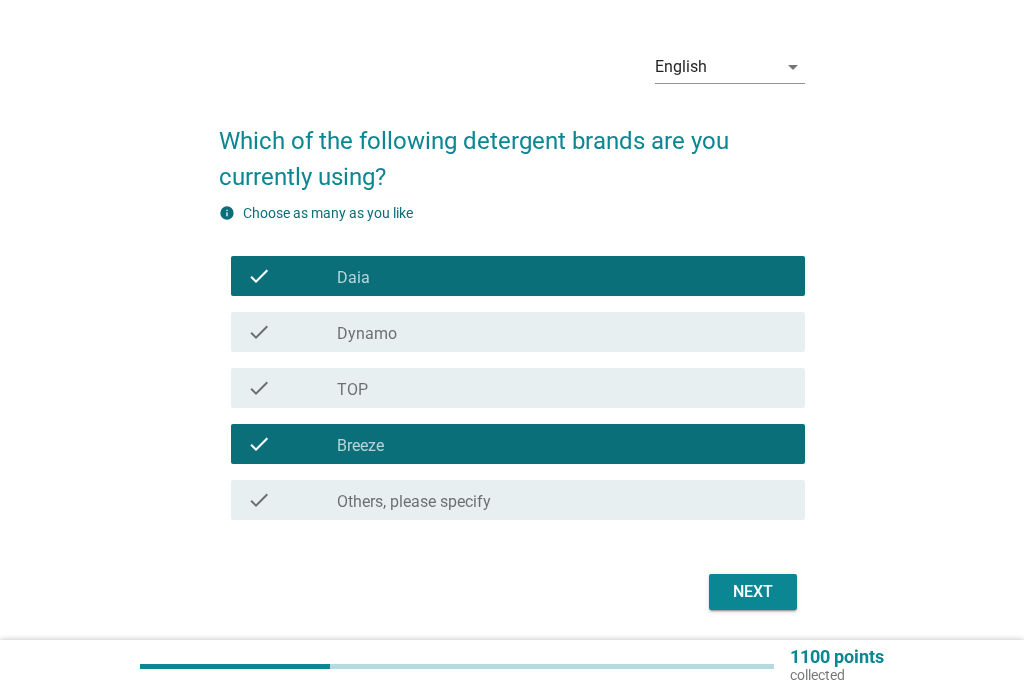 scroll, scrollTop: 61, scrollLeft: 0, axis: vertical 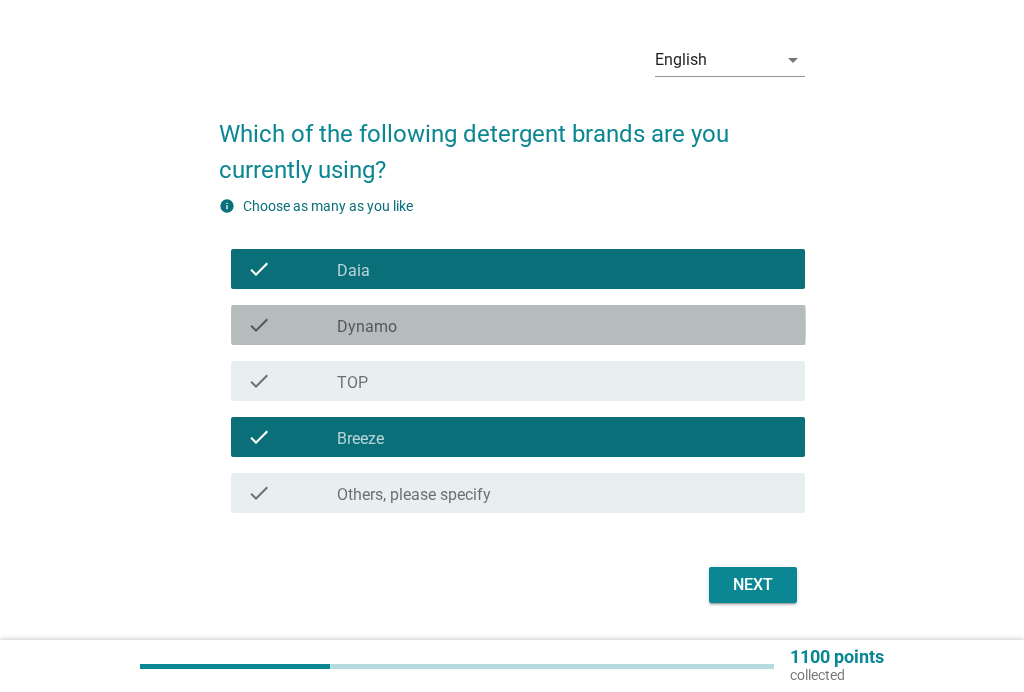 click on "Dynamo" at bounding box center (367, 327) 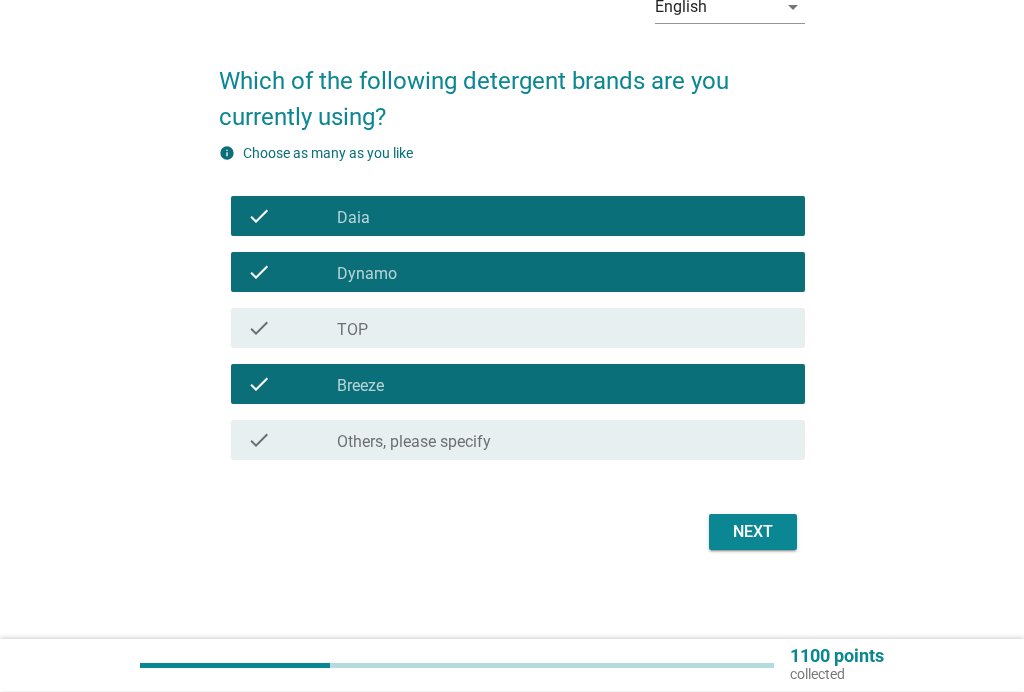 scroll, scrollTop: 115, scrollLeft: 0, axis: vertical 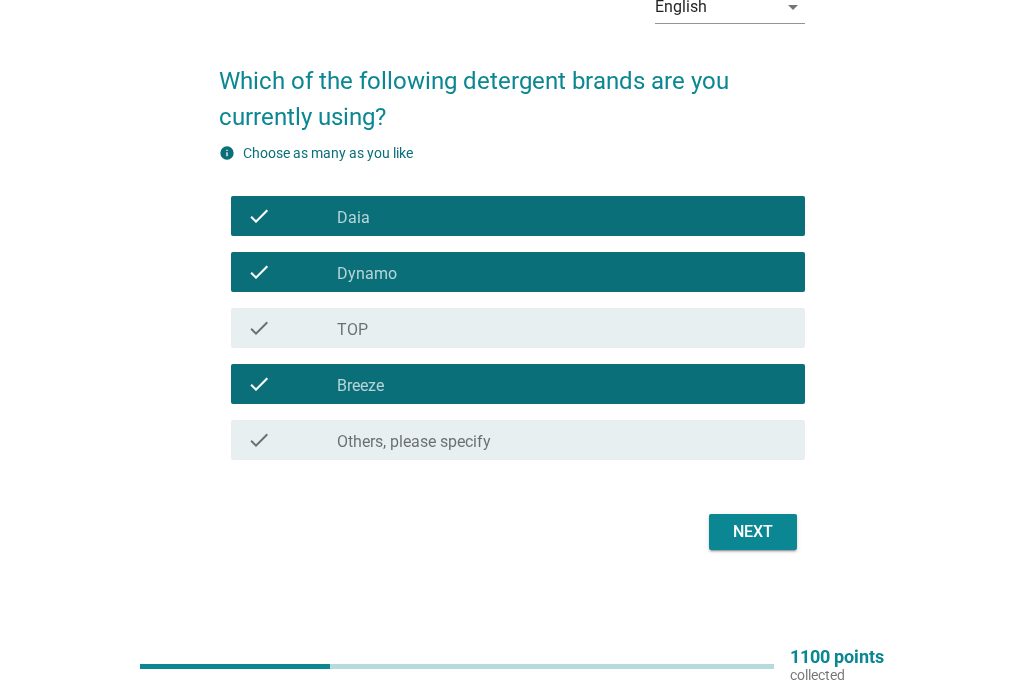 click on "Next" at bounding box center [753, 532] 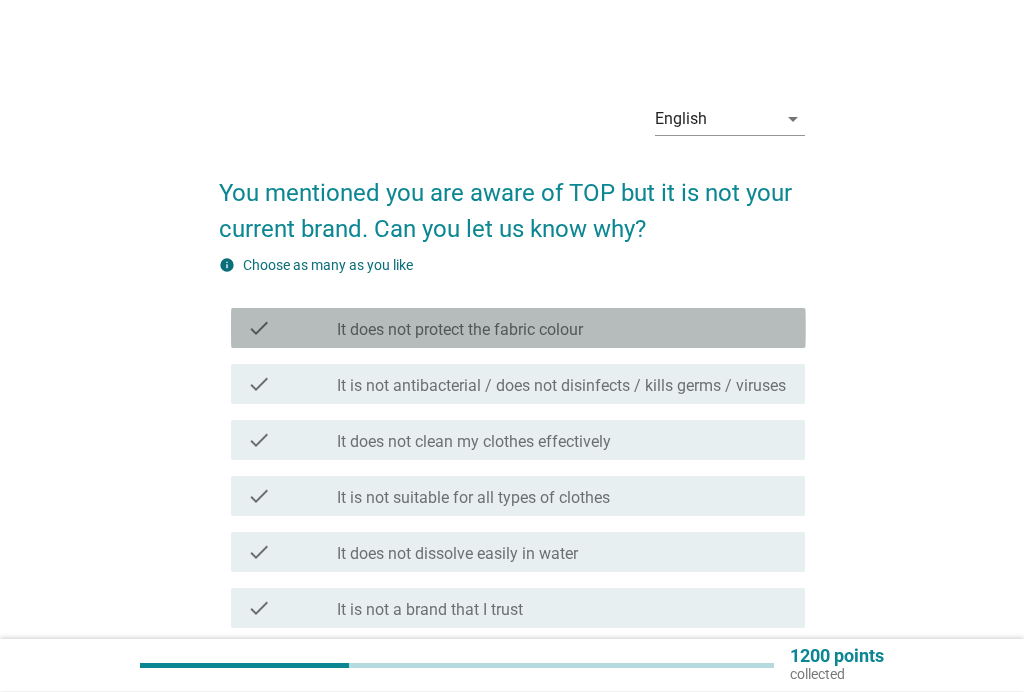 scroll, scrollTop: 3, scrollLeft: 0, axis: vertical 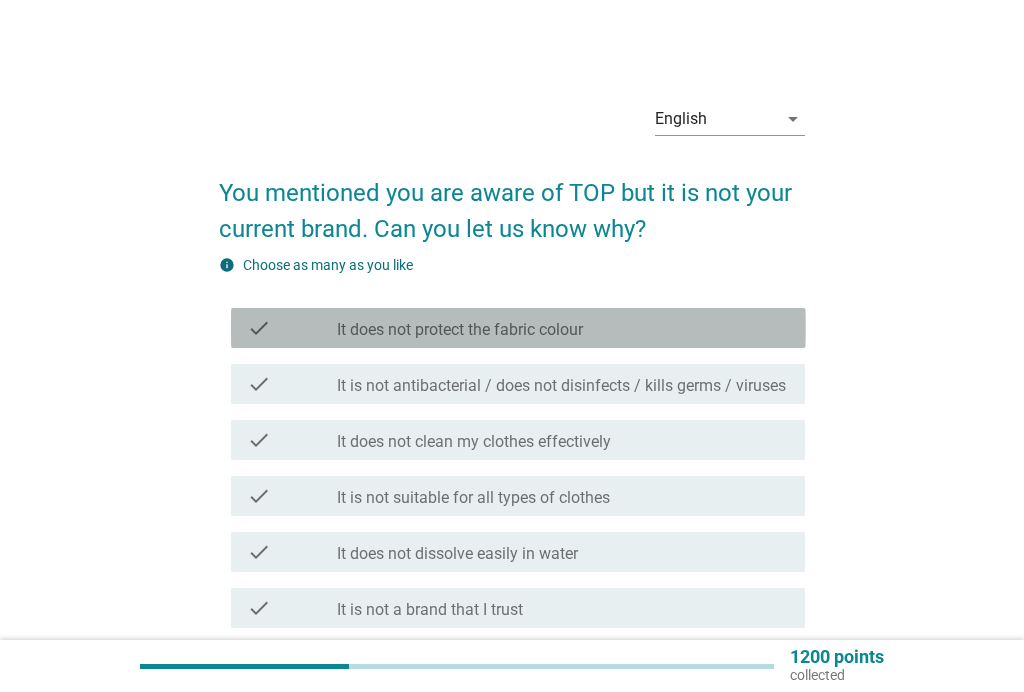 click on "check     check_box_outline_blank It does not protect the fabric colour" at bounding box center (518, 328) 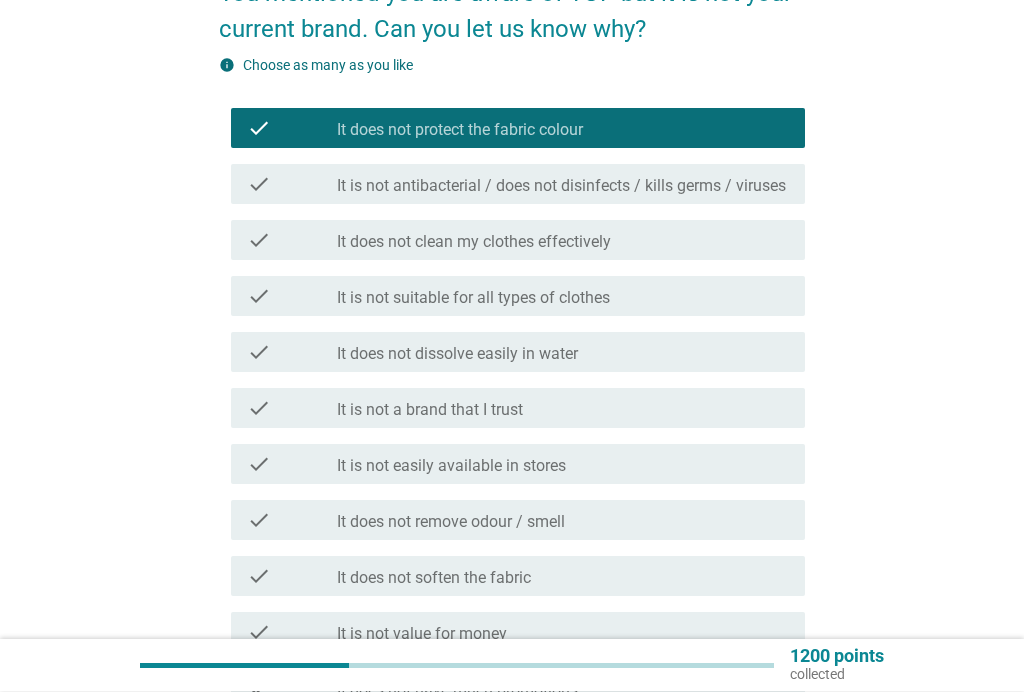 scroll, scrollTop: 203, scrollLeft: 0, axis: vertical 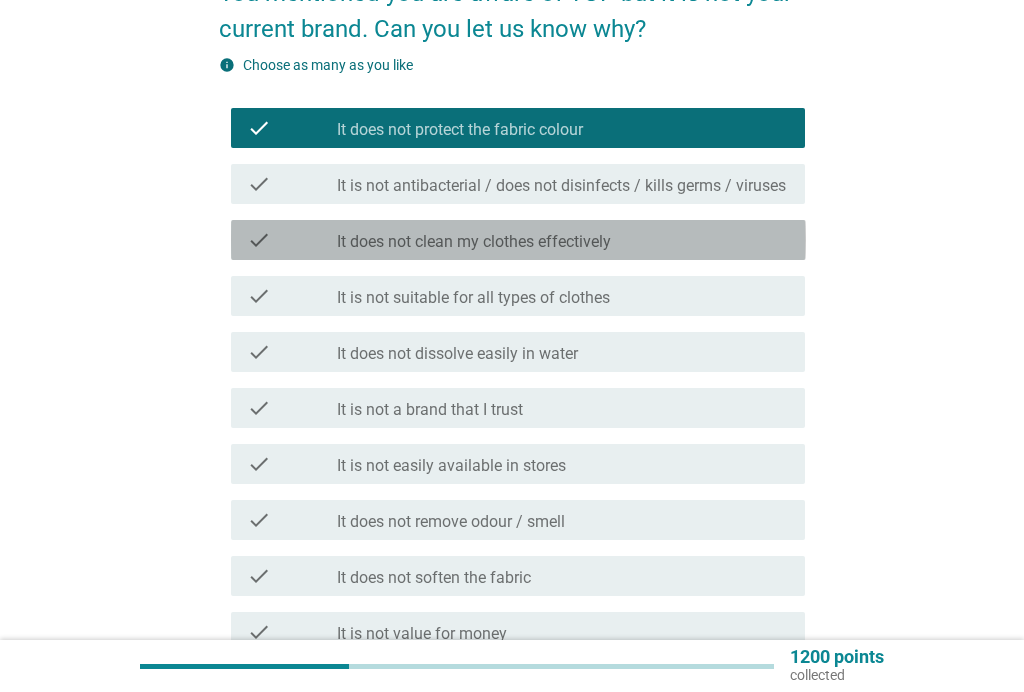click on "check_box_outline_blank It does not clean my clothes effectively" at bounding box center [563, 240] 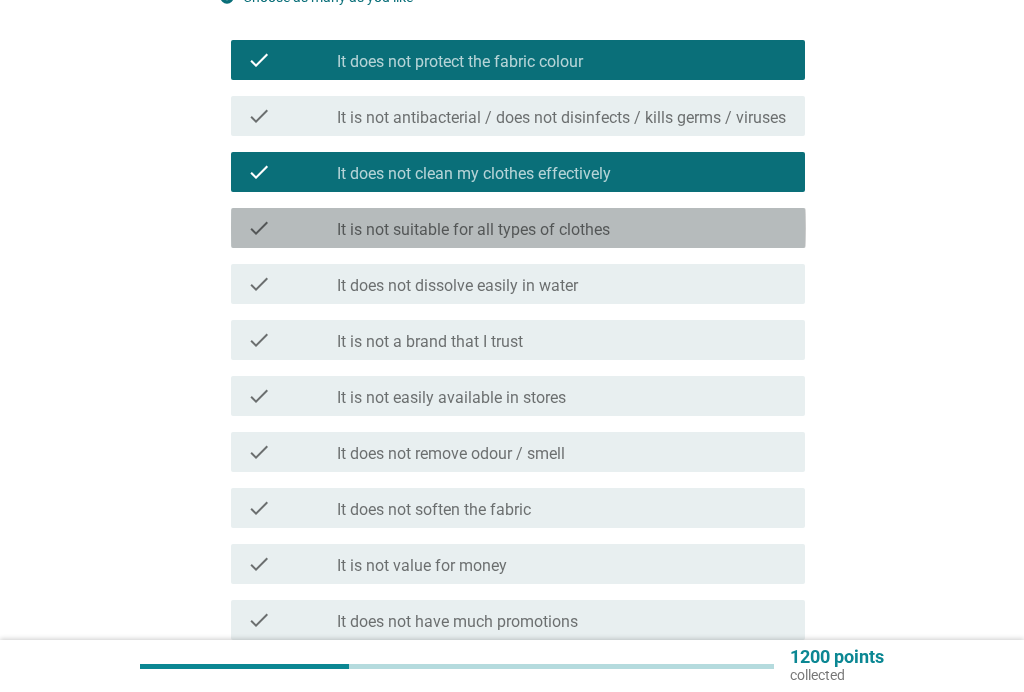 click on "check_box_outline_blank It is not suitable for all types of clothes" at bounding box center (563, 228) 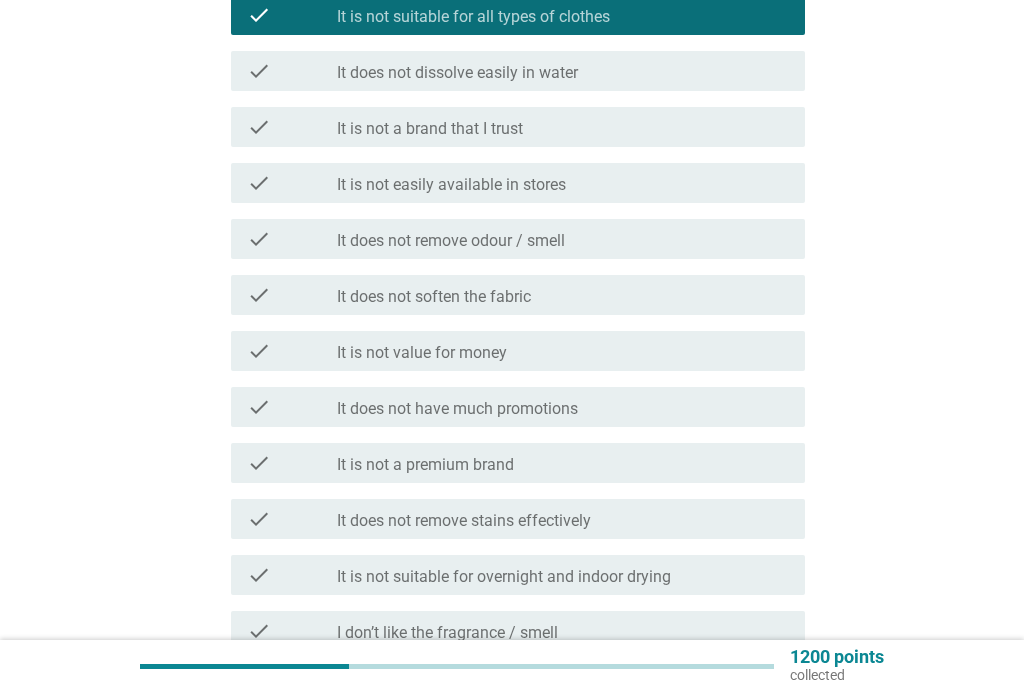 scroll, scrollTop: 506, scrollLeft: 0, axis: vertical 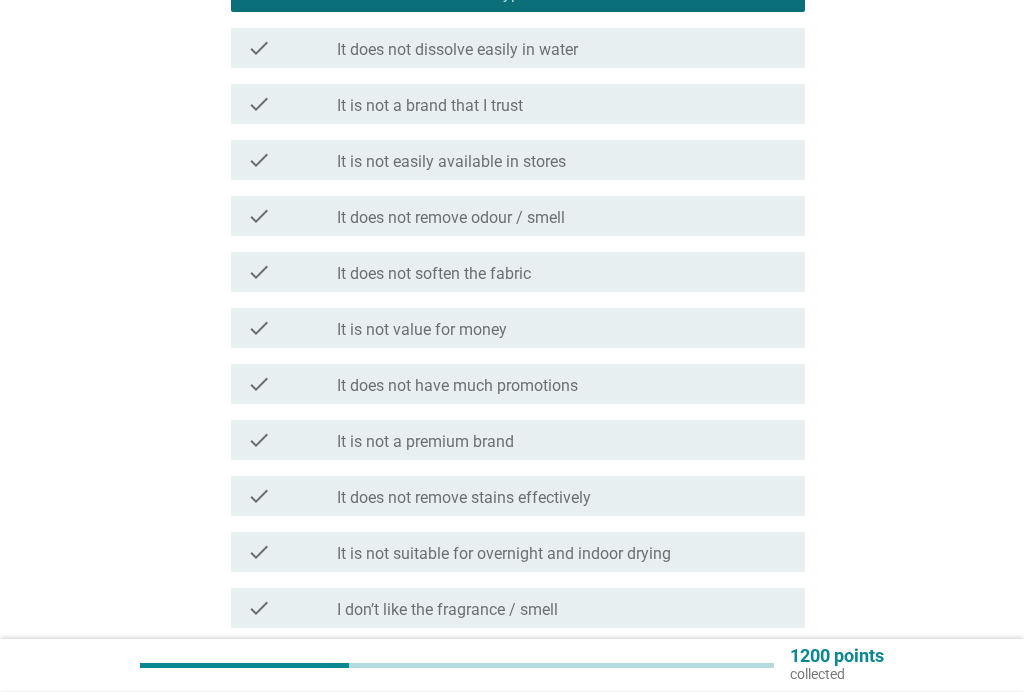 click on "check     check_box_outline_blank It does not remove odour / smell" at bounding box center (518, 217) 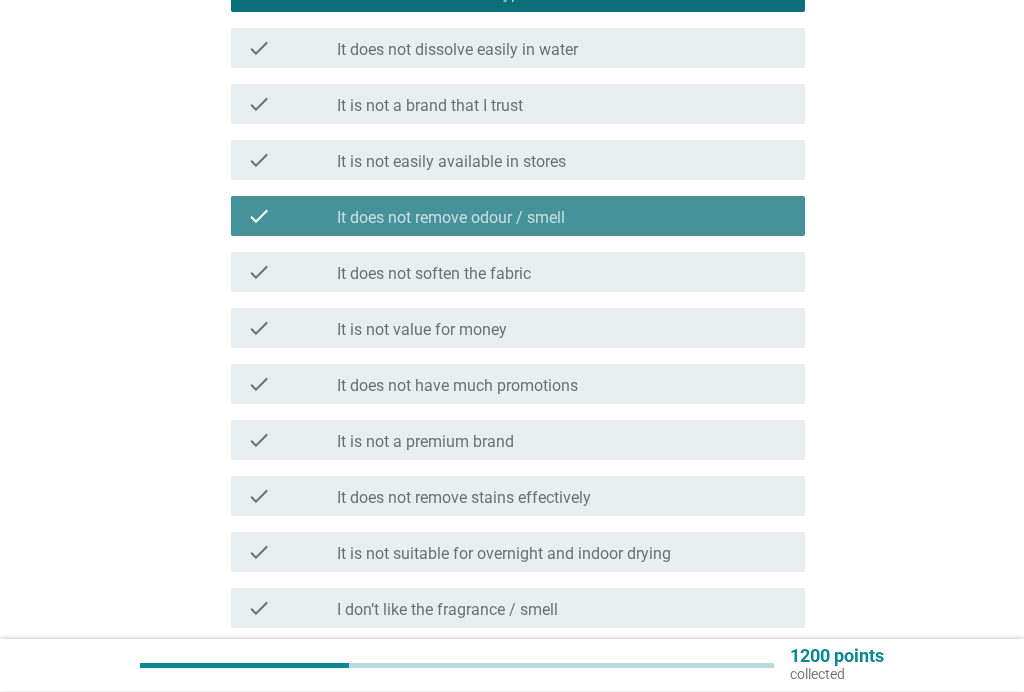 scroll, scrollTop: 507, scrollLeft: 0, axis: vertical 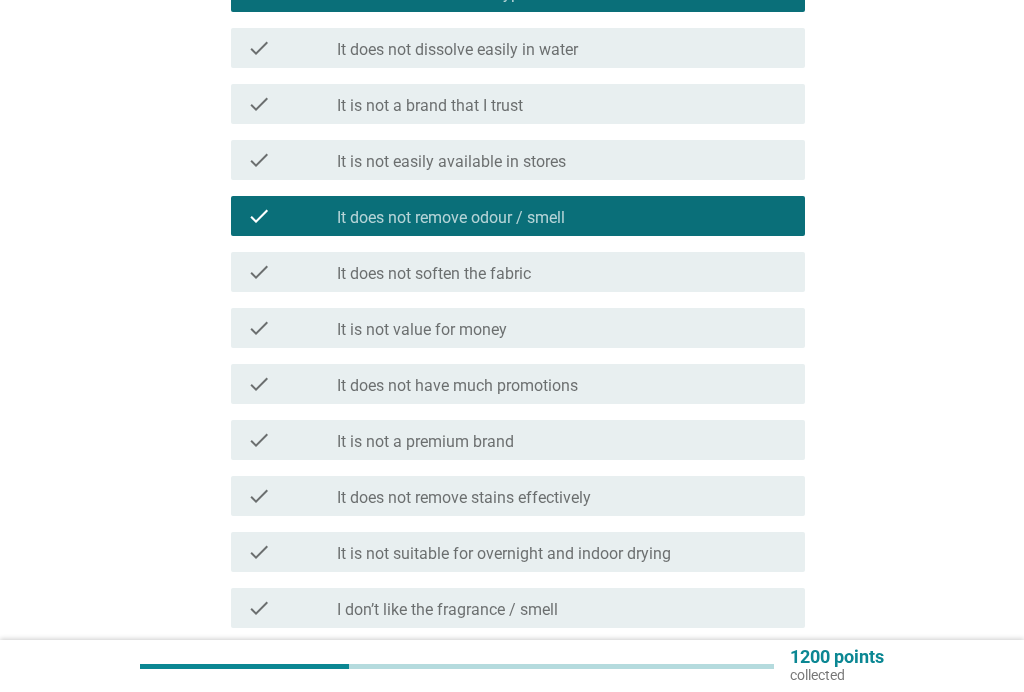 click on "check     check_box_outline_blank It does not soften the fabric" at bounding box center (518, 272) 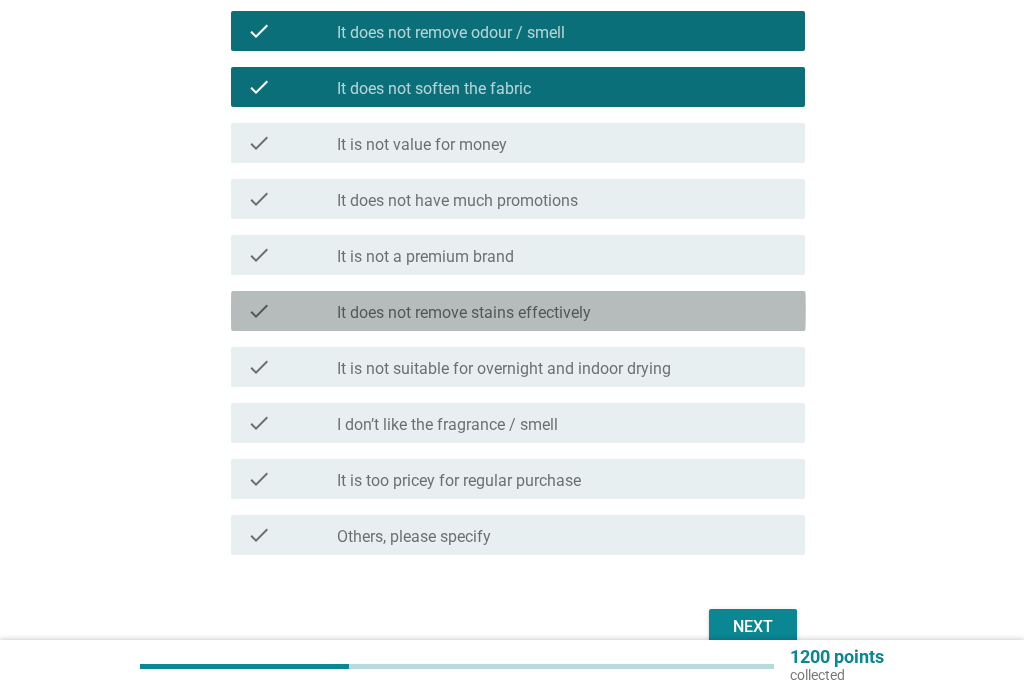 click on "check_box_outline_blank It does not remove stains effectively" at bounding box center (563, 311) 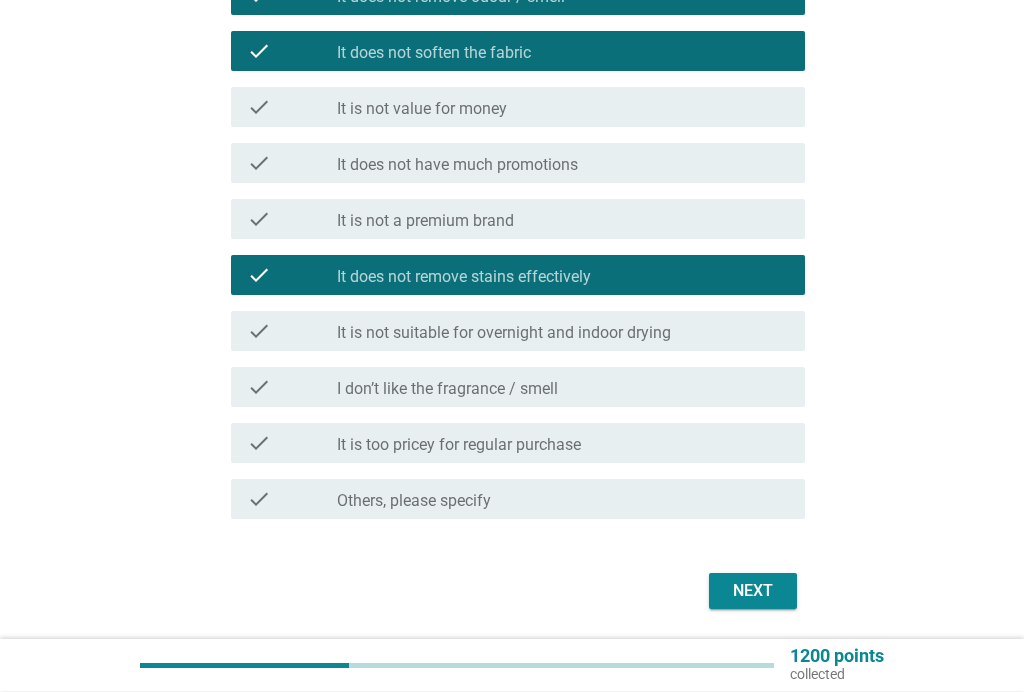 scroll, scrollTop: 727, scrollLeft: 0, axis: vertical 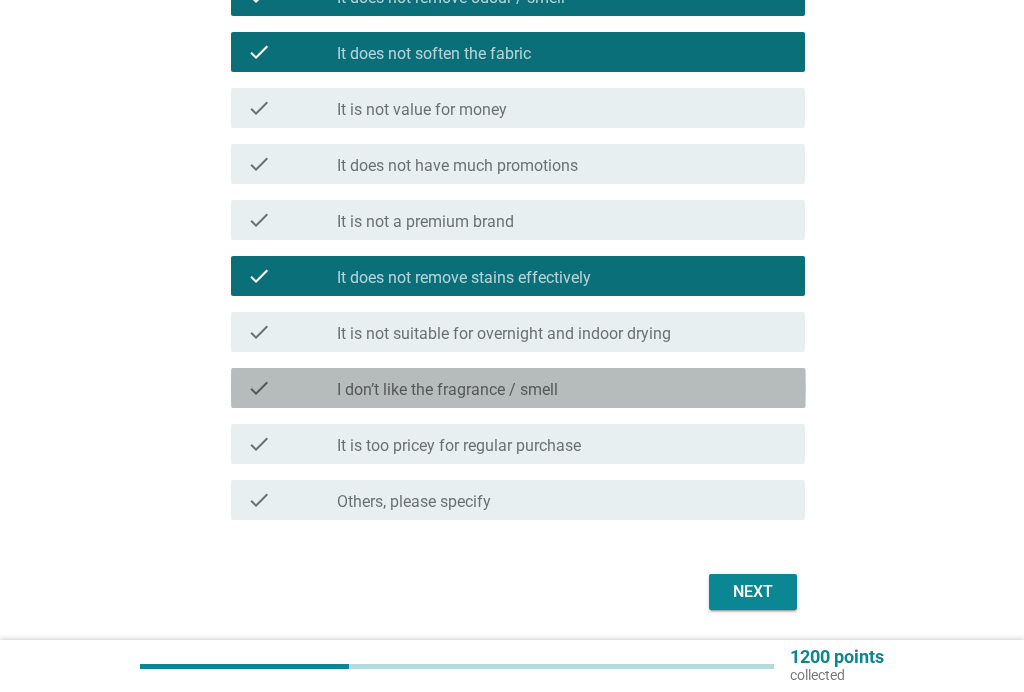 click on "check     check_box_outline_blank I don’t like the fragrance / smell" at bounding box center (518, 388) 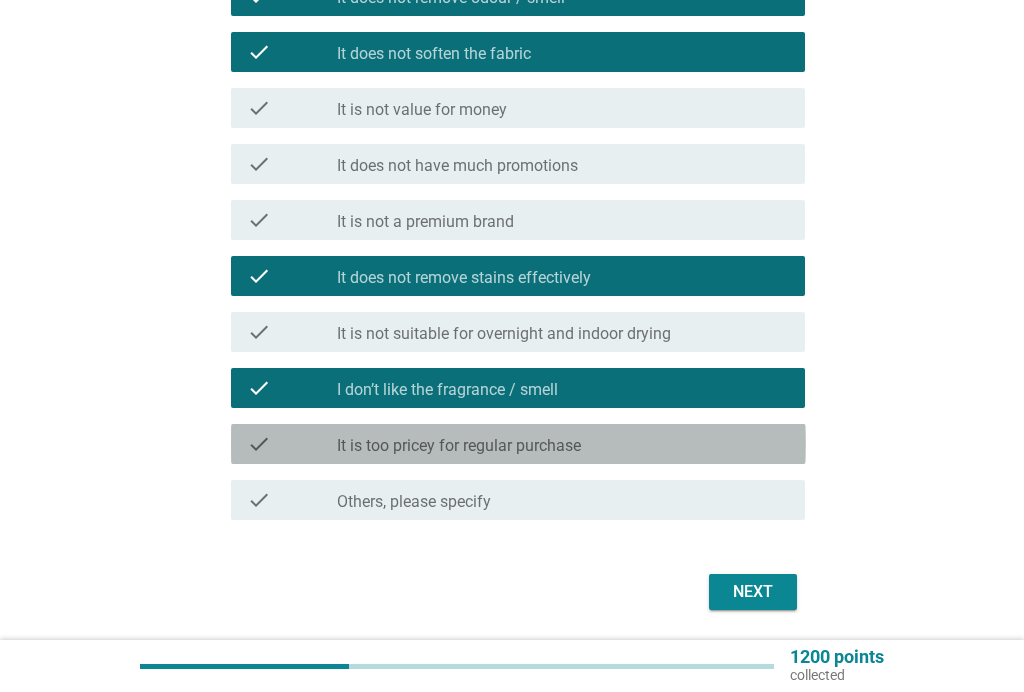 click on "check     check_box_outline_blank It is too pricey for regular purchase" at bounding box center (518, 444) 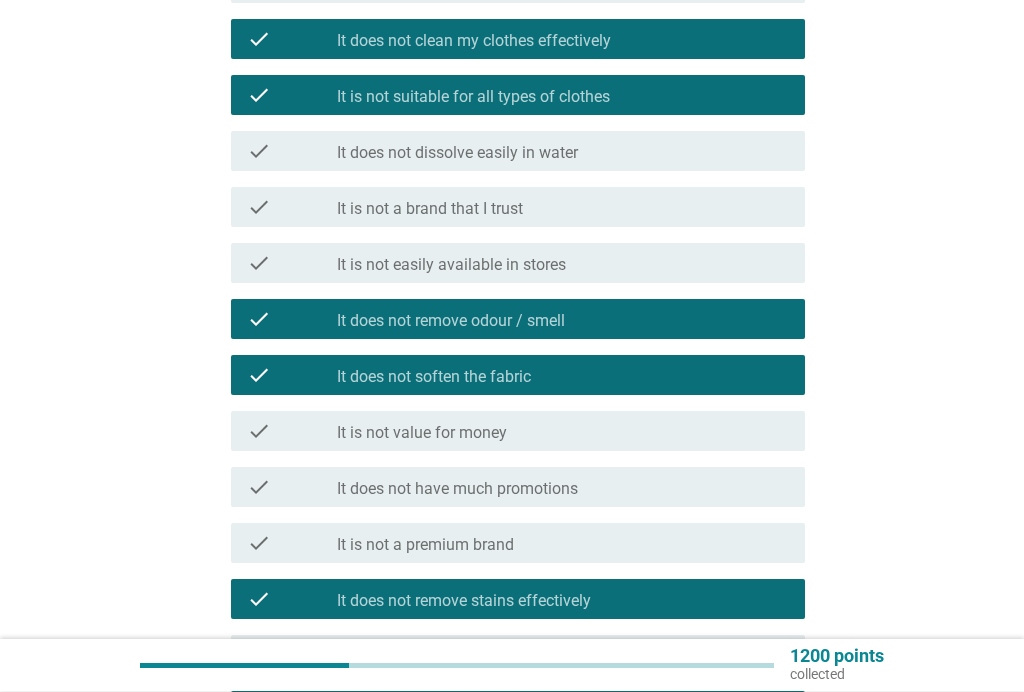 scroll, scrollTop: 410, scrollLeft: 0, axis: vertical 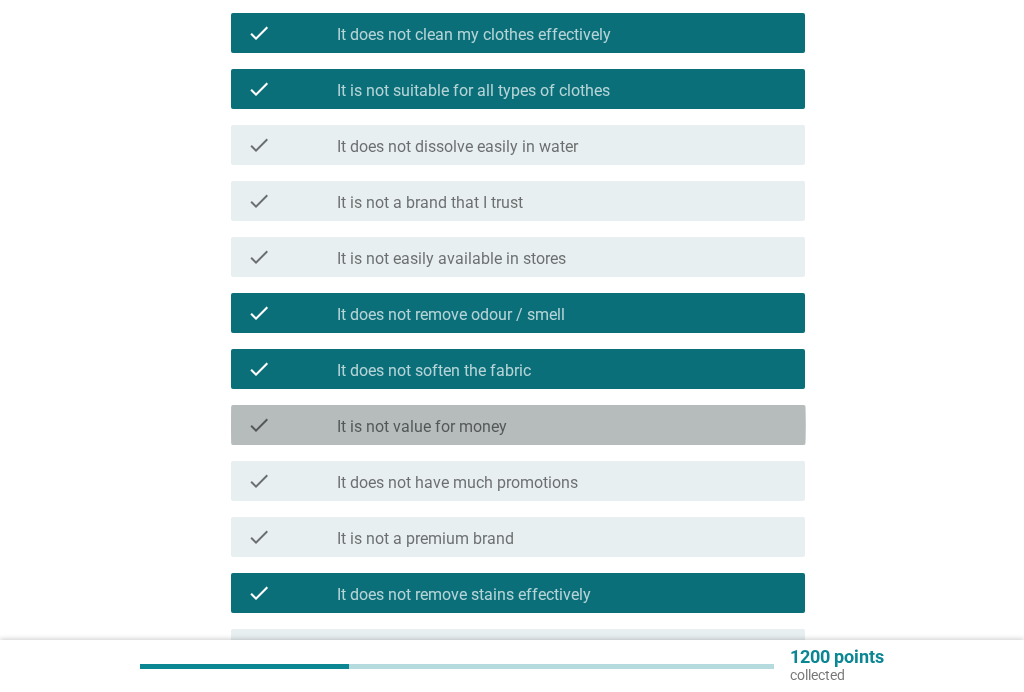 click on "check     check_box_outline_blank It is not value for money" at bounding box center (518, 425) 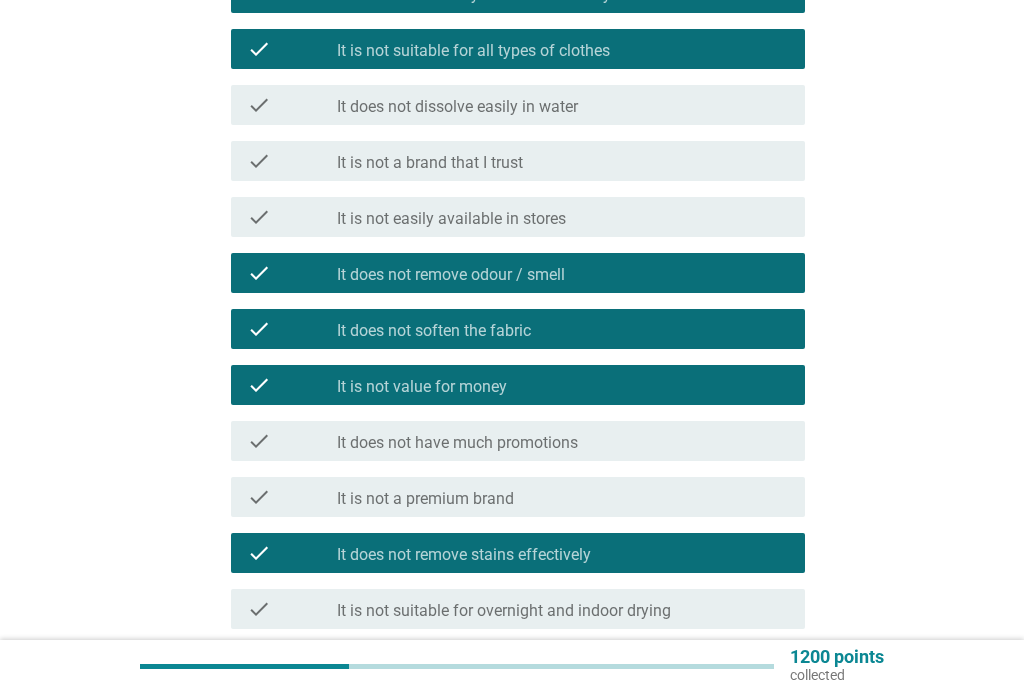 click on "check_box_outline_blank It does not have much promotions" at bounding box center [563, 441] 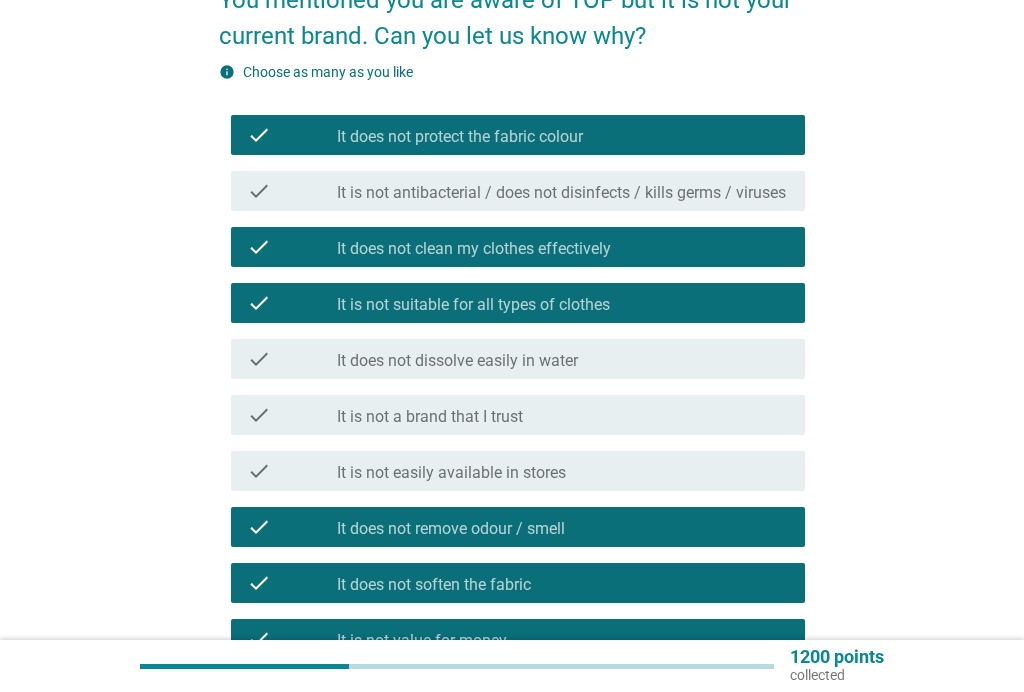 scroll, scrollTop: 196, scrollLeft: 0, axis: vertical 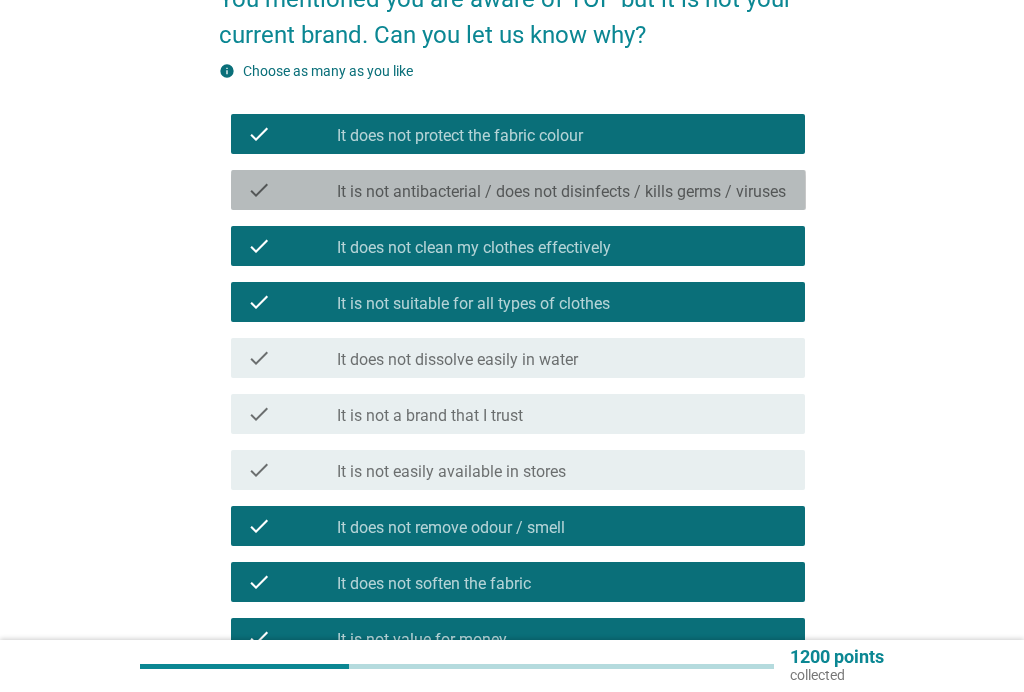 click on "It is not antibacterial / does not disinfects / kills germs / viruses" at bounding box center (561, 192) 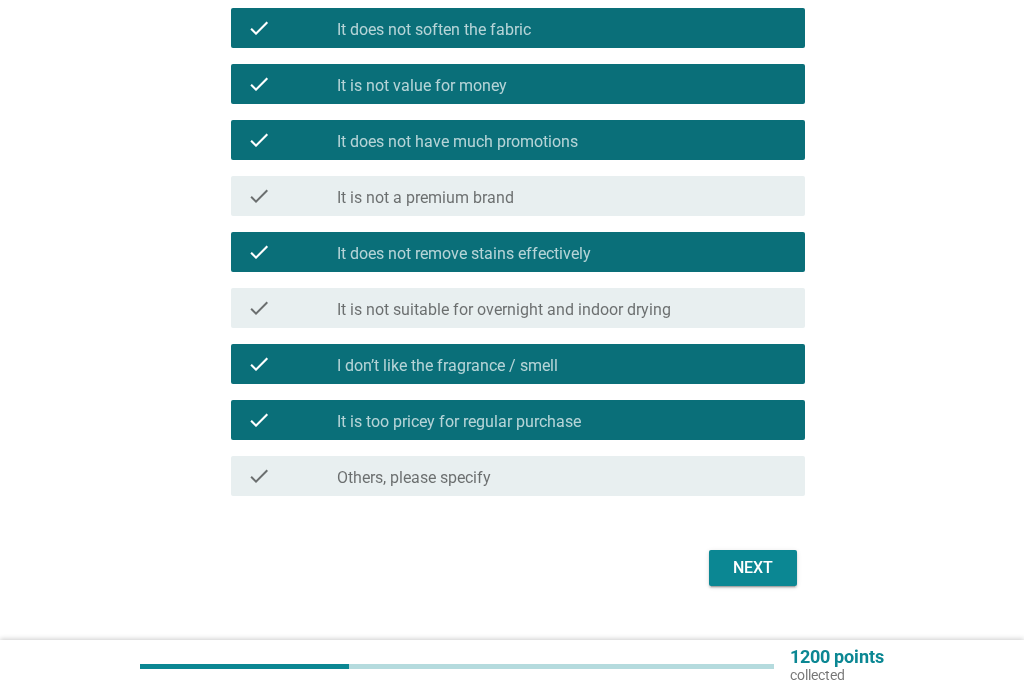 scroll, scrollTop: 813, scrollLeft: 0, axis: vertical 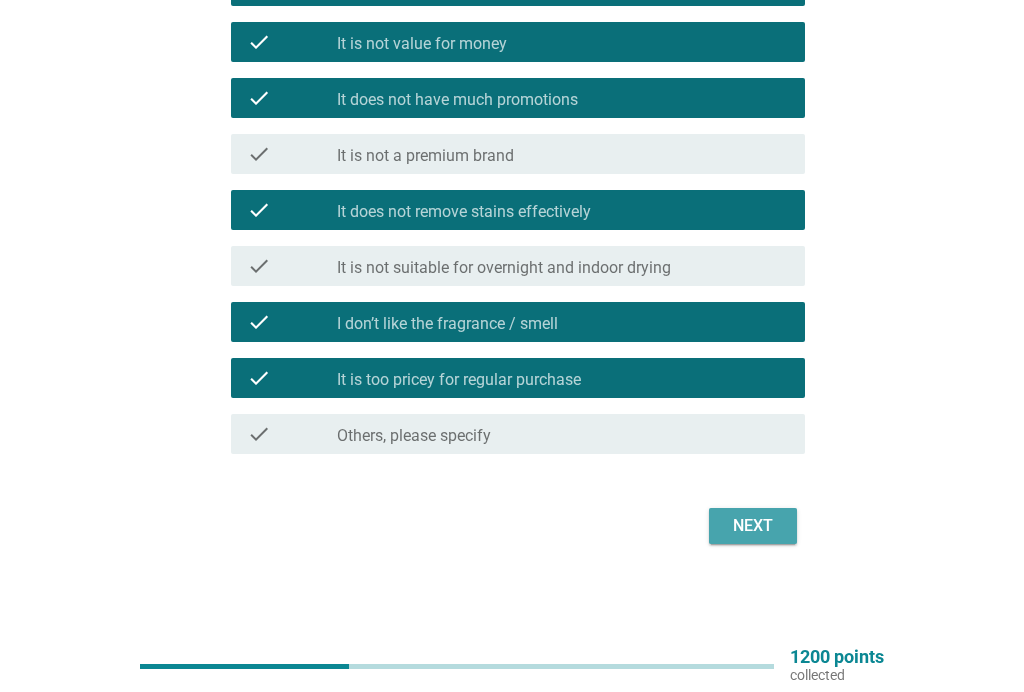 click on "Next" at bounding box center [753, 526] 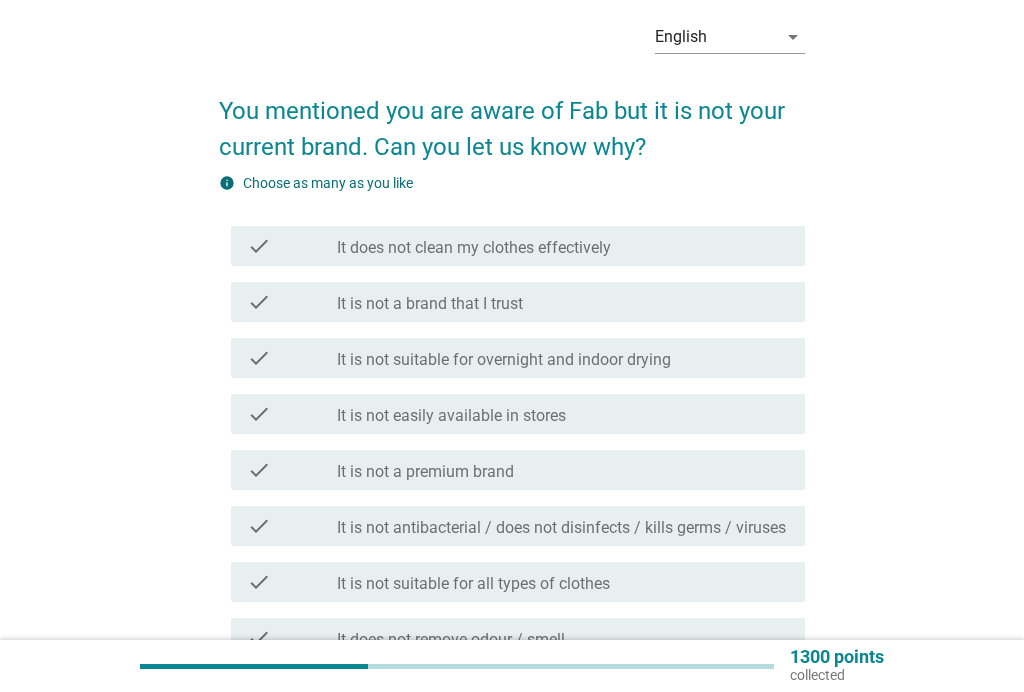 scroll, scrollTop: 97, scrollLeft: 0, axis: vertical 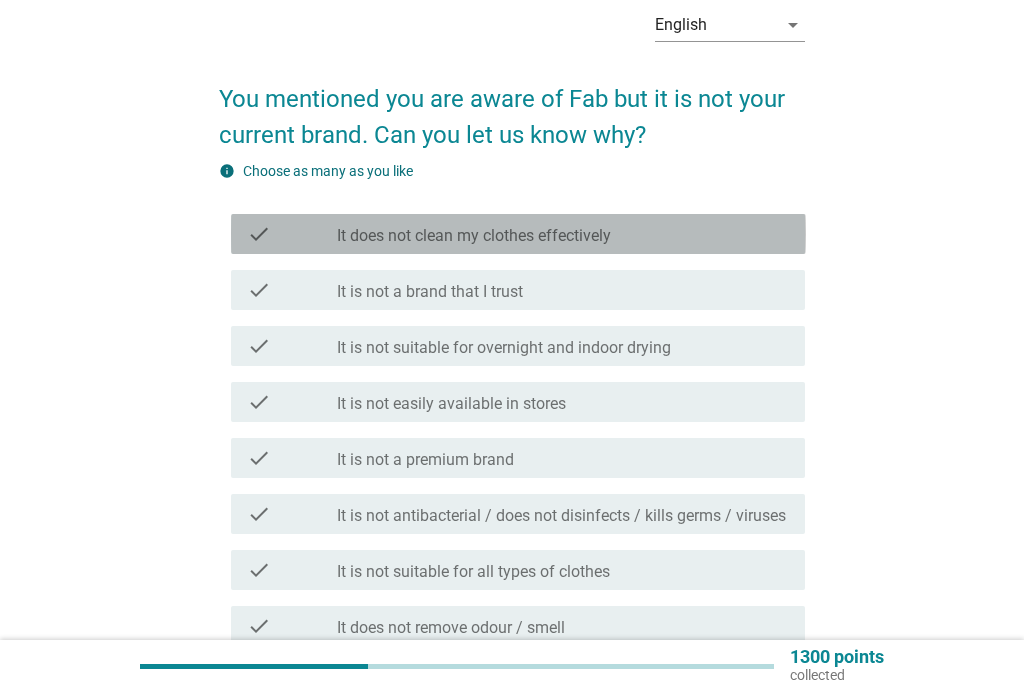 click on "It does not clean my clothes effectively" at bounding box center [474, 236] 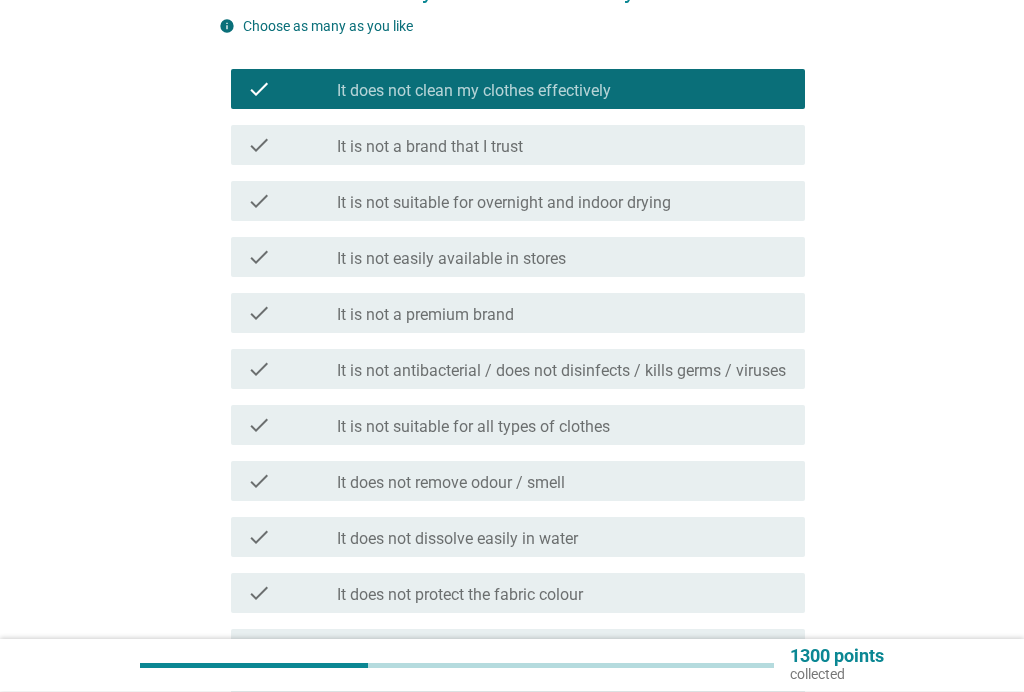 scroll, scrollTop: 242, scrollLeft: 0, axis: vertical 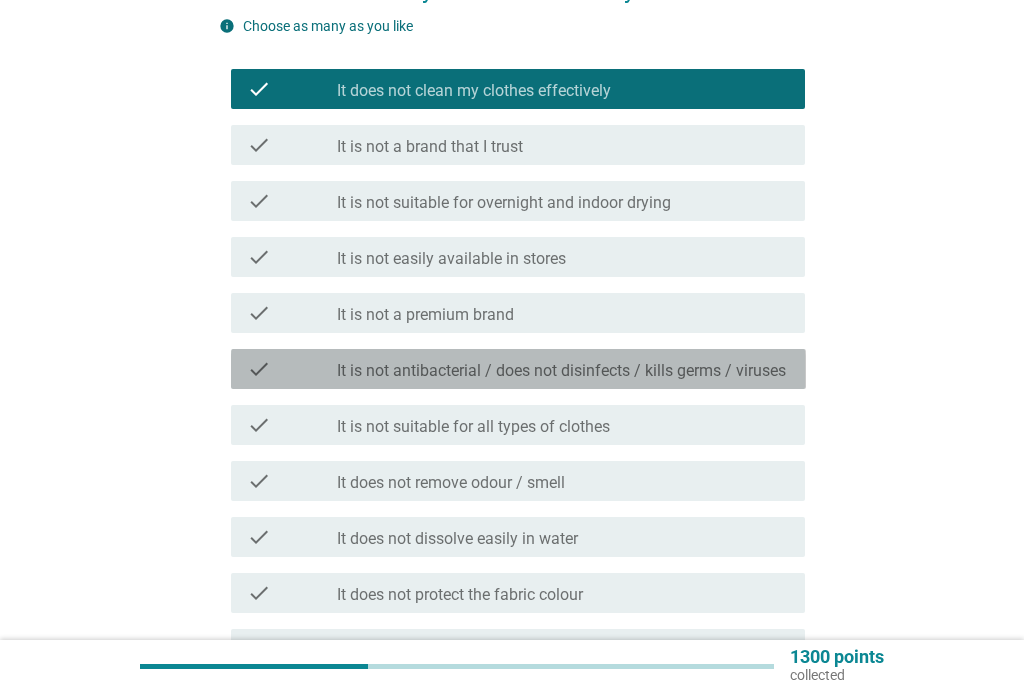 click on "check_box_outline_blank It is not antibacterial / does not disinfects / kills germs / viruses" at bounding box center (563, 369) 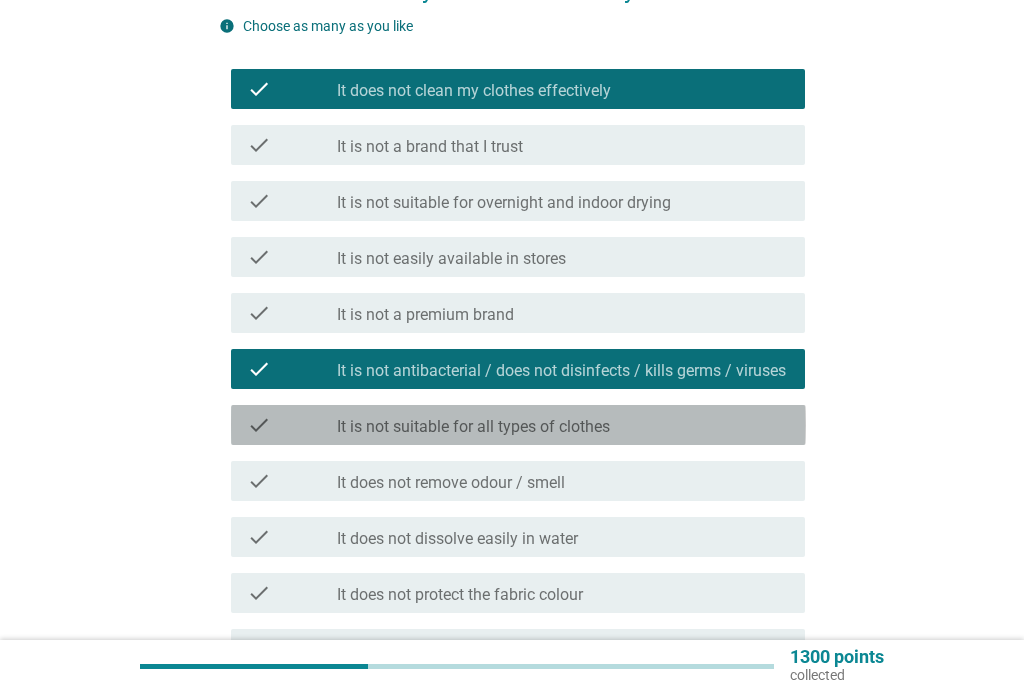 click on "check_box_outline_blank It is not suitable for all types of clothes" at bounding box center (563, 425) 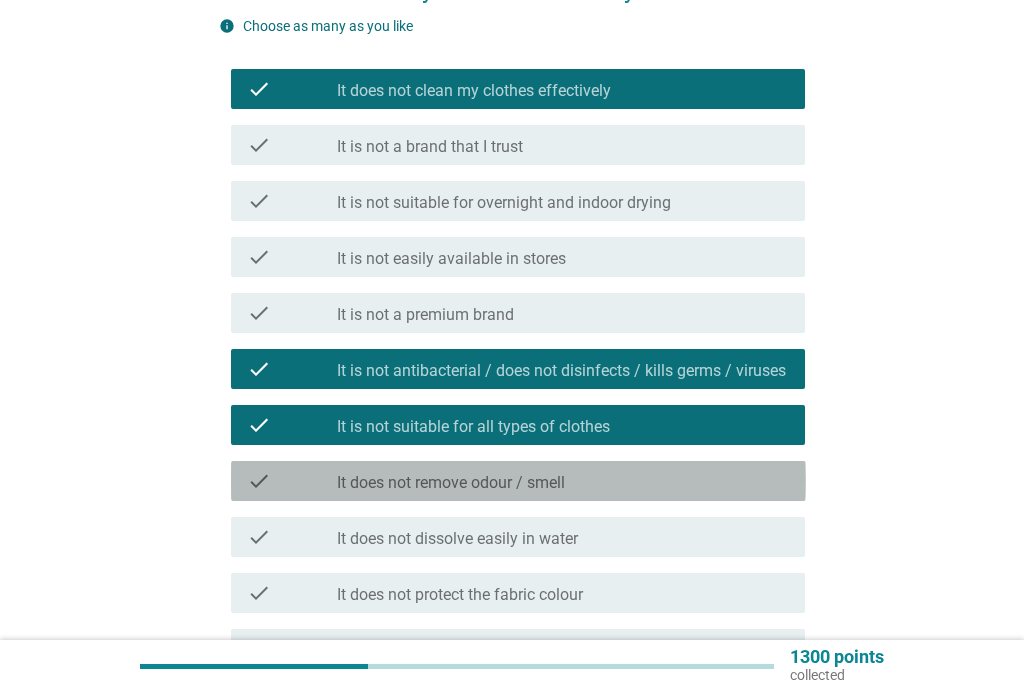 click on "check_box_outline_blank It does not remove odour / smell" at bounding box center (563, 481) 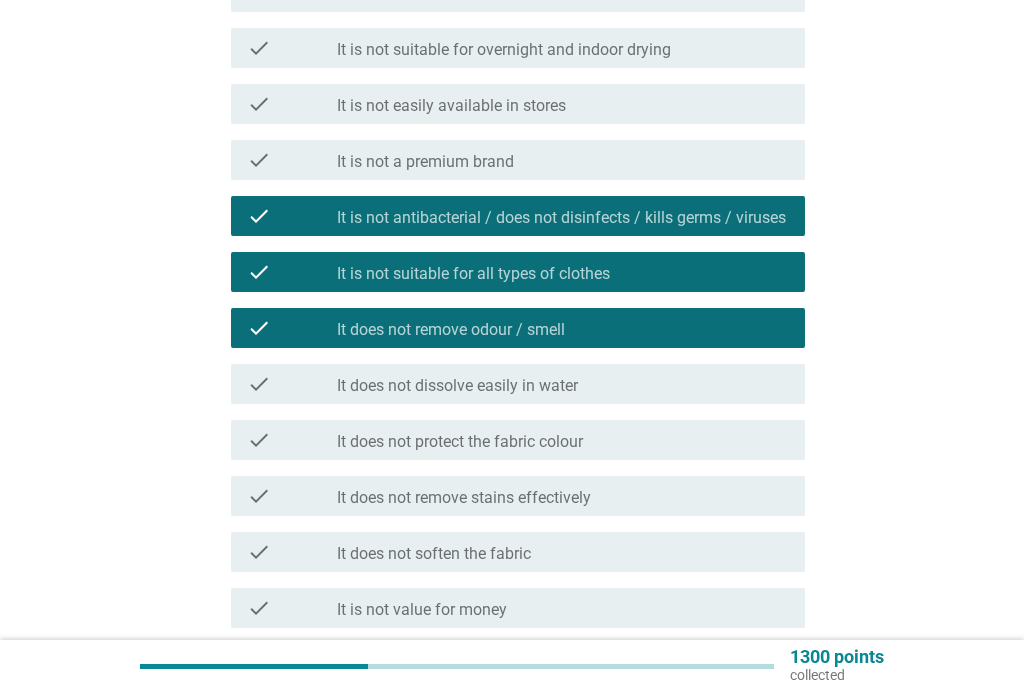 scroll, scrollTop: 398, scrollLeft: 0, axis: vertical 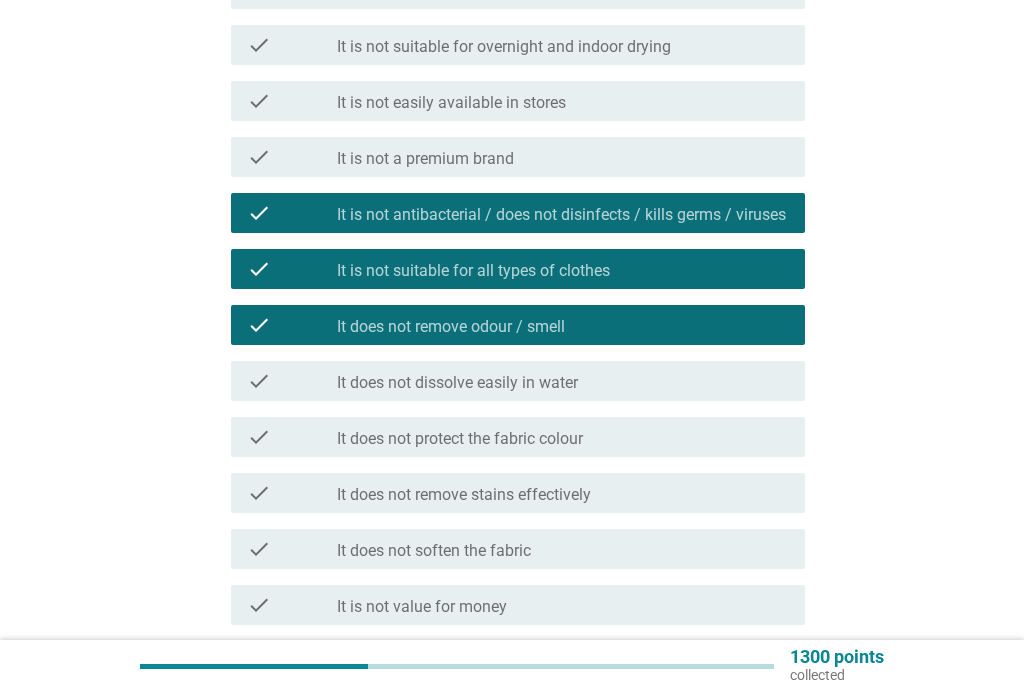 click on "check_box_outline_blank It does not protect the fabric colour" at bounding box center [563, 437] 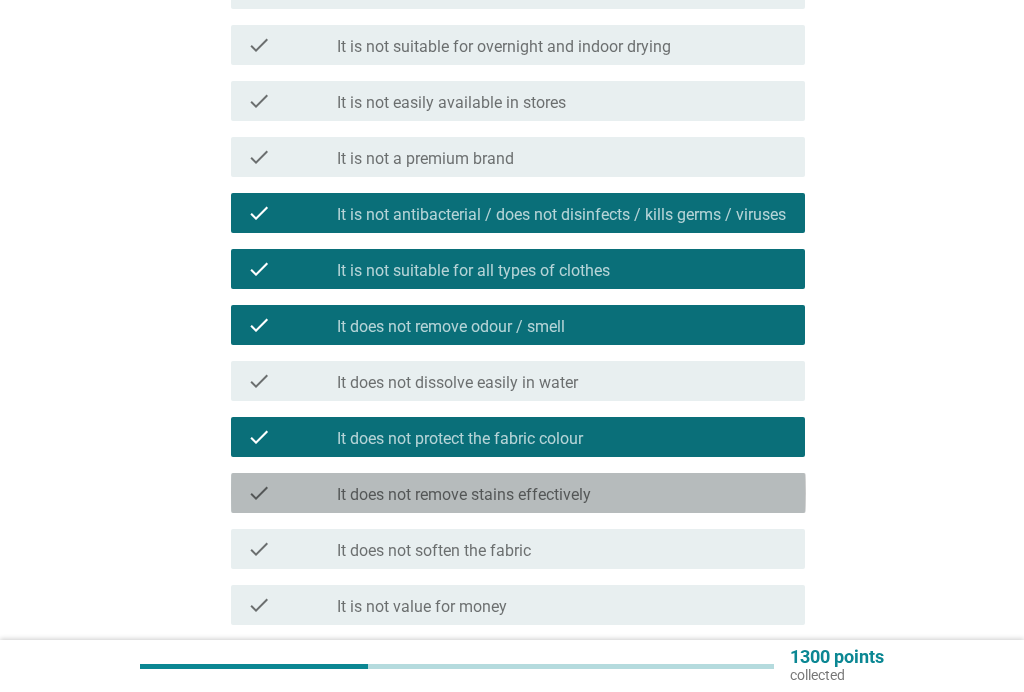 click on "check_box_outline_blank It does not remove stains effectively" at bounding box center [563, 493] 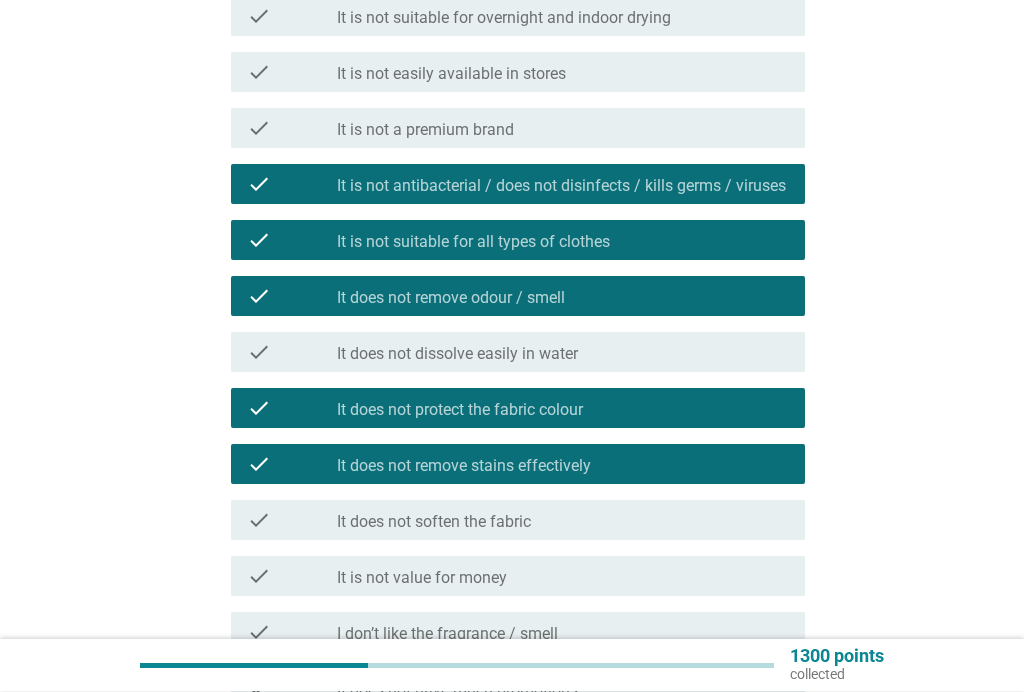 scroll, scrollTop: 534, scrollLeft: 0, axis: vertical 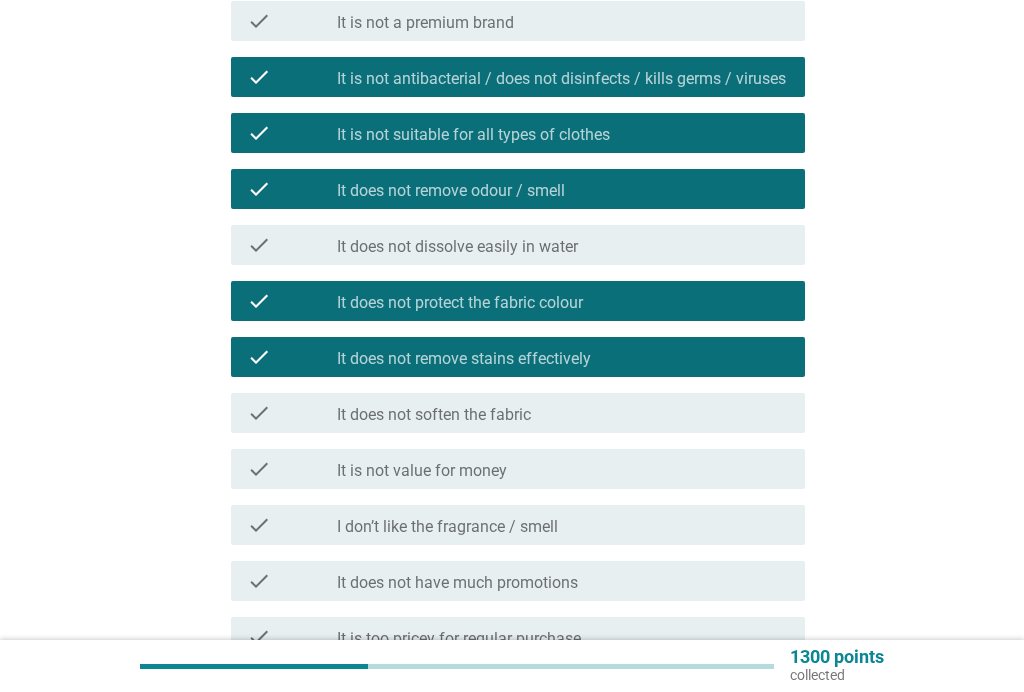 click on "check_box_outline_blank It does not soften the fabric" at bounding box center (563, 413) 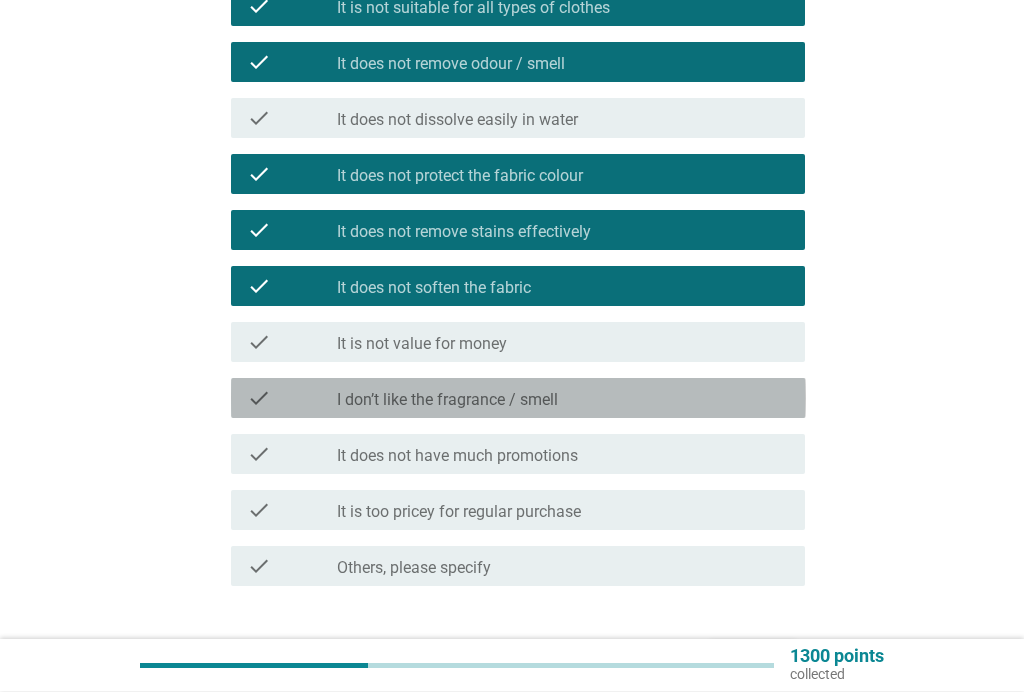scroll, scrollTop: 661, scrollLeft: 0, axis: vertical 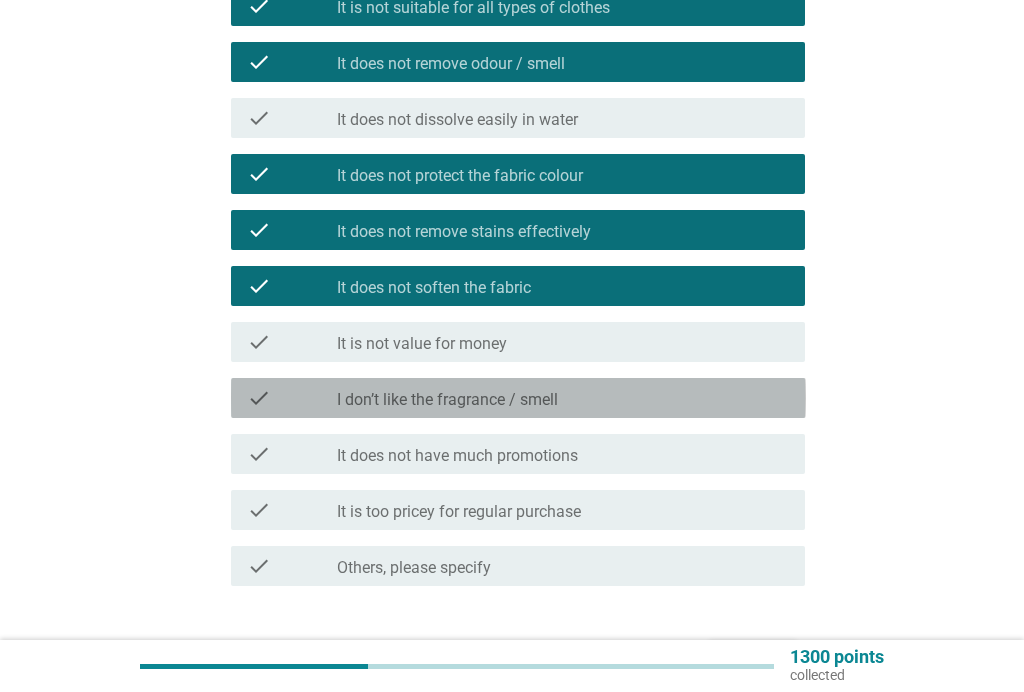 click on "check_box_outline_blank I don’t like the fragrance / smell" at bounding box center (563, 398) 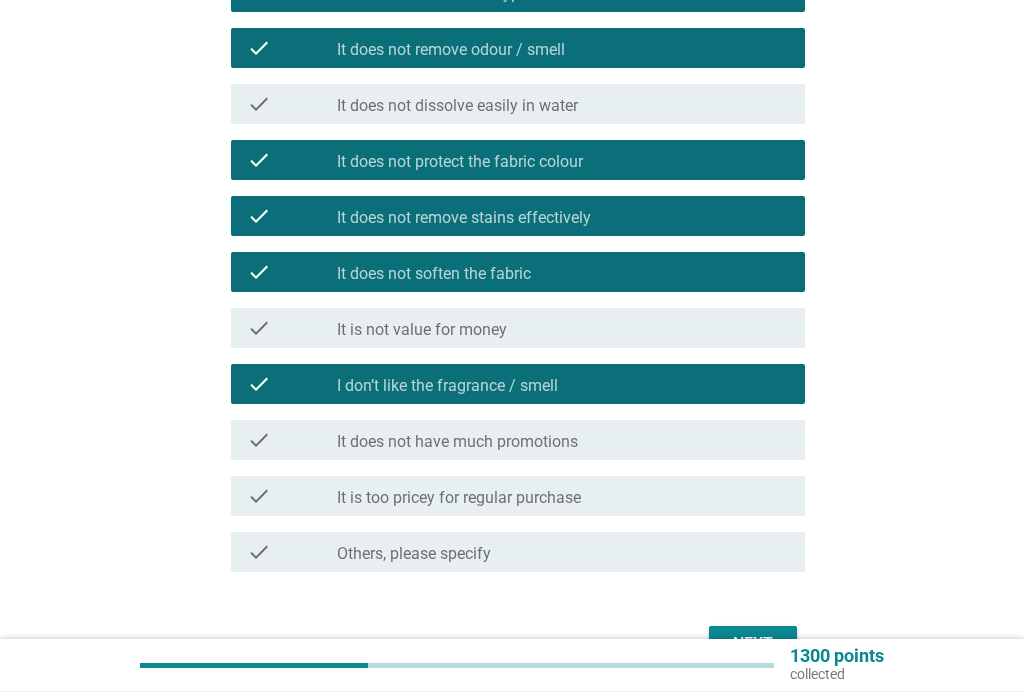 scroll, scrollTop: 688, scrollLeft: 0, axis: vertical 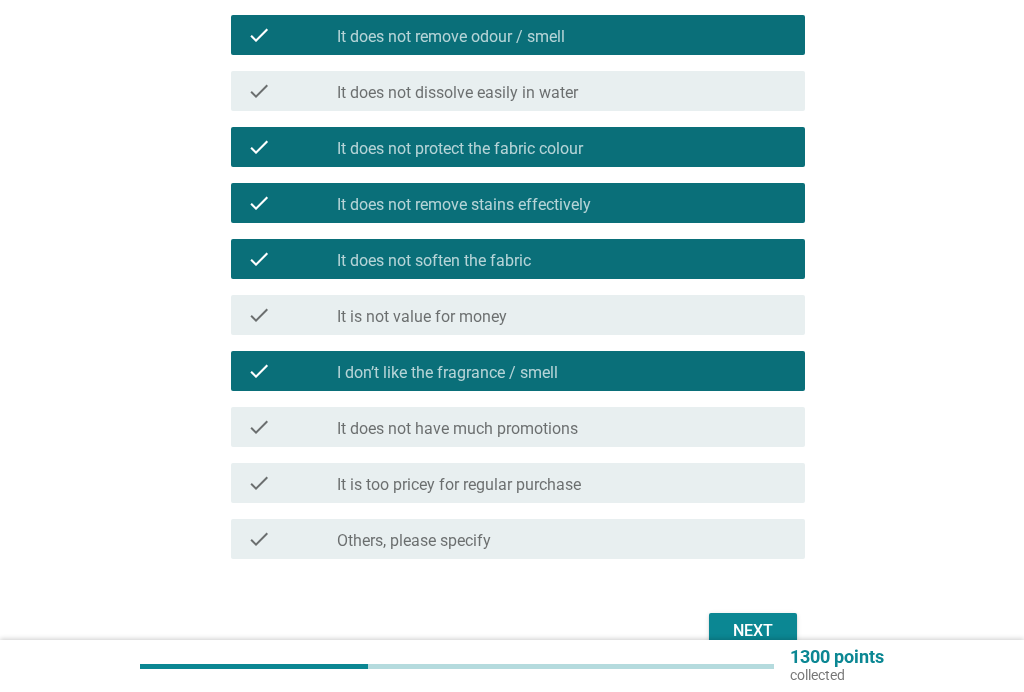 click on "check     check_box_outline_blank I don’t like the fragrance / smell" at bounding box center (518, 371) 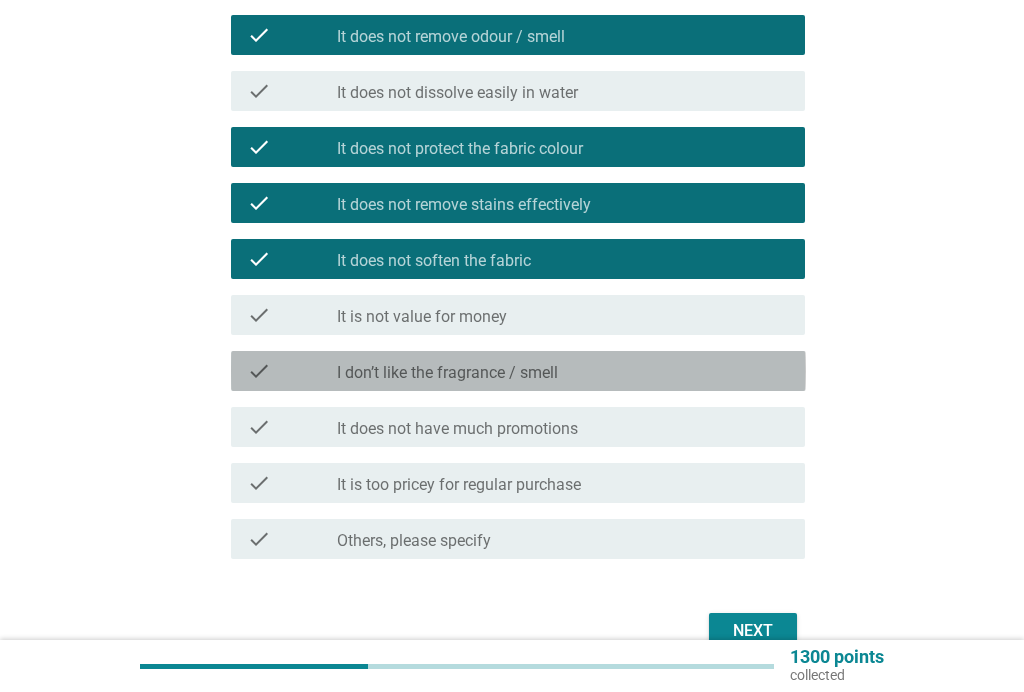 click on "check_box_outline_blank I don’t like the fragrance / smell" at bounding box center (563, 371) 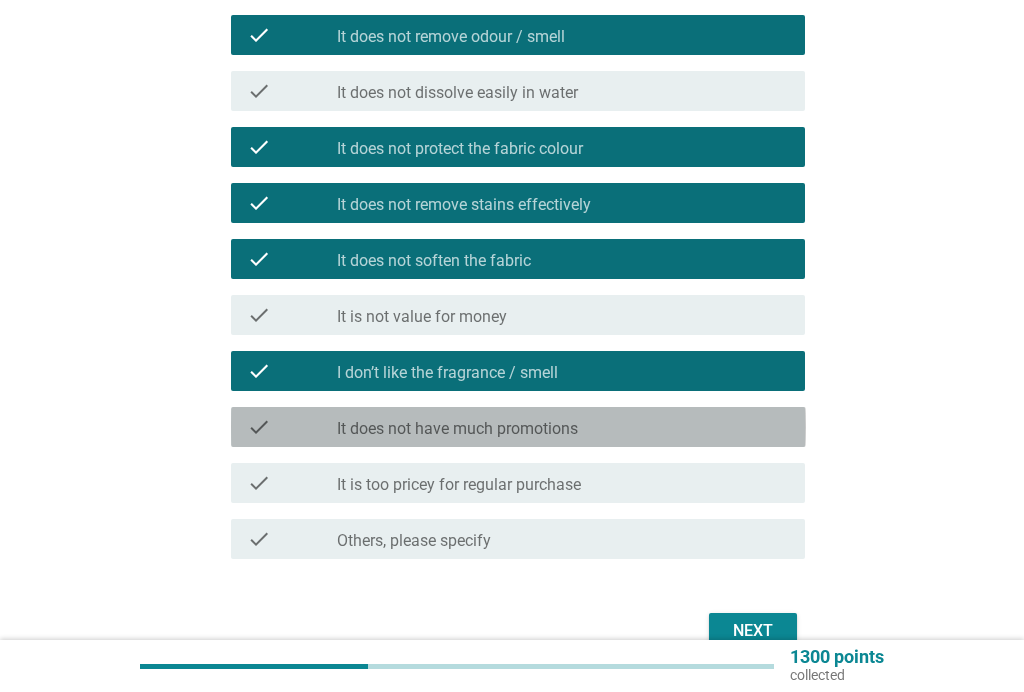 click on "check     check_box_outline_blank It does not have much promotions" at bounding box center (518, 427) 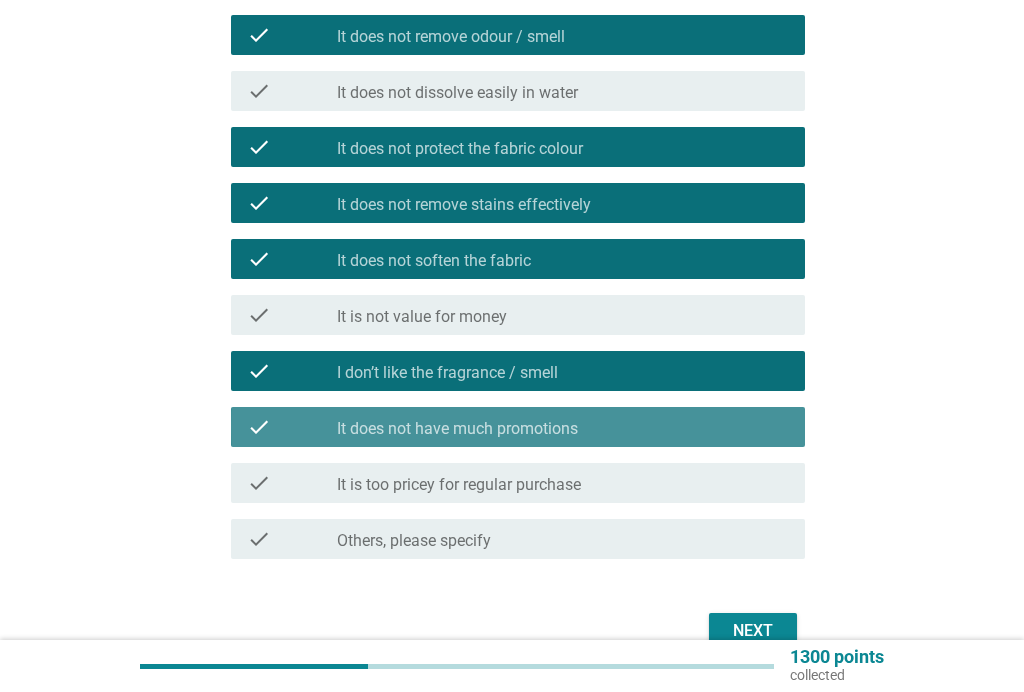 click on "check_box_outline_blank It is too pricey for regular purchase" at bounding box center [563, 483] 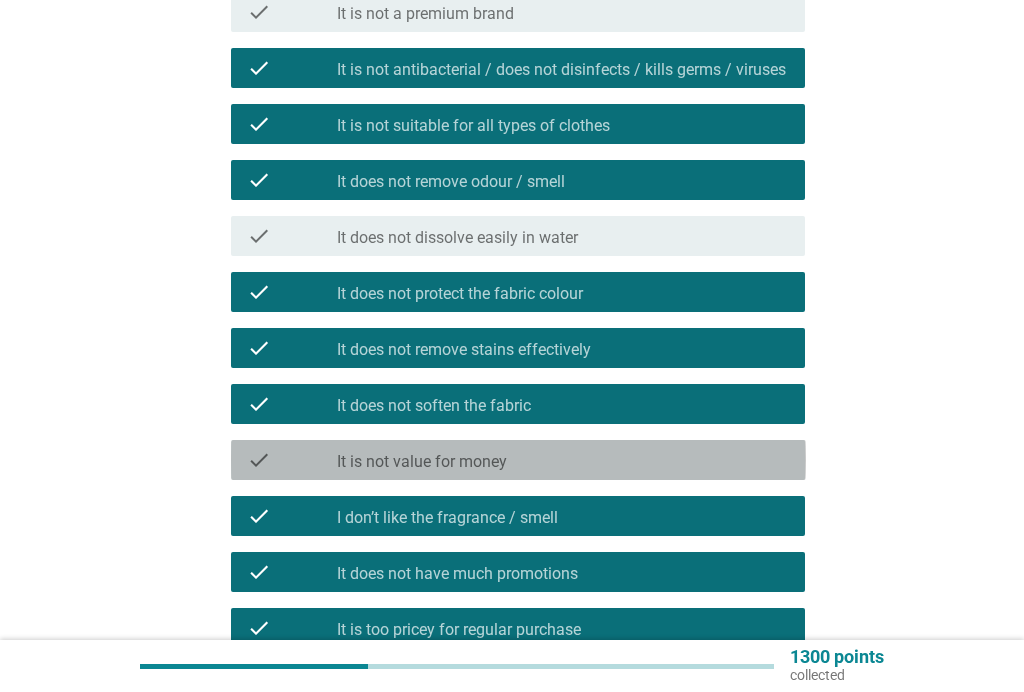 click on "check_box_outline_blank It is not value for money" at bounding box center [563, 460] 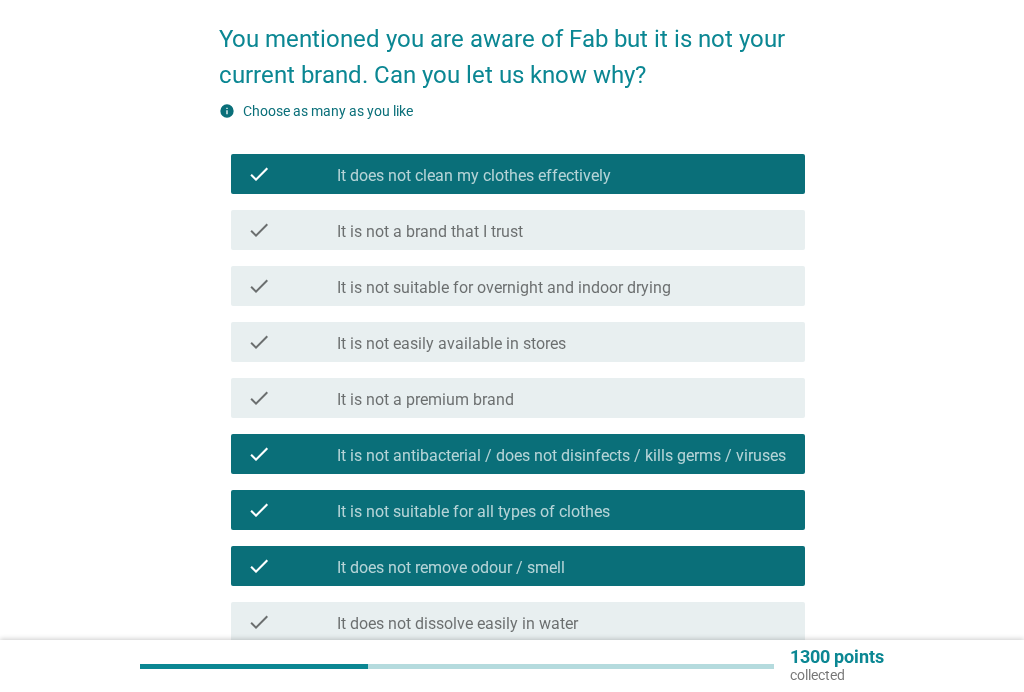 scroll, scrollTop: 155, scrollLeft: 0, axis: vertical 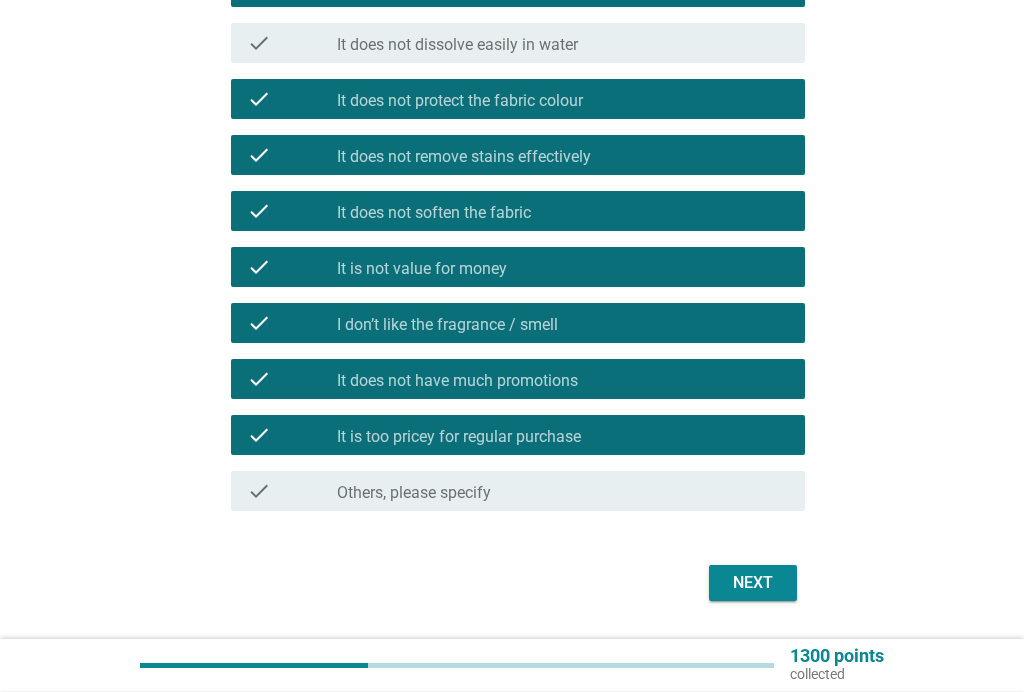 click on "Next" at bounding box center [753, 584] 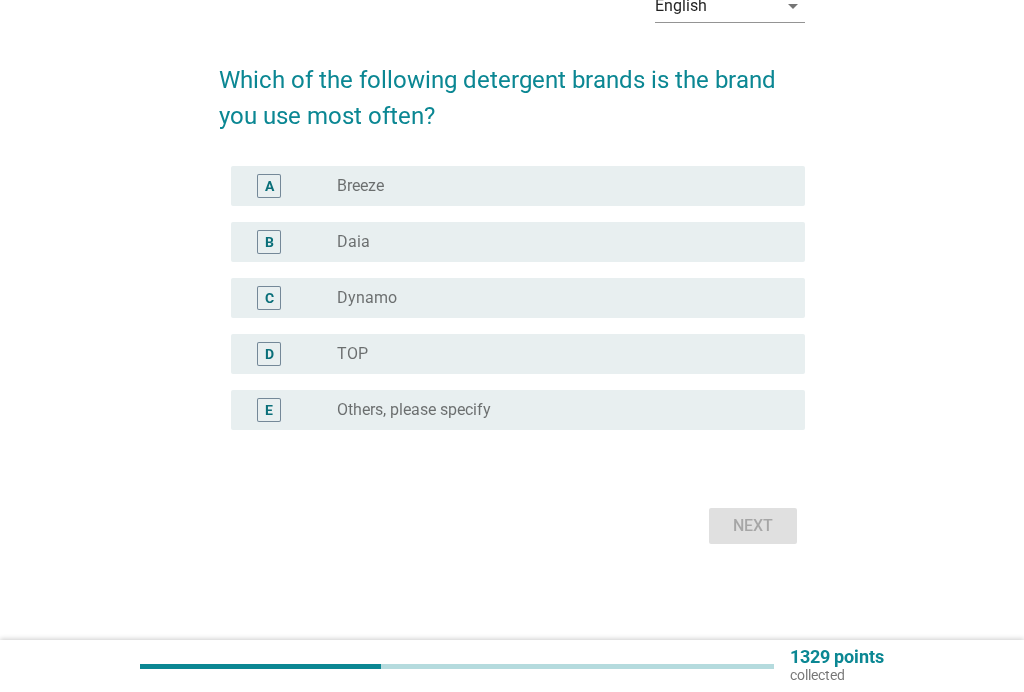 scroll, scrollTop: 0, scrollLeft: 0, axis: both 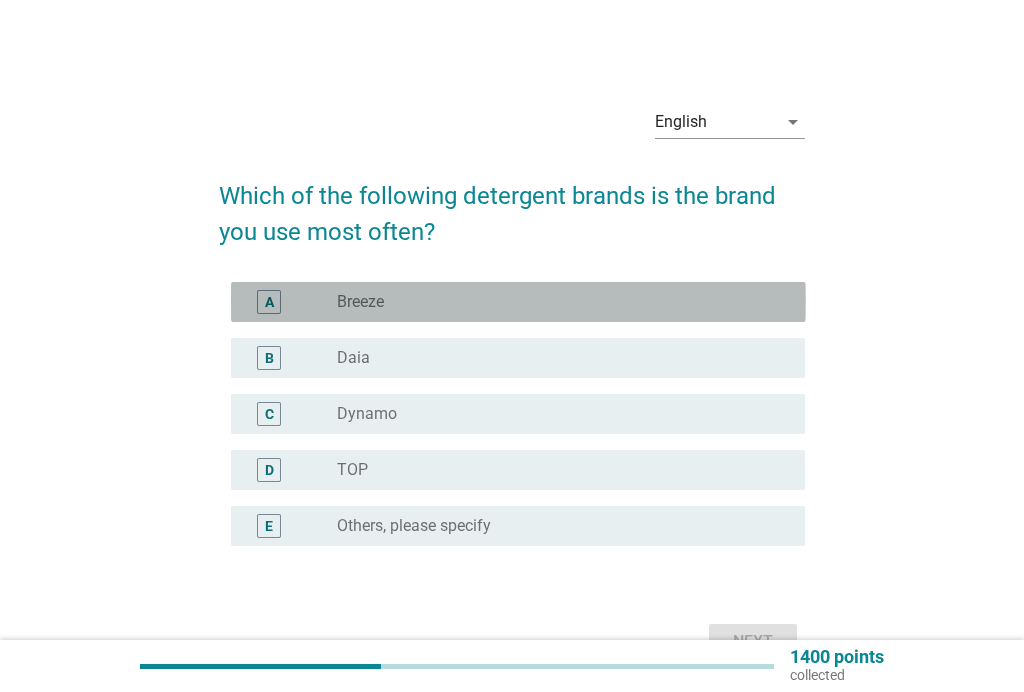 click on "Breeze" at bounding box center [360, 302] 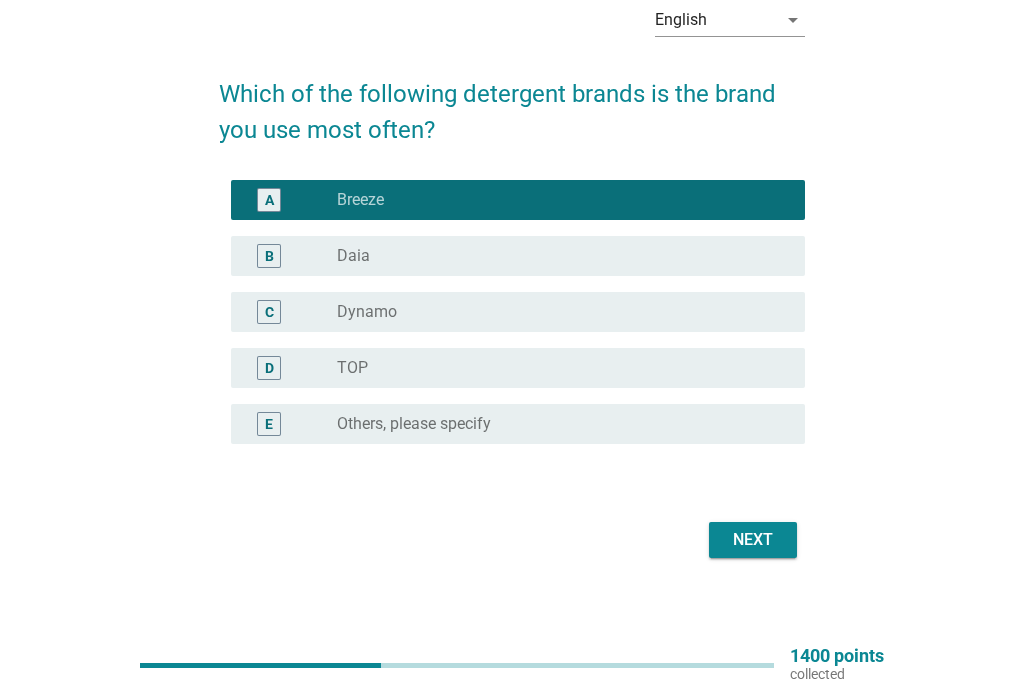 scroll, scrollTop: 99, scrollLeft: 0, axis: vertical 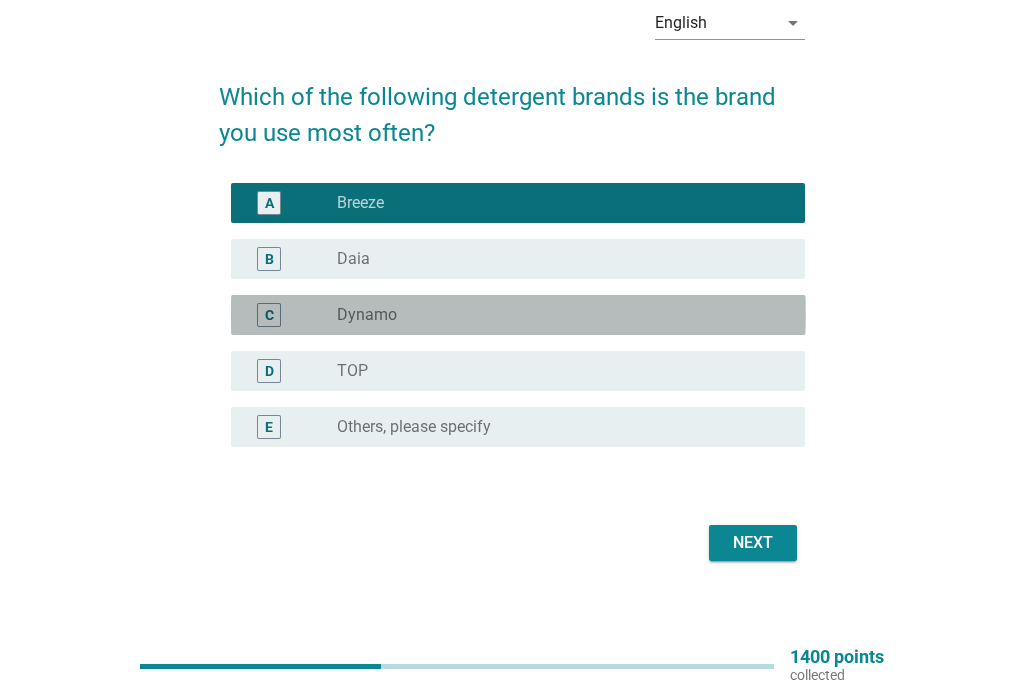 click on "Dynamo" at bounding box center [367, 315] 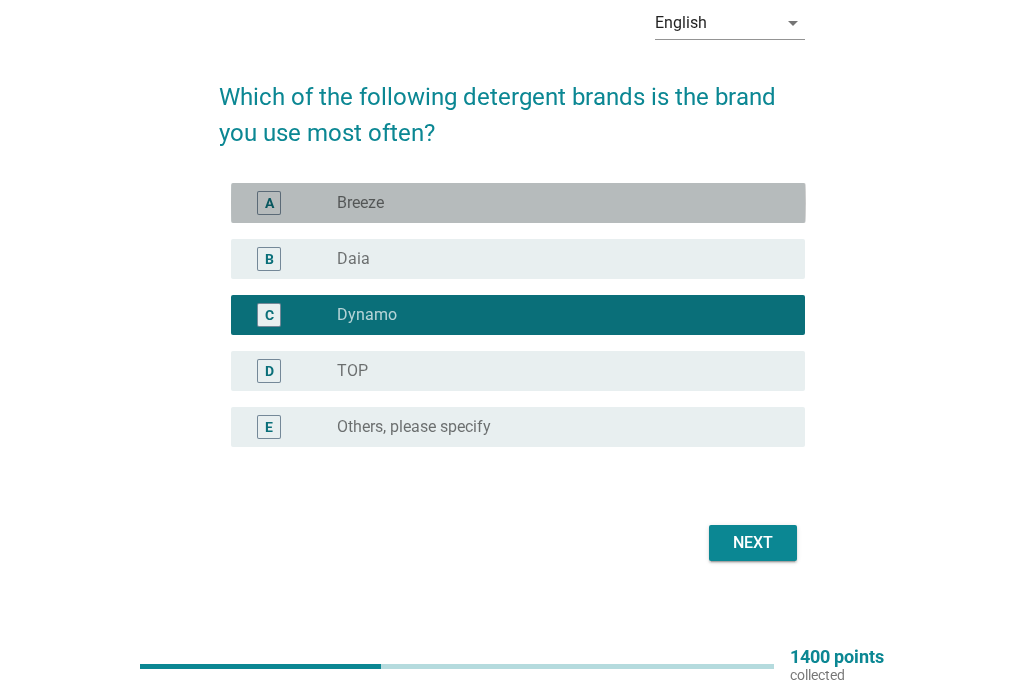 click on "A     radio_button_unchecked [BRAND]" at bounding box center (518, 203) 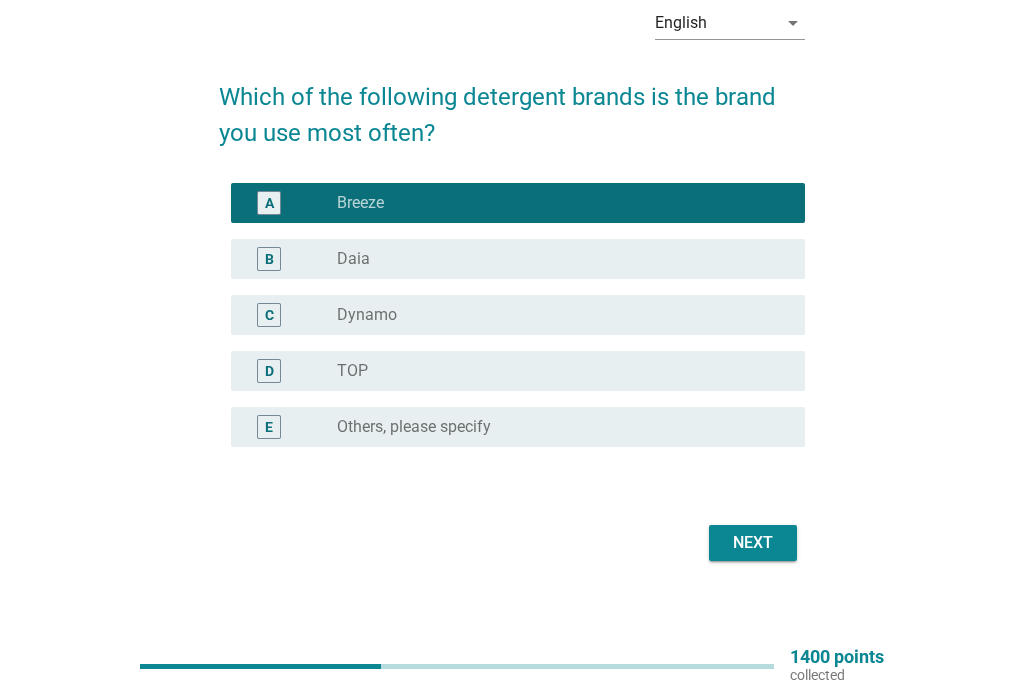 click on "Next" at bounding box center [753, 543] 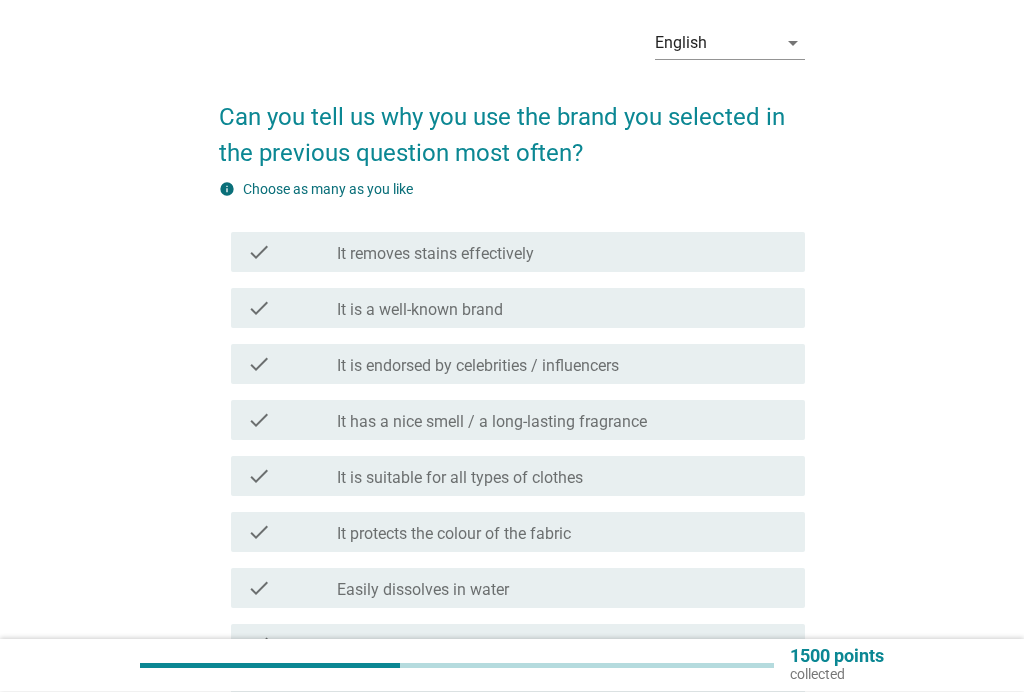 scroll, scrollTop: 103, scrollLeft: 0, axis: vertical 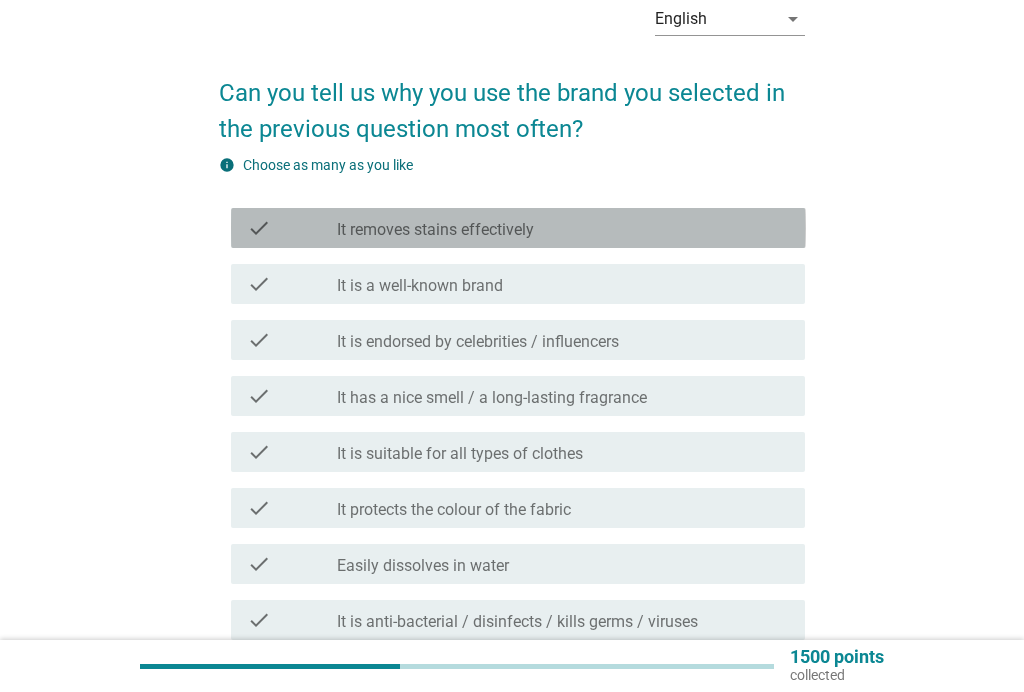 click on "It removes stains effectively" at bounding box center [435, 230] 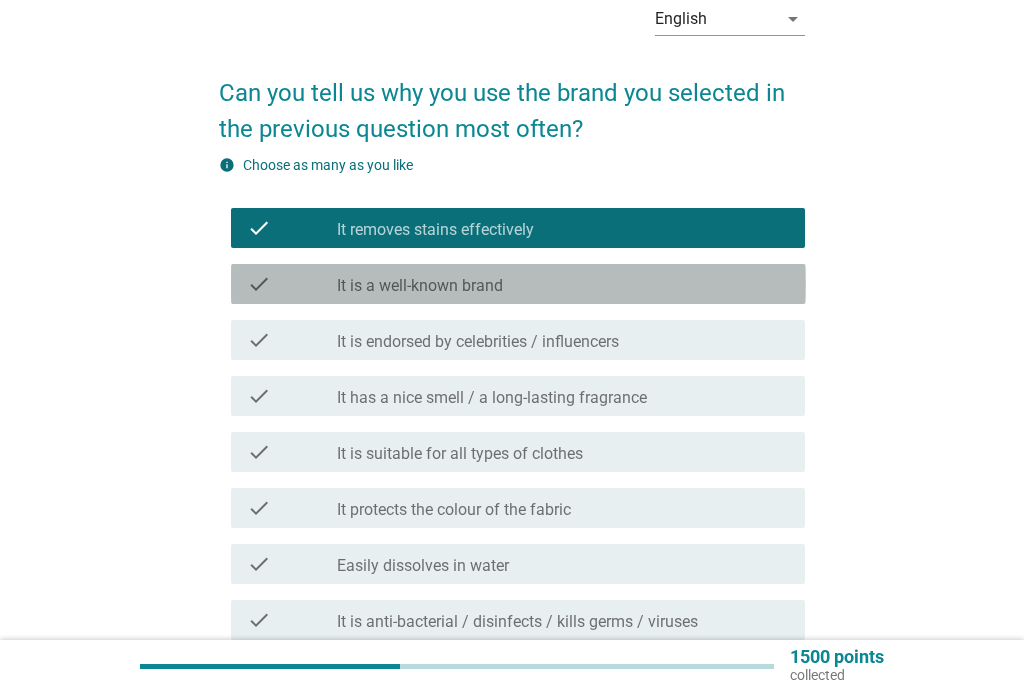 click on "It is a well-known brand" at bounding box center (420, 286) 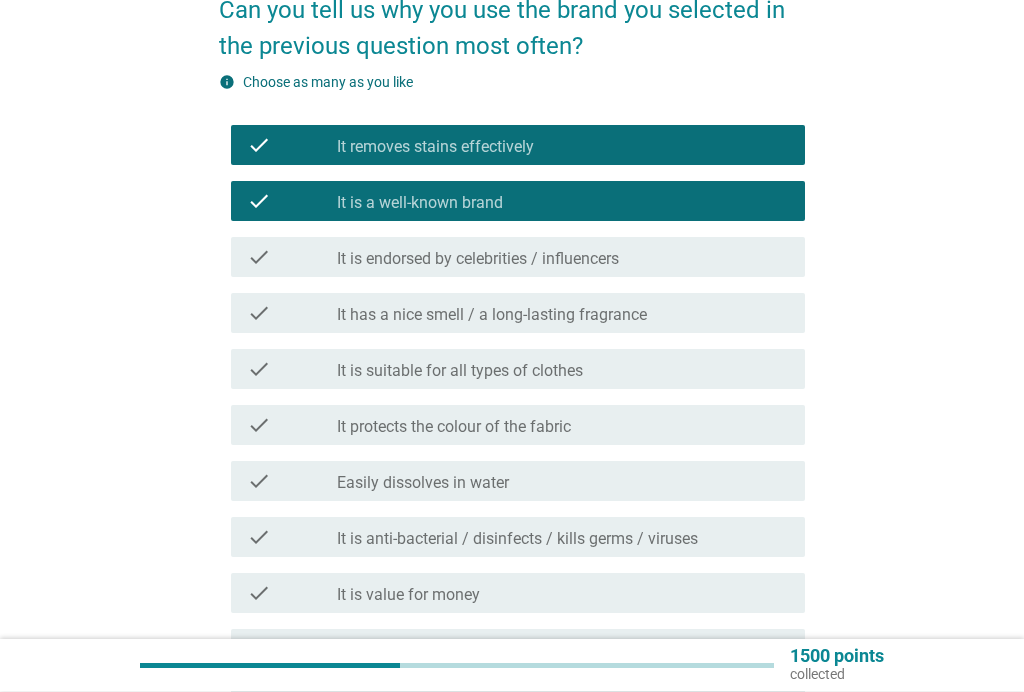 scroll, scrollTop: 187, scrollLeft: 0, axis: vertical 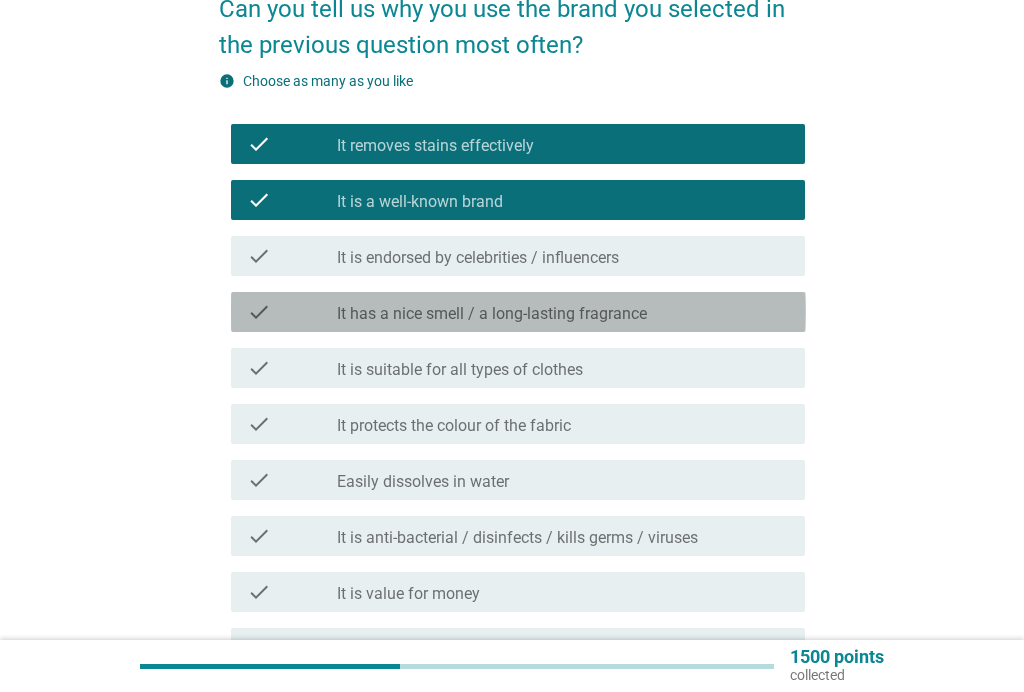 click on "check     check_box_outline_blank It has a nice smell / a long-lasting fragrance" at bounding box center (518, 312) 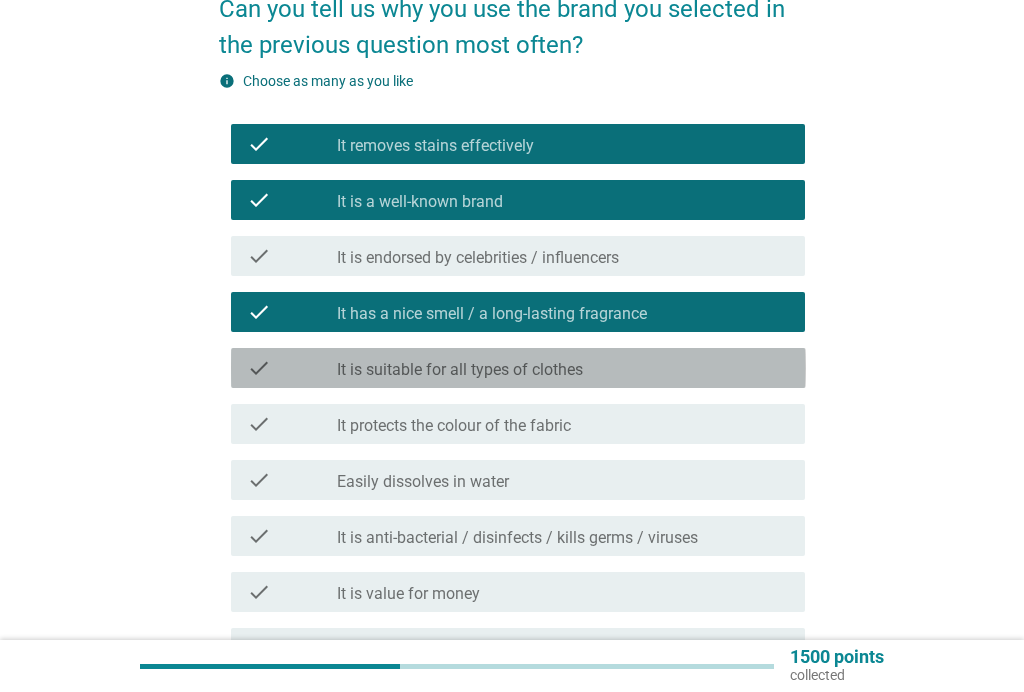 click on "It is suitable for all types of clothes" at bounding box center [460, 370] 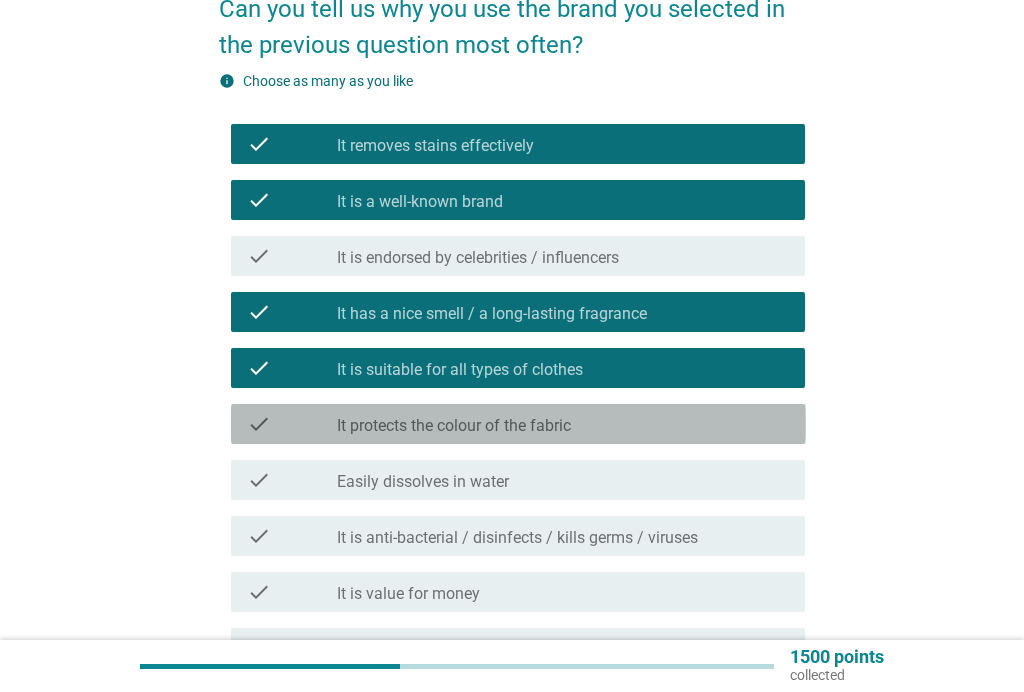 click on "It protects the colour of the fabric" at bounding box center (454, 426) 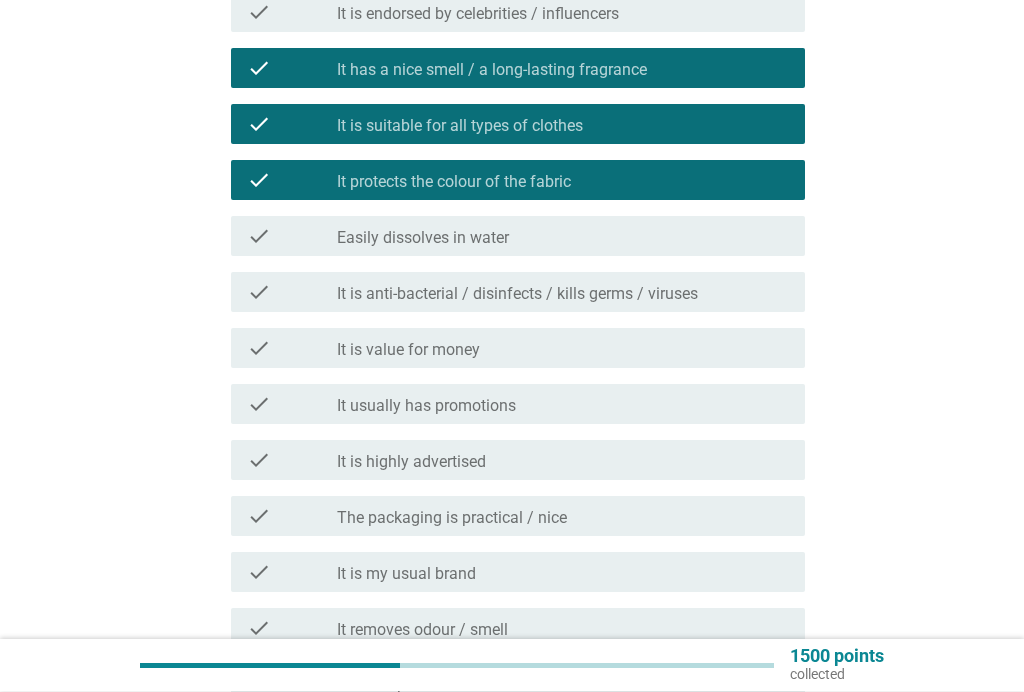 scroll, scrollTop: 431, scrollLeft: 0, axis: vertical 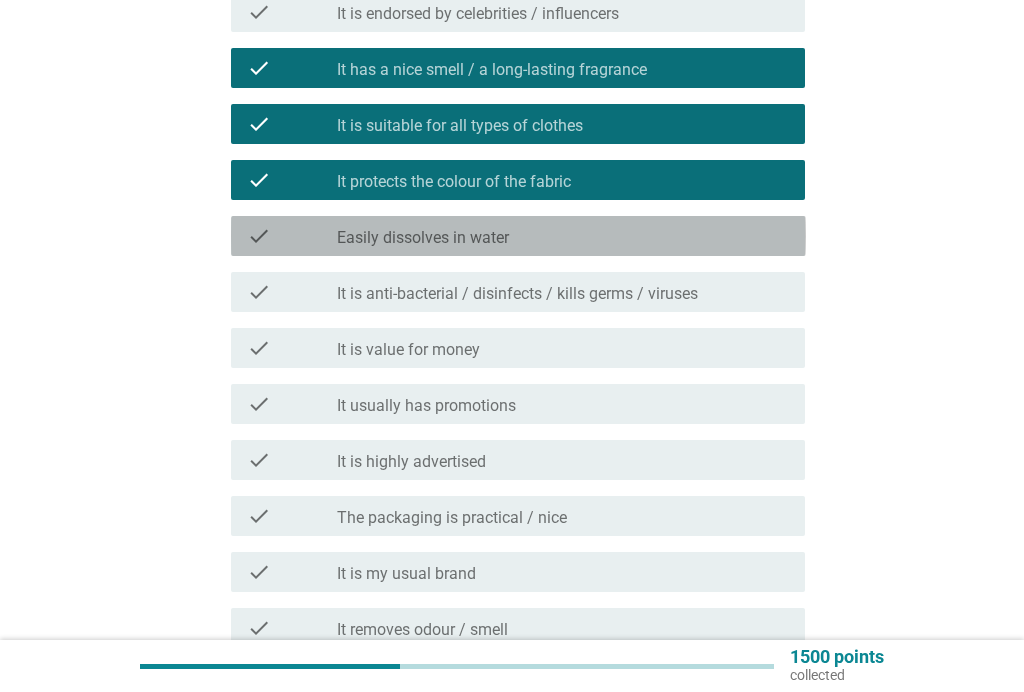 click on "check_box_outline_blank Easily dissolves in water" at bounding box center (563, 236) 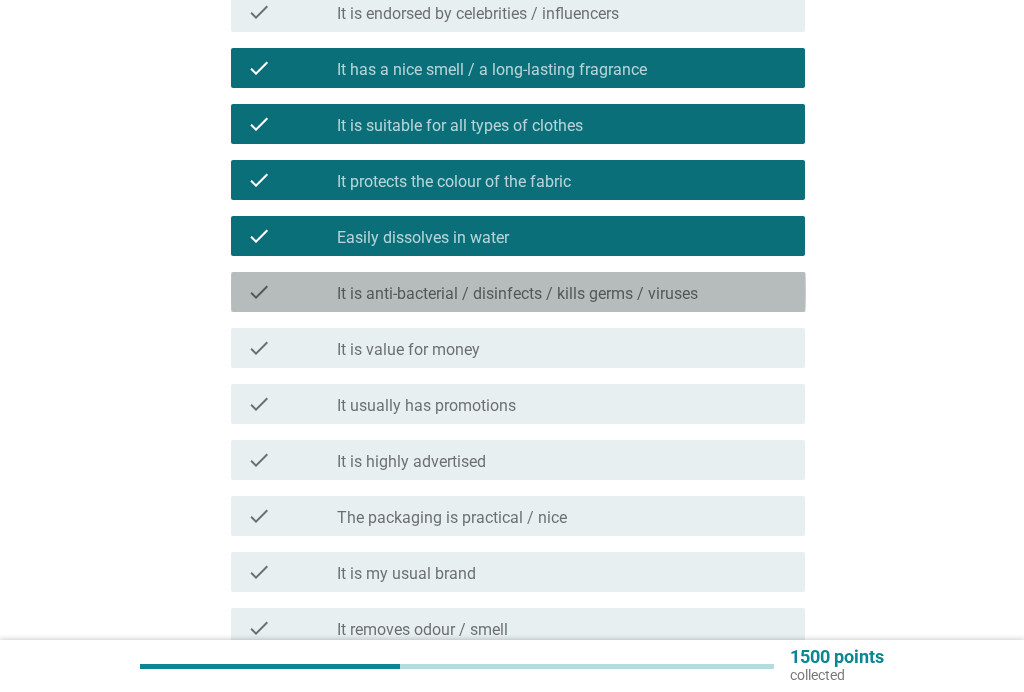 click on "check     check_box_outline_blank It is anti-bacterial / disinfects / kills germs / viruses" at bounding box center (518, 292) 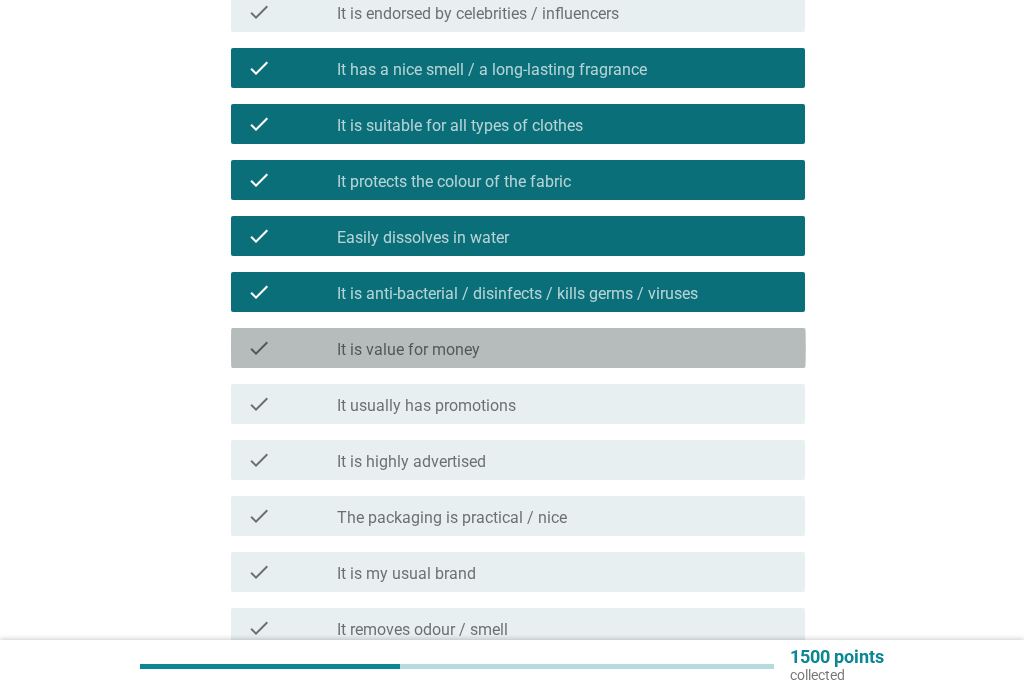 click on "check_box_outline_blank It is value for money" at bounding box center (563, 348) 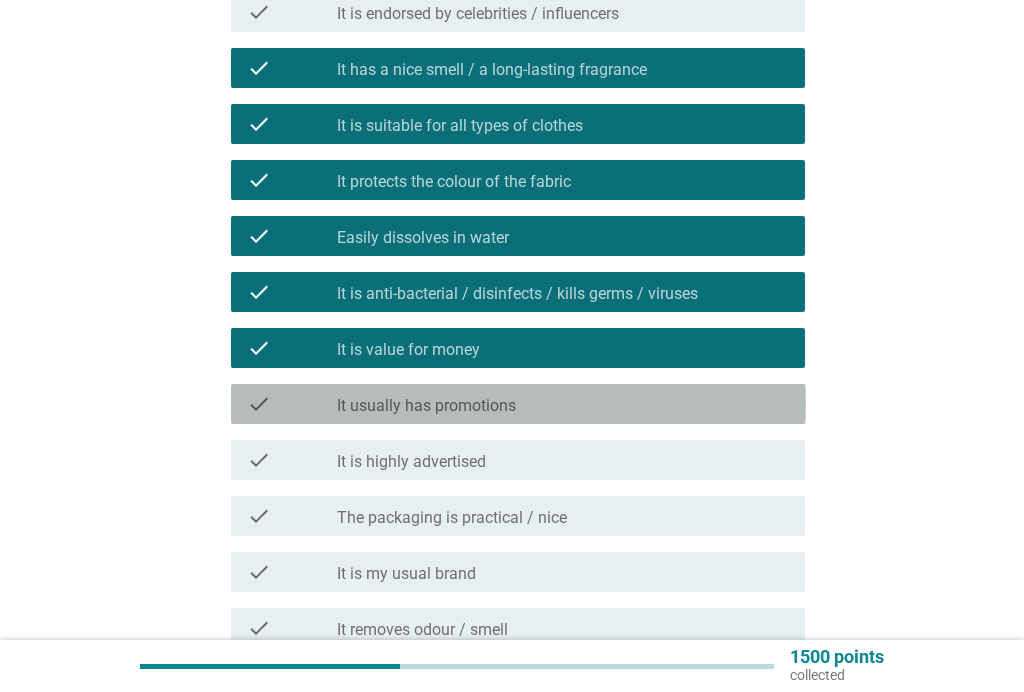 click on "check_box_outline_blank It usually has promotions" at bounding box center [563, 404] 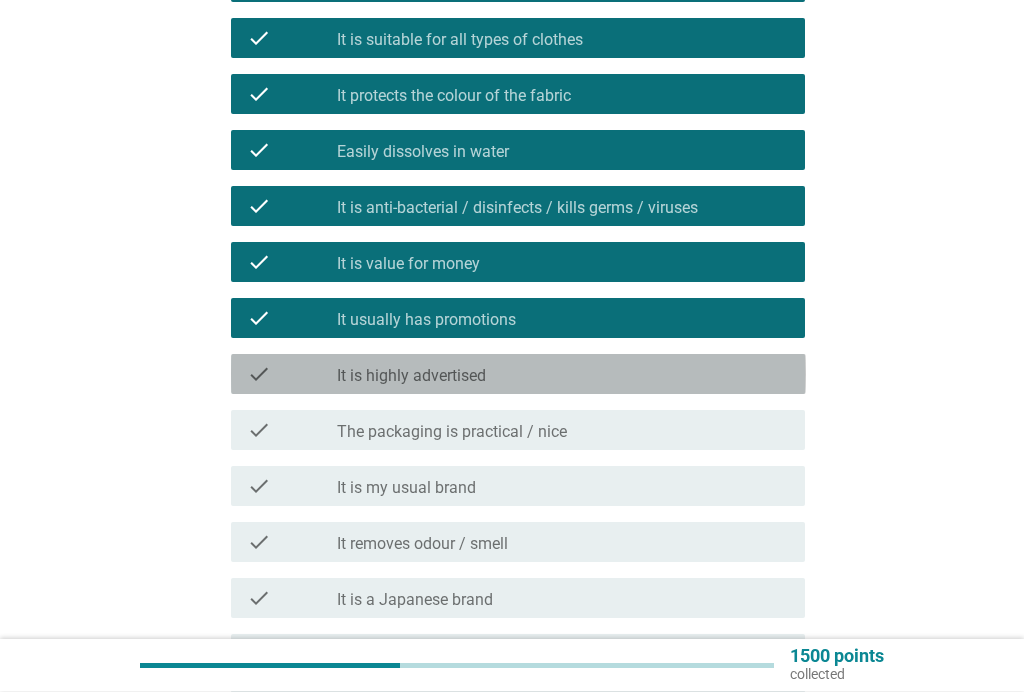 scroll, scrollTop: 517, scrollLeft: 0, axis: vertical 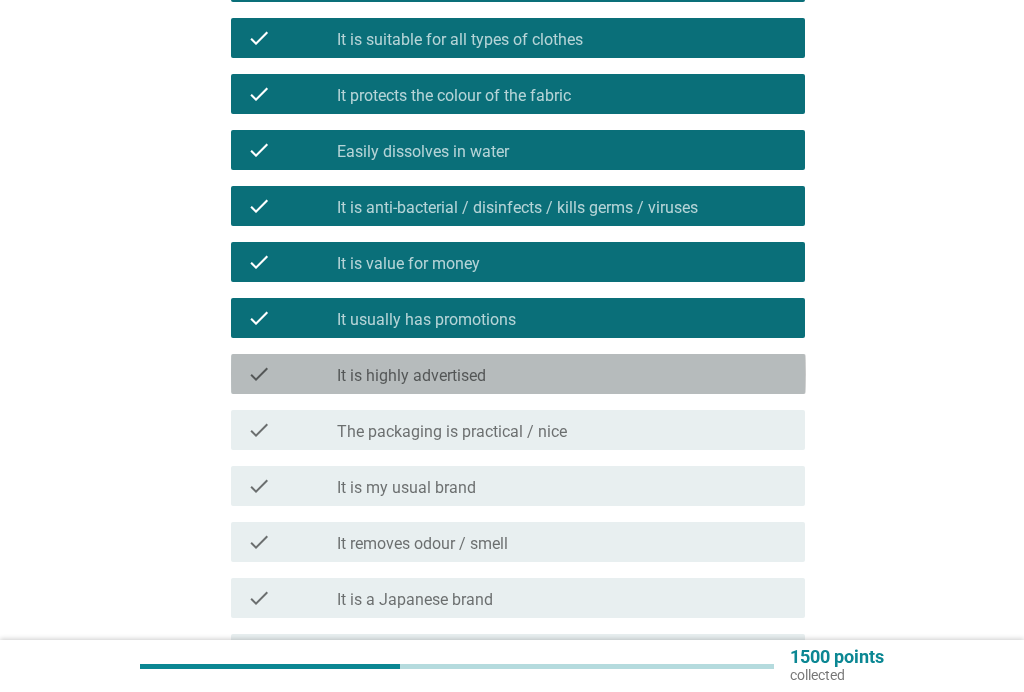 click on "check_box_outline_blank It is highly advertised" at bounding box center (563, 374) 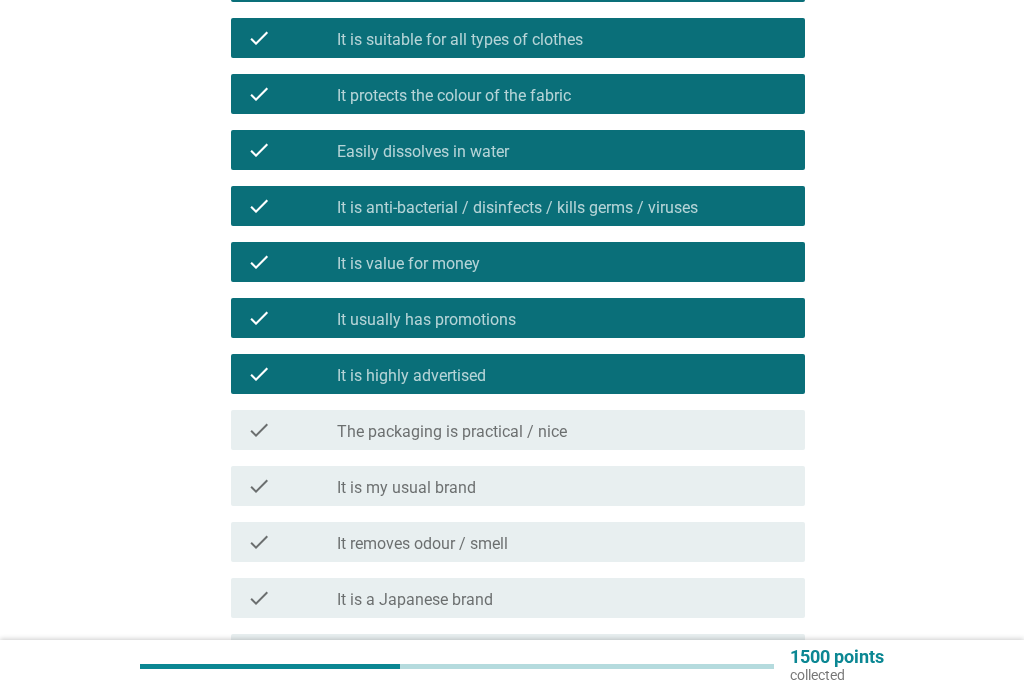 click on "check     check_box_outline_blank The packaging is practical / nice" at bounding box center [518, 430] 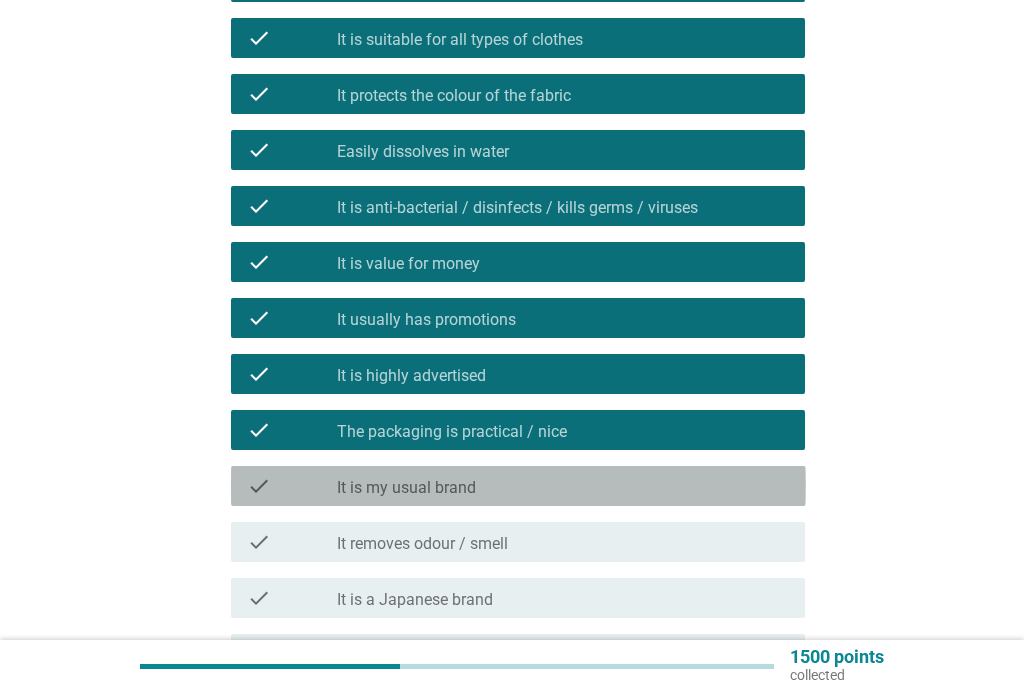 click on "check_box_outline_blank It is my usual brand" at bounding box center (563, 486) 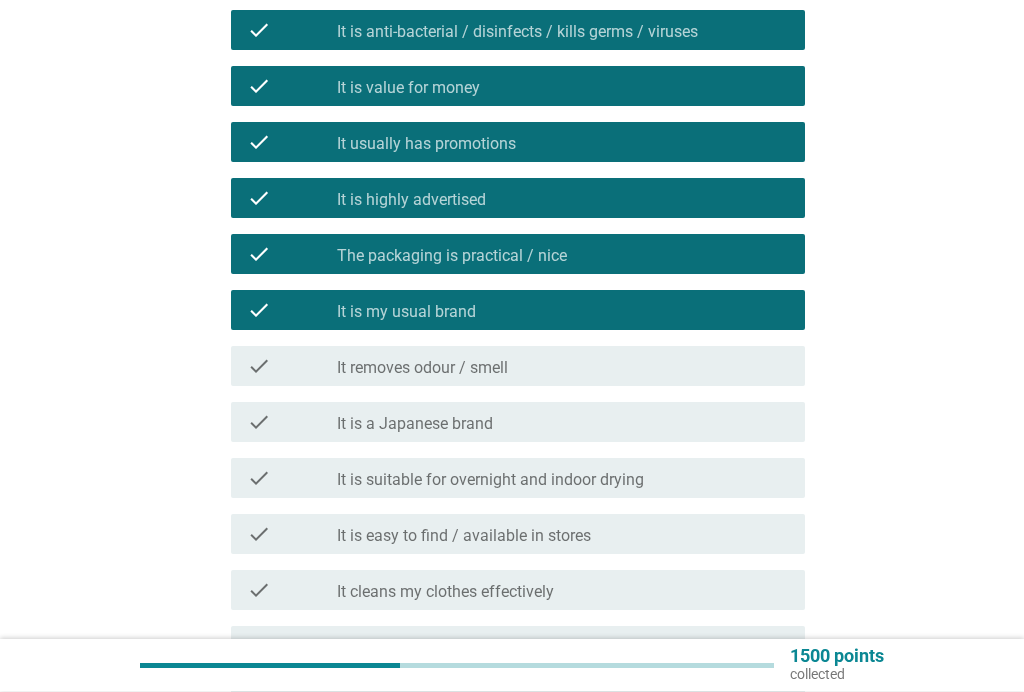 scroll, scrollTop: 693, scrollLeft: 0, axis: vertical 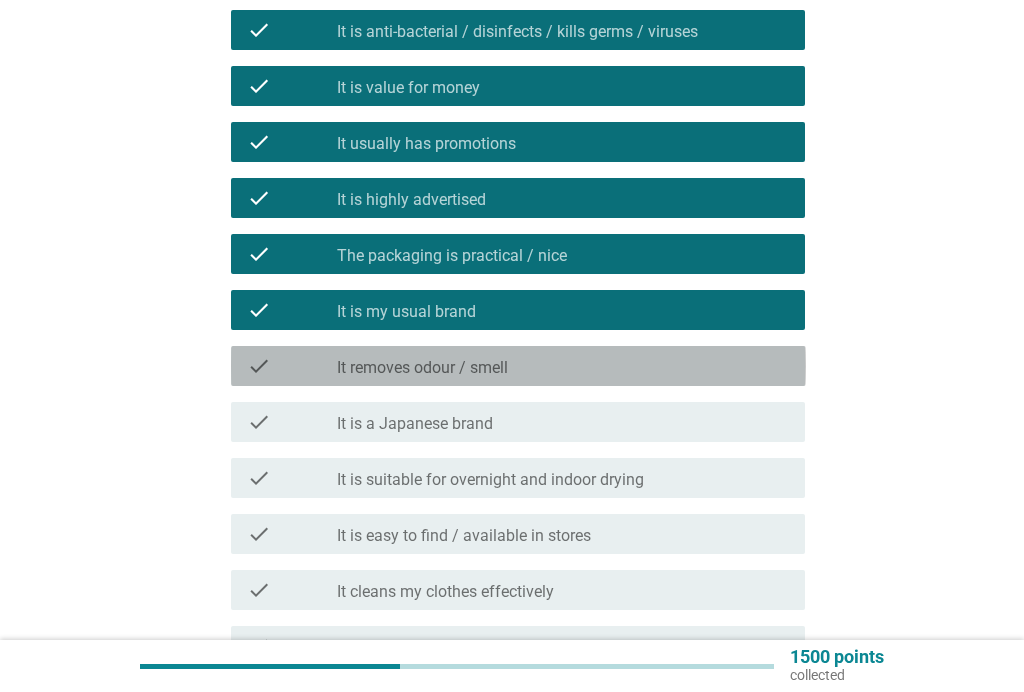 click on "check_box_outline_blank It removes odour / smell" at bounding box center [563, 366] 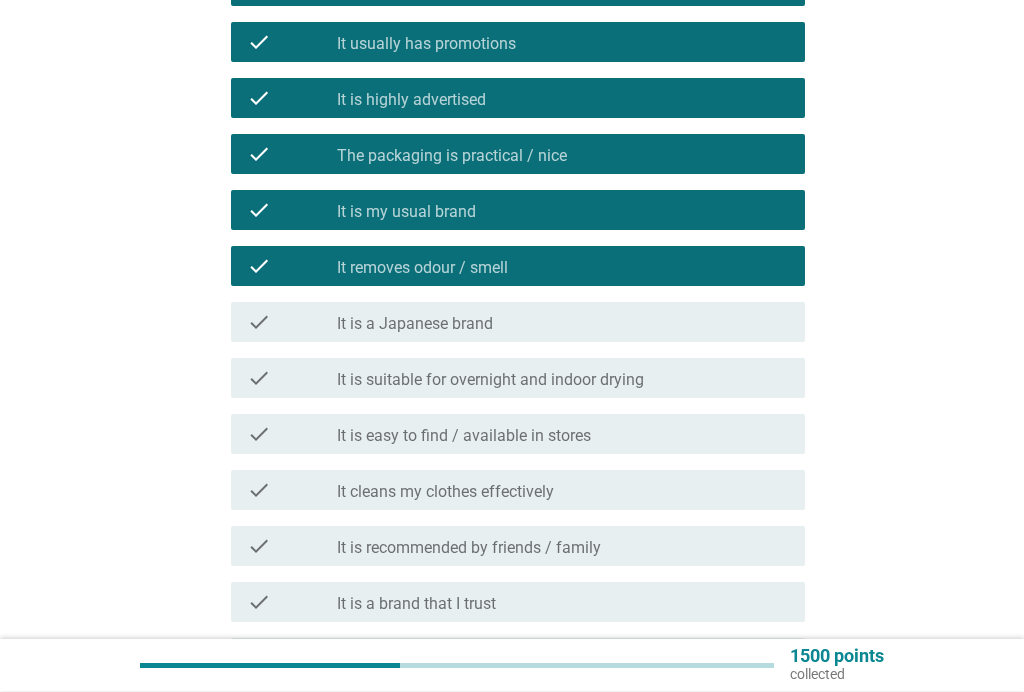 scroll, scrollTop: 793, scrollLeft: 0, axis: vertical 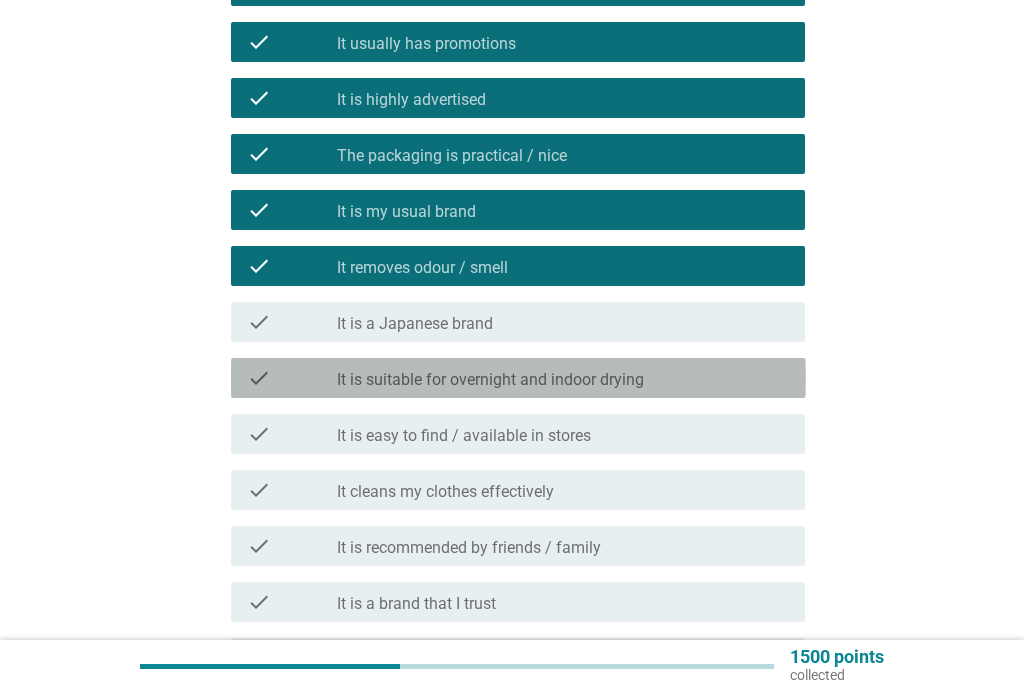 click on "It is suitable for overnight and indoor drying" at bounding box center [490, 380] 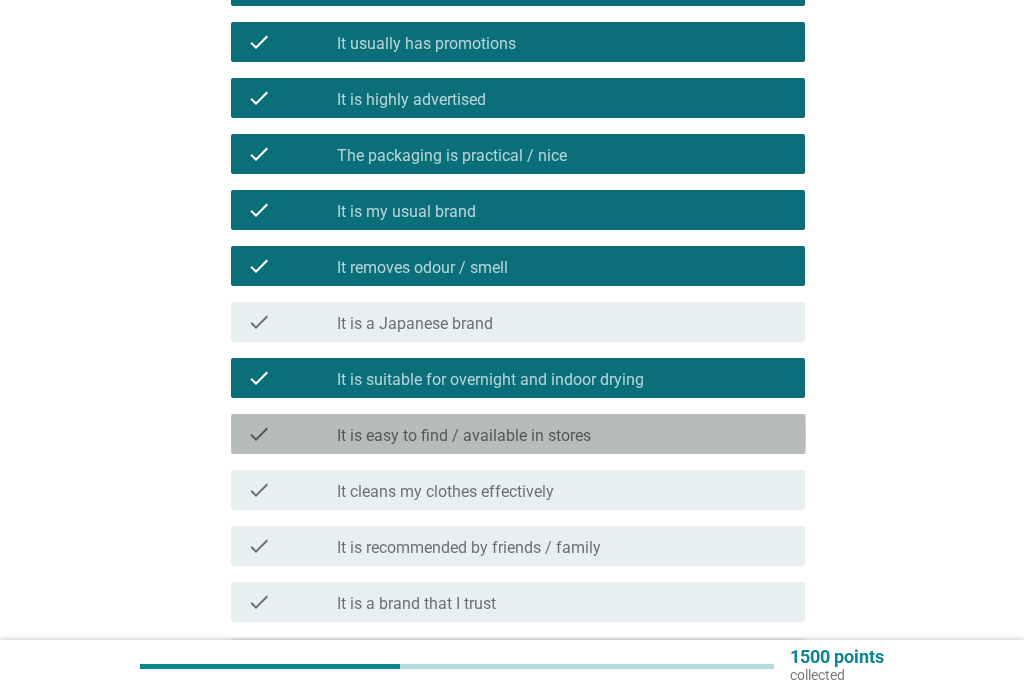 click on "It is easy to find / available in stores" at bounding box center [464, 436] 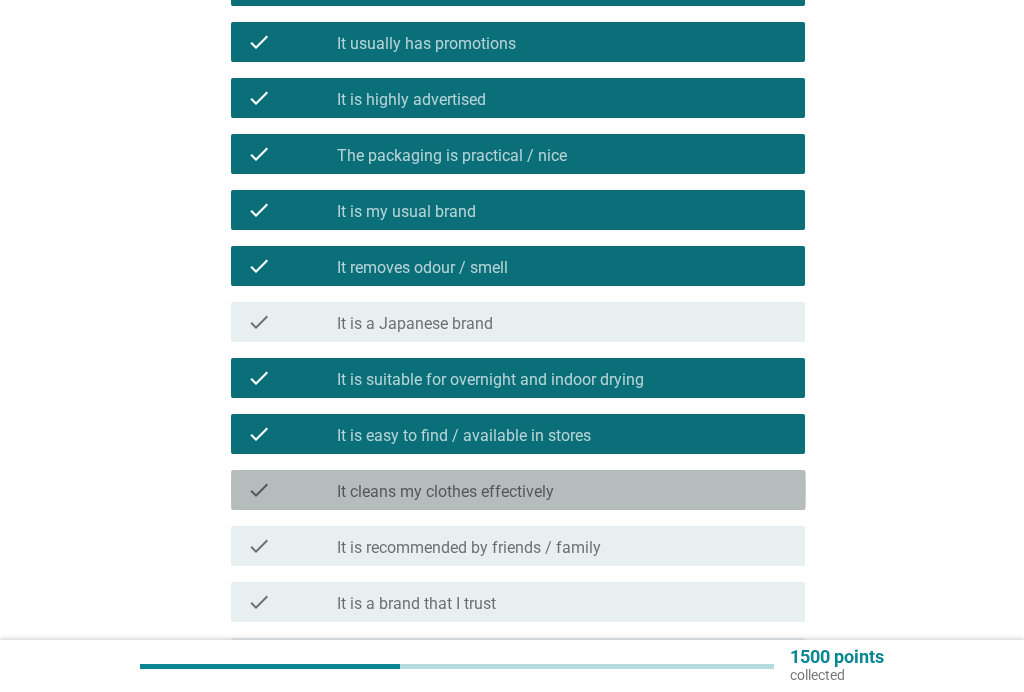 click on "check     check_box_outline_blank It cleans my clothes effectively" at bounding box center (518, 490) 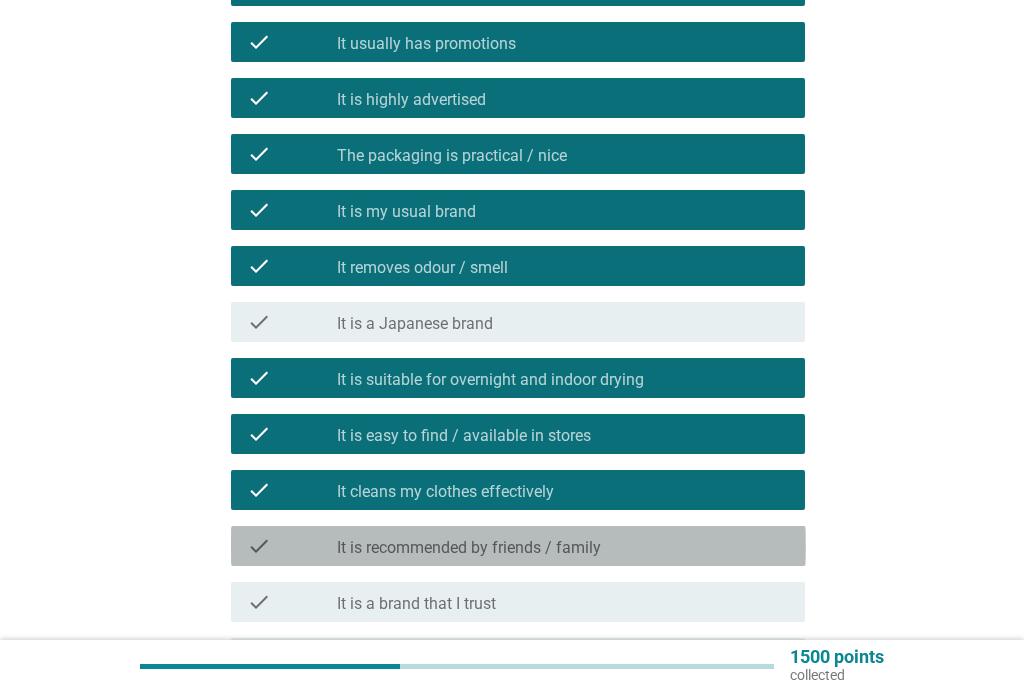 click on "It is recommended by friends / family" at bounding box center (469, 548) 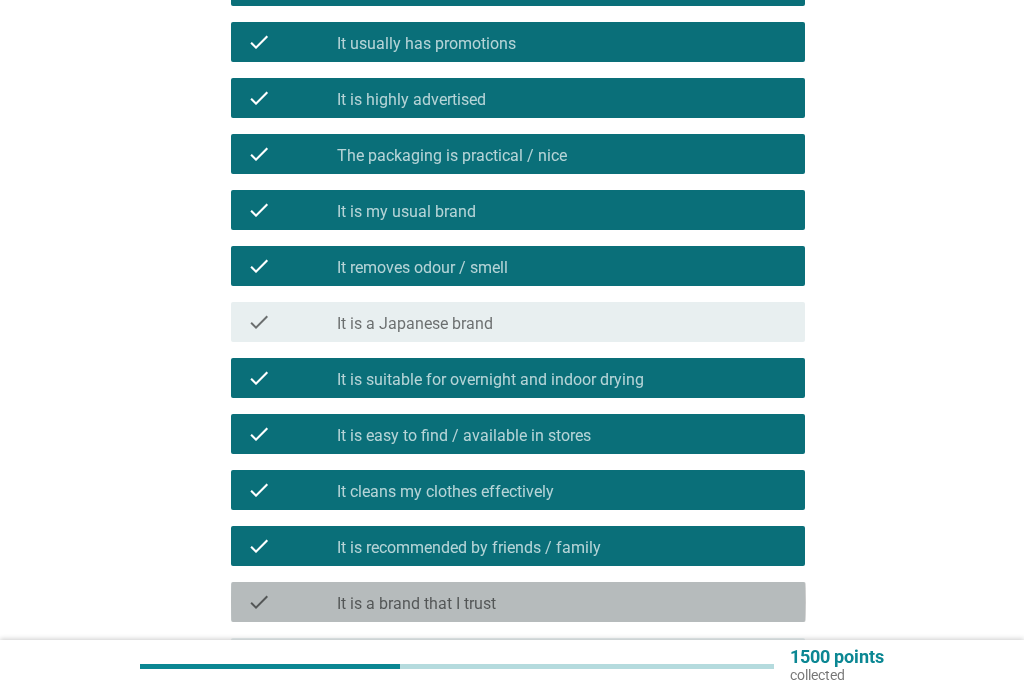 click on "check_box_outline_blank It is a brand that I trust" at bounding box center [563, 602] 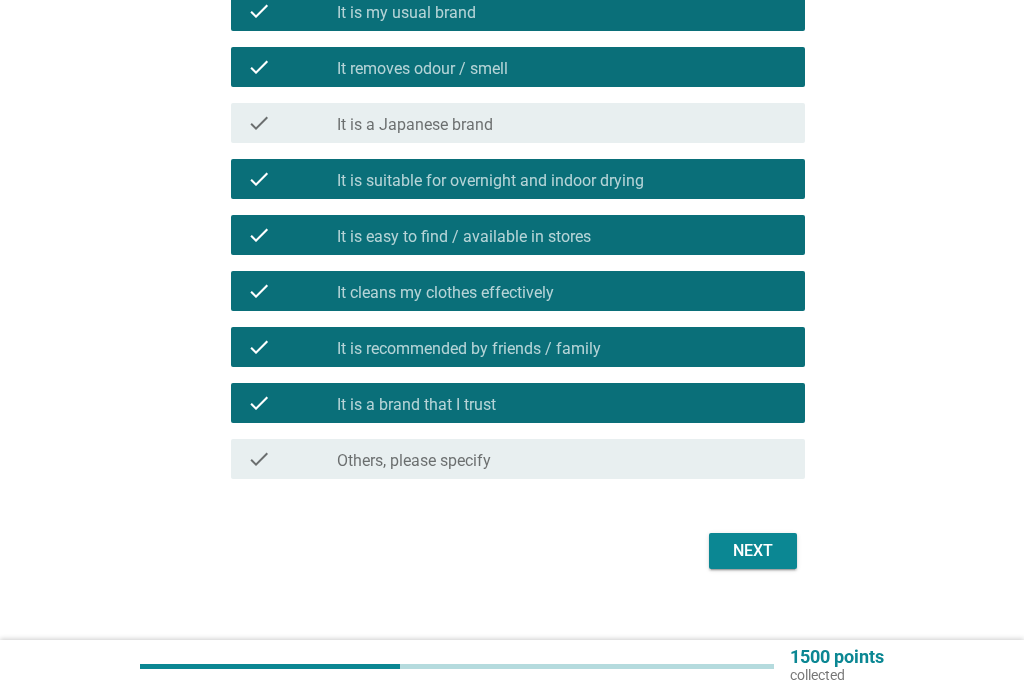 scroll, scrollTop: 1017, scrollLeft: 0, axis: vertical 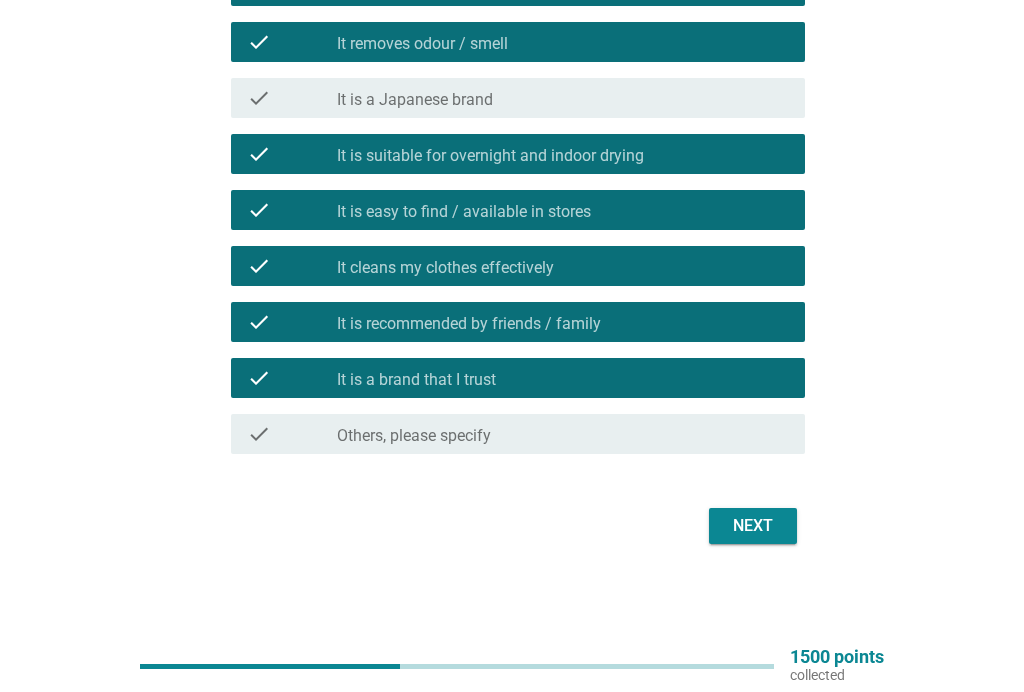 click on "Next" at bounding box center [753, 526] 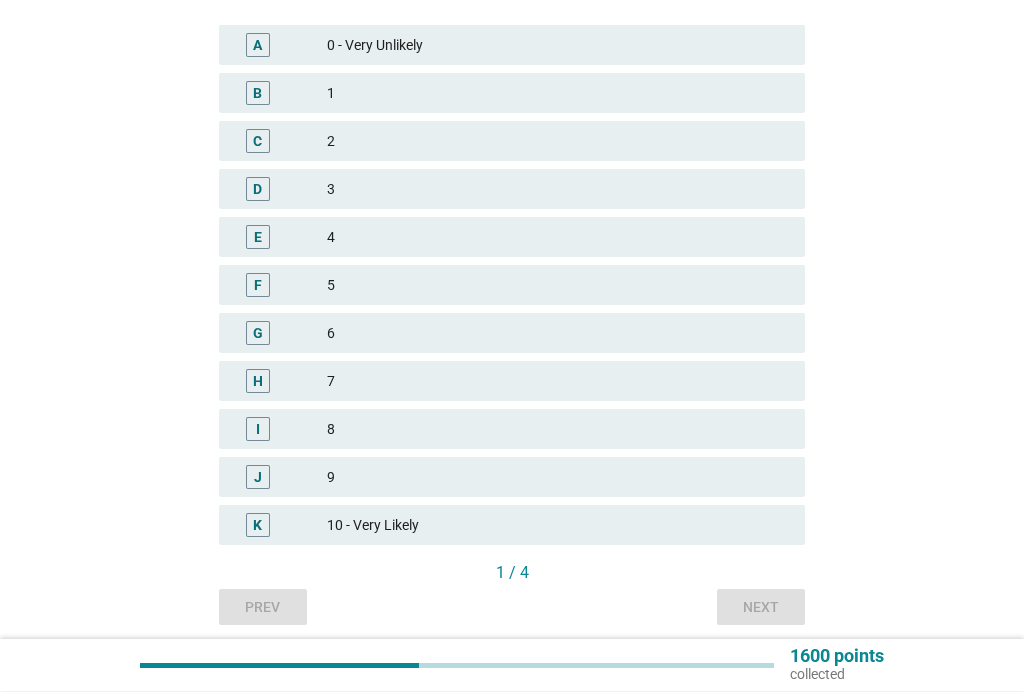scroll, scrollTop: 384, scrollLeft: 0, axis: vertical 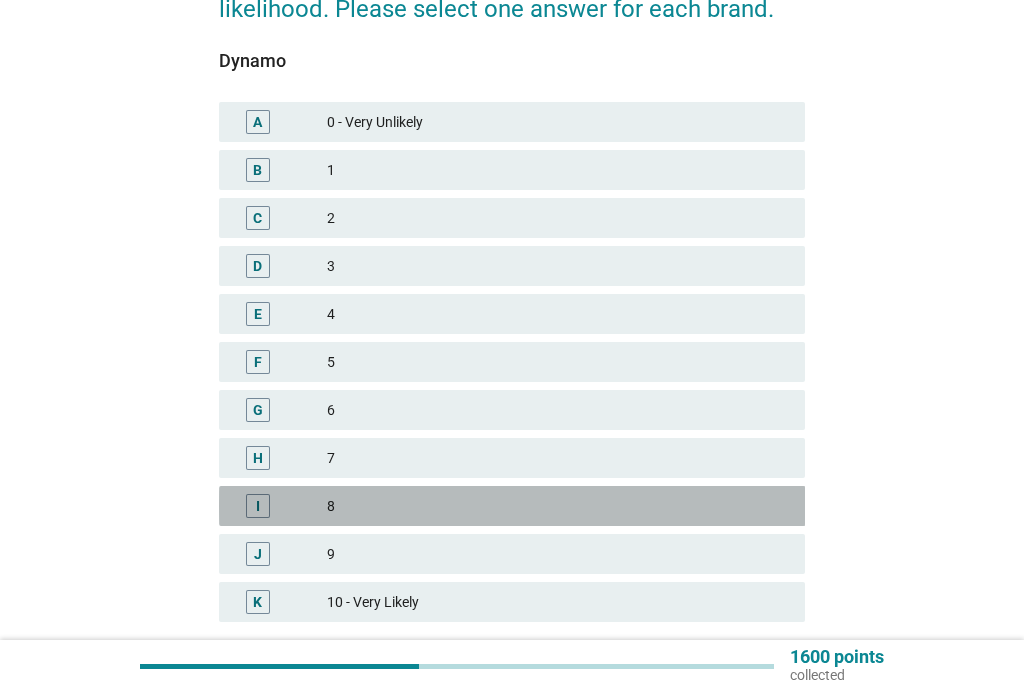 click on "8" at bounding box center (558, 506) 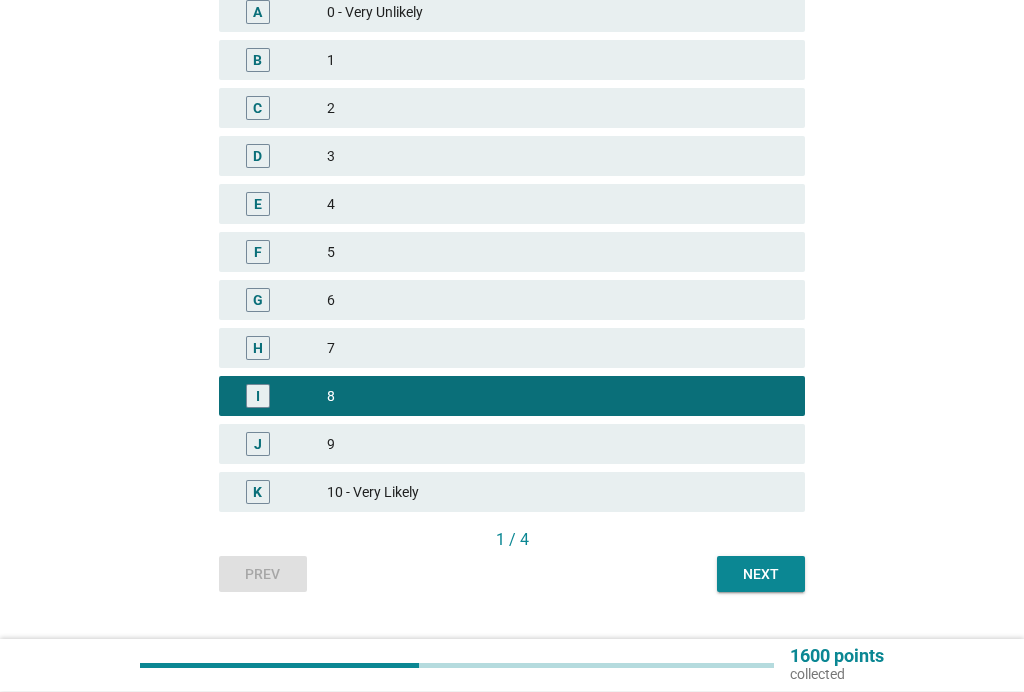 scroll, scrollTop: 405, scrollLeft: 0, axis: vertical 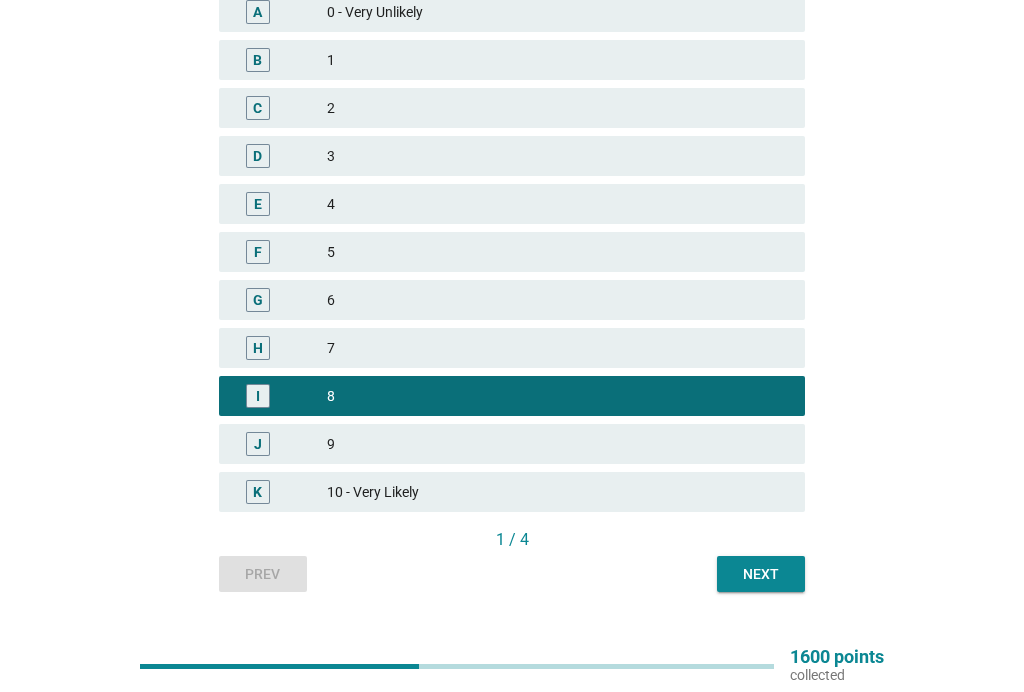 click on "Next" at bounding box center [761, 574] 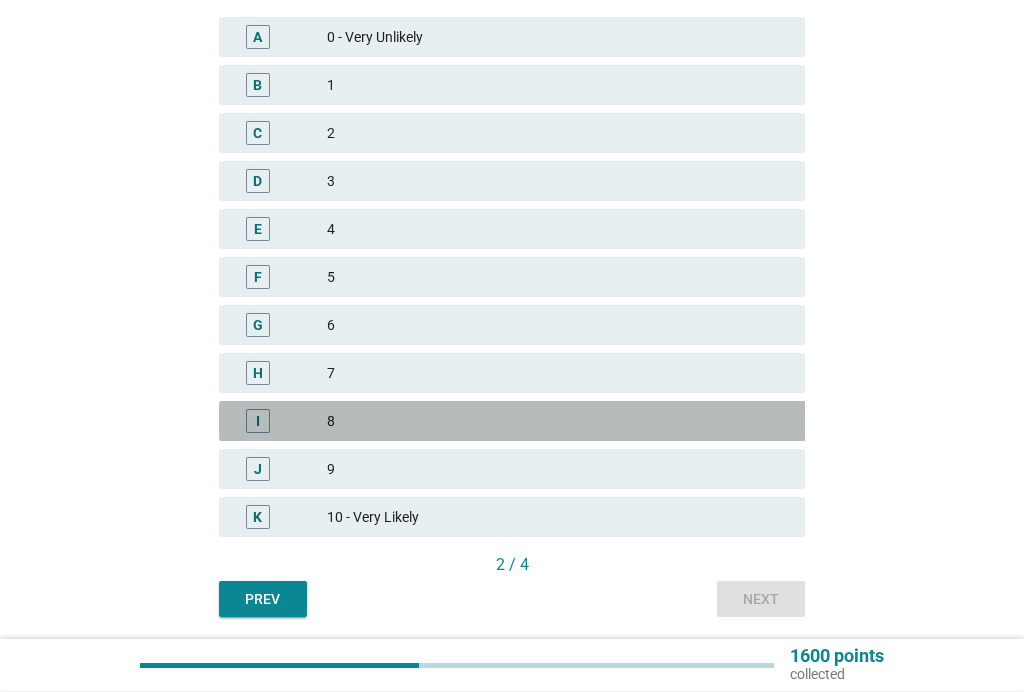 scroll, scrollTop: 380, scrollLeft: 0, axis: vertical 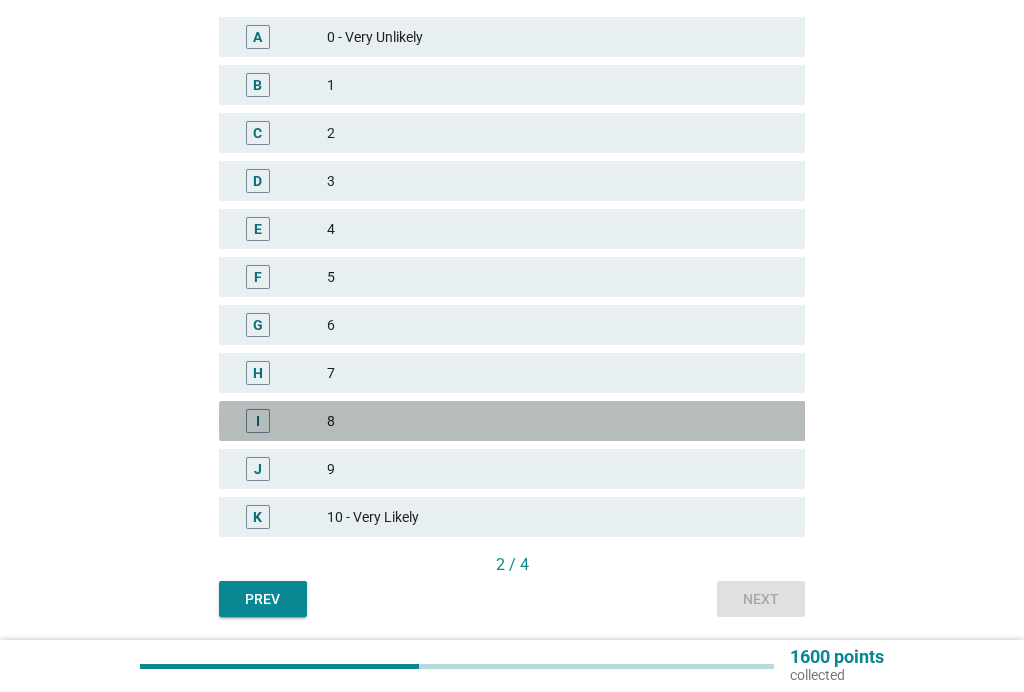 click on "8" at bounding box center [558, 421] 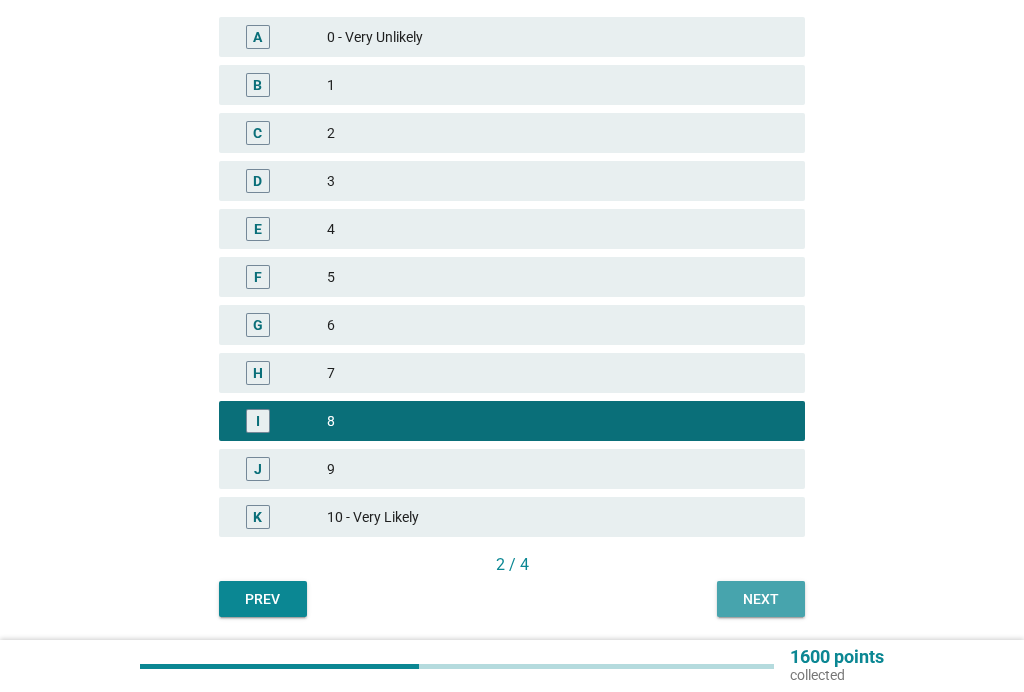 click on "Next" at bounding box center (761, 599) 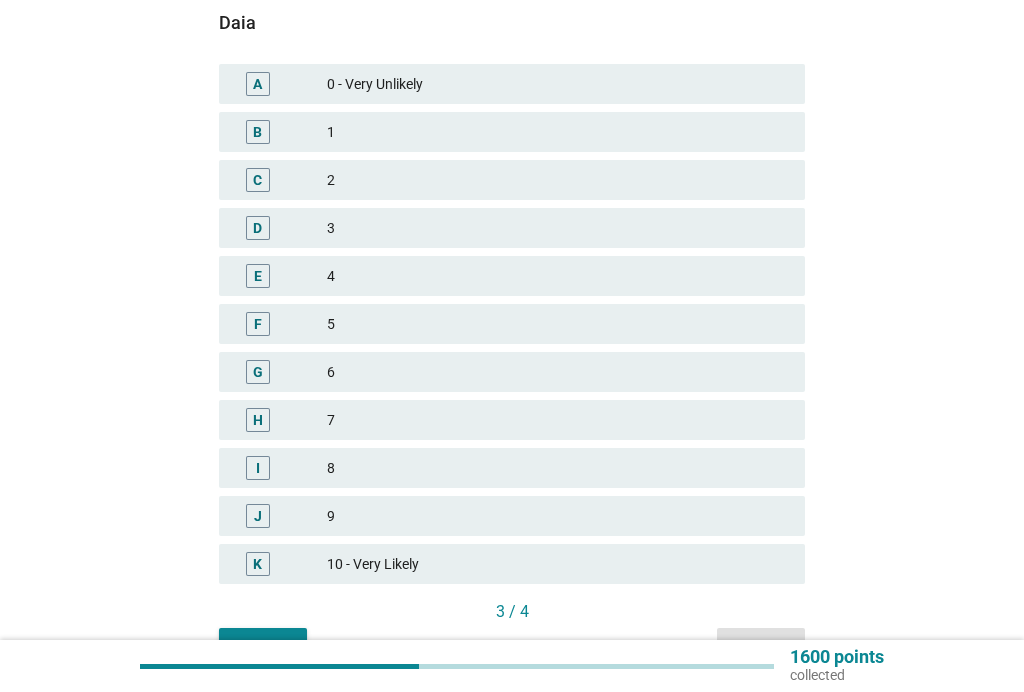 click on "8" at bounding box center [558, 468] 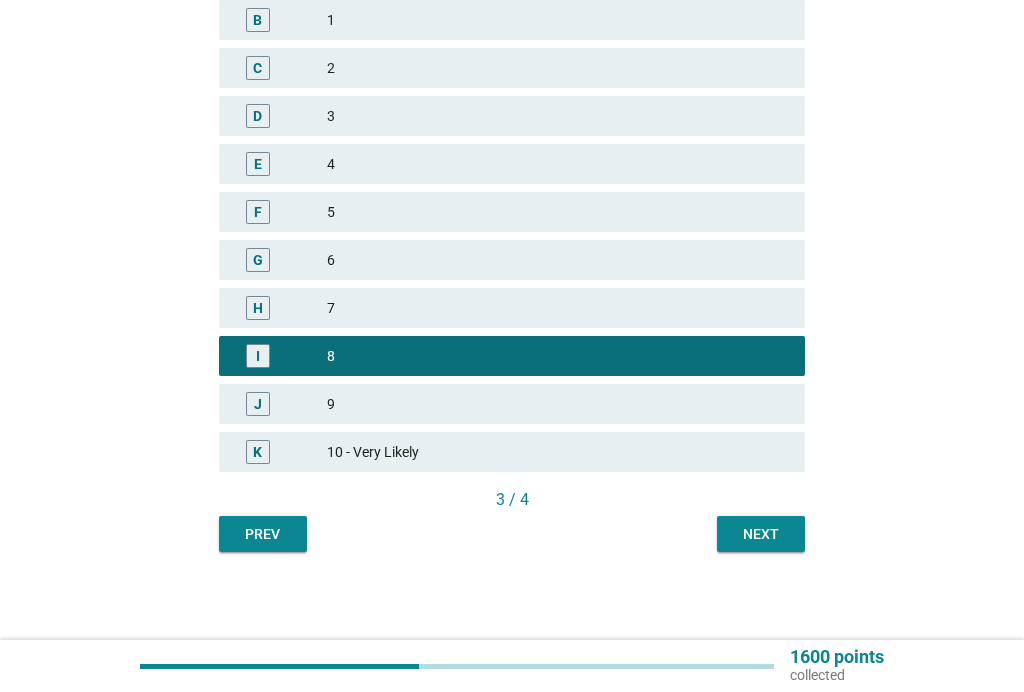 scroll, scrollTop: 443, scrollLeft: 0, axis: vertical 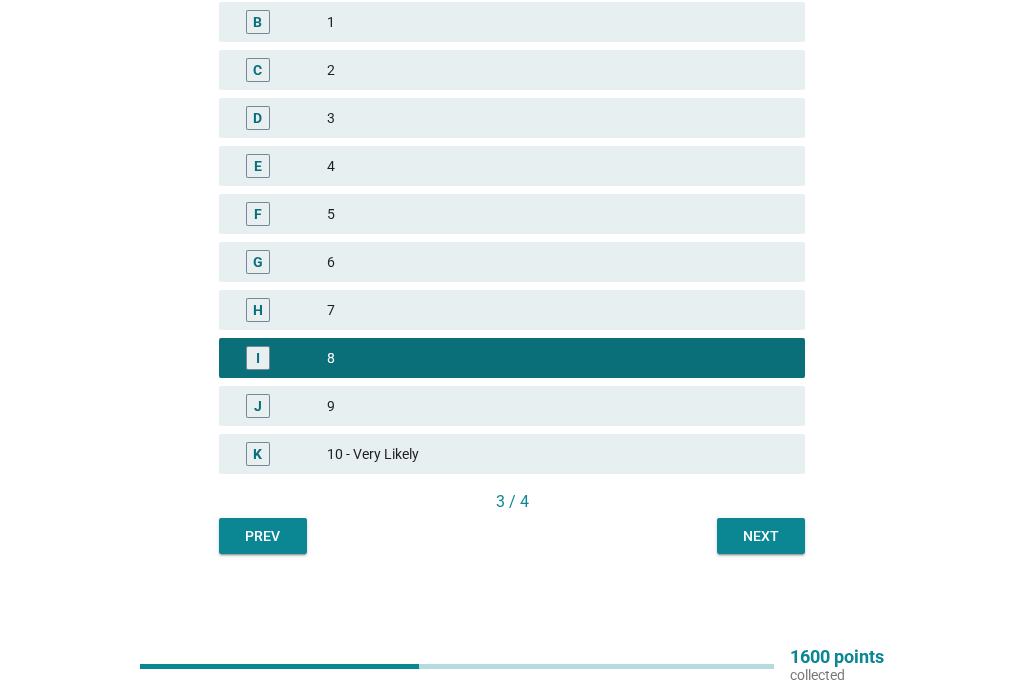 click on "Next" at bounding box center (761, 536) 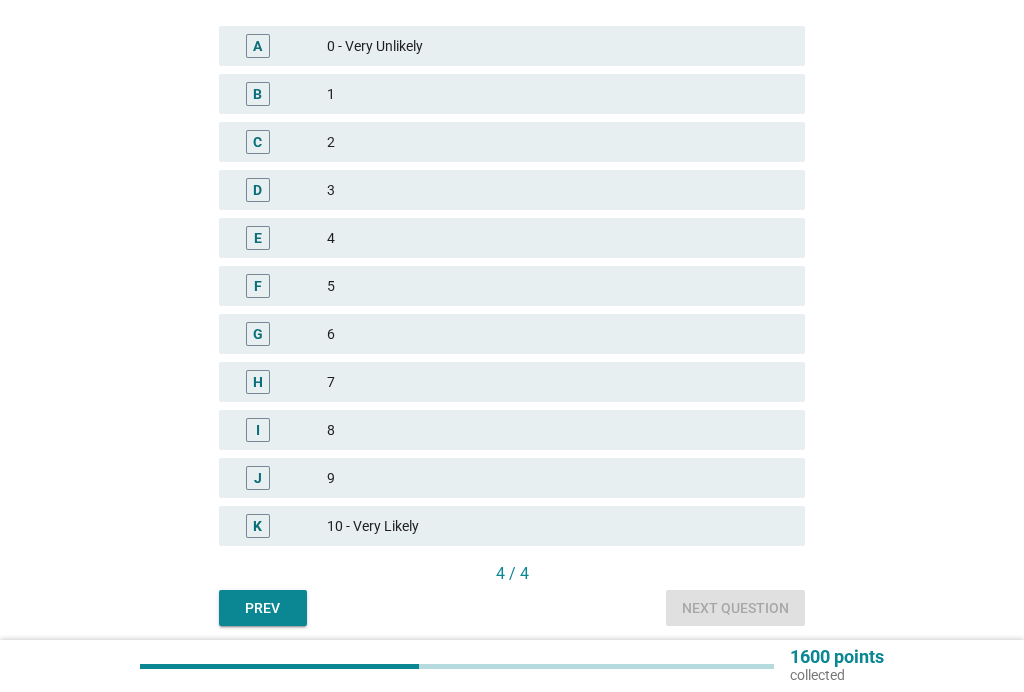 scroll, scrollTop: 373, scrollLeft: 0, axis: vertical 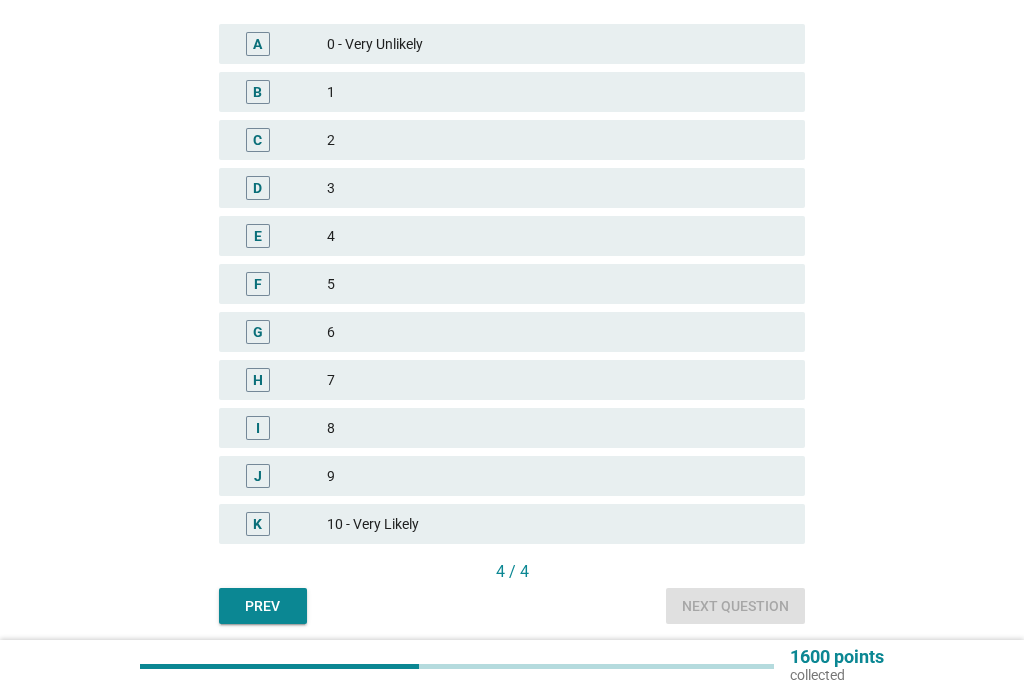 click on "5" at bounding box center (558, 284) 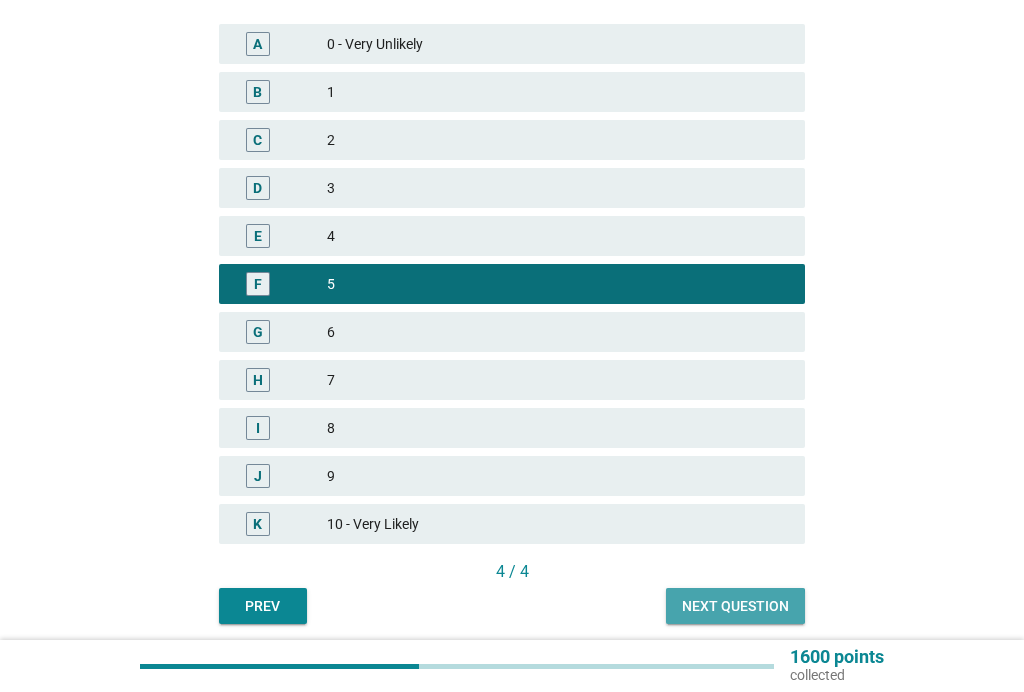click on "Next question" at bounding box center [735, 606] 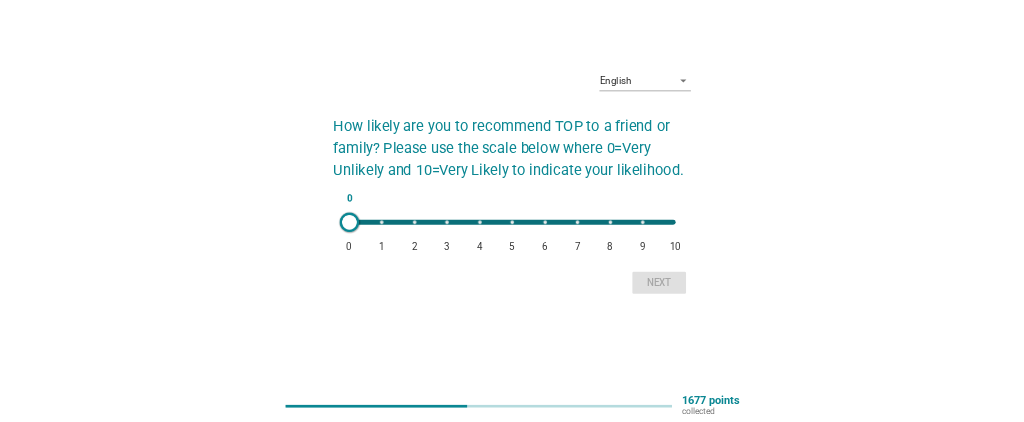 scroll, scrollTop: 0, scrollLeft: 0, axis: both 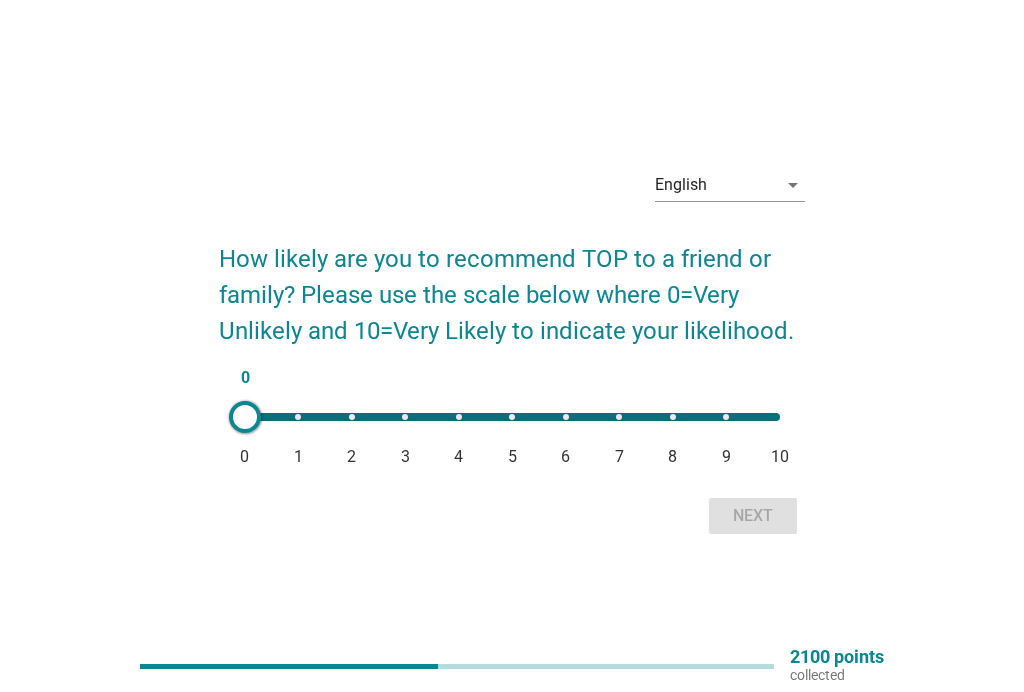 click on "0
0
1
2
3
4
5
6
7
8
9
10" at bounding box center [512, 417] 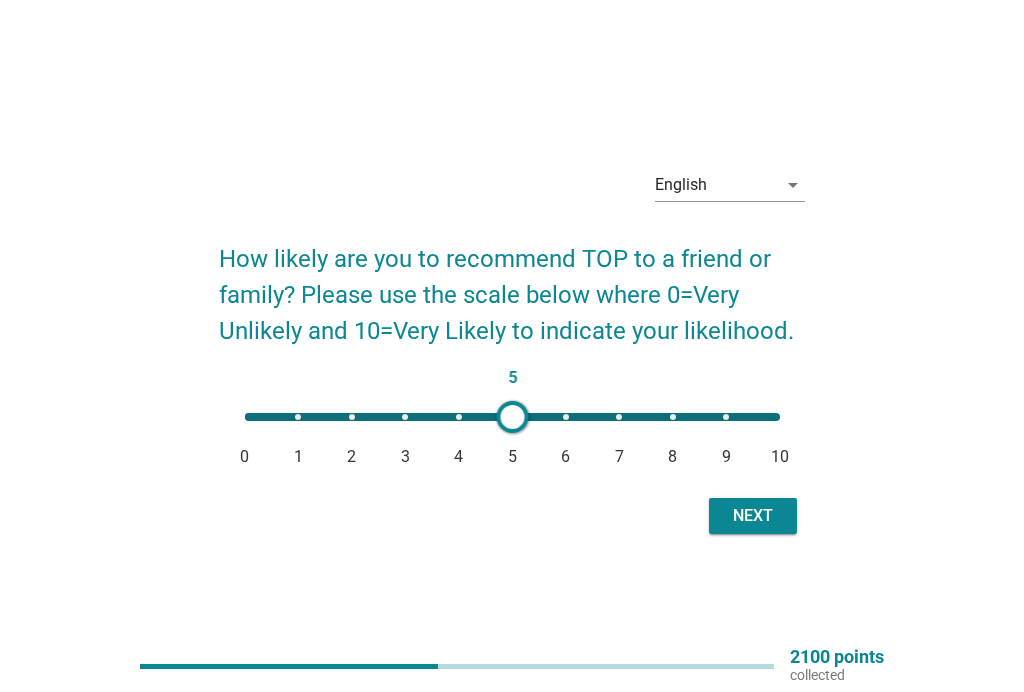 click on "Next" at bounding box center [753, 516] 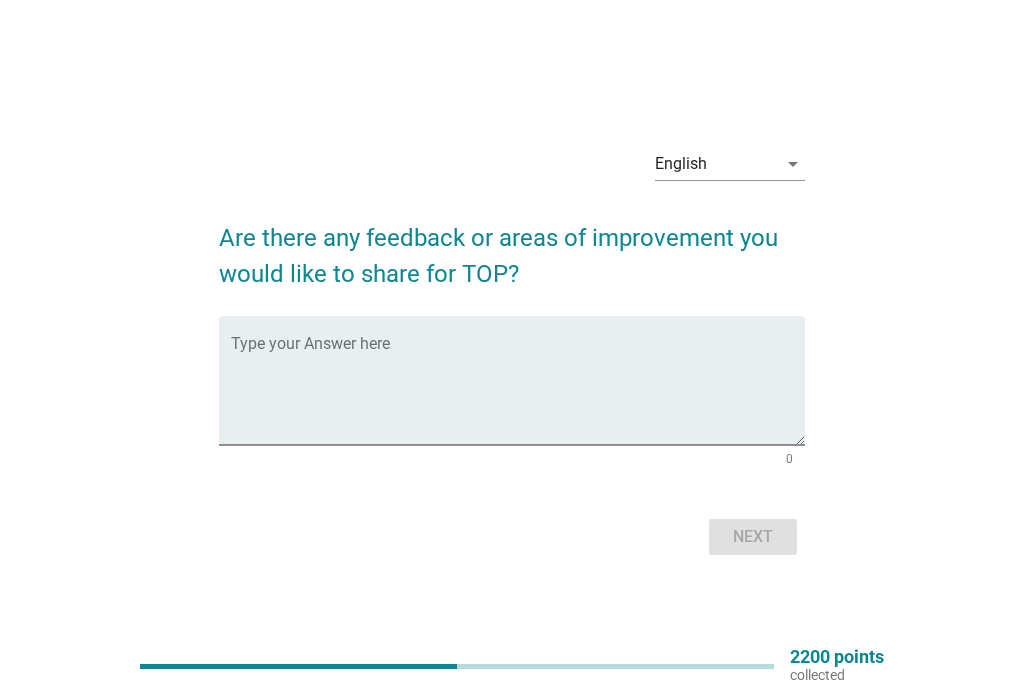 click at bounding box center [518, 392] 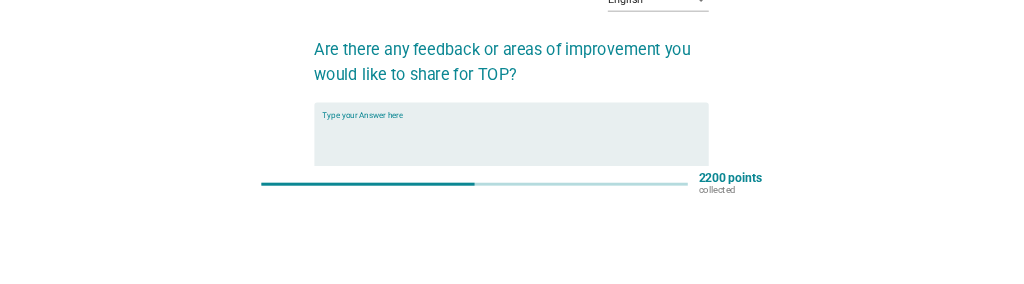 scroll, scrollTop: 123, scrollLeft: 0, axis: vertical 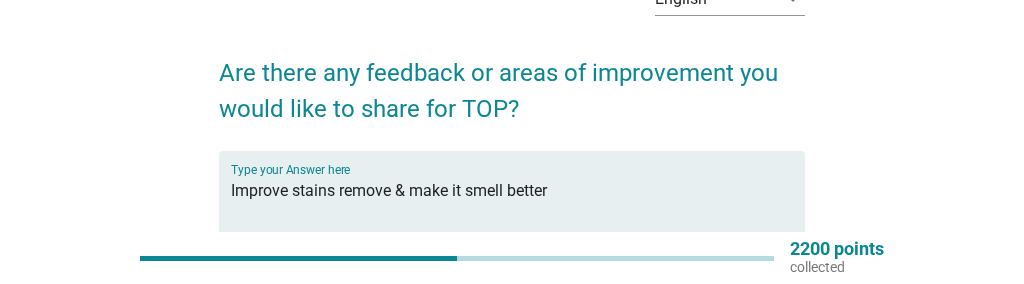 click on "Improve stains remove & make it smell better" at bounding box center [518, 227] 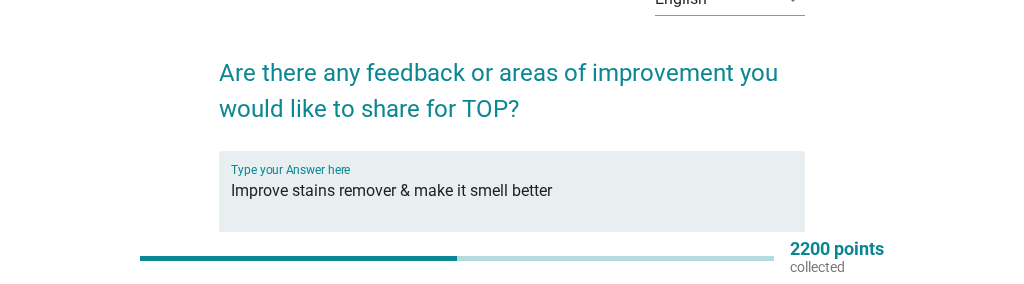 click on "Improve stains remover & make it smell better" at bounding box center (518, 227) 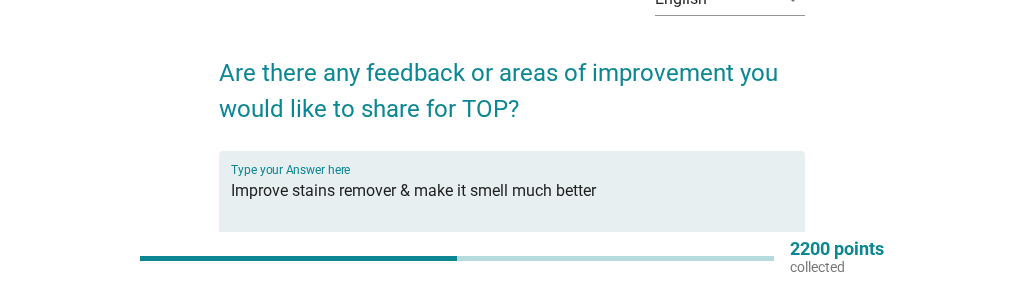 type on "Improve stains remover & make it smell much better" 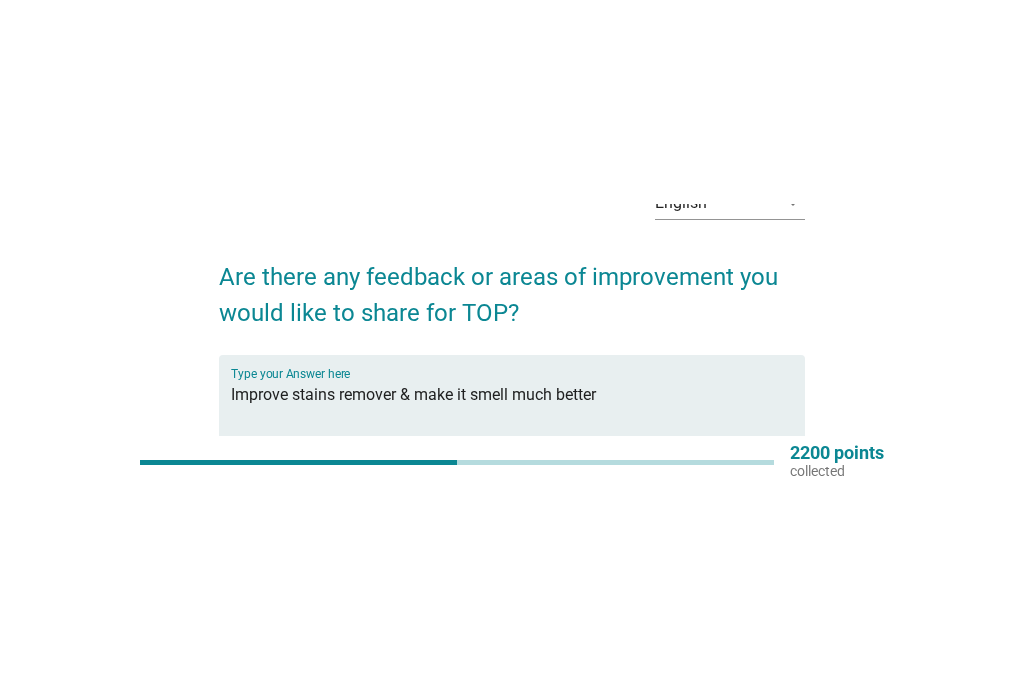 scroll, scrollTop: 0, scrollLeft: 0, axis: both 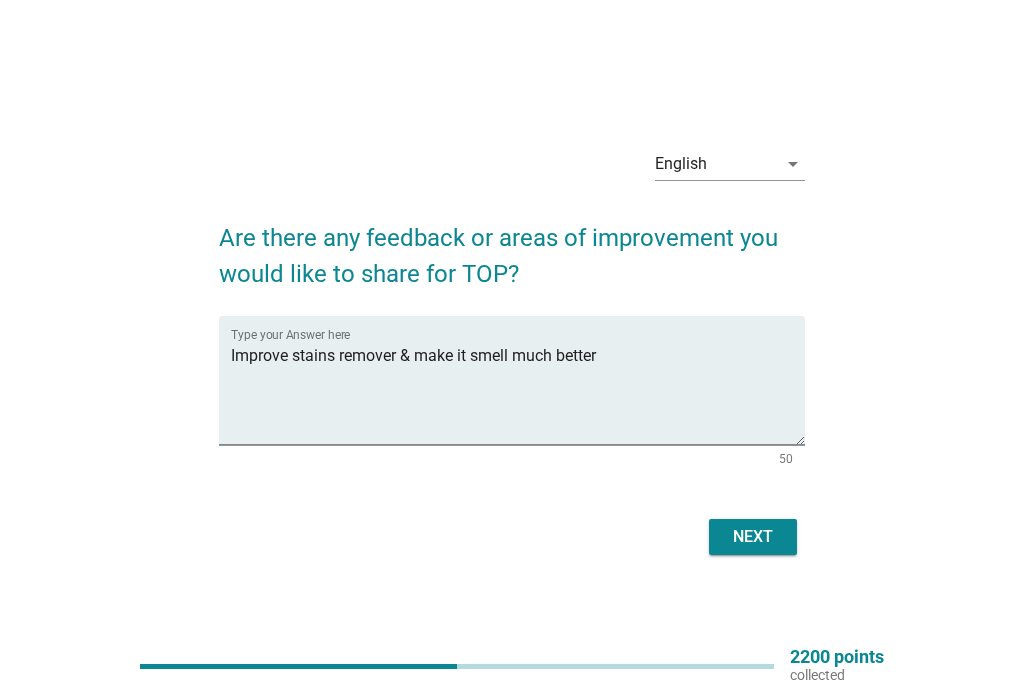 click on "Next" at bounding box center (753, 537) 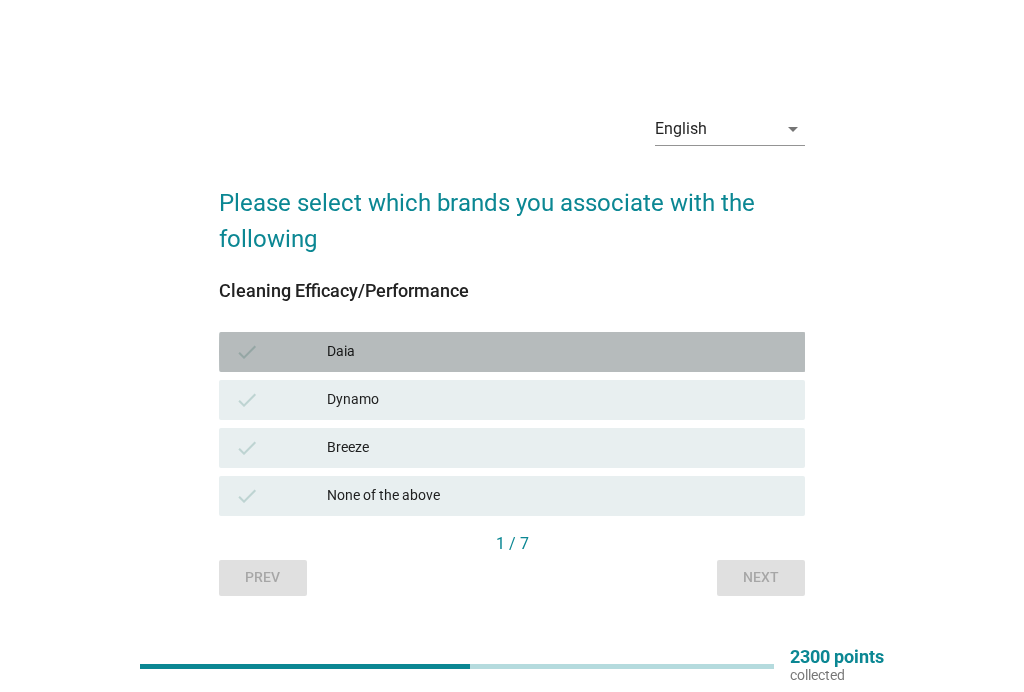 click on "Daia" at bounding box center (558, 352) 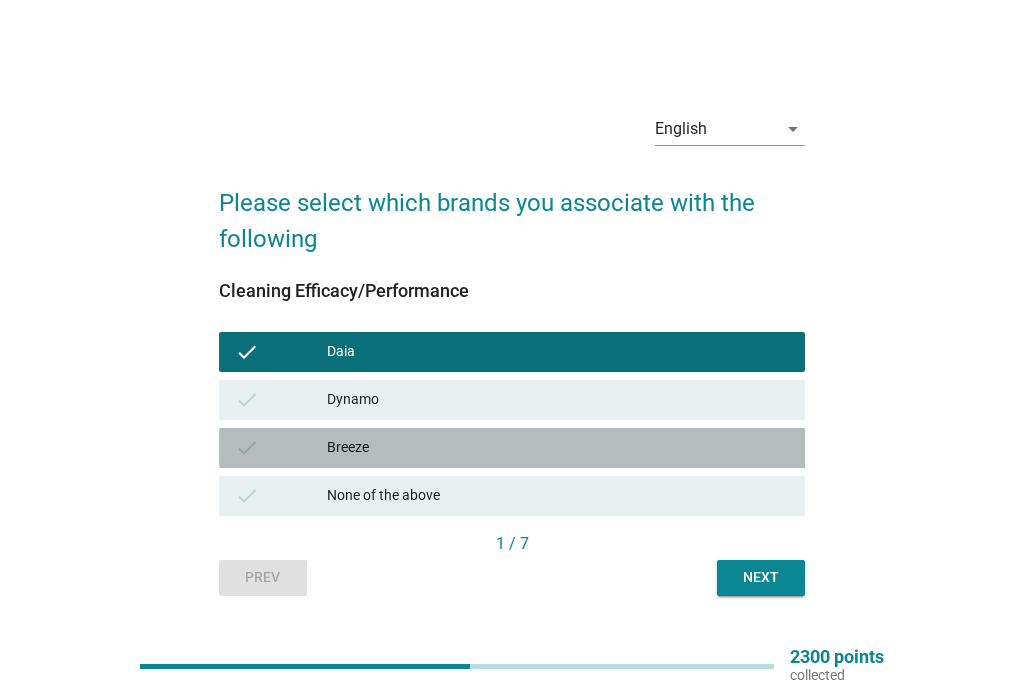 click on "Breeze" at bounding box center [558, 448] 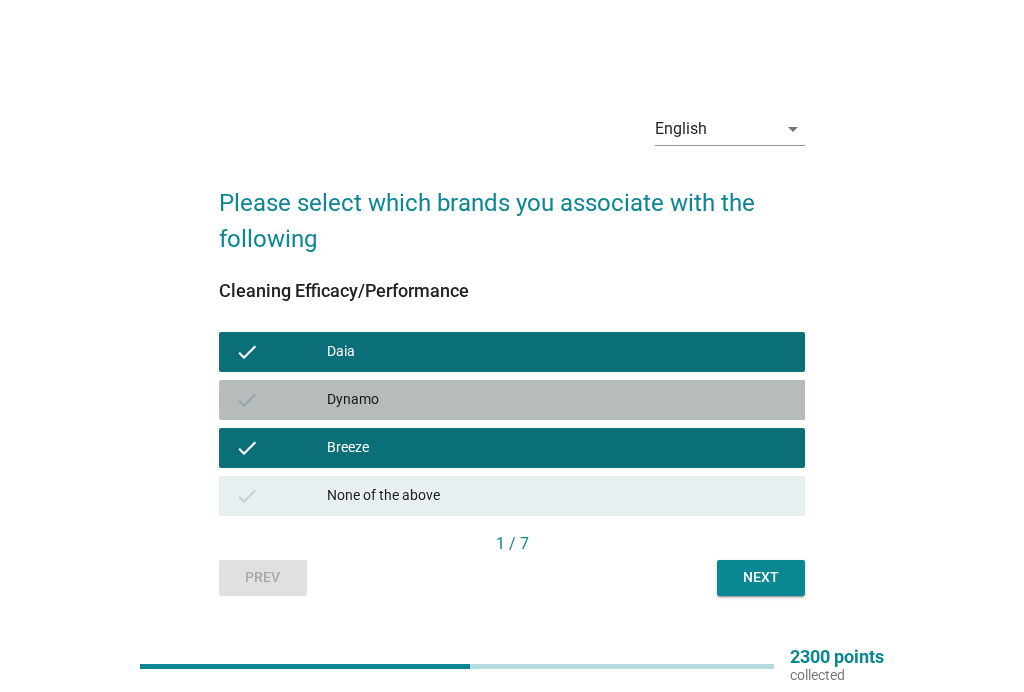 click on "Dynamo" at bounding box center [558, 400] 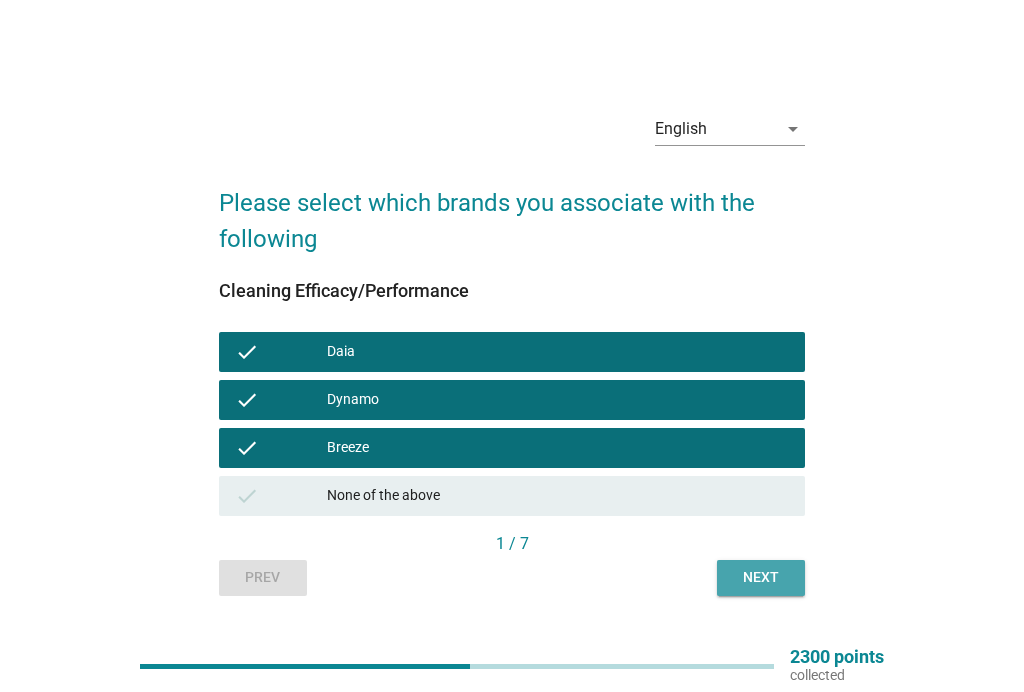 click on "Next" at bounding box center [761, 577] 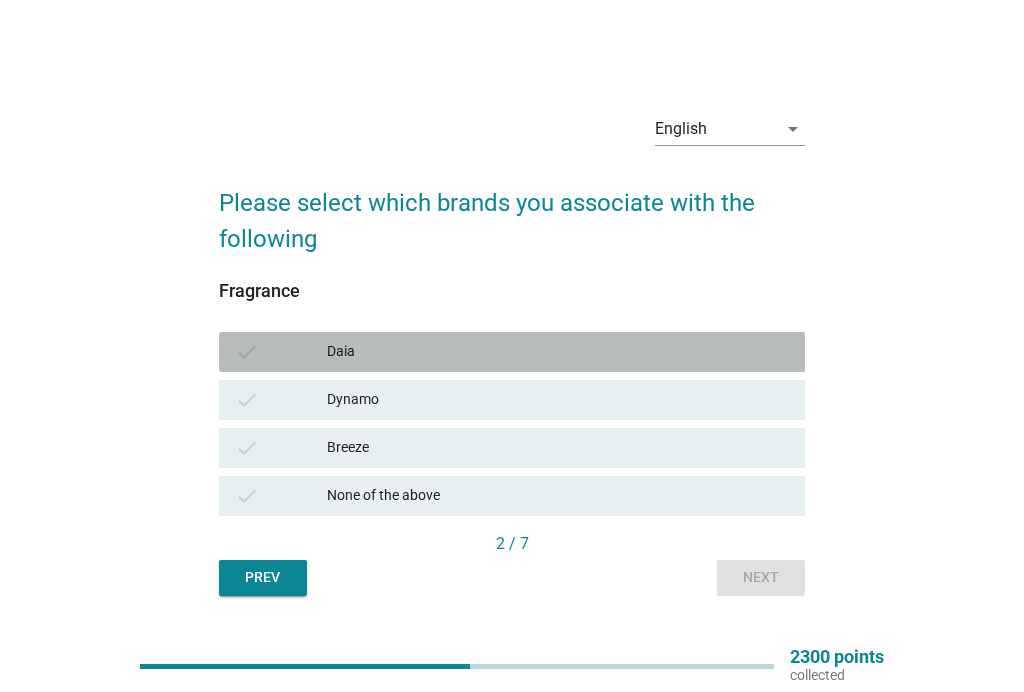 click on "Daia" at bounding box center (558, 352) 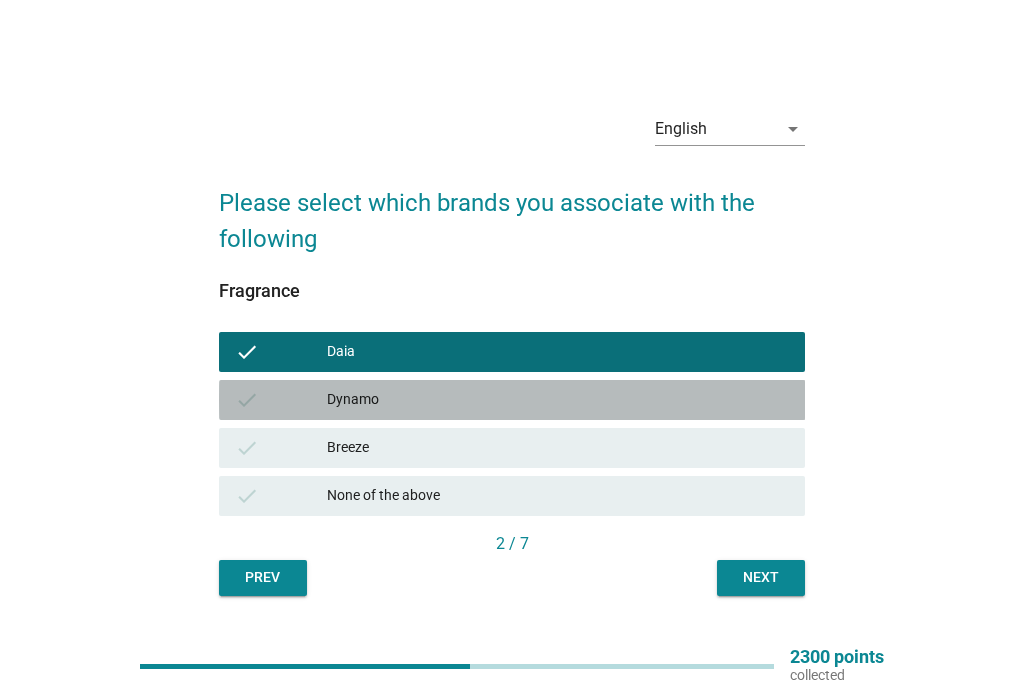 click on "Dynamo" at bounding box center (558, 400) 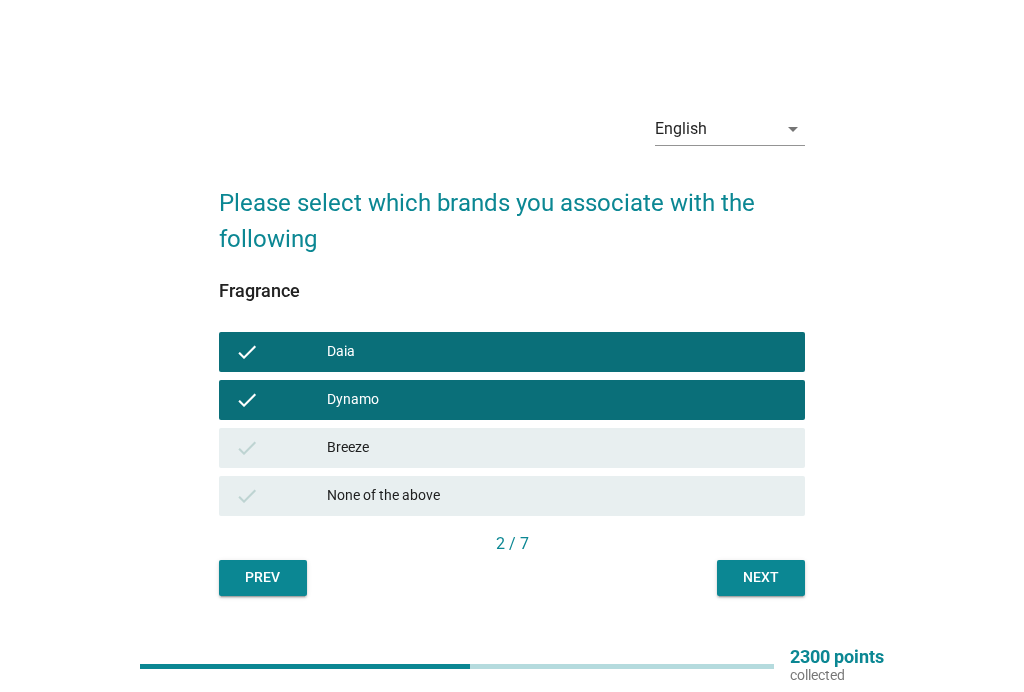 click on "check   Breeze" at bounding box center [512, 448] 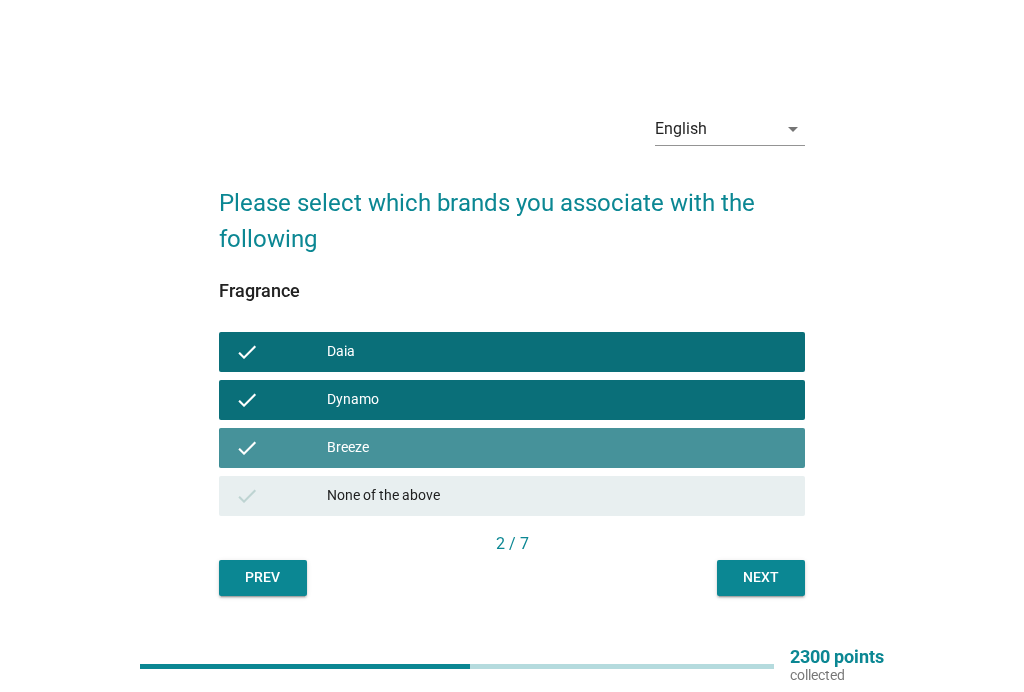 click on "Breeze" at bounding box center (558, 448) 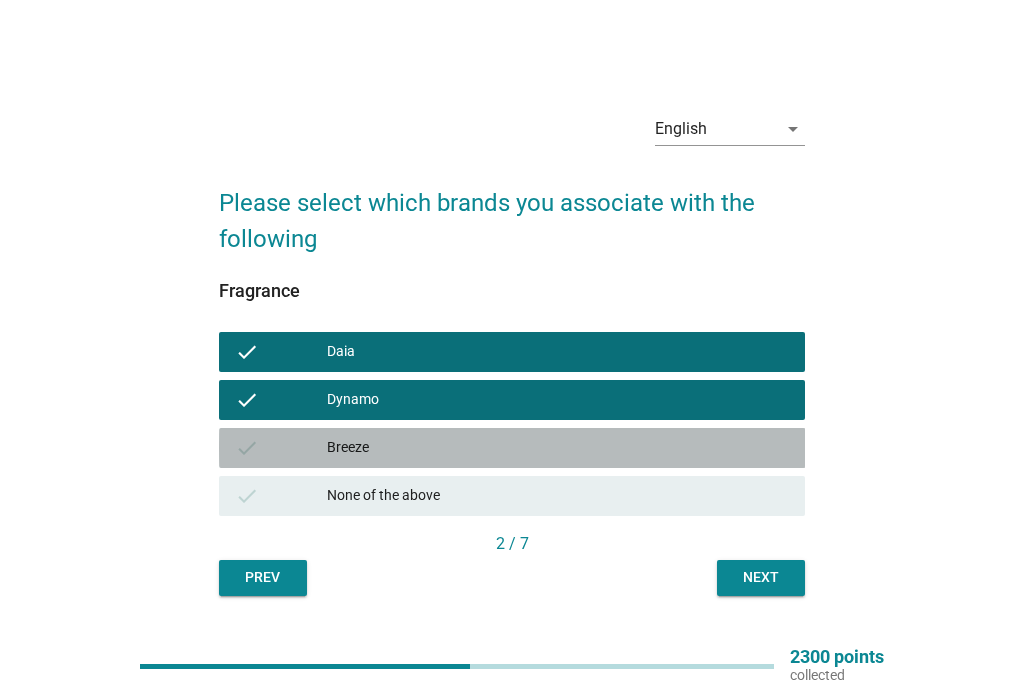 click on "Breeze" at bounding box center [558, 448] 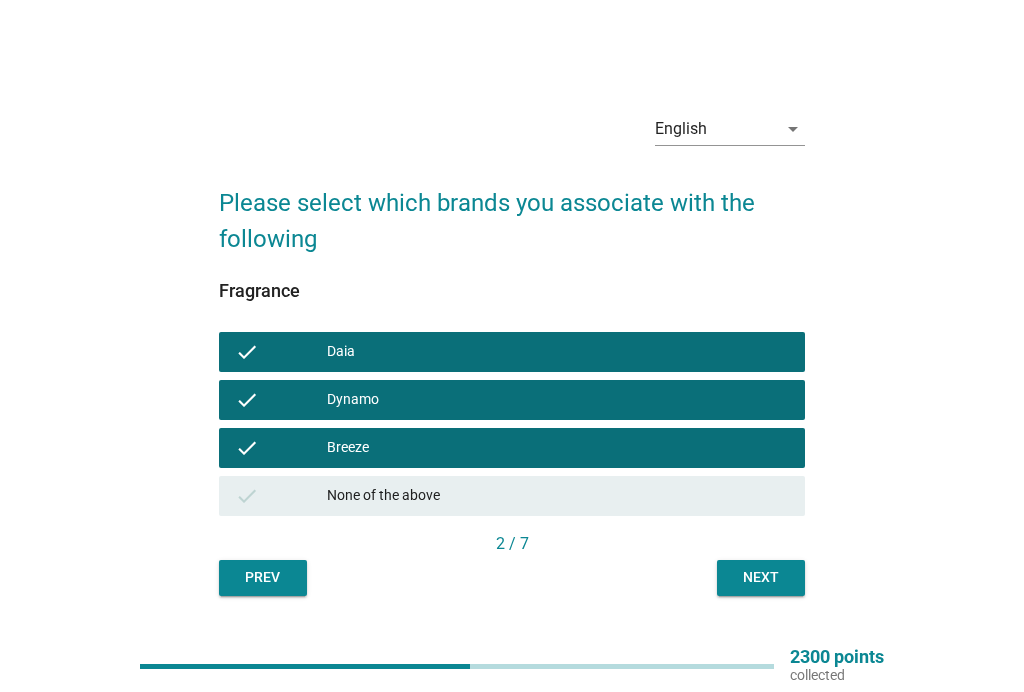 click on "Next" at bounding box center (761, 577) 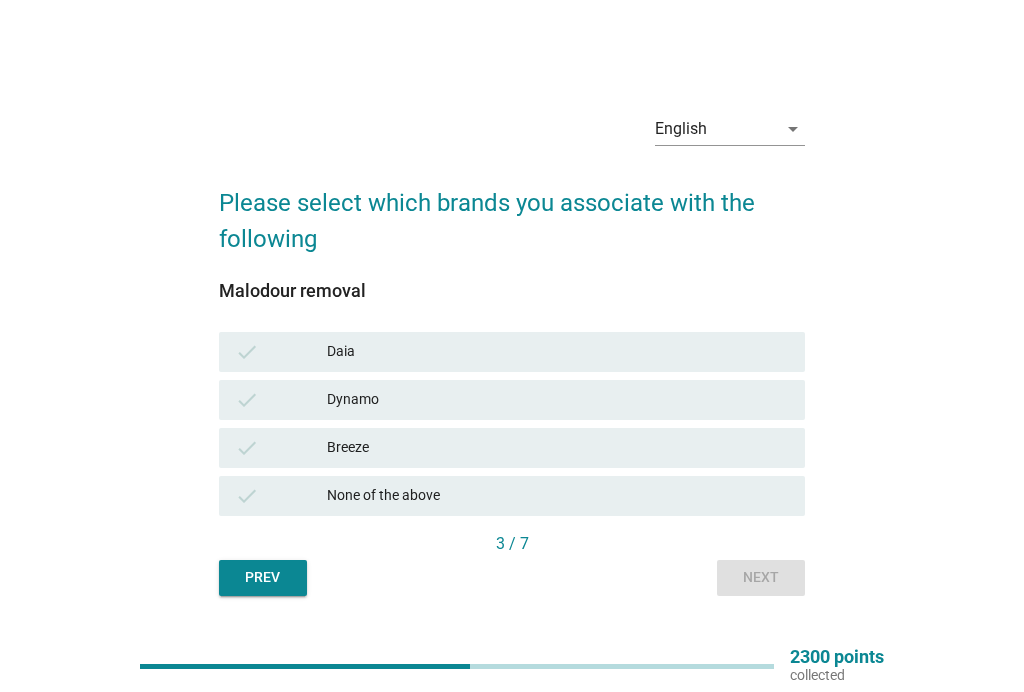 click on "Malodour removal
check   [BRAND] check   Dynamo check   [BRAND] check   None of the above" at bounding box center (512, 406) 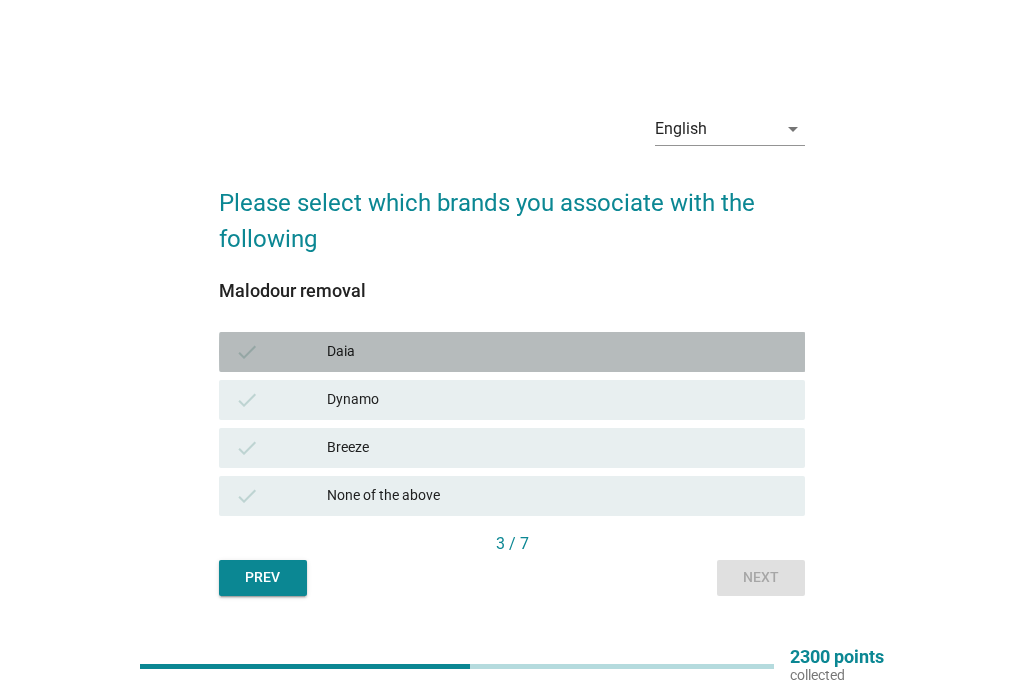 click on "Daia" at bounding box center [558, 352] 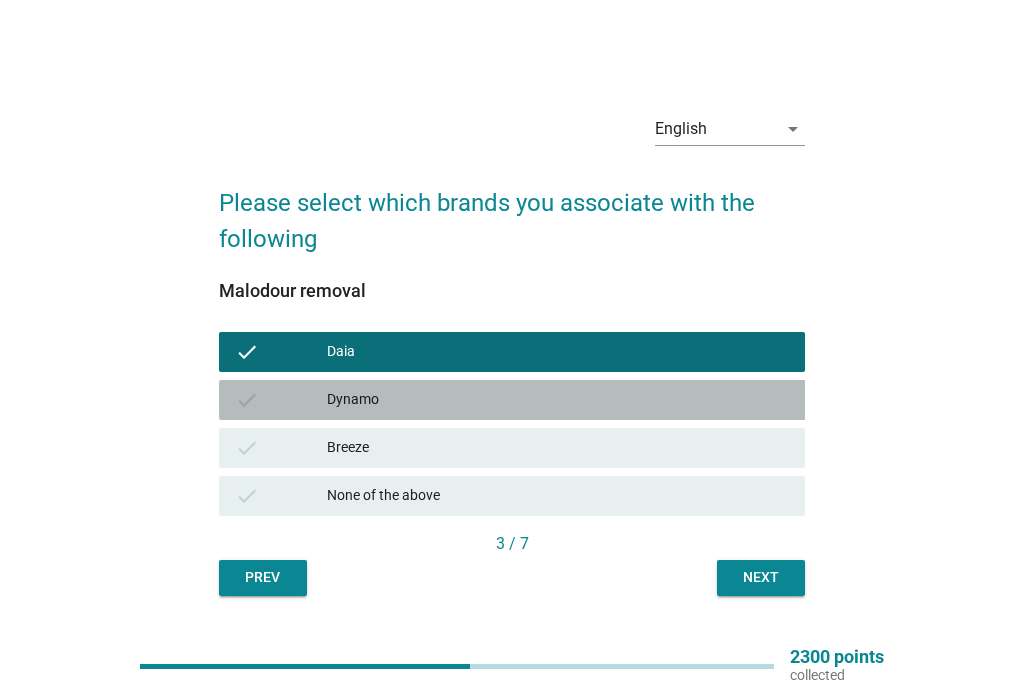 click on "Dynamo" at bounding box center (558, 400) 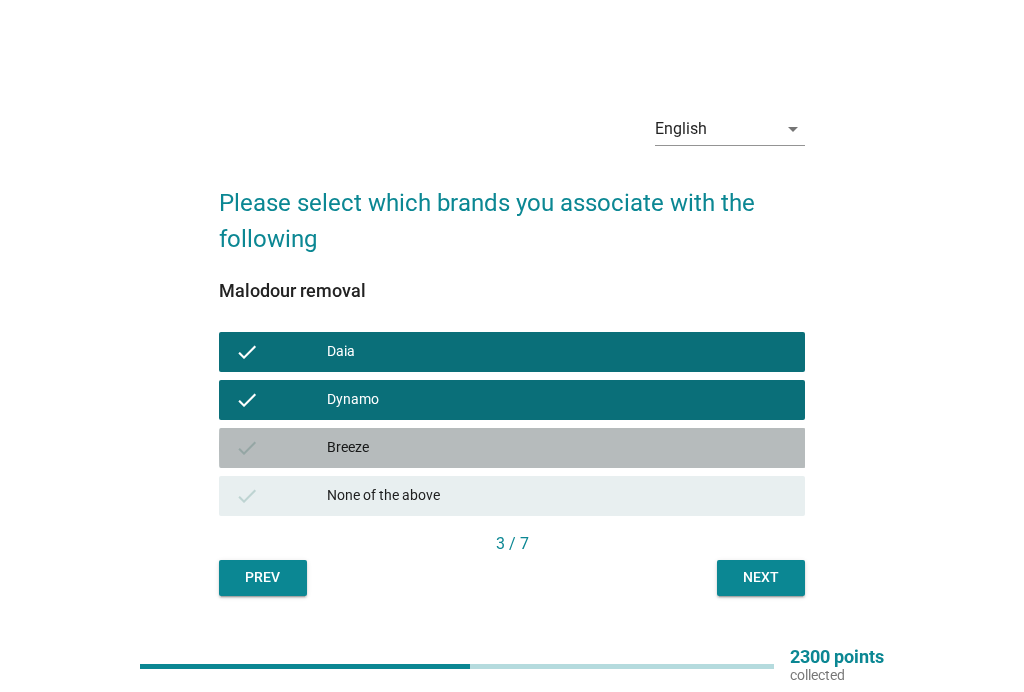 click on "Breeze" at bounding box center [558, 448] 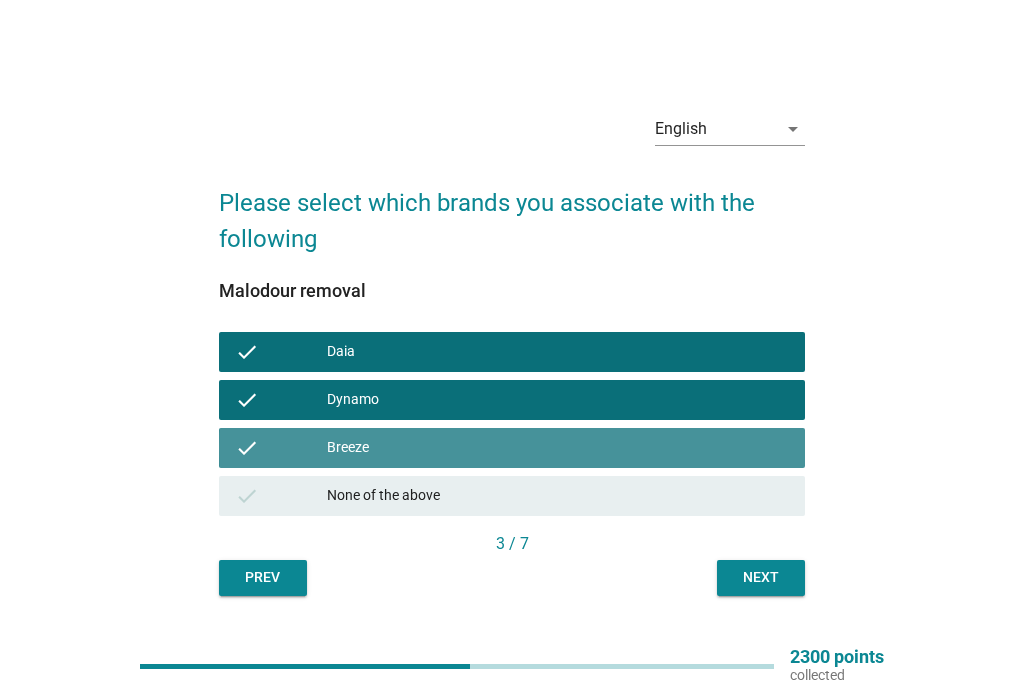 click on "Next" at bounding box center (761, 577) 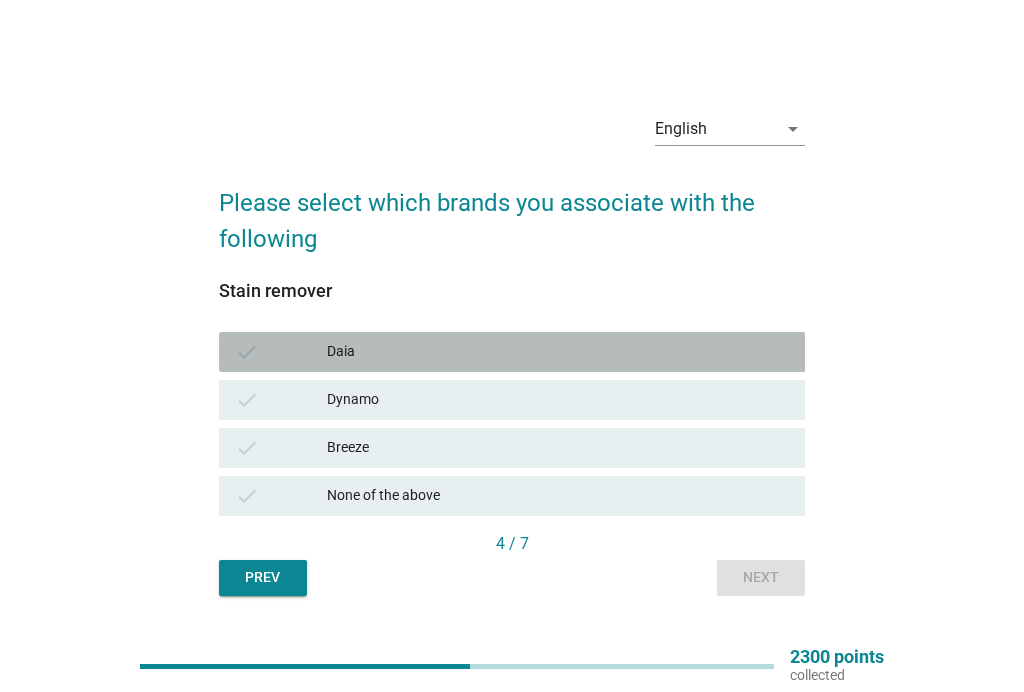 click on "Daia" at bounding box center (558, 352) 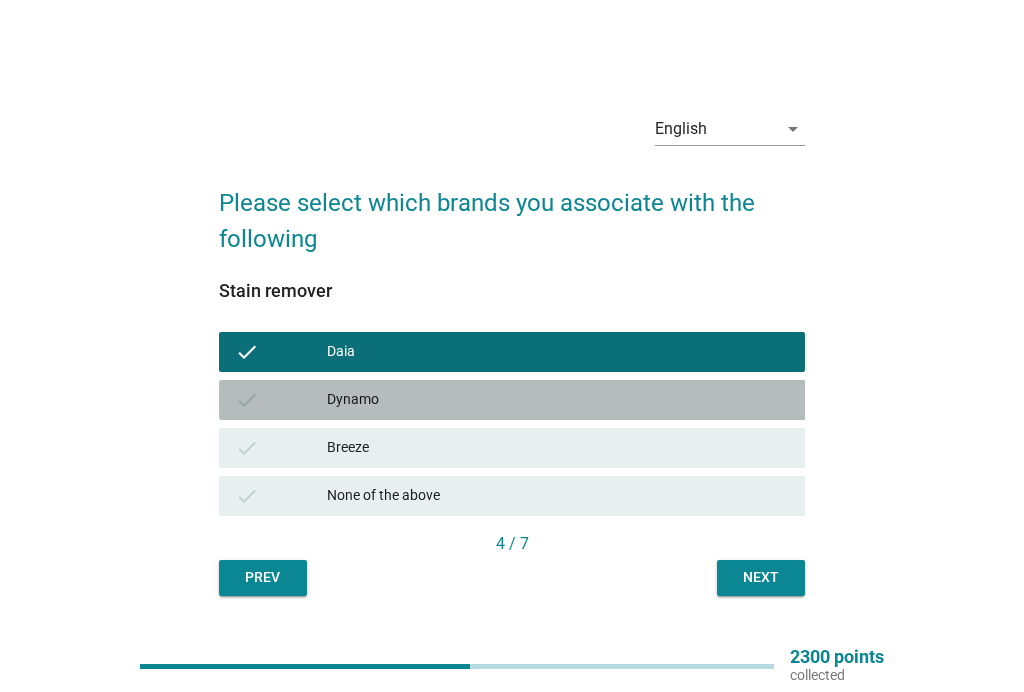 click on "Dynamo" at bounding box center (558, 400) 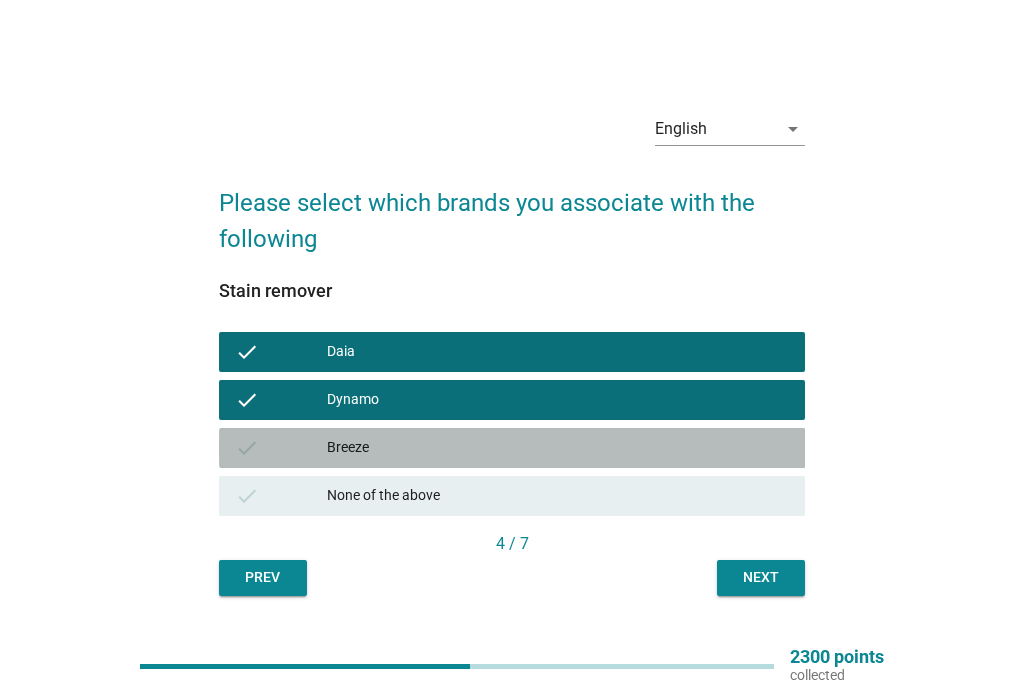 click on "Breeze" at bounding box center (558, 448) 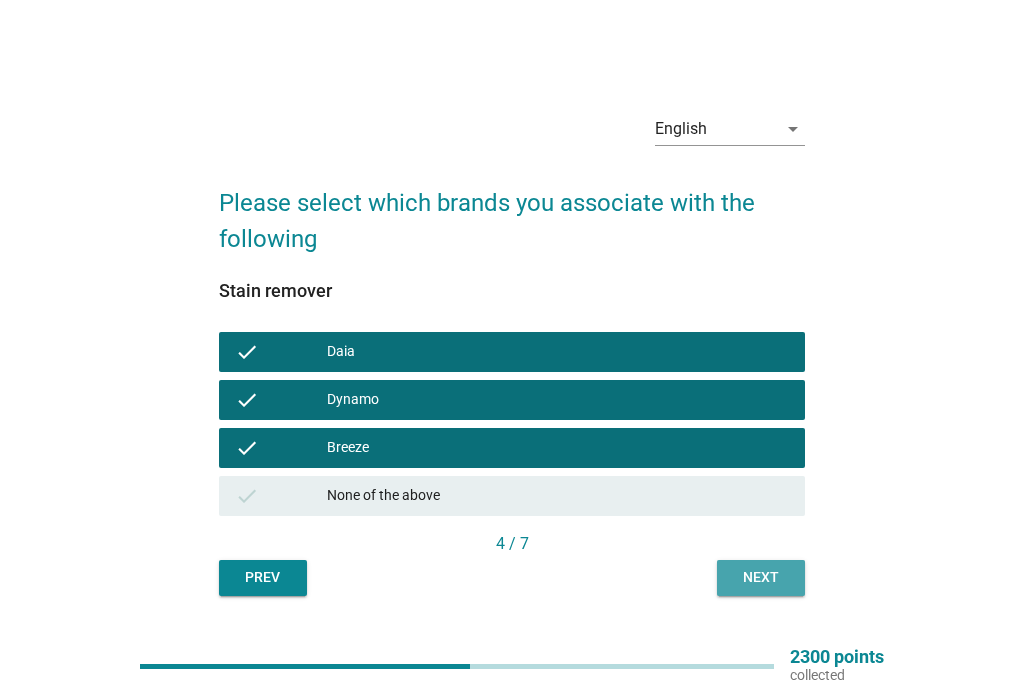 click on "Next" at bounding box center [761, 577] 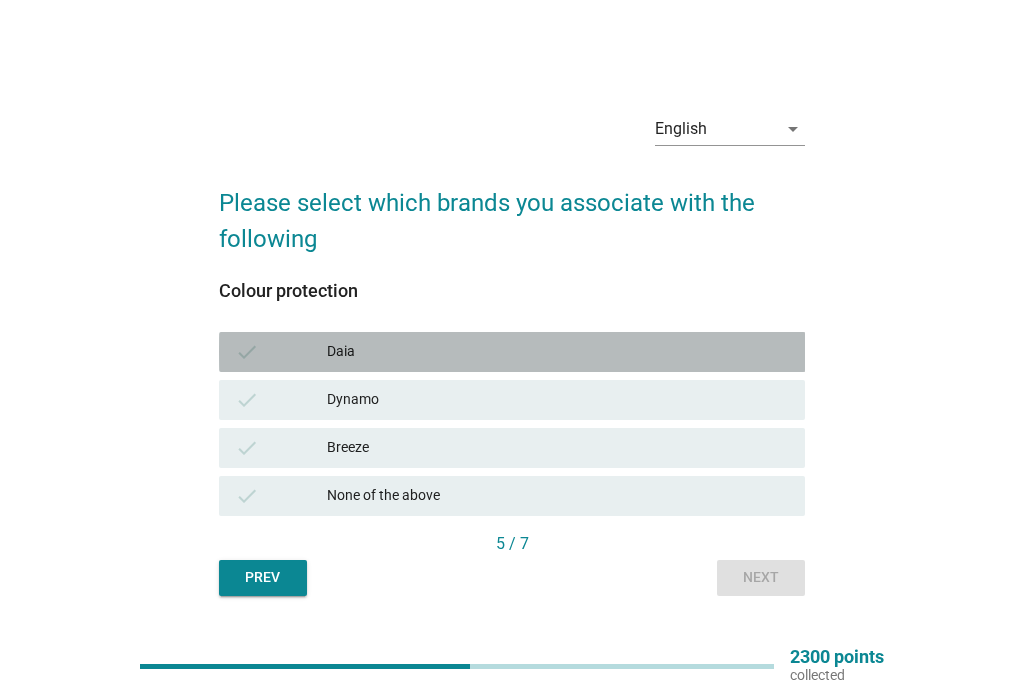 click on "check" at bounding box center (281, 352) 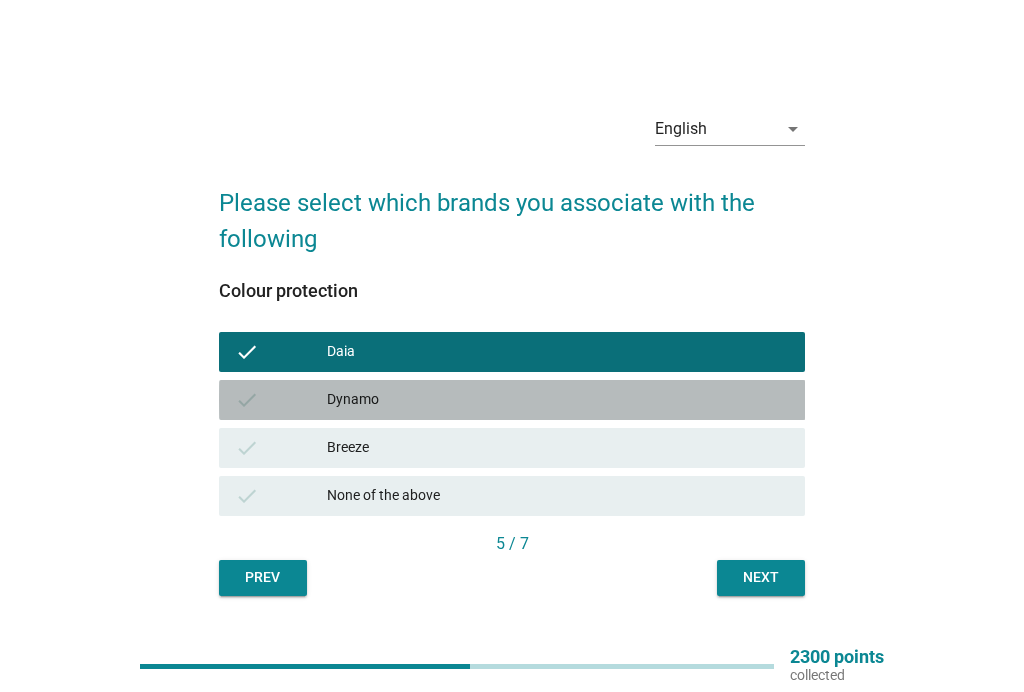 click on "Dynamo" at bounding box center (558, 400) 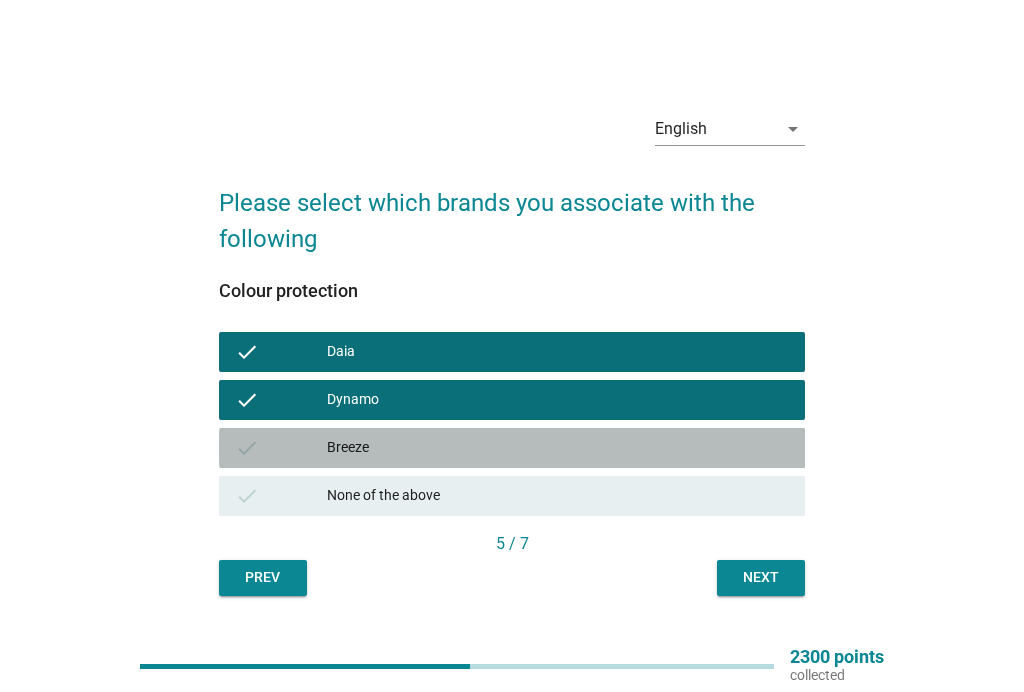 click on "Breeze" at bounding box center (558, 448) 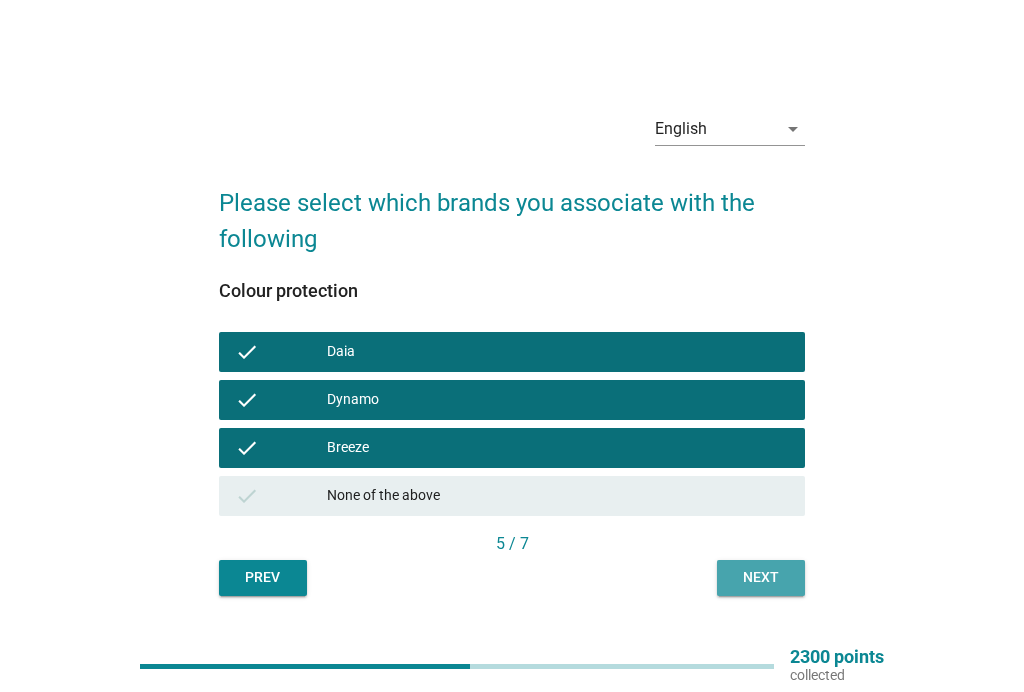 click on "Next" at bounding box center (761, 577) 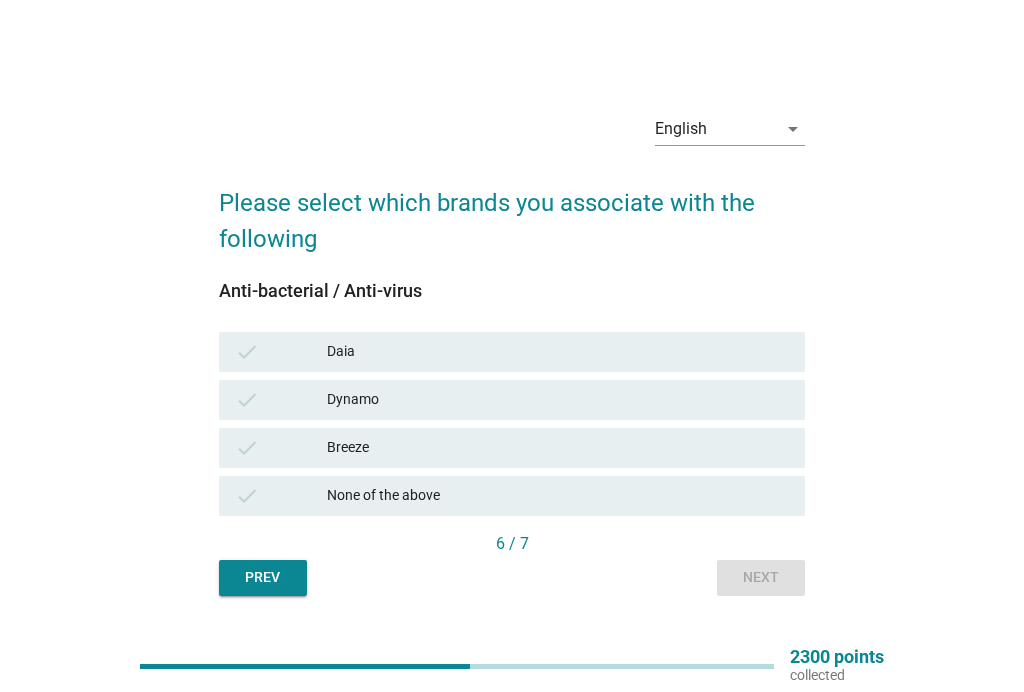 click on "Daia" at bounding box center [558, 352] 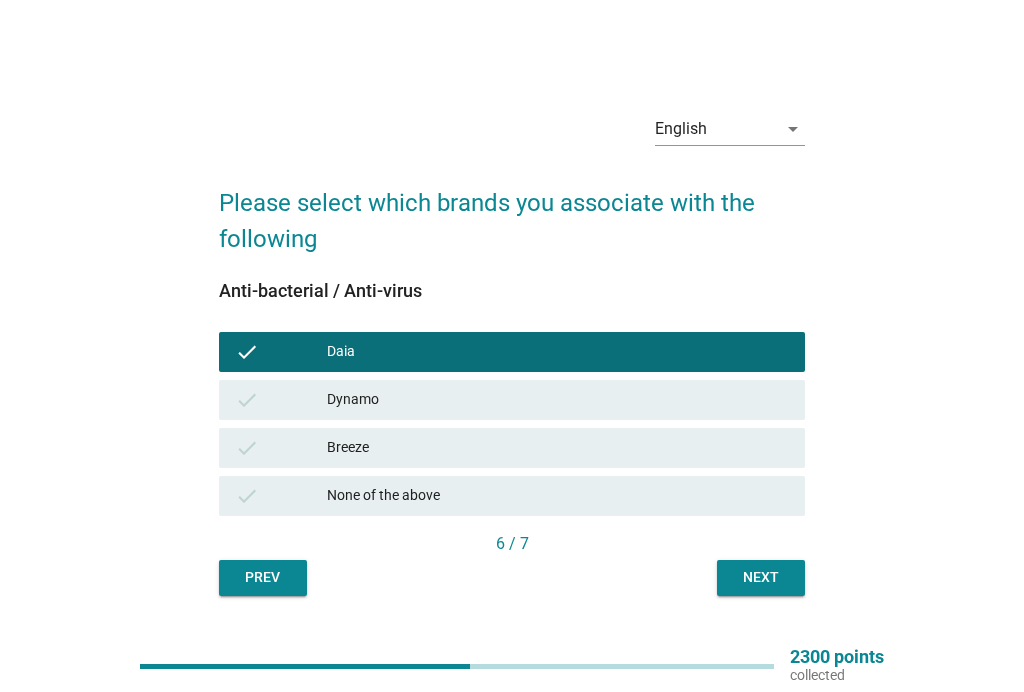 click on "Dynamo" at bounding box center (558, 400) 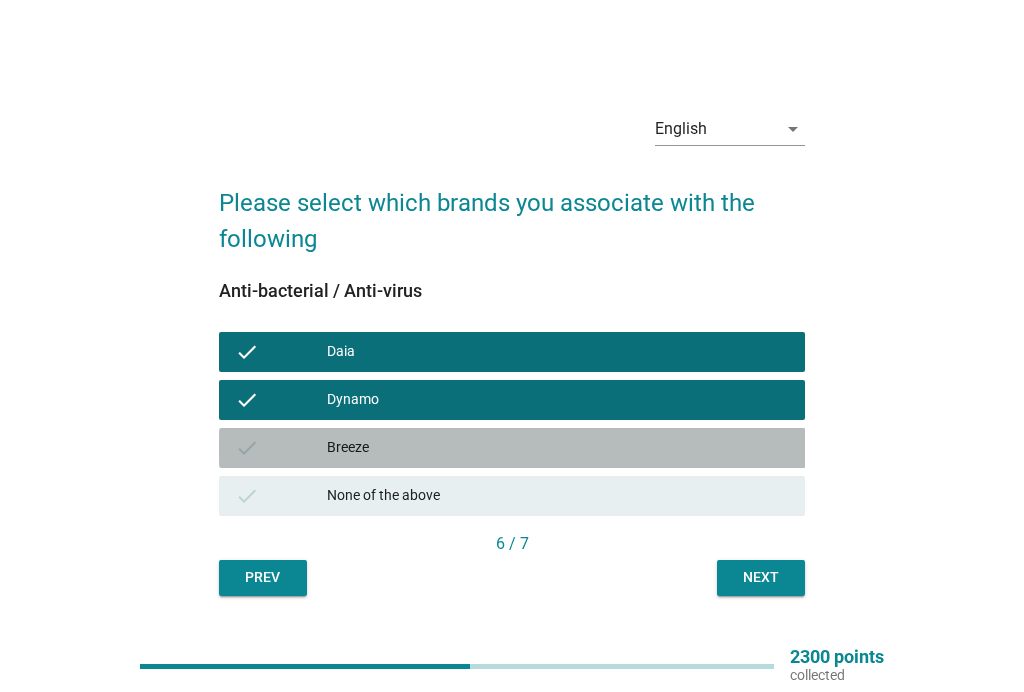 click on "Breeze" at bounding box center (558, 448) 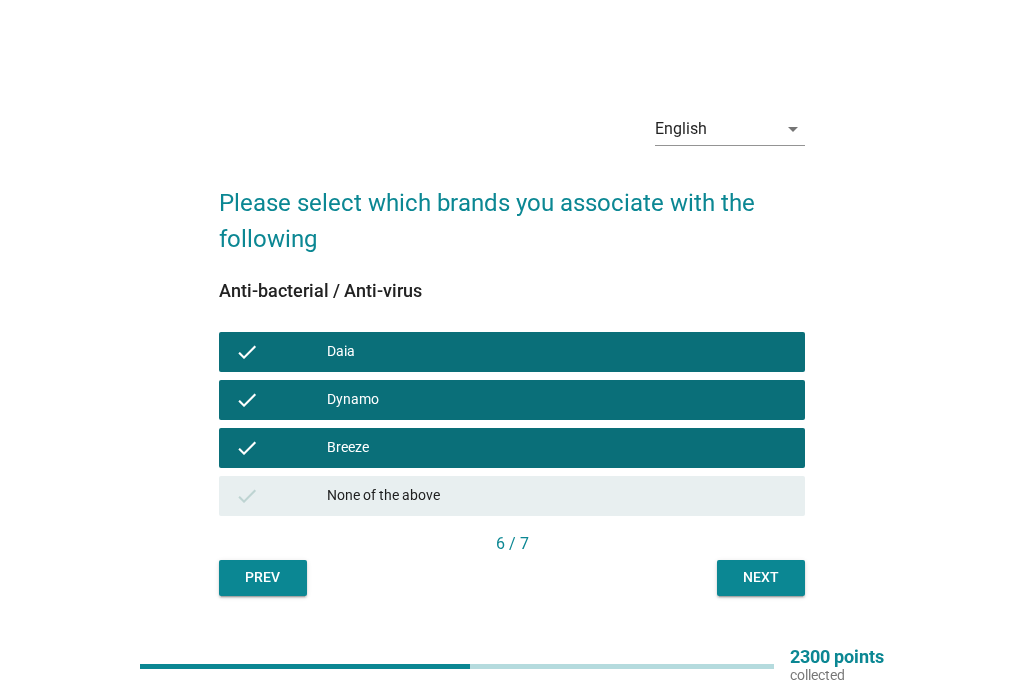 click on "Next" at bounding box center [761, 577] 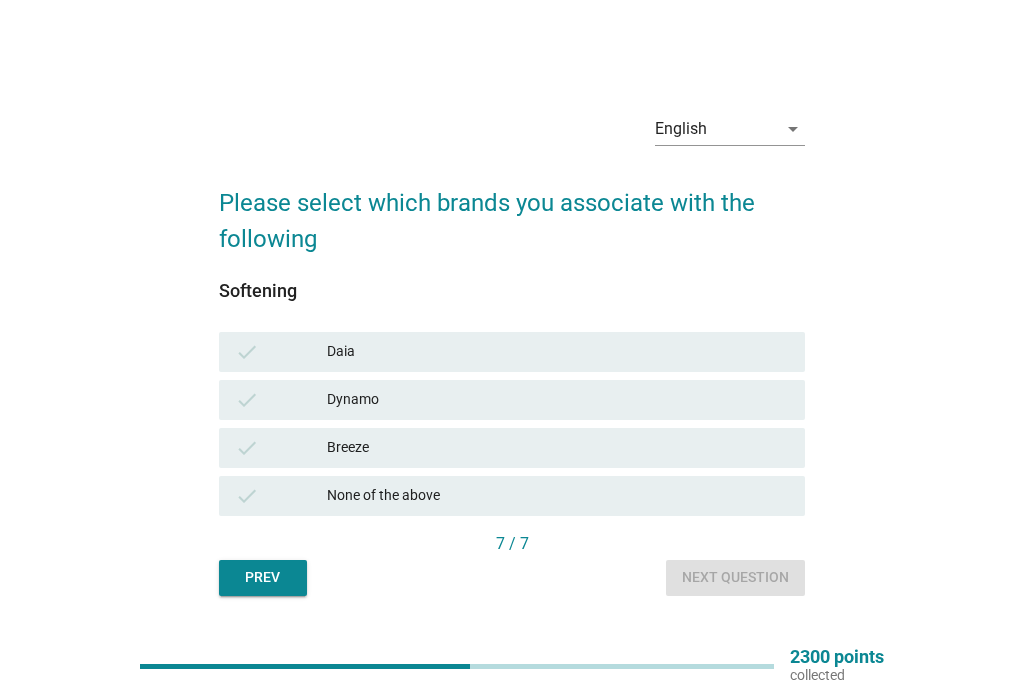 click on "Daia" at bounding box center [558, 352] 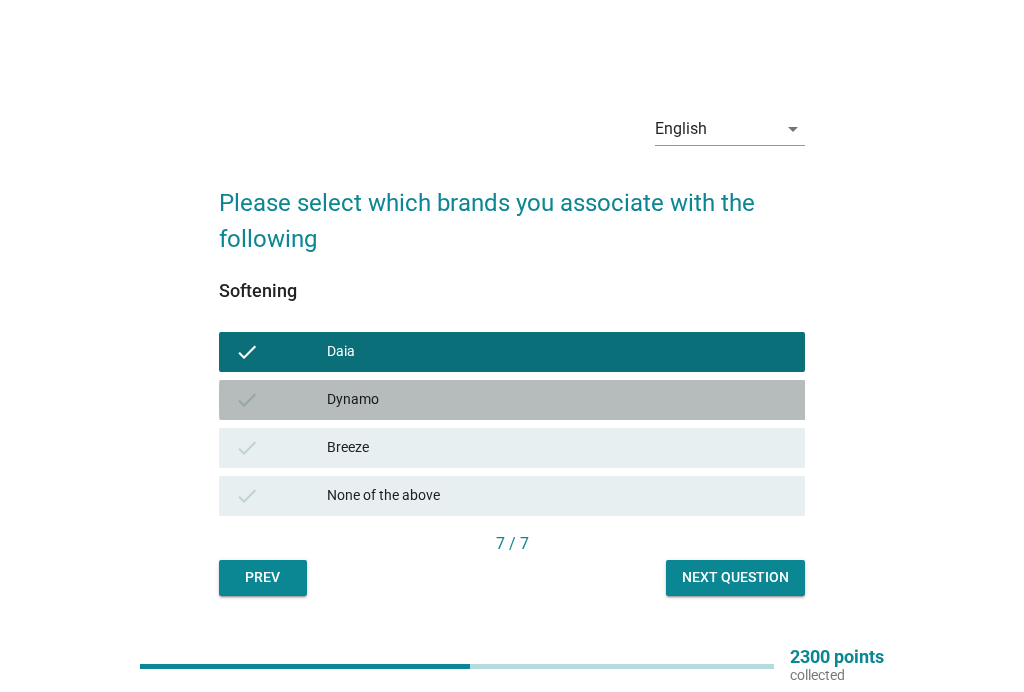 click on "Dynamo" at bounding box center (558, 400) 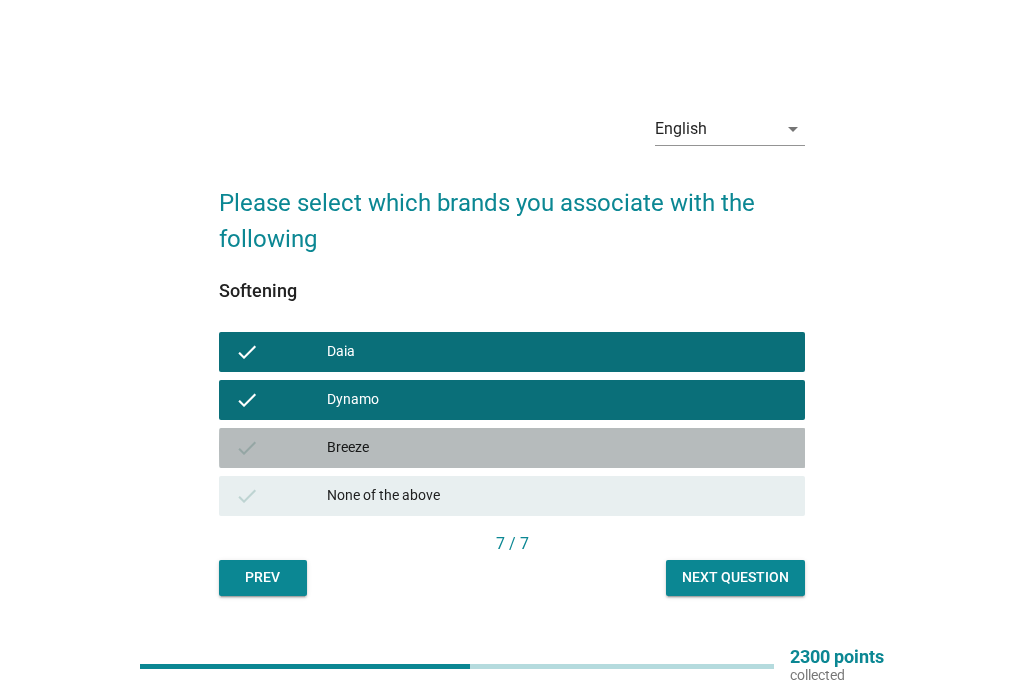 click on "Breeze" at bounding box center [558, 448] 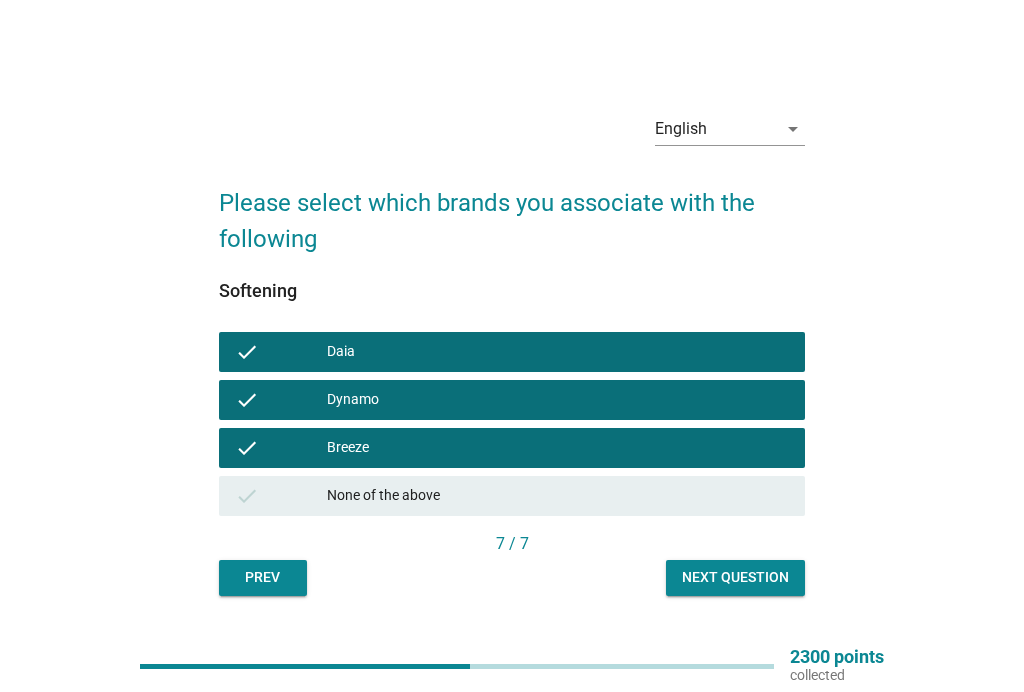 click on "Next question" at bounding box center [735, 577] 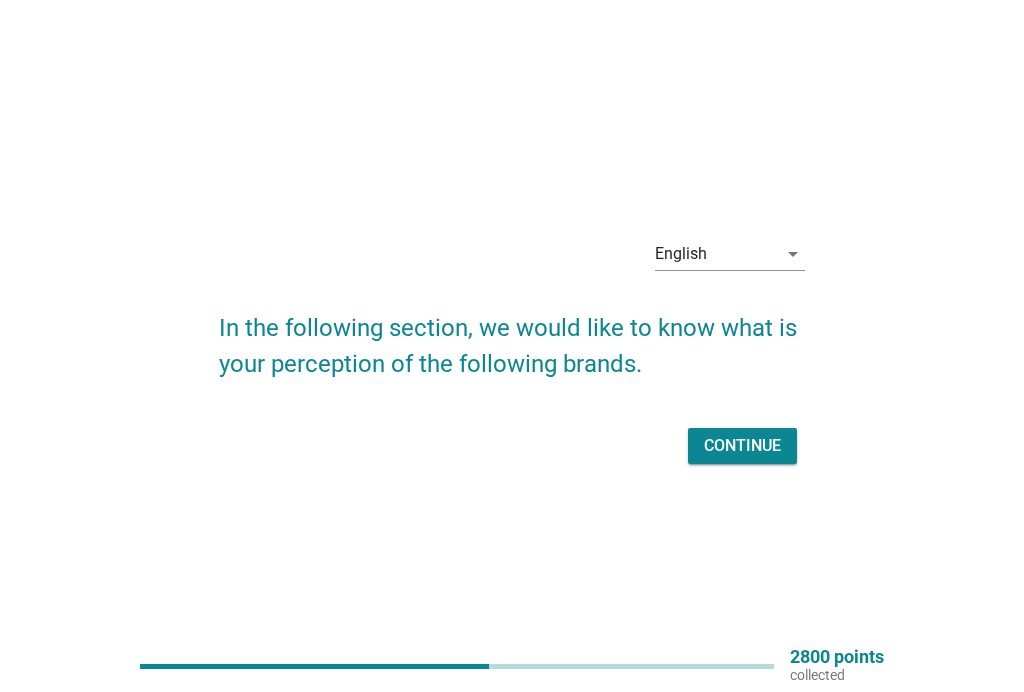 click on "Continue" at bounding box center (742, 446) 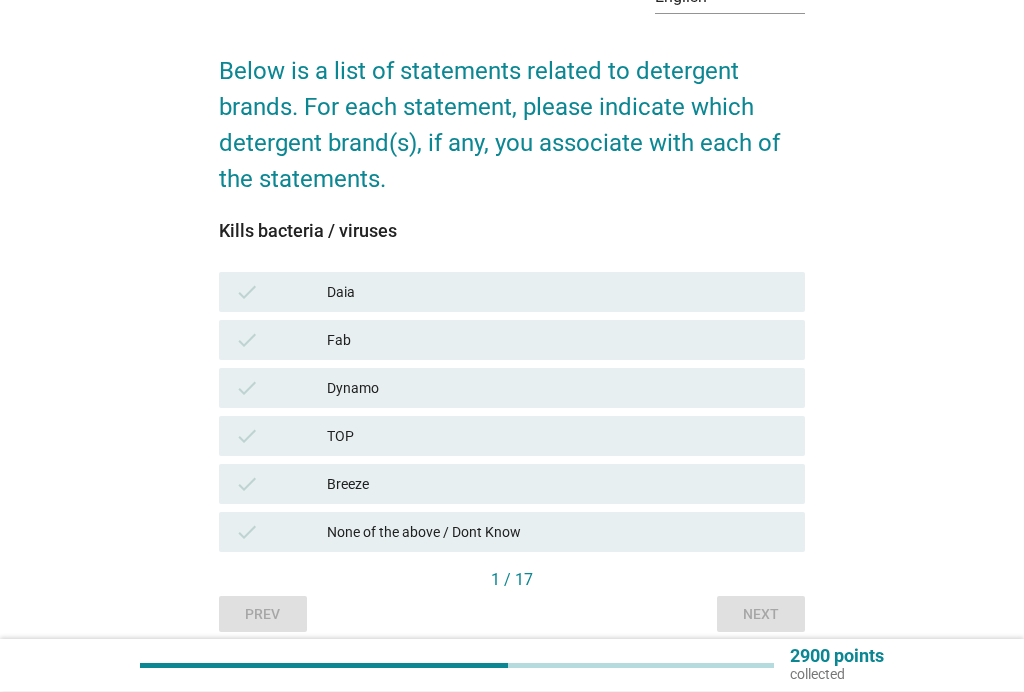 scroll, scrollTop: 125, scrollLeft: 0, axis: vertical 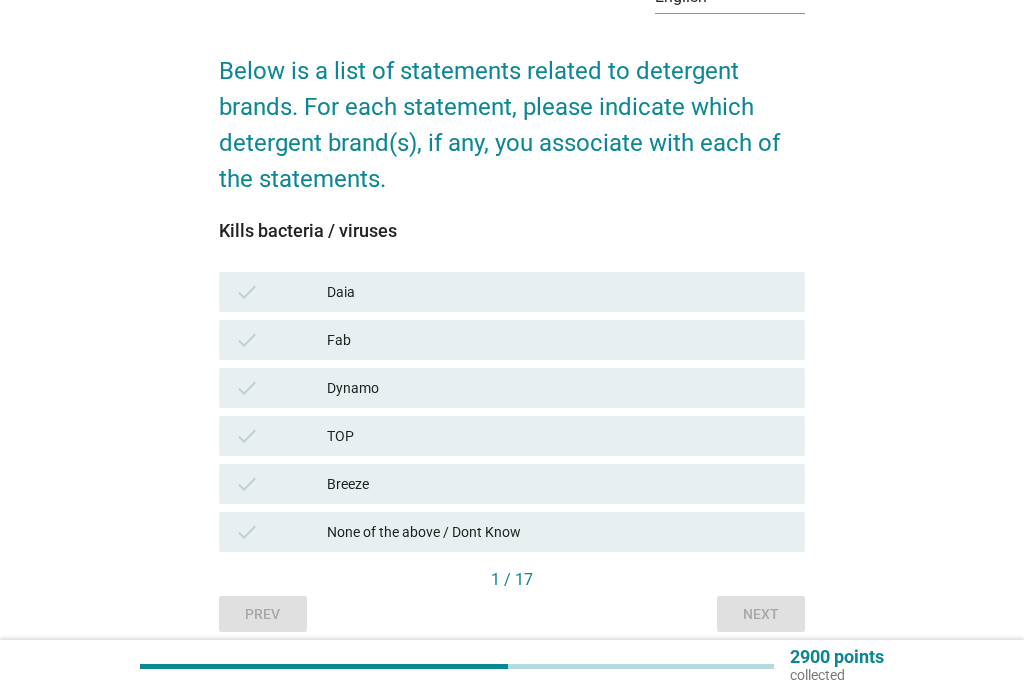click on "Daia" at bounding box center (558, 292) 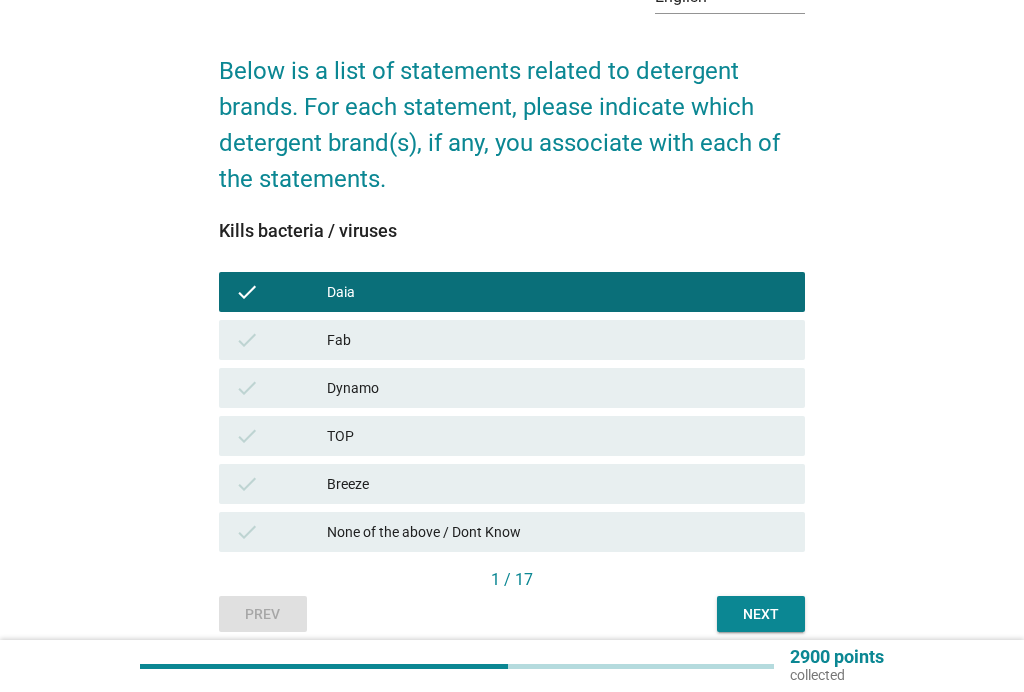 click on "Fab" at bounding box center (558, 340) 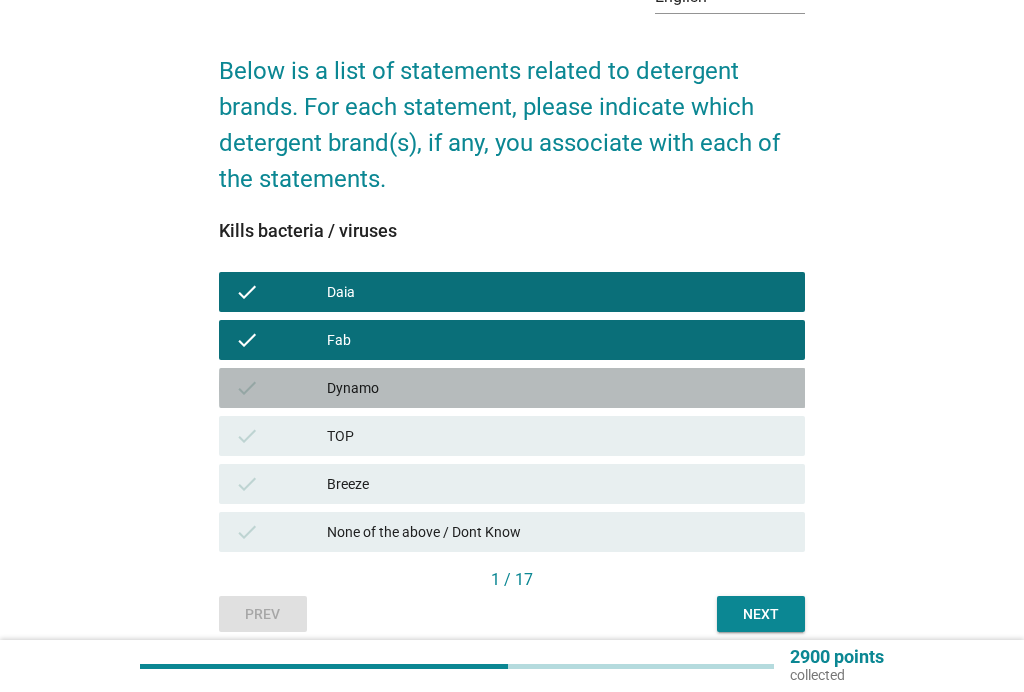 click on "Dynamo" at bounding box center [558, 388] 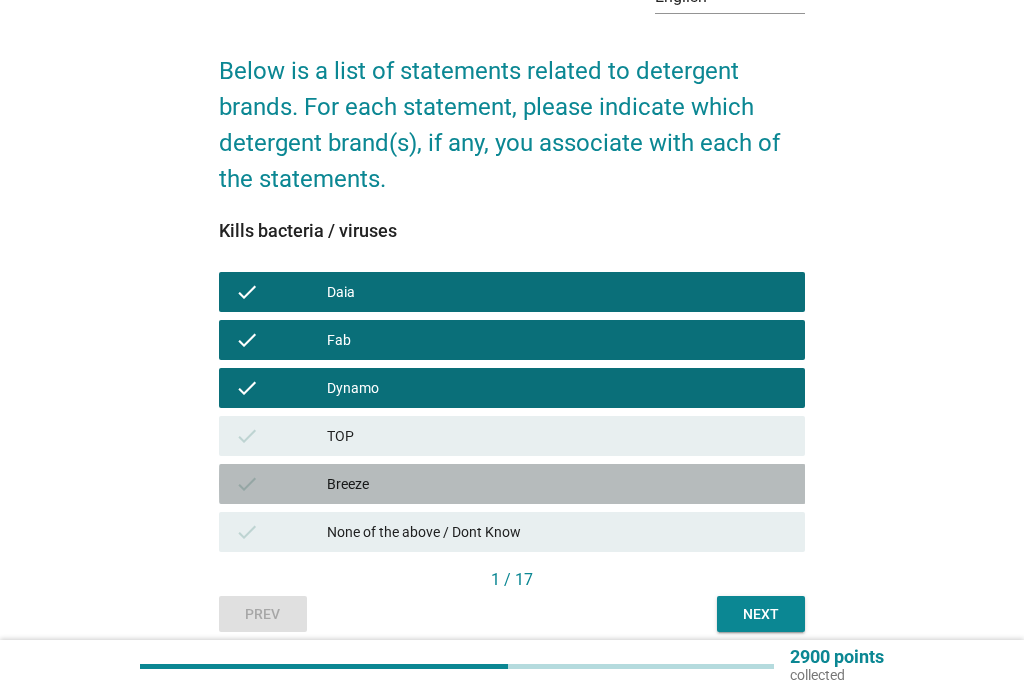 click on "Breeze" at bounding box center (558, 484) 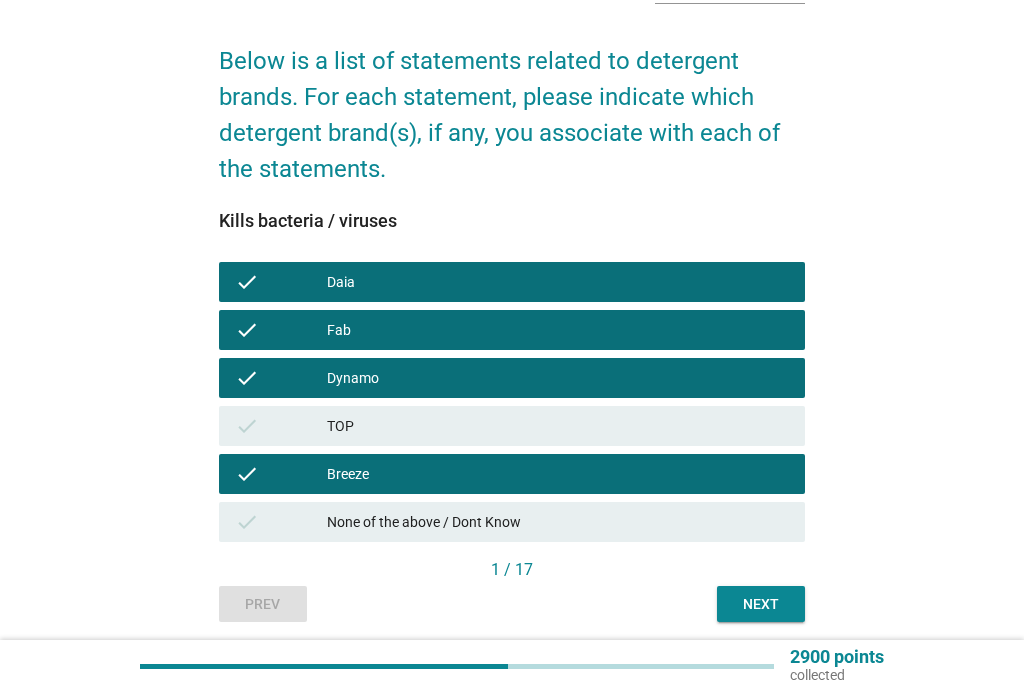 scroll, scrollTop: 166, scrollLeft: 0, axis: vertical 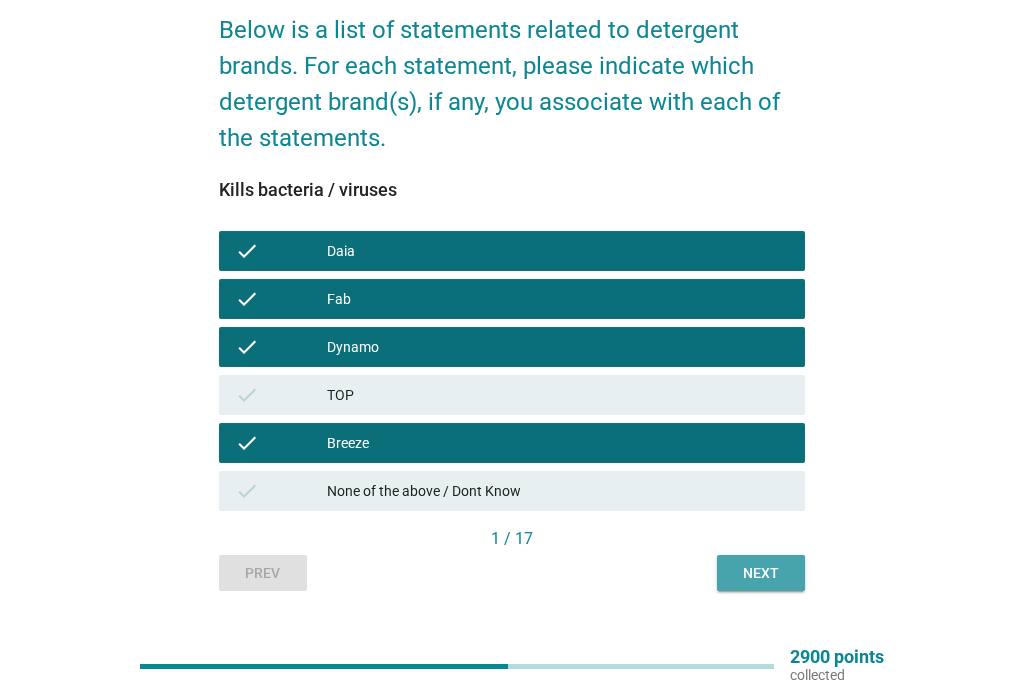 click on "Next" at bounding box center (761, 573) 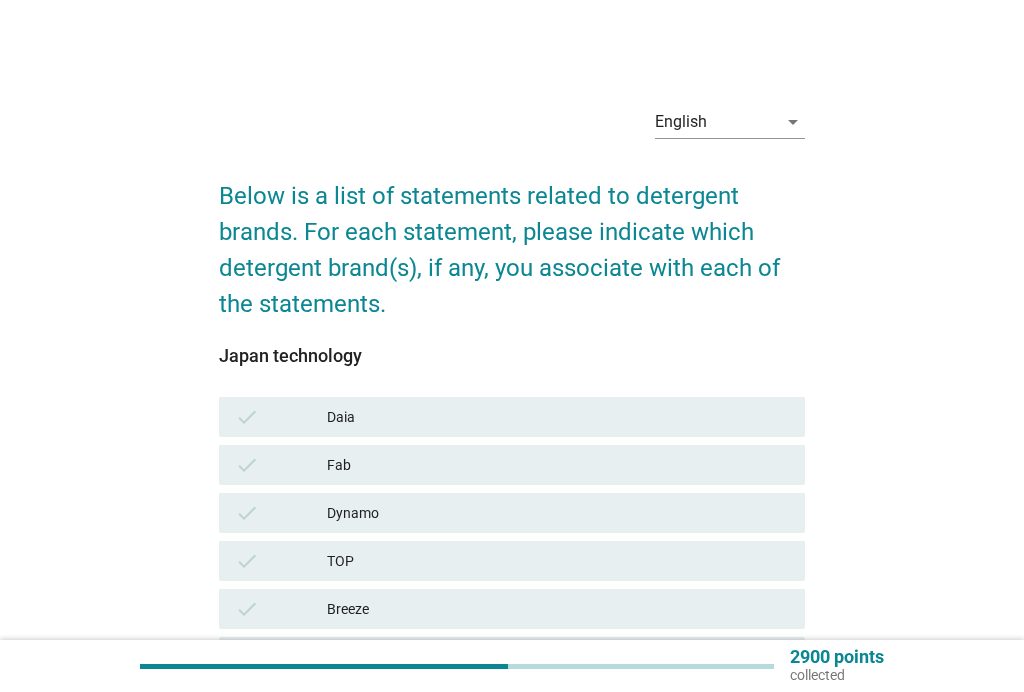 click on "Daia" at bounding box center (558, 417) 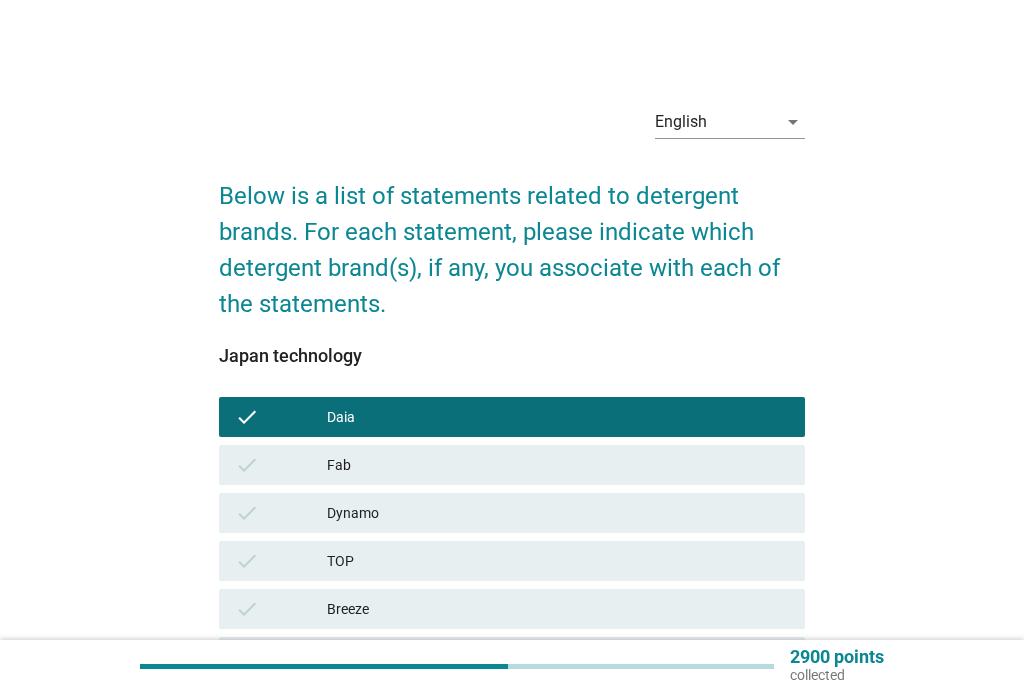 click on "Fab" at bounding box center [558, 465] 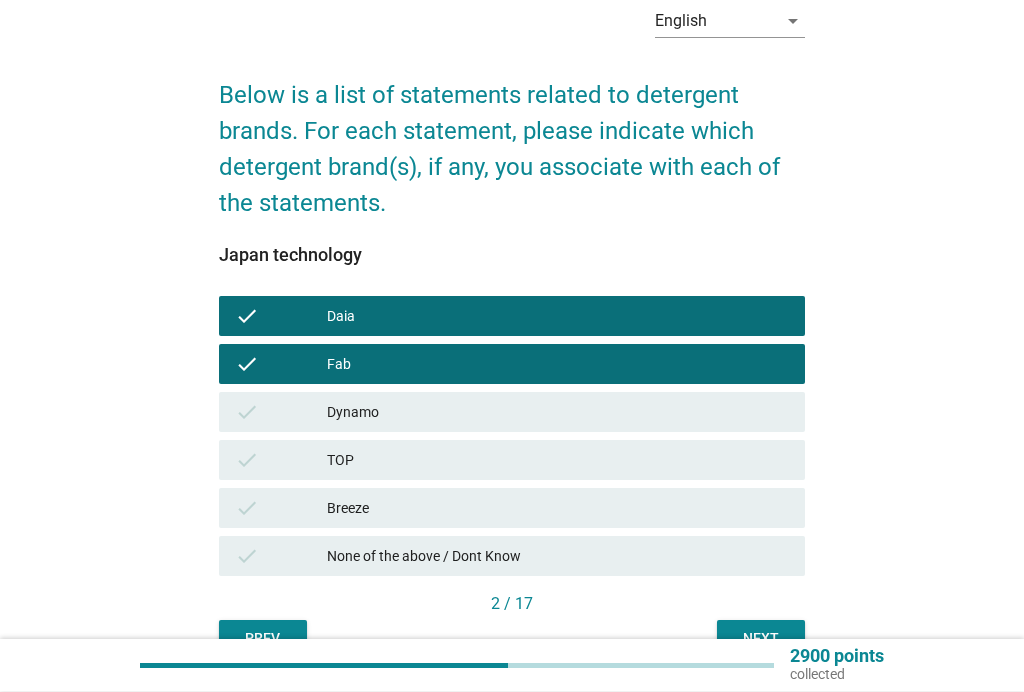 scroll, scrollTop: 100, scrollLeft: 0, axis: vertical 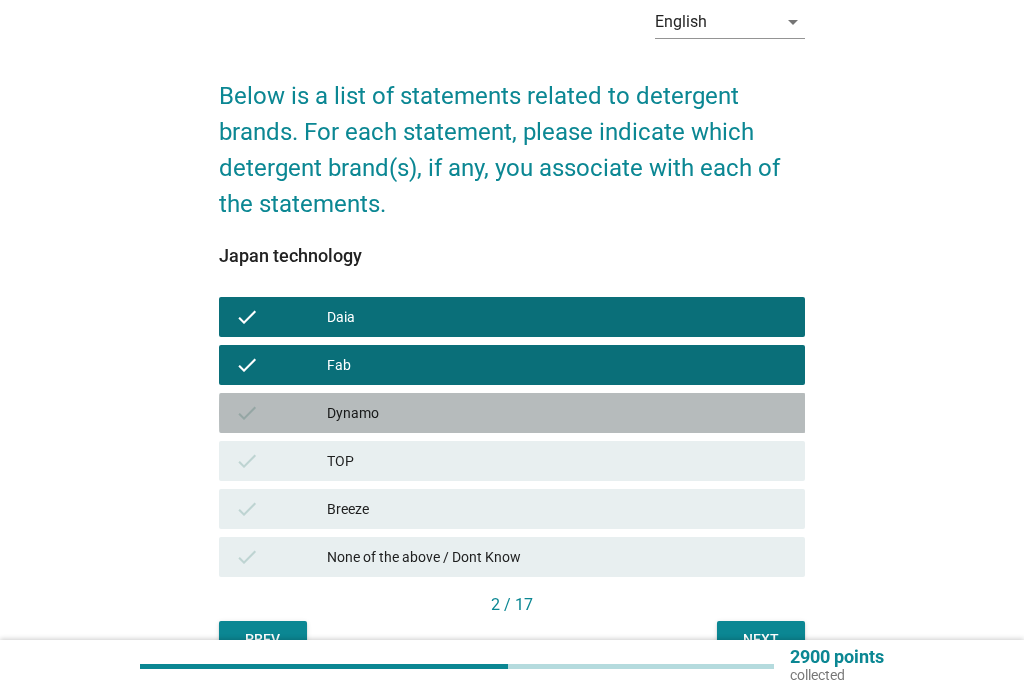 click on "Dynamo" at bounding box center [558, 413] 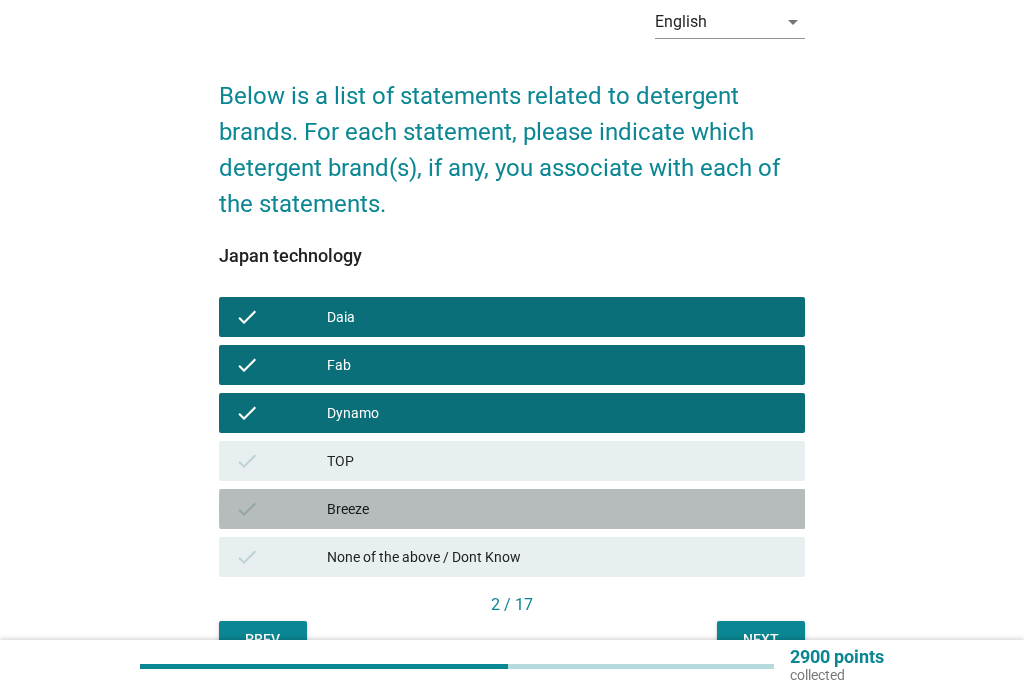 click on "Breeze" at bounding box center (558, 509) 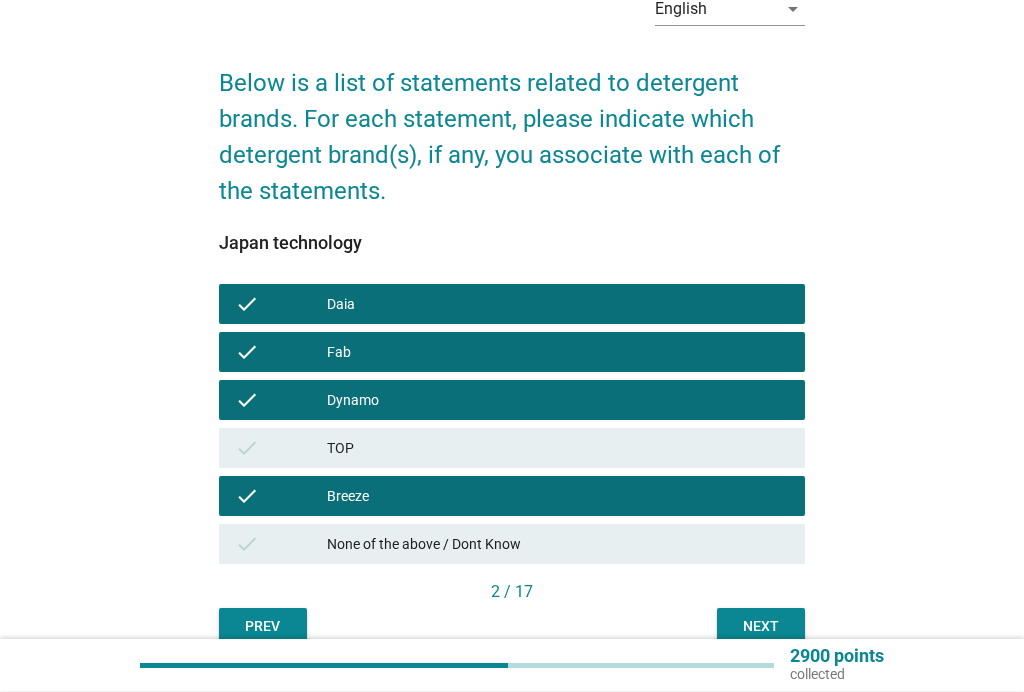 scroll, scrollTop: 132, scrollLeft: 0, axis: vertical 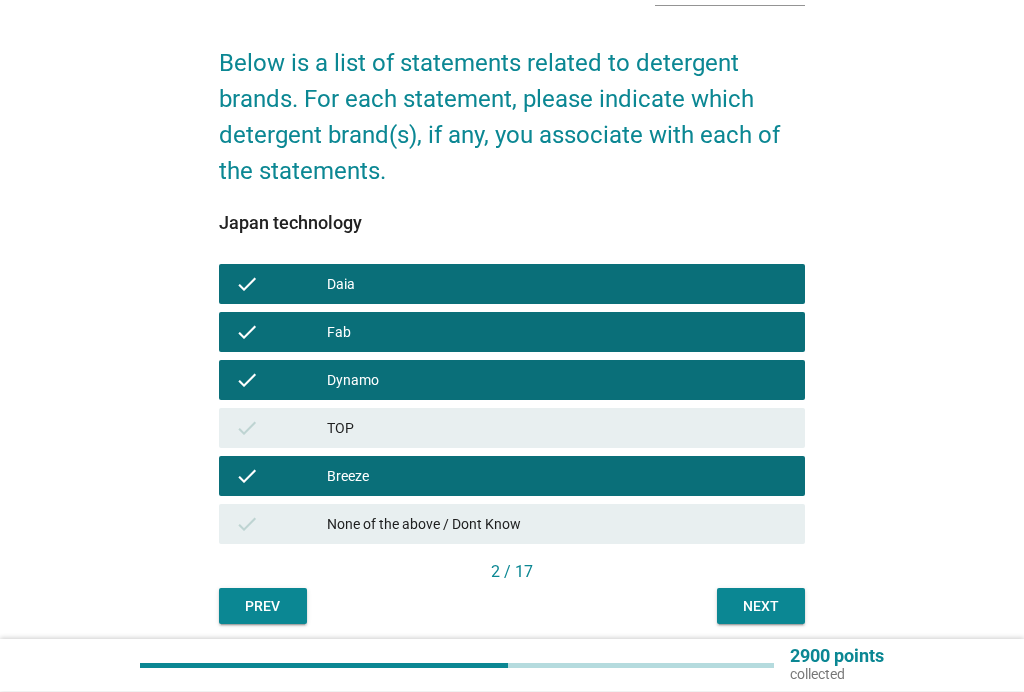 click on "Next" at bounding box center (761, 607) 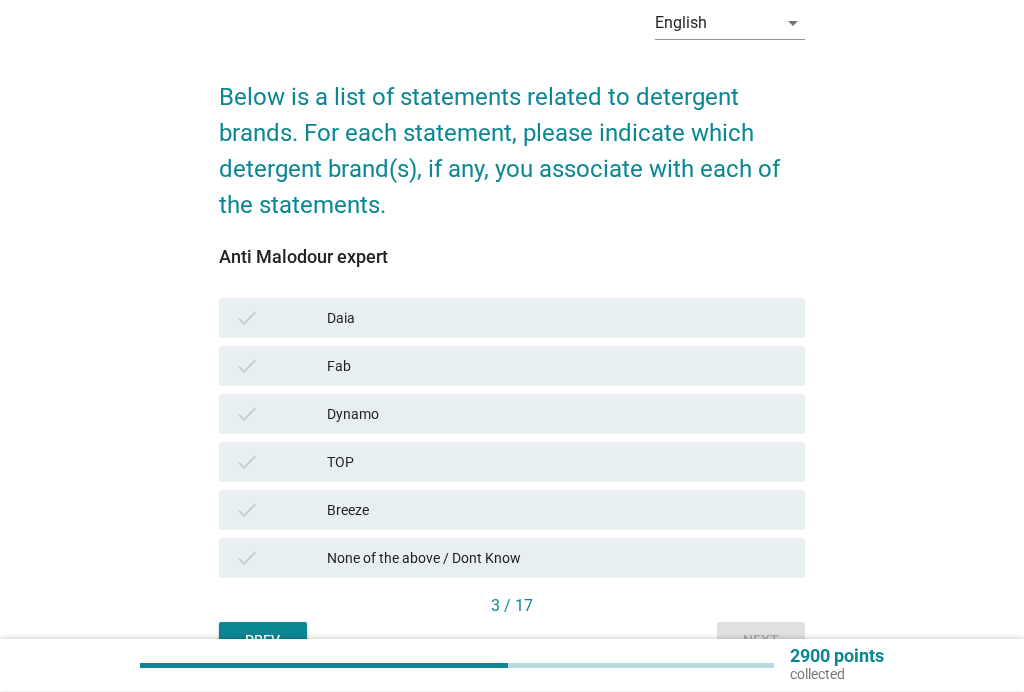 scroll, scrollTop: 99, scrollLeft: 0, axis: vertical 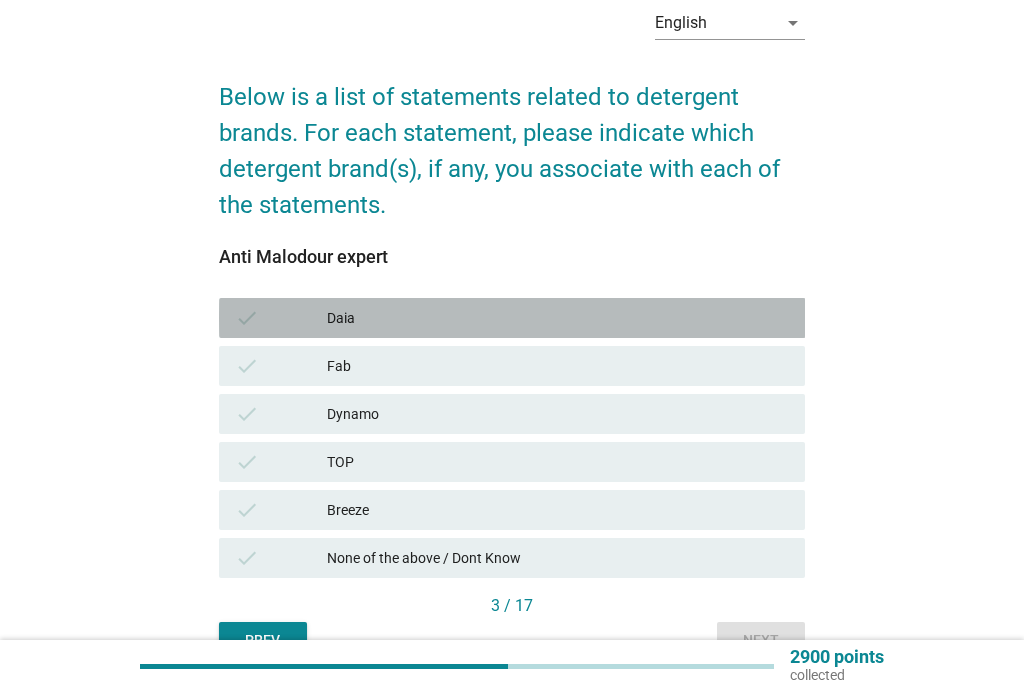 click on "Daia" at bounding box center [558, 318] 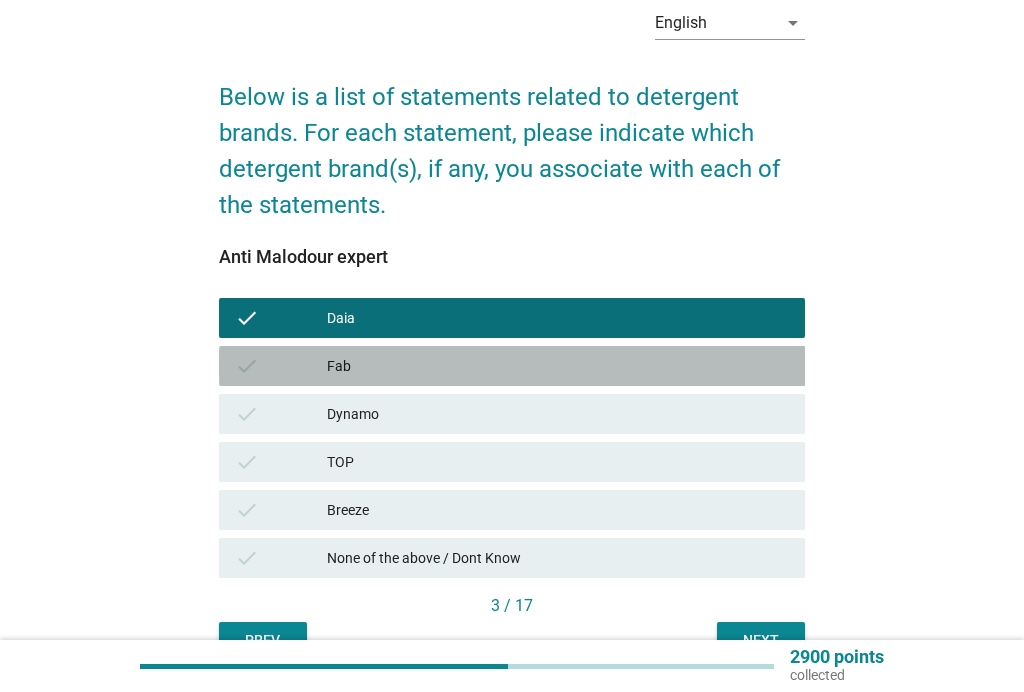 click on "Fab" at bounding box center (558, 366) 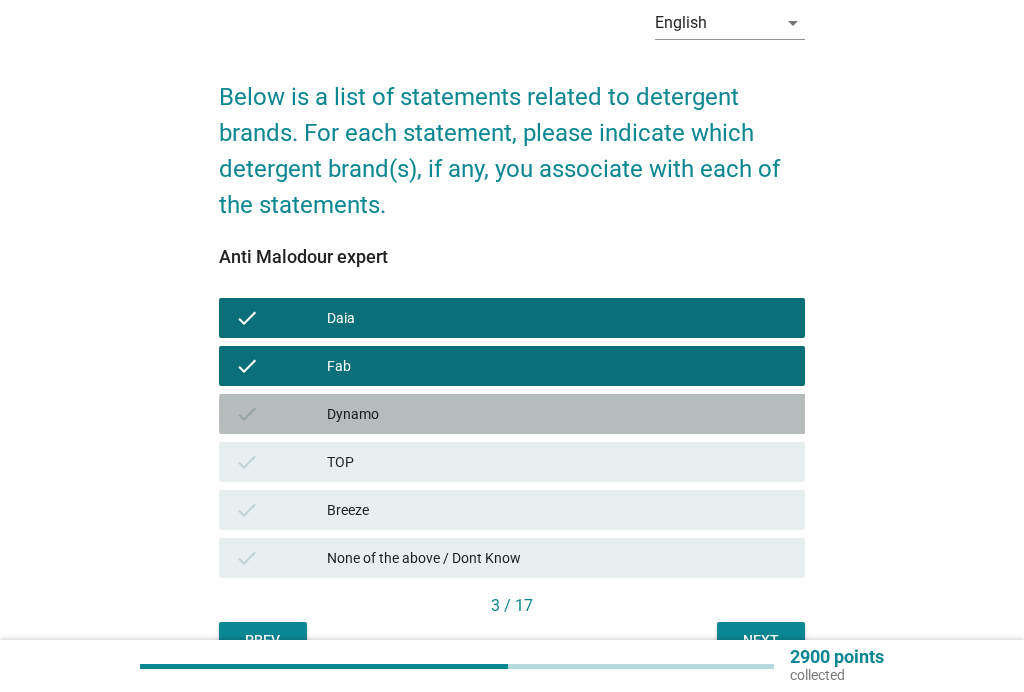 click on "Dynamo" at bounding box center [558, 414] 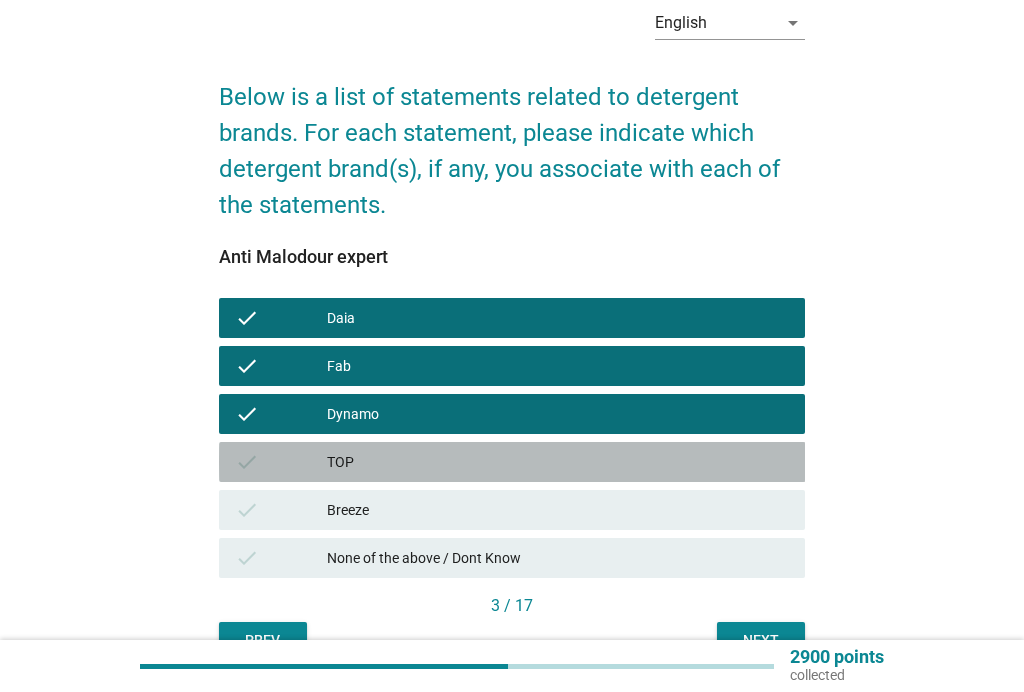 click on "check   TOP" at bounding box center (512, 462) 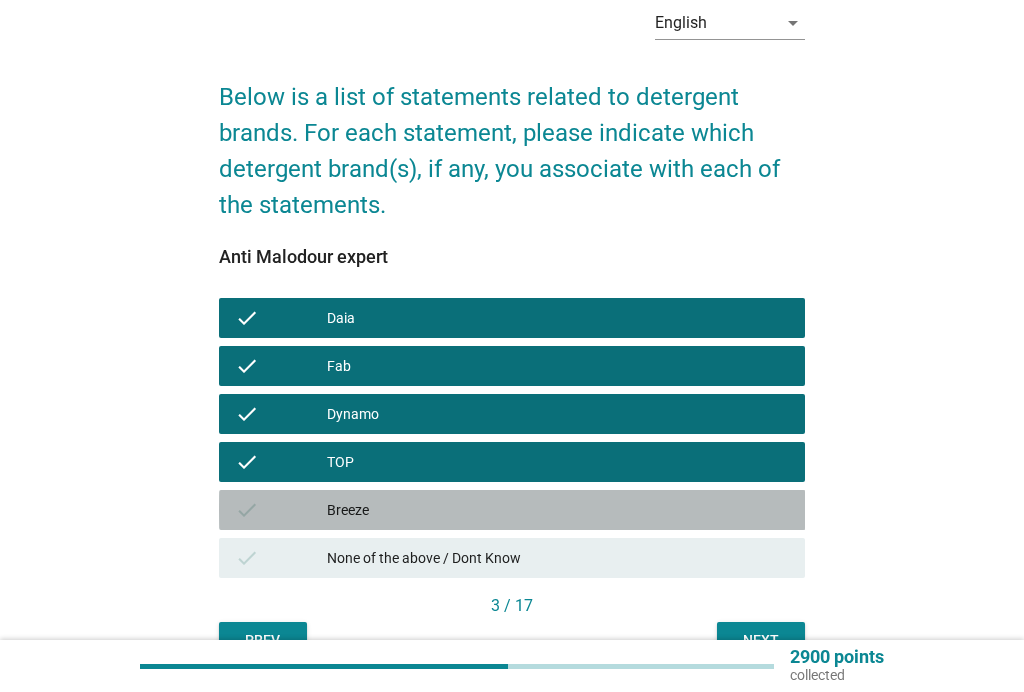click on "Breeze" at bounding box center (558, 510) 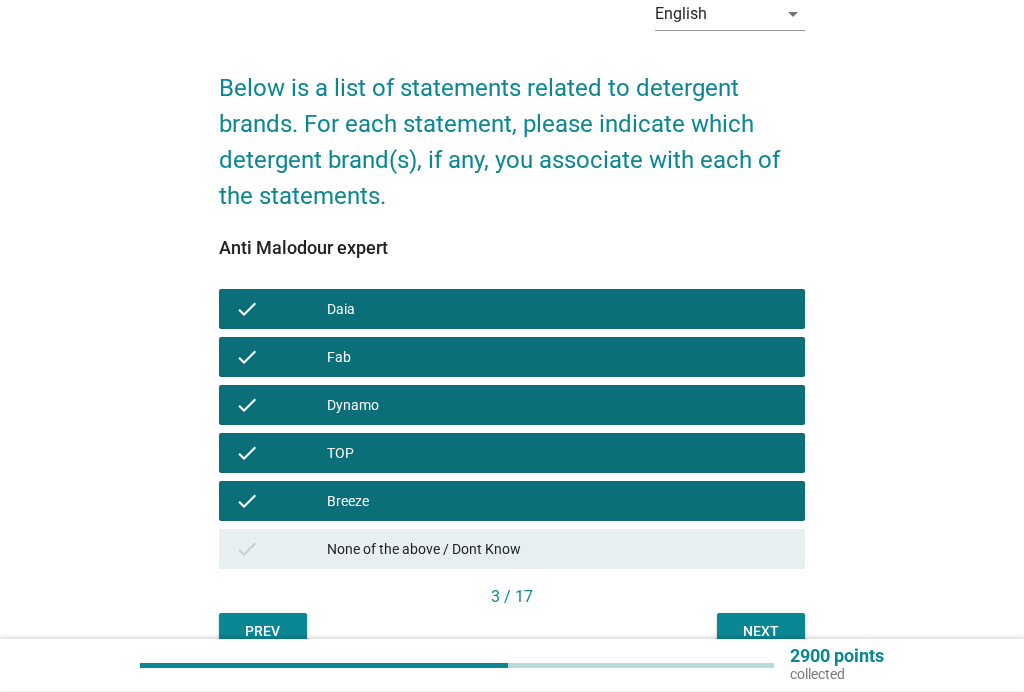 scroll, scrollTop: 108, scrollLeft: 0, axis: vertical 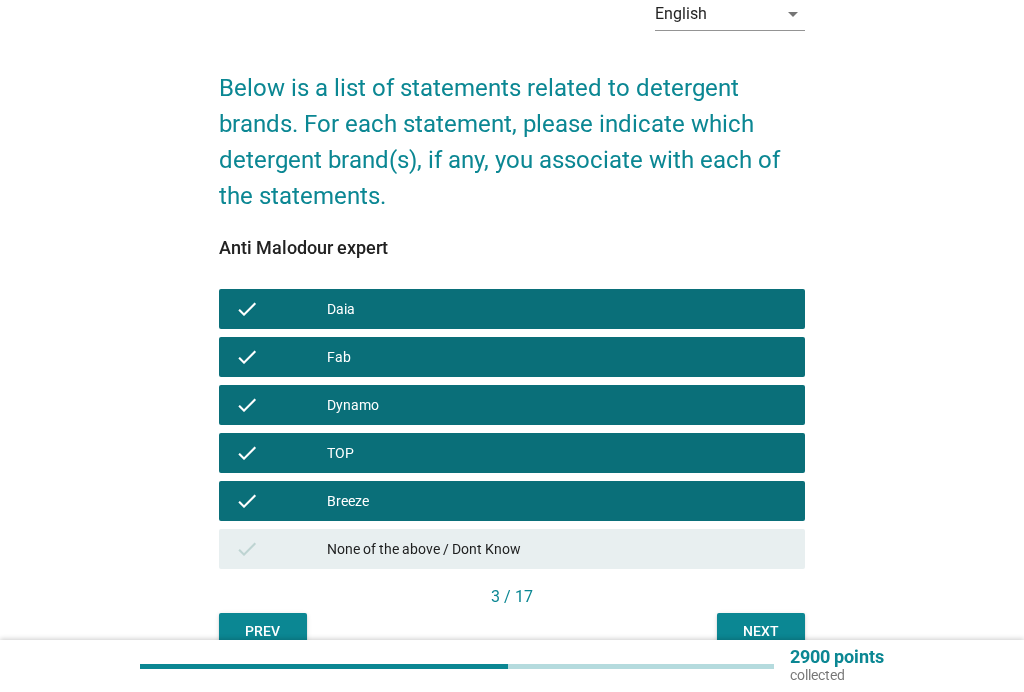 click on "Next" at bounding box center (761, 631) 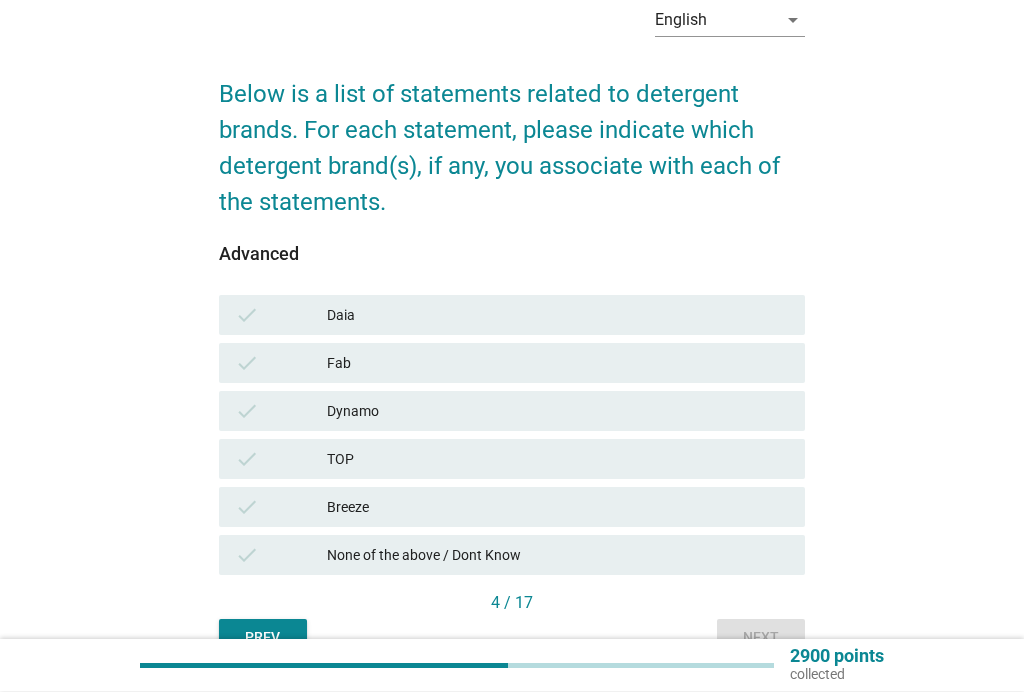 scroll, scrollTop: 119, scrollLeft: 0, axis: vertical 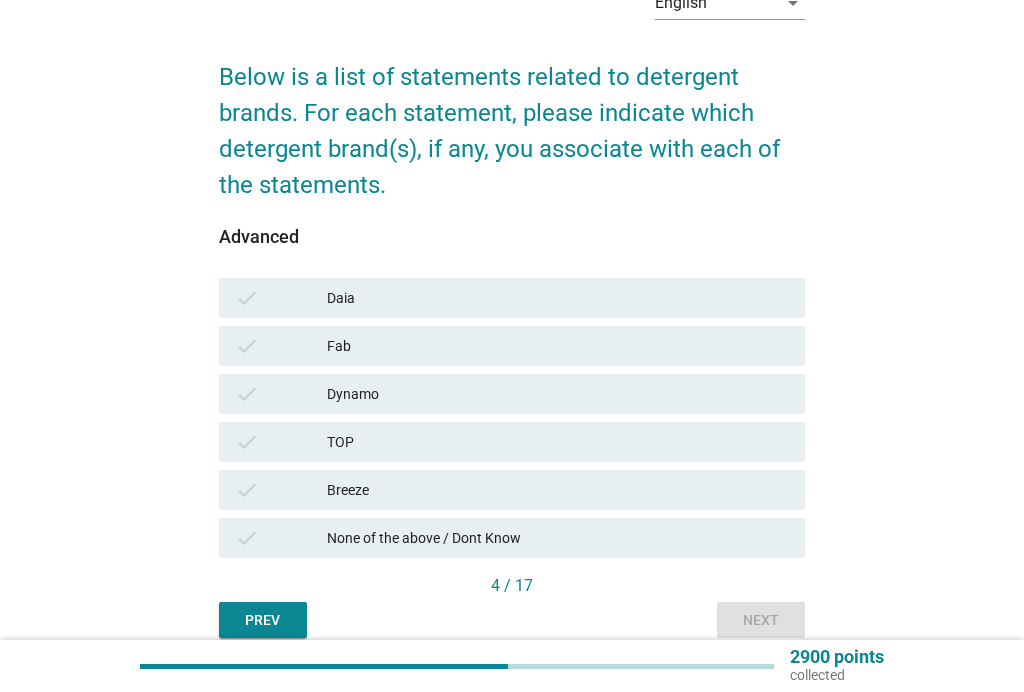 click on "Daia" at bounding box center [558, 298] 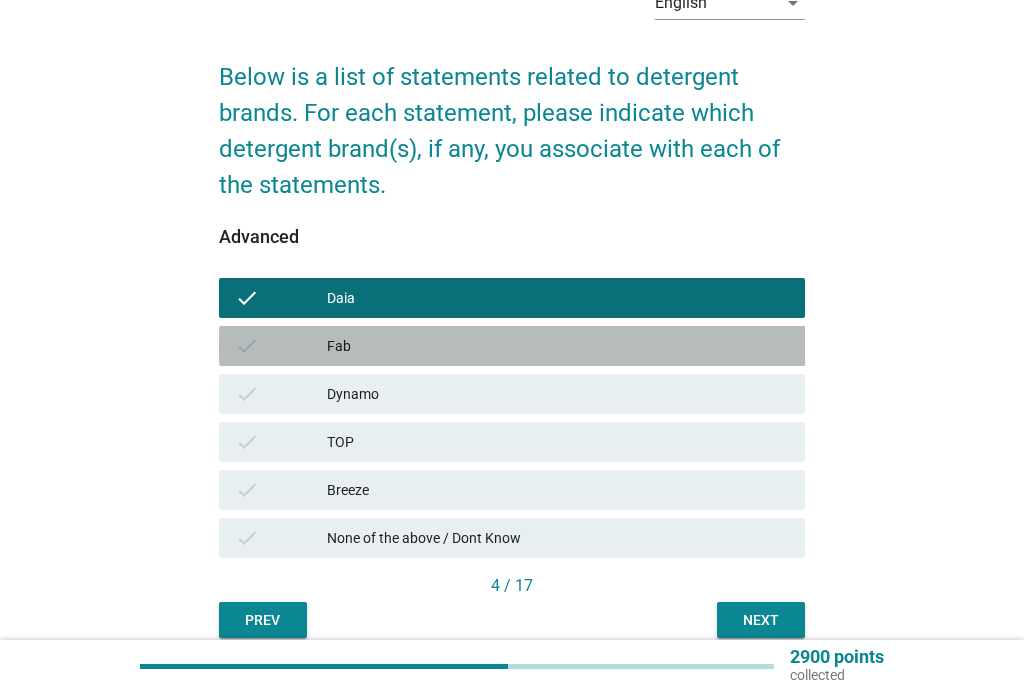 click on "Fab" at bounding box center (558, 346) 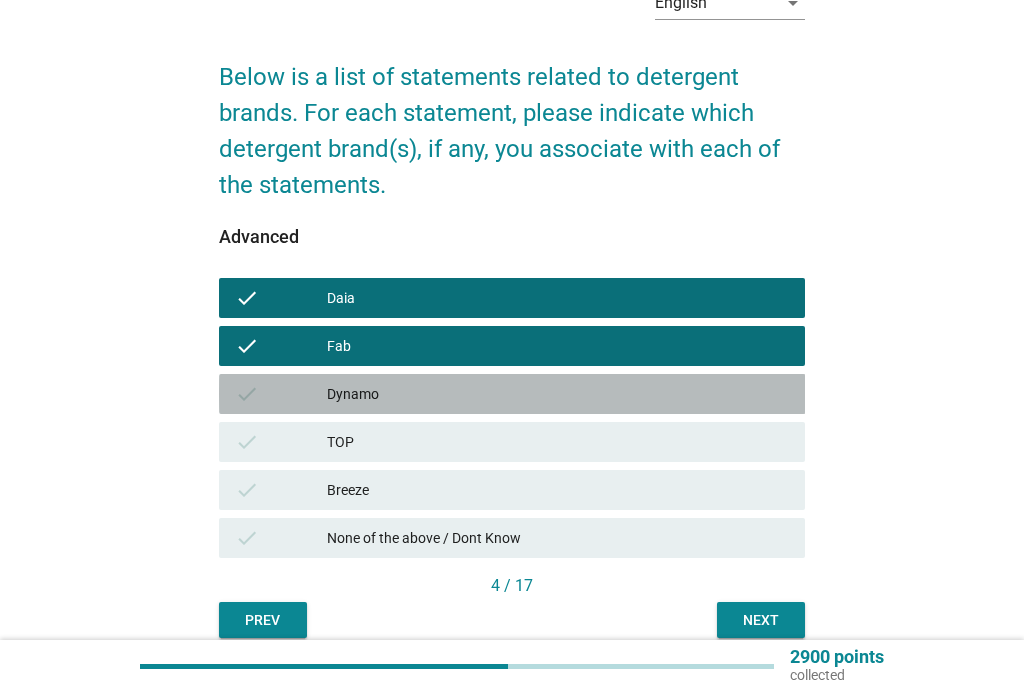 click on "Dynamo" at bounding box center [558, 394] 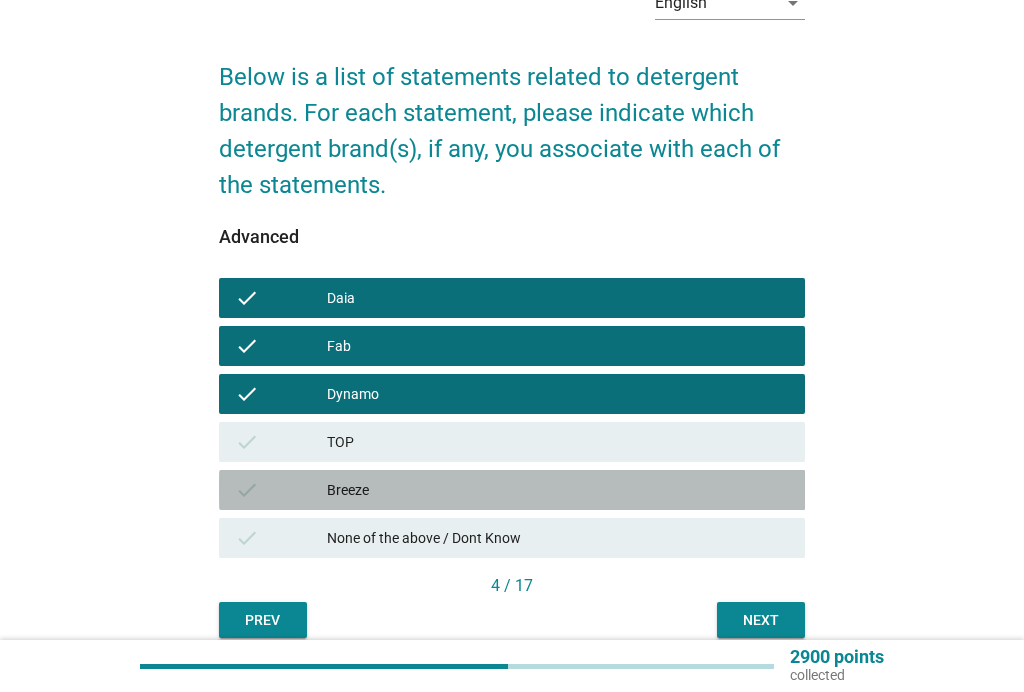 click on "Breeze" at bounding box center [558, 490] 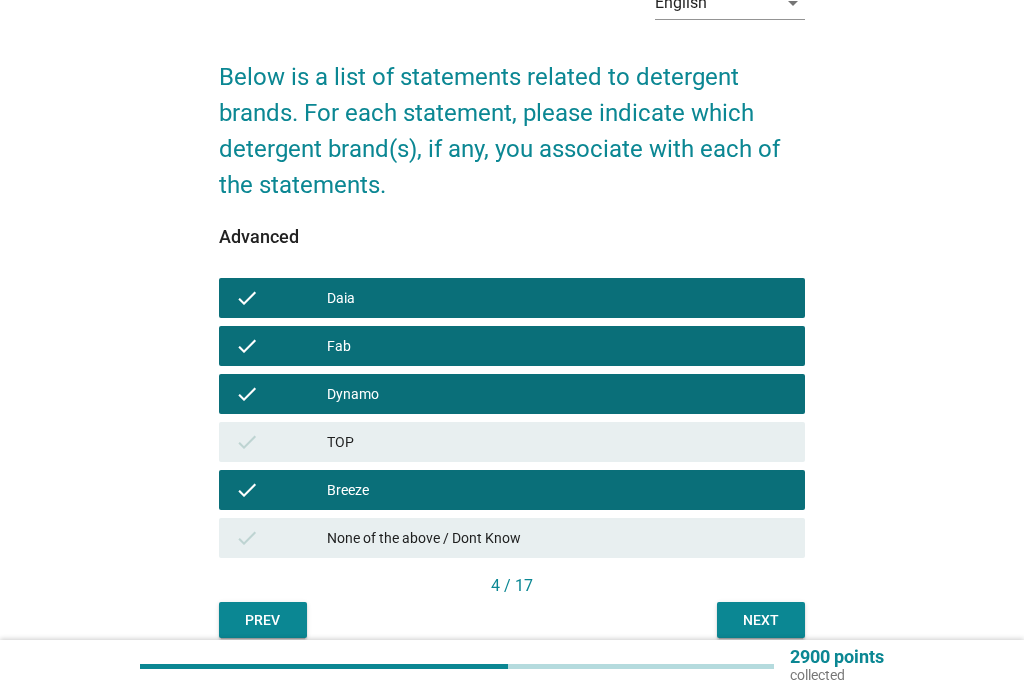 click on "Next" at bounding box center (761, 620) 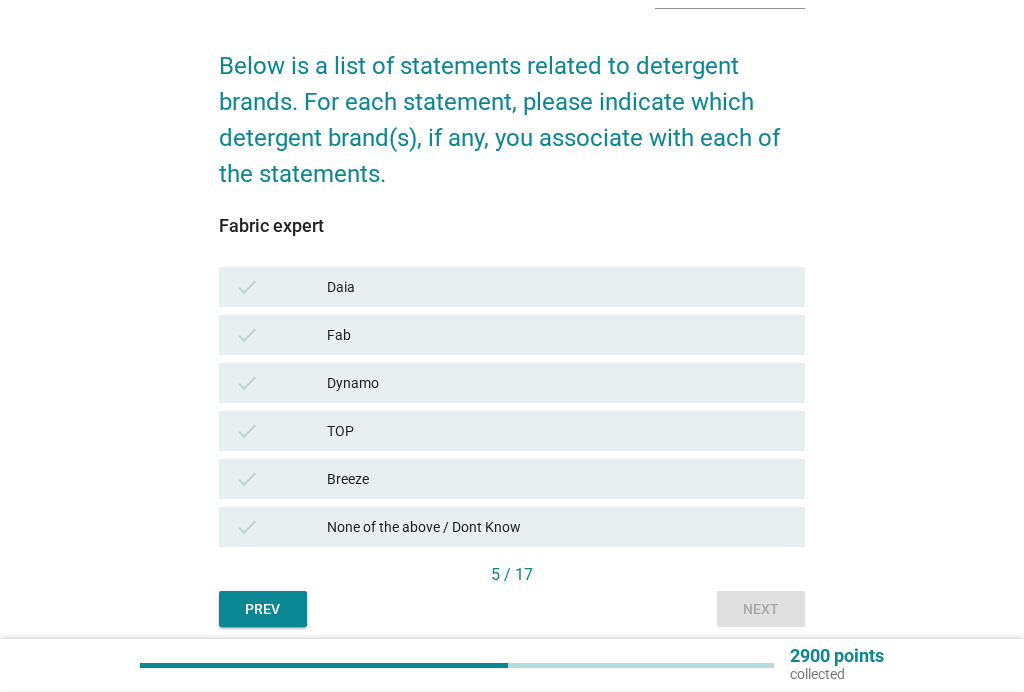 scroll, scrollTop: 130, scrollLeft: 0, axis: vertical 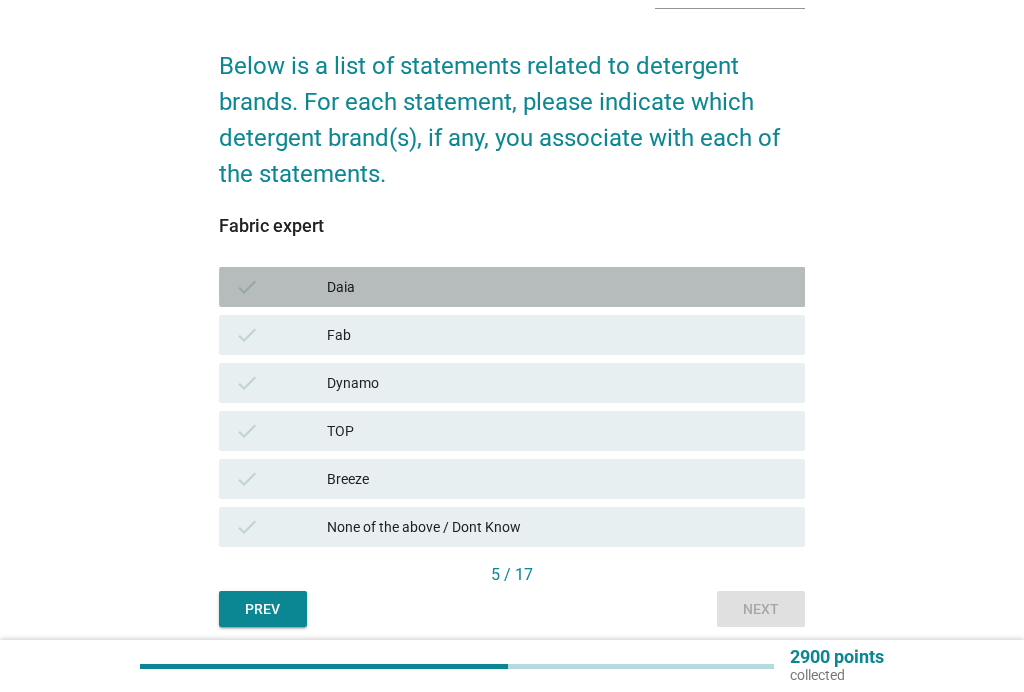 click on "Daia" at bounding box center [558, 287] 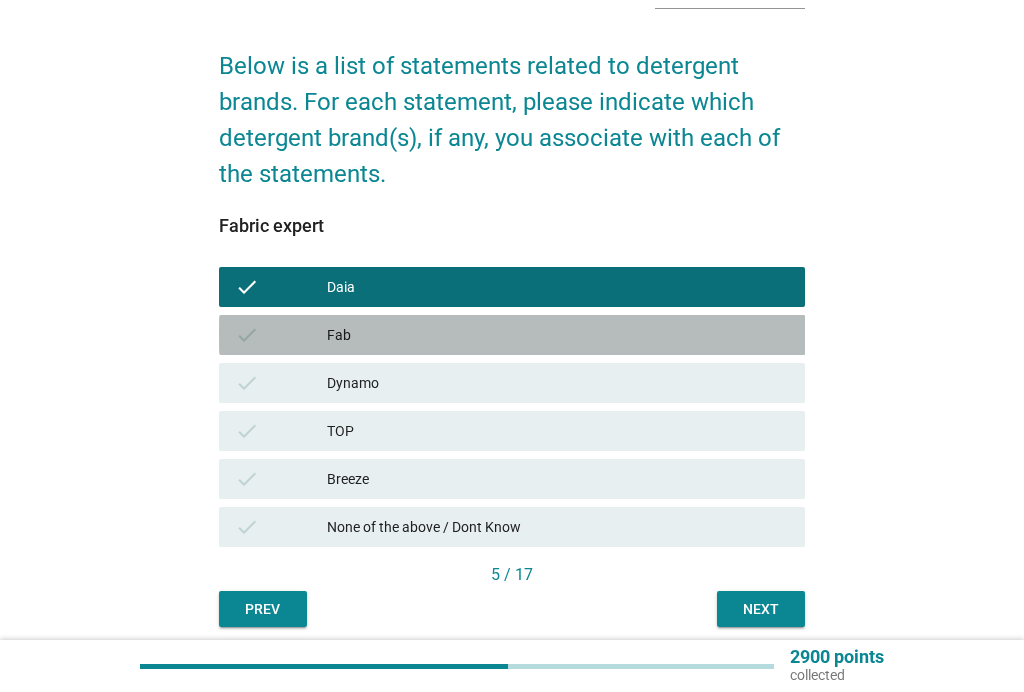 click on "Fab" at bounding box center (558, 335) 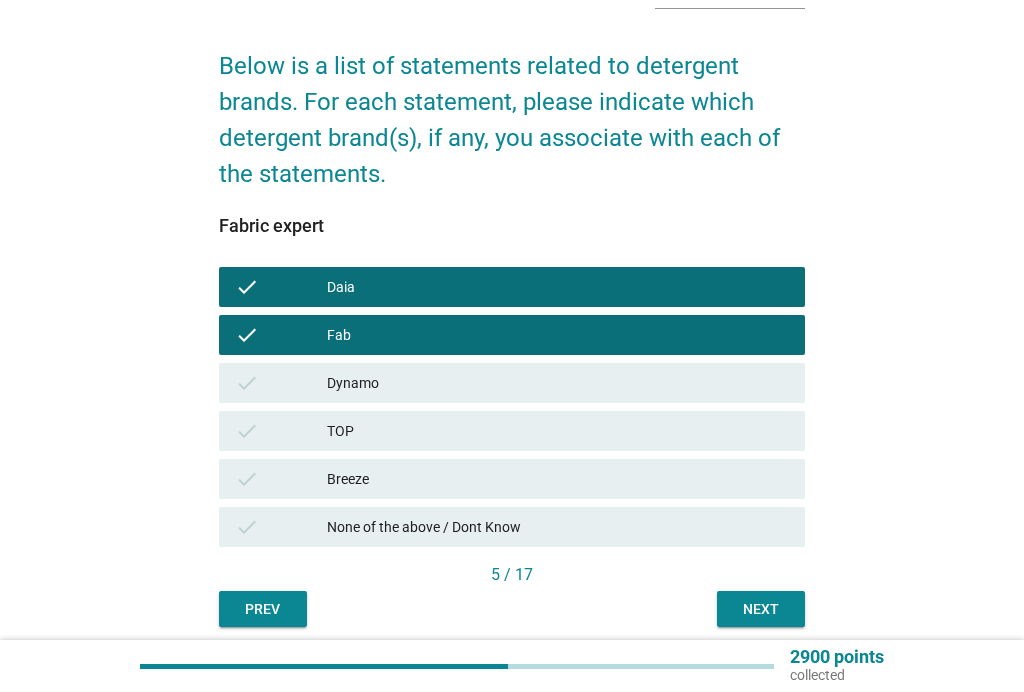 click on "Dynamo" at bounding box center [558, 383] 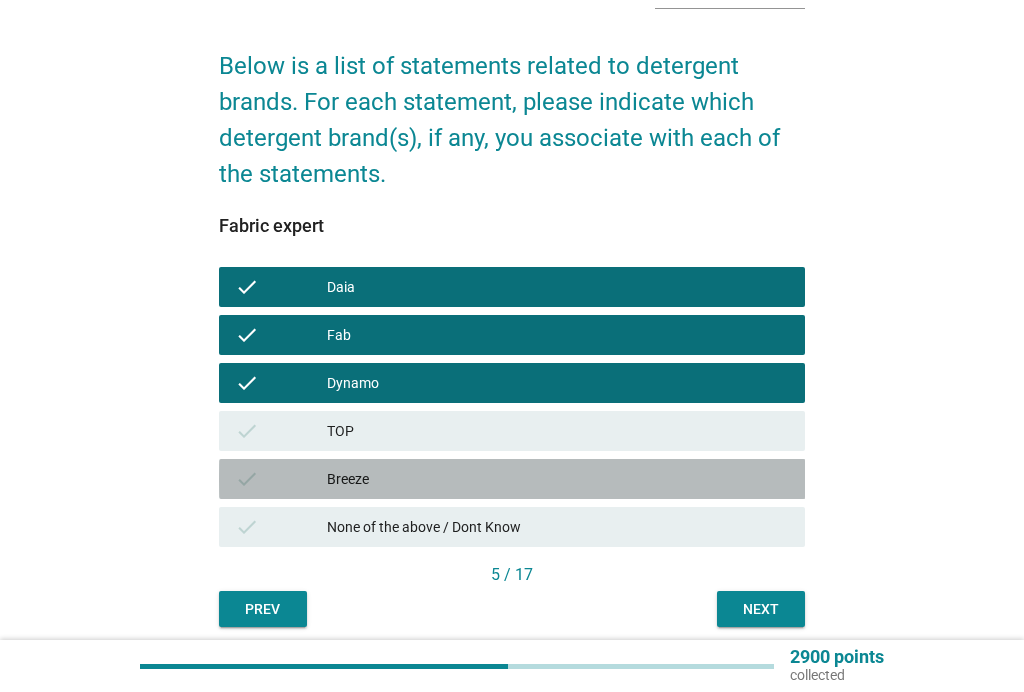 click on "Breeze" at bounding box center (558, 479) 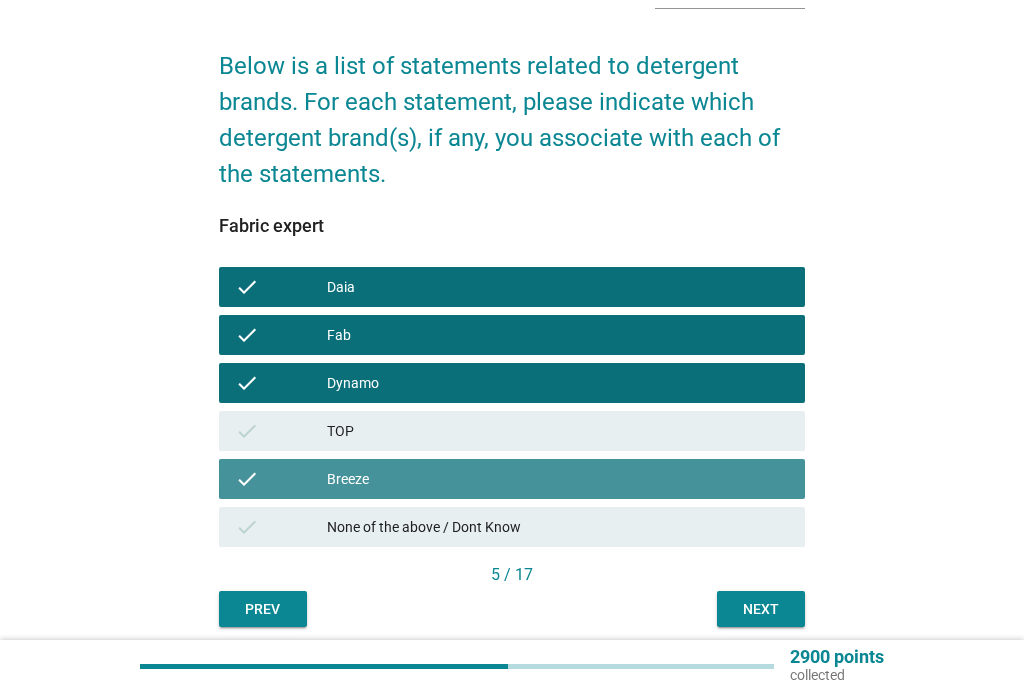 click on "TOP" at bounding box center [558, 431] 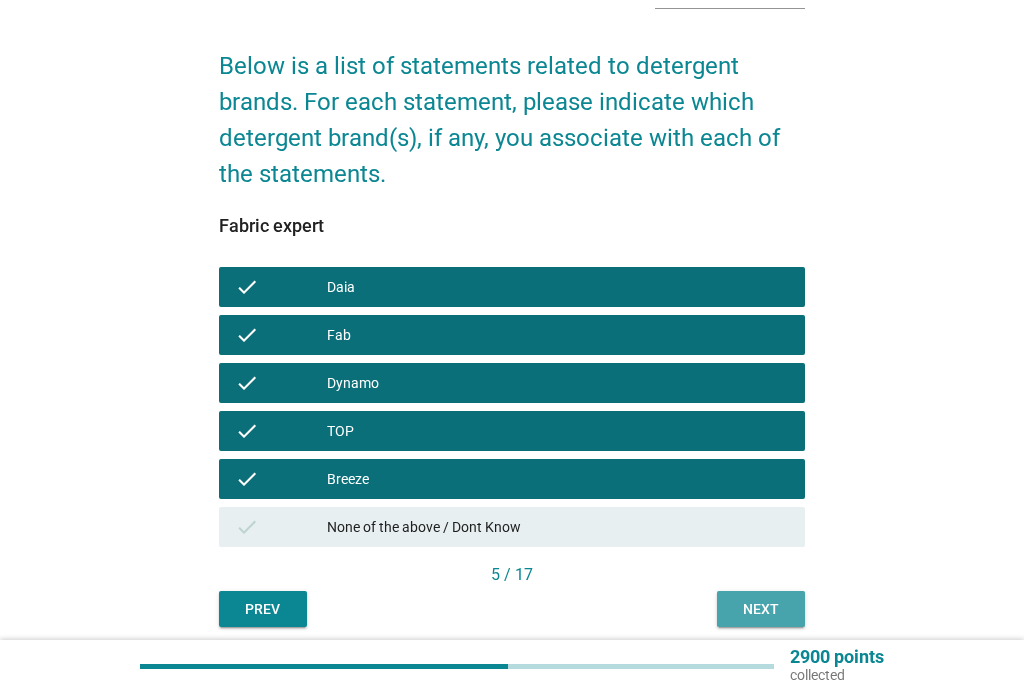 click on "Next" at bounding box center [761, 609] 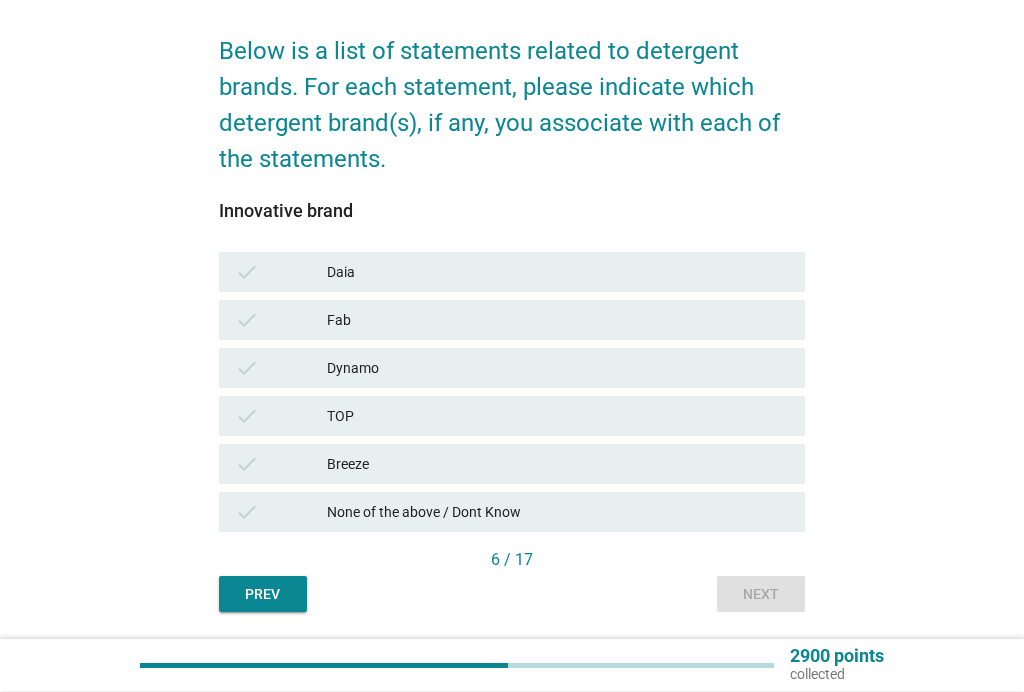 scroll, scrollTop: 145, scrollLeft: 0, axis: vertical 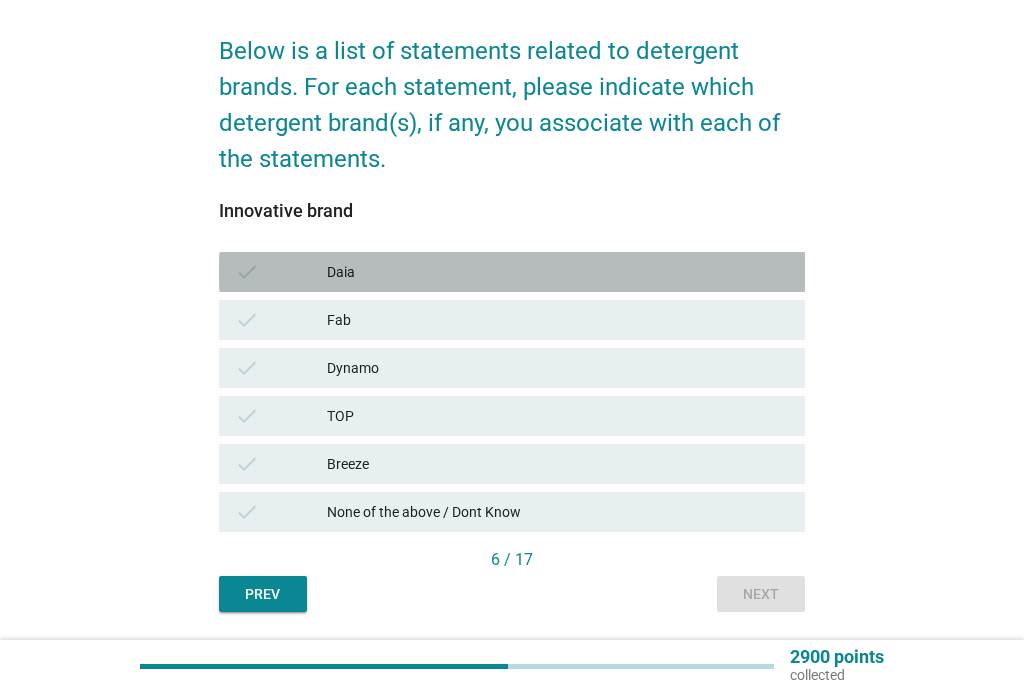 click on "Daia" at bounding box center [558, 272] 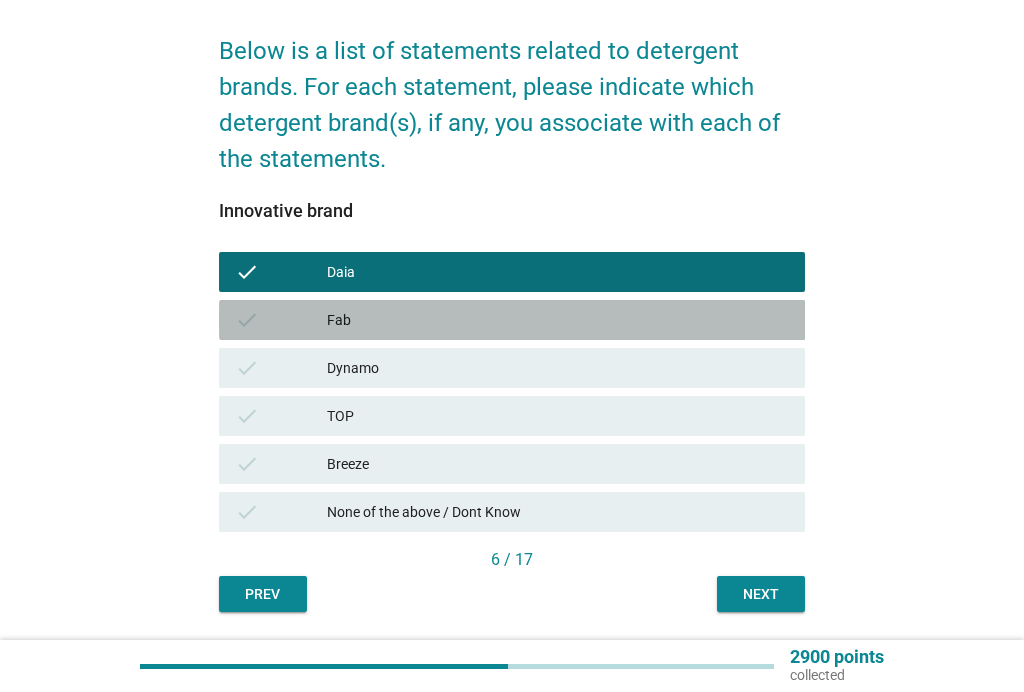 click on "Fab" at bounding box center [558, 320] 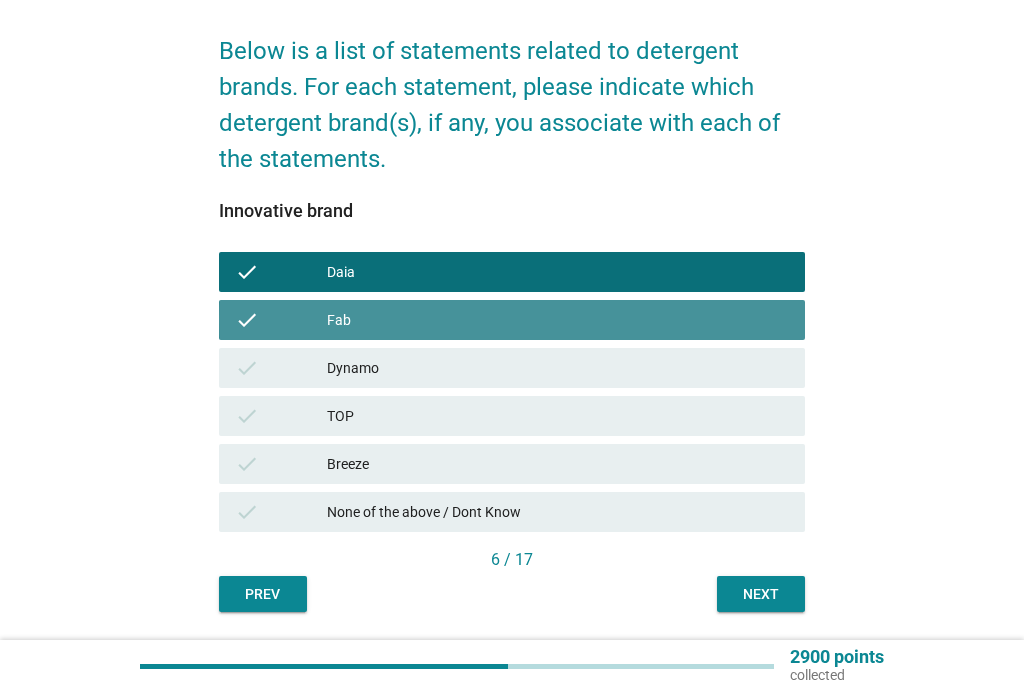 click on "Dynamo" at bounding box center (558, 368) 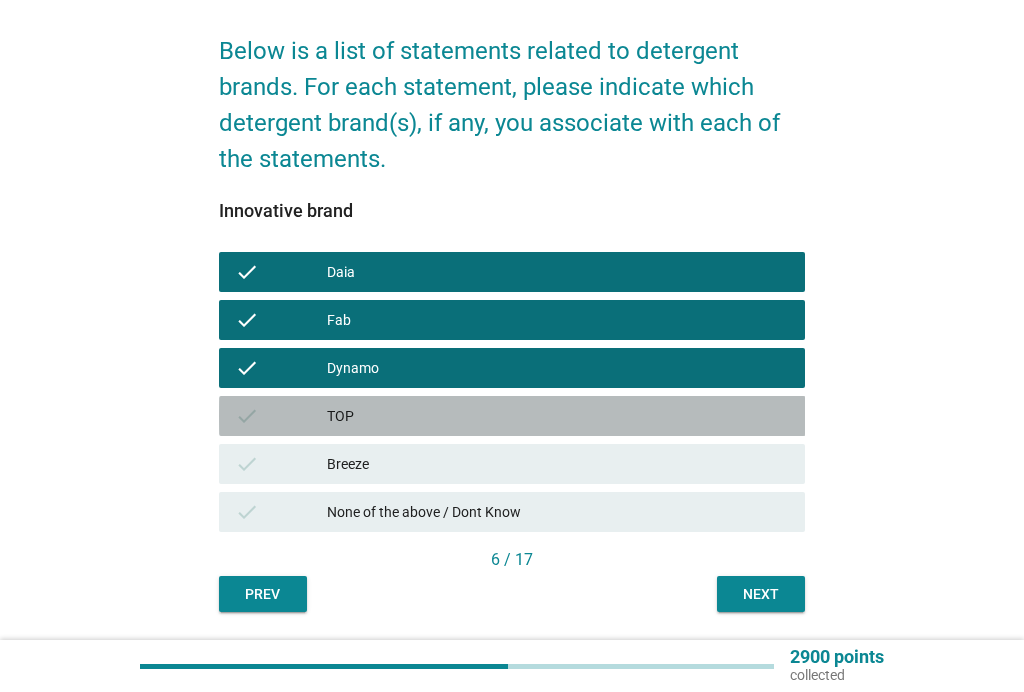 click on "TOP" at bounding box center (558, 416) 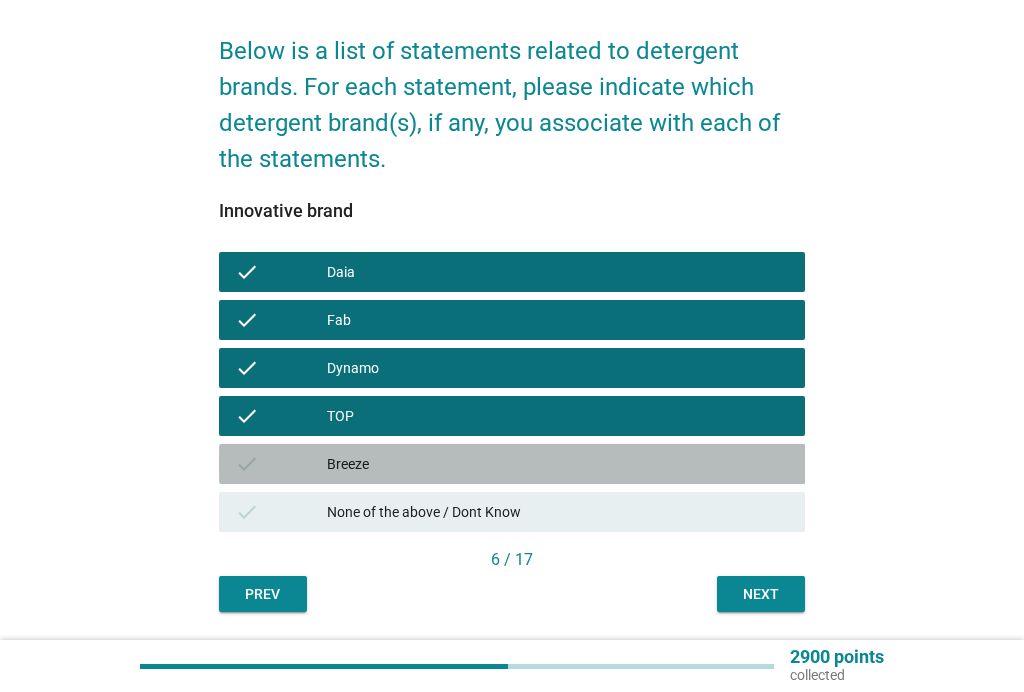click on "check   Breeze" at bounding box center [512, 464] 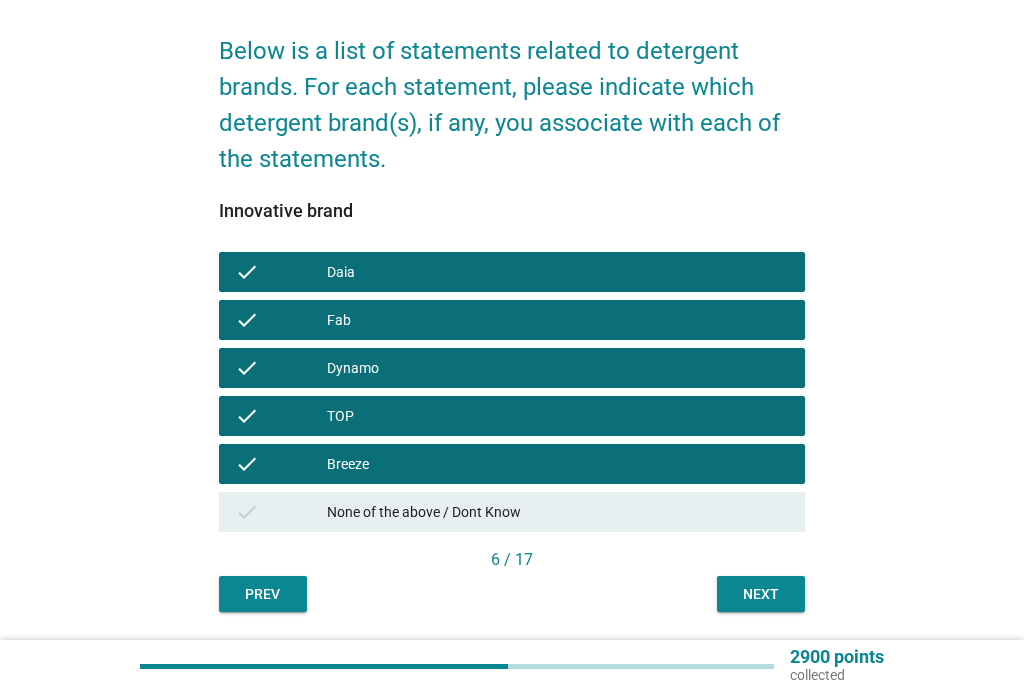 click on "Next" at bounding box center (761, 594) 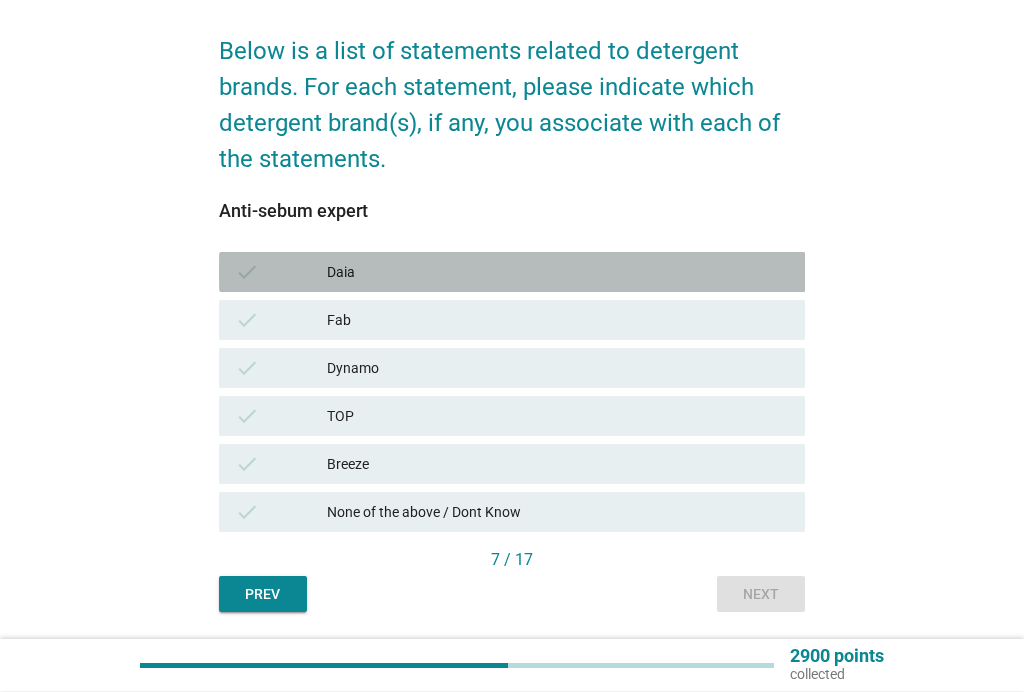 scroll, scrollTop: 145, scrollLeft: 0, axis: vertical 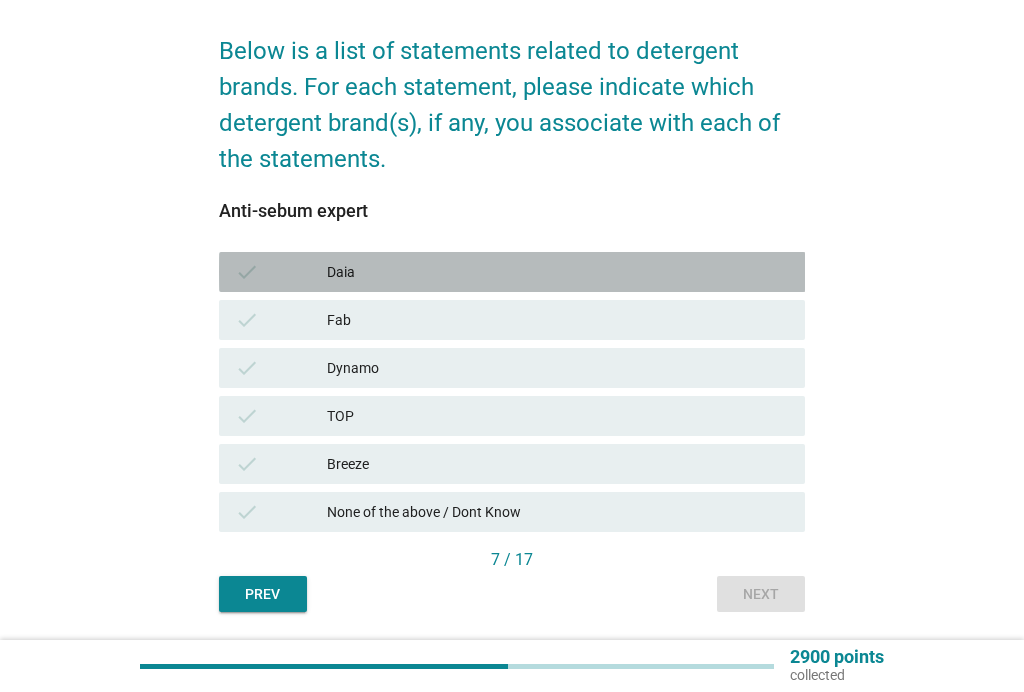 click on "Daia" at bounding box center [558, 272] 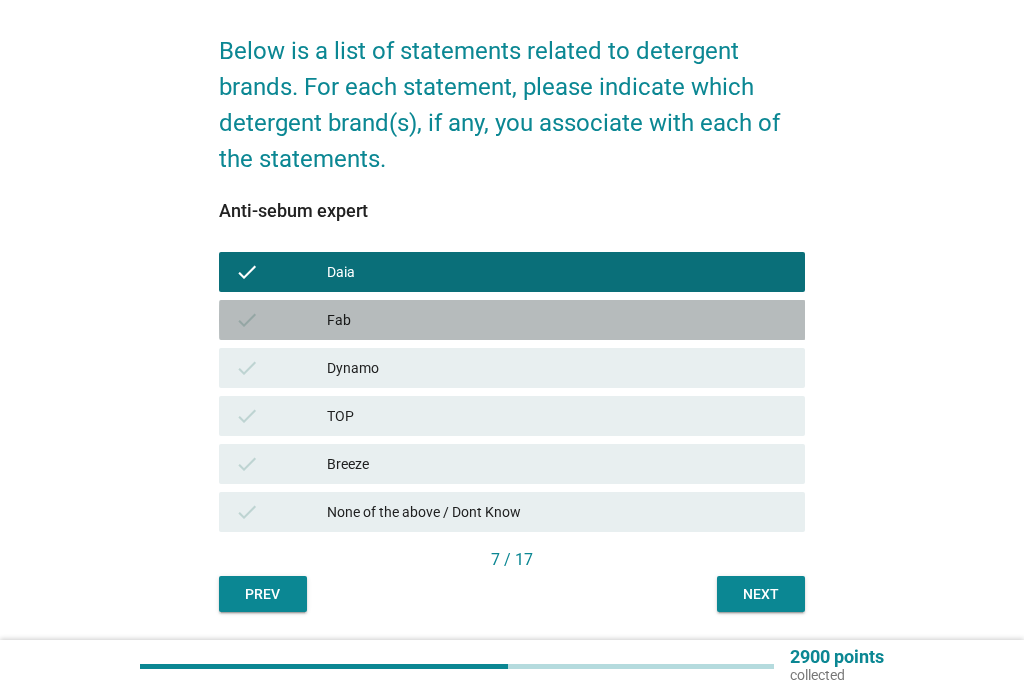 click on "Fab" at bounding box center [558, 320] 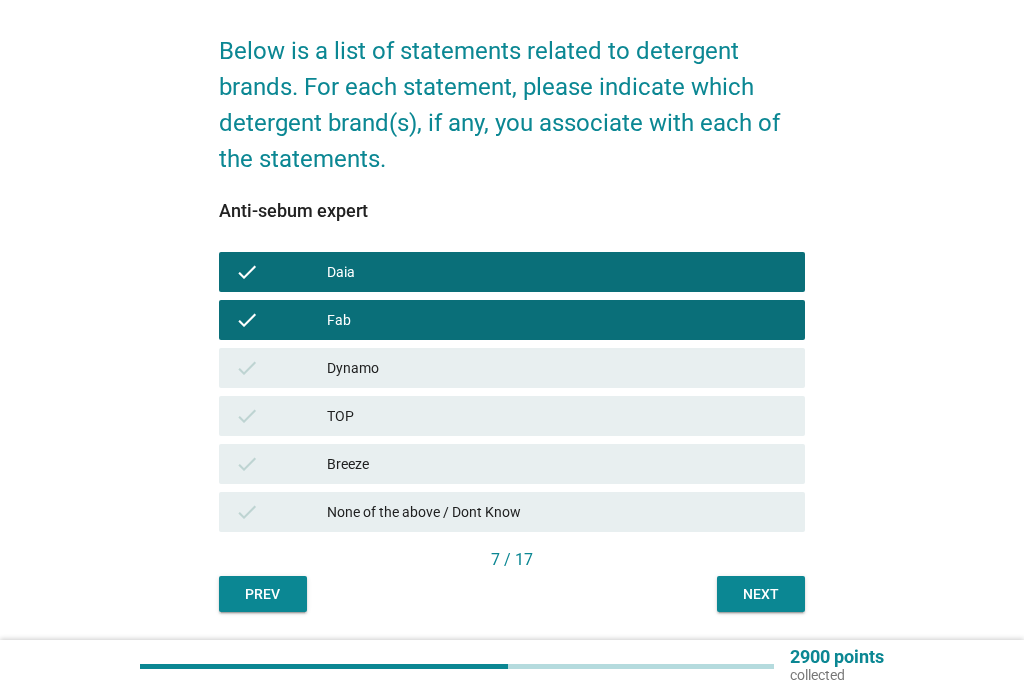click on "Dynamo" at bounding box center [558, 368] 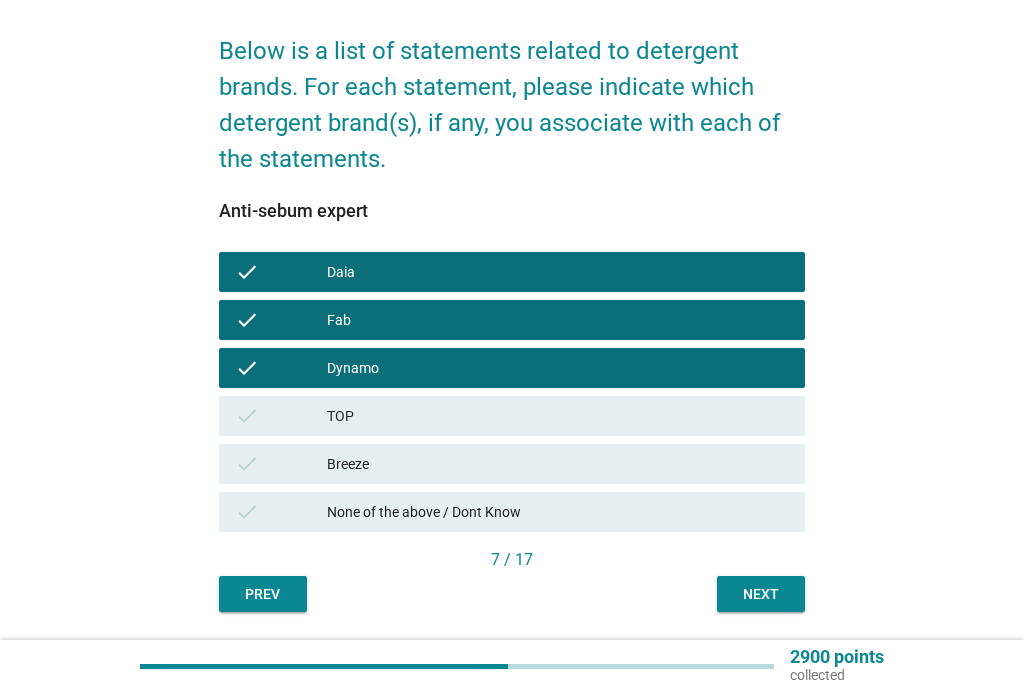click on "Breeze" at bounding box center [558, 464] 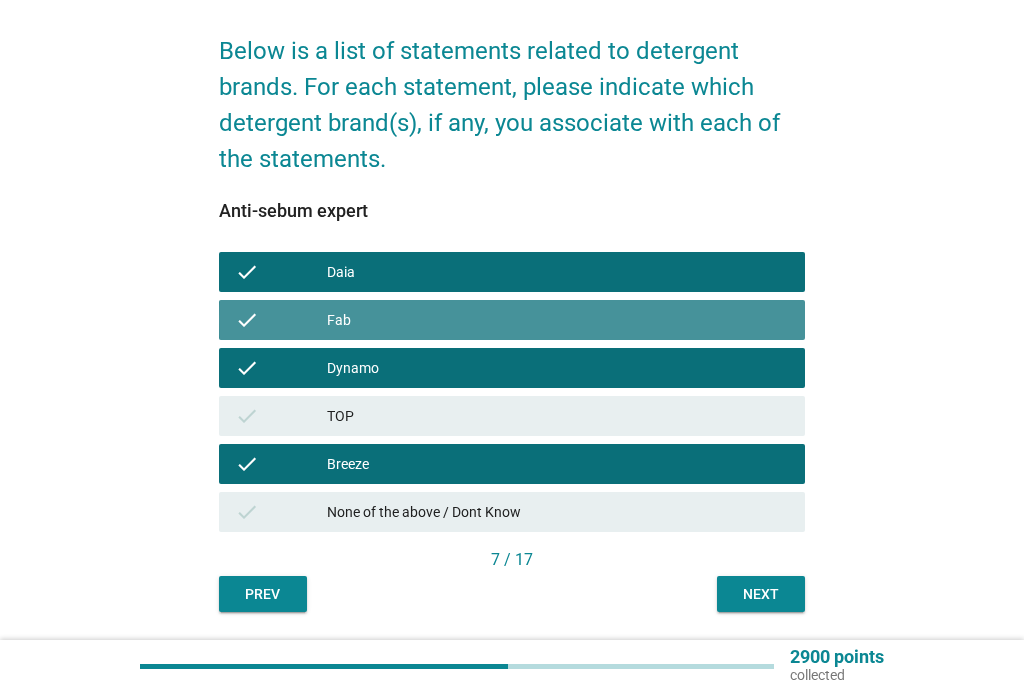 click on "Fab" at bounding box center [558, 320] 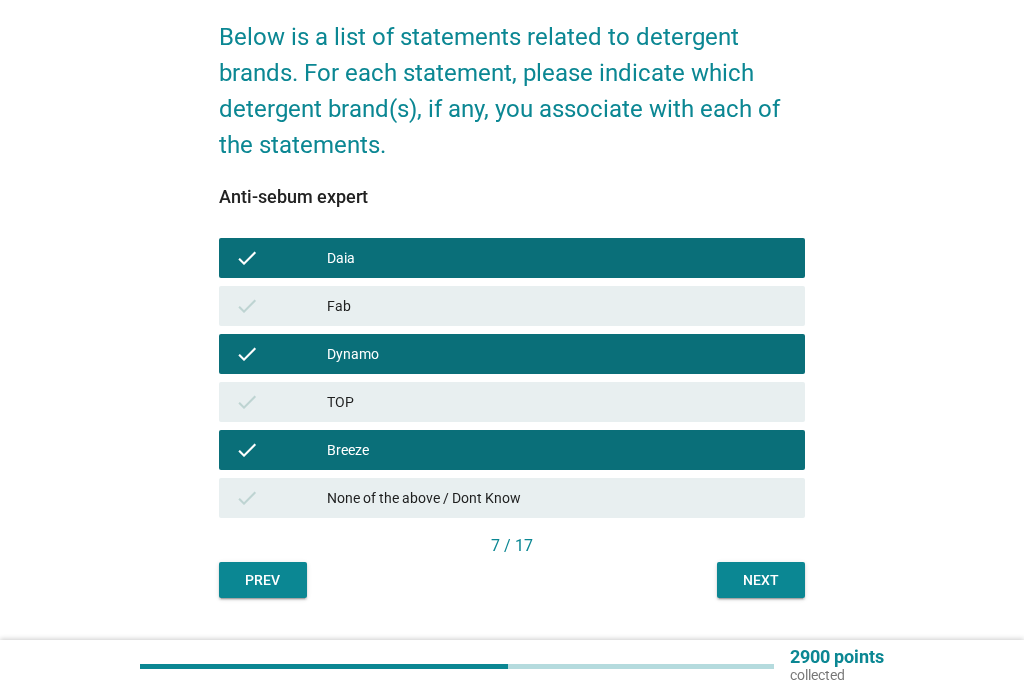 scroll, scrollTop: 171, scrollLeft: 0, axis: vertical 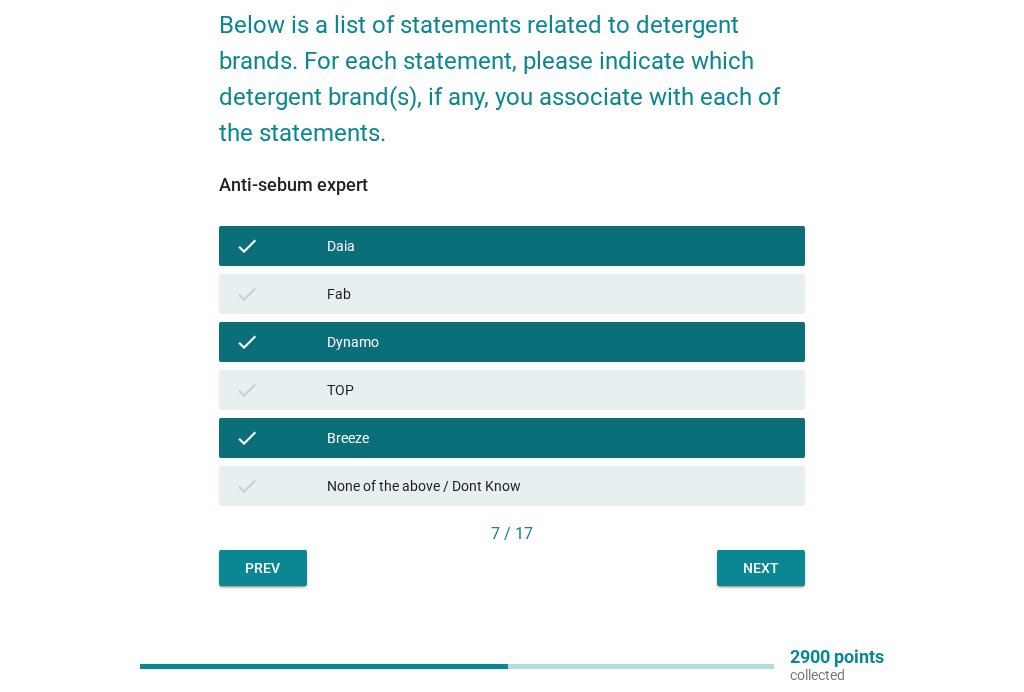 click on "Next" at bounding box center [761, 568] 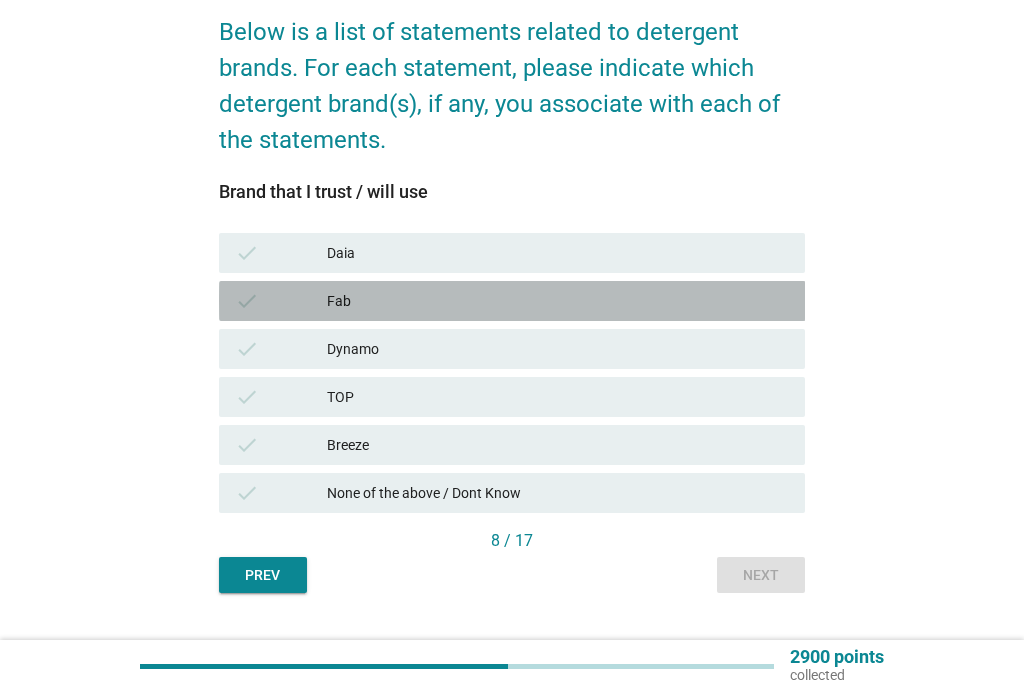 scroll, scrollTop: 165, scrollLeft: 0, axis: vertical 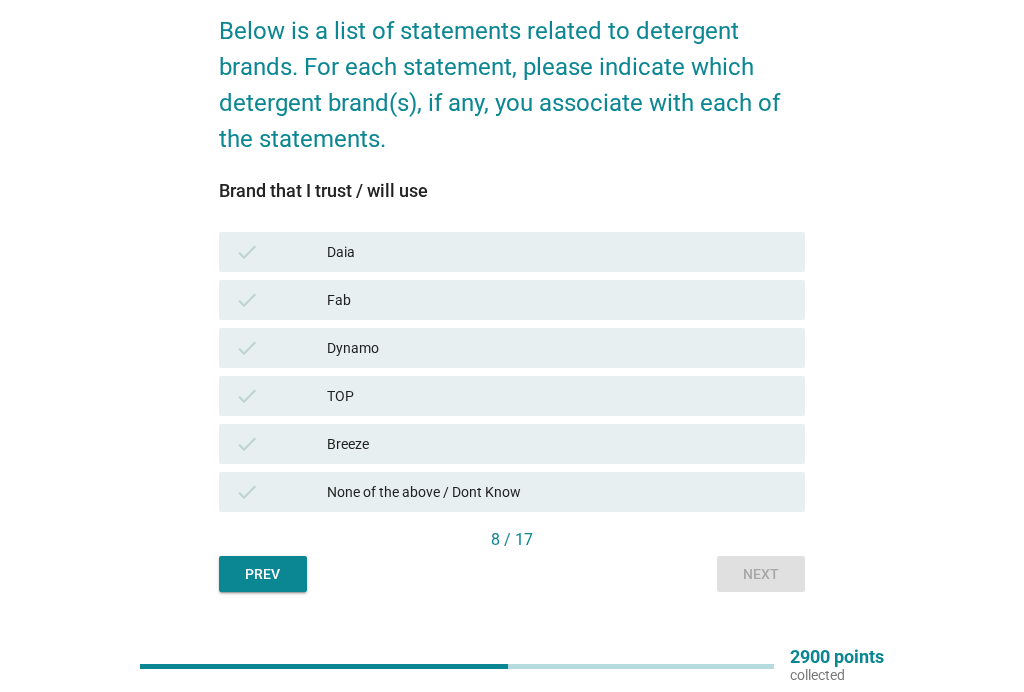 click on "Daia" at bounding box center [558, 252] 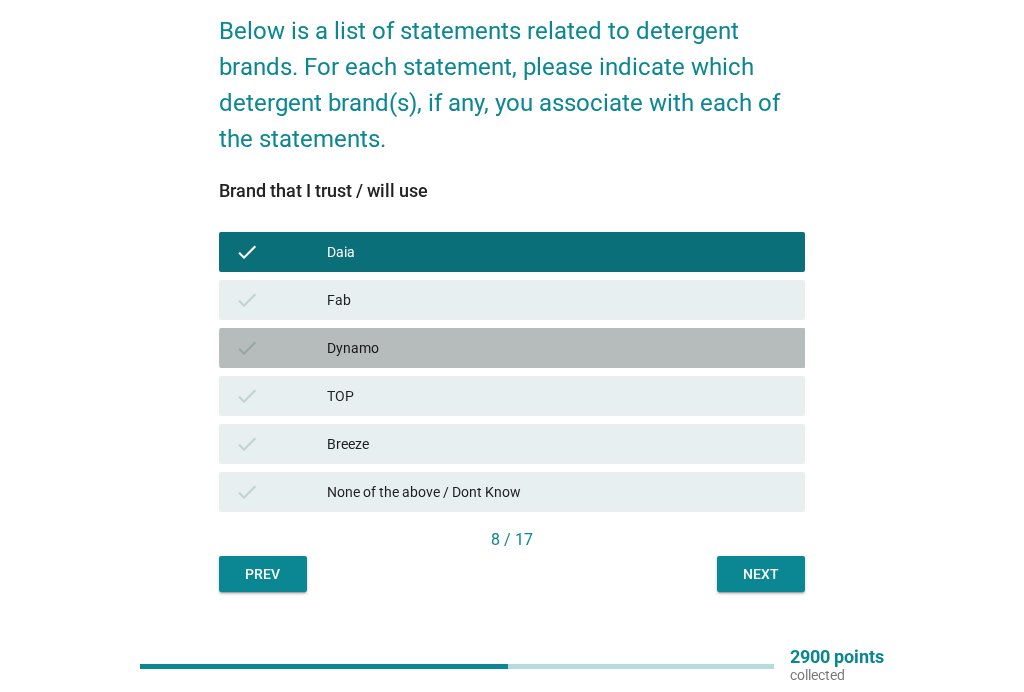 click on "Dynamo" at bounding box center (558, 348) 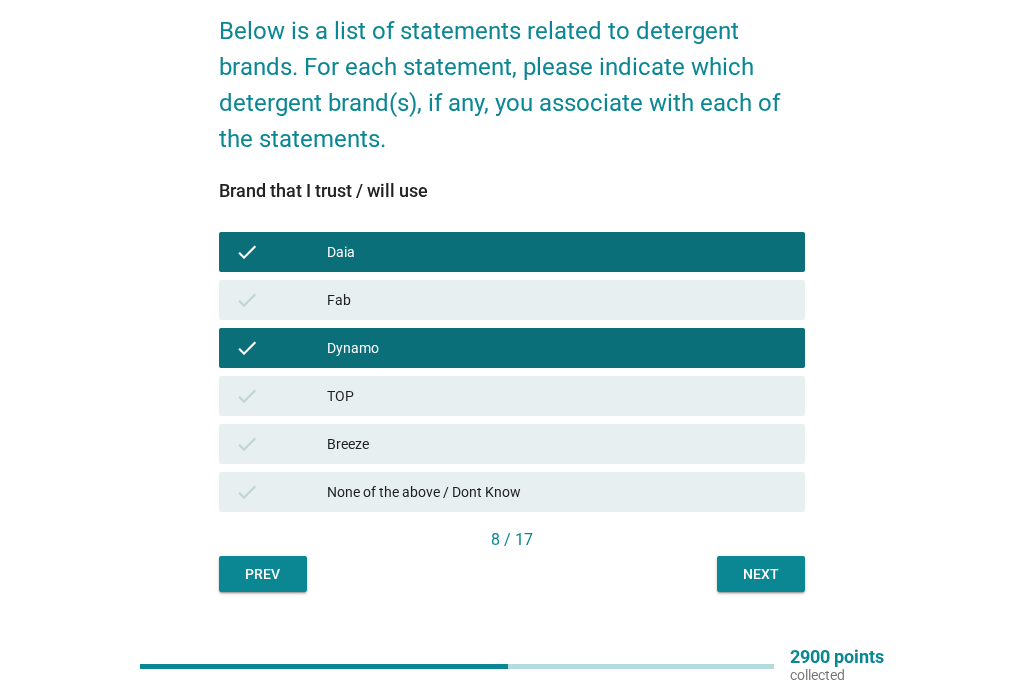 click on "Breeze" at bounding box center [558, 444] 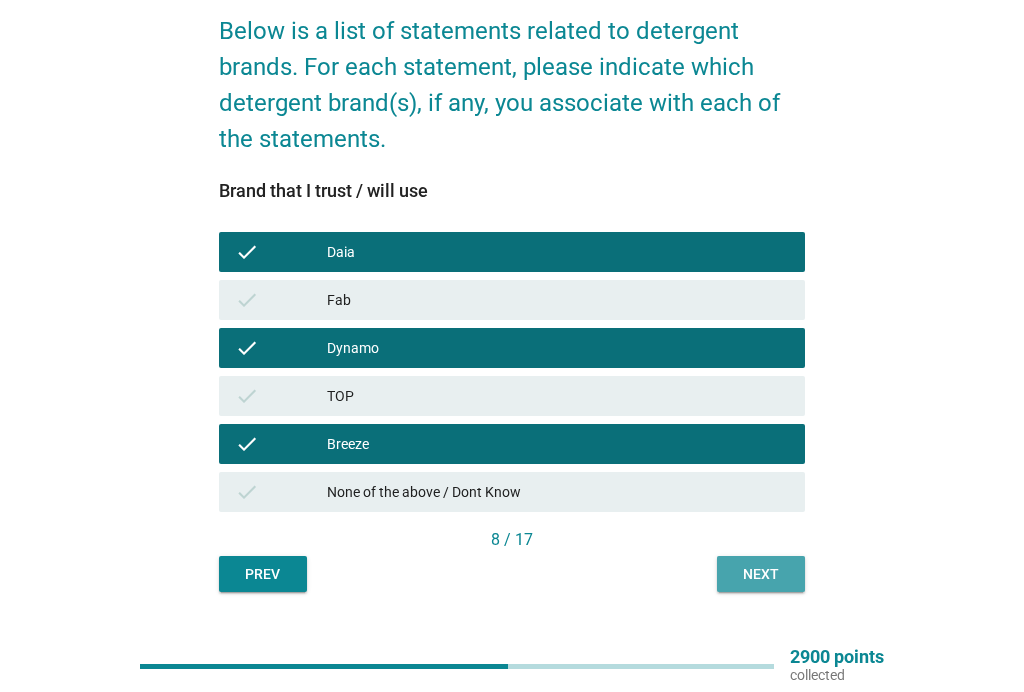 click on "Next" at bounding box center [761, 574] 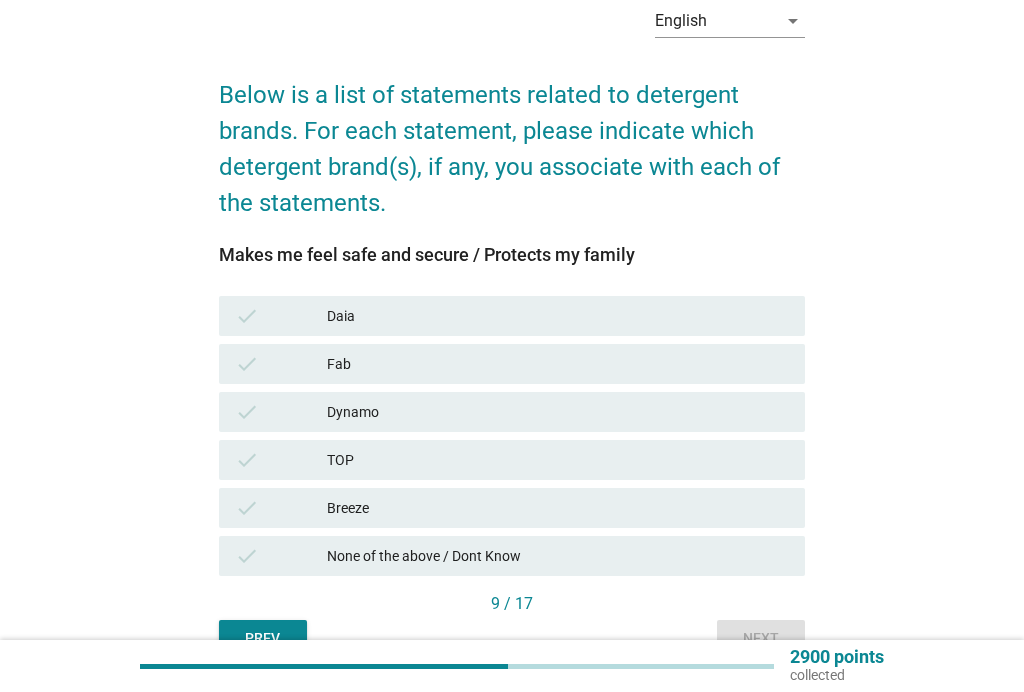 scroll, scrollTop: 114, scrollLeft: 0, axis: vertical 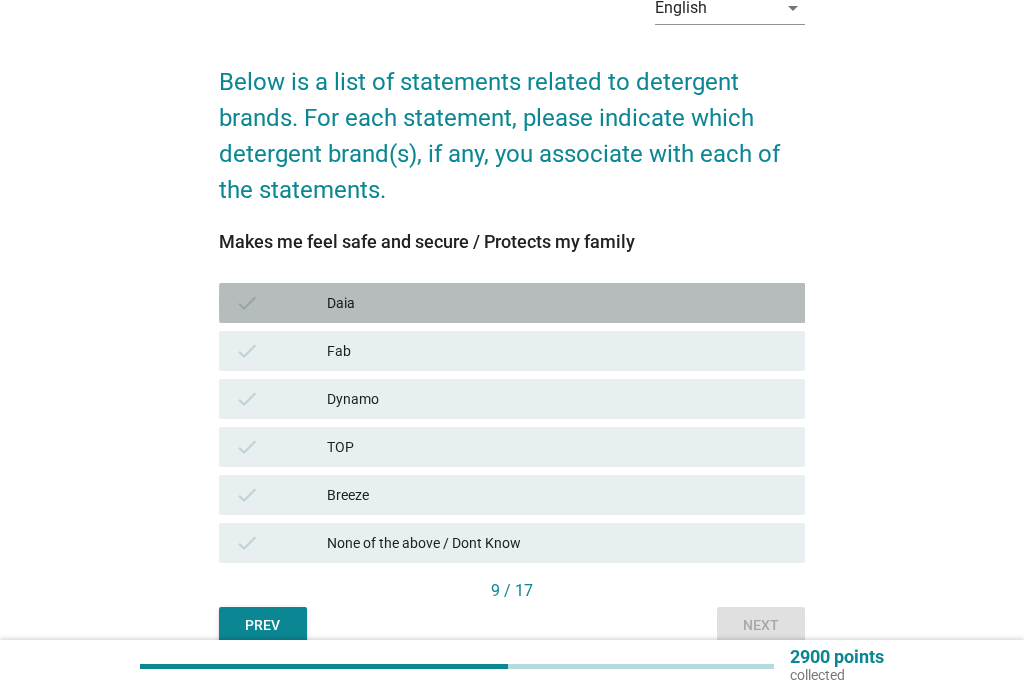 click on "Daia" at bounding box center (558, 303) 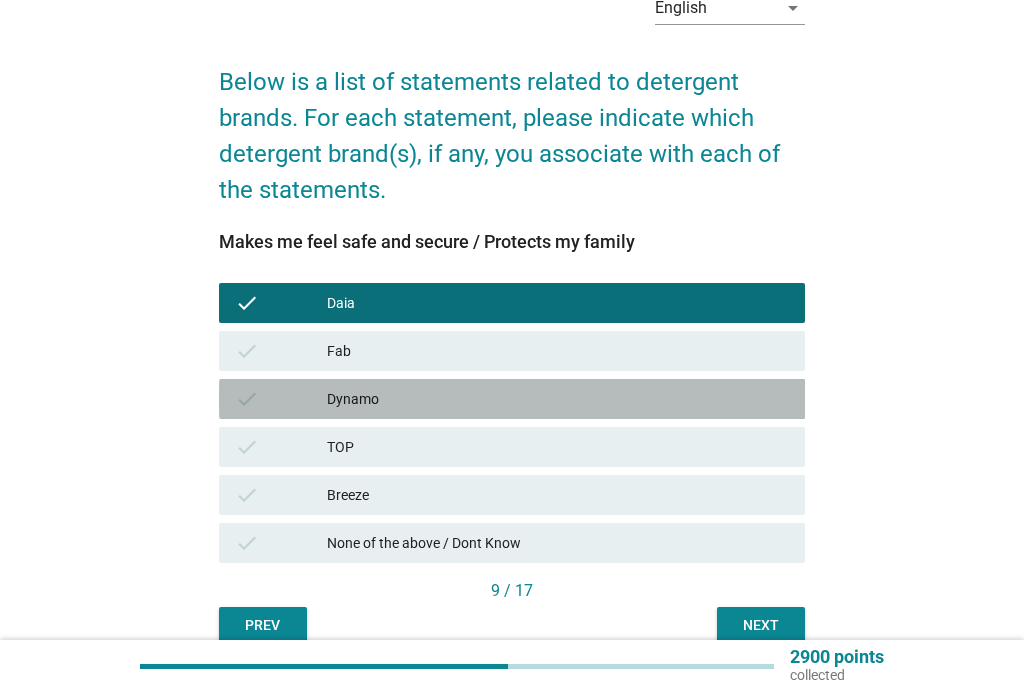 click on "Dynamo" at bounding box center [558, 399] 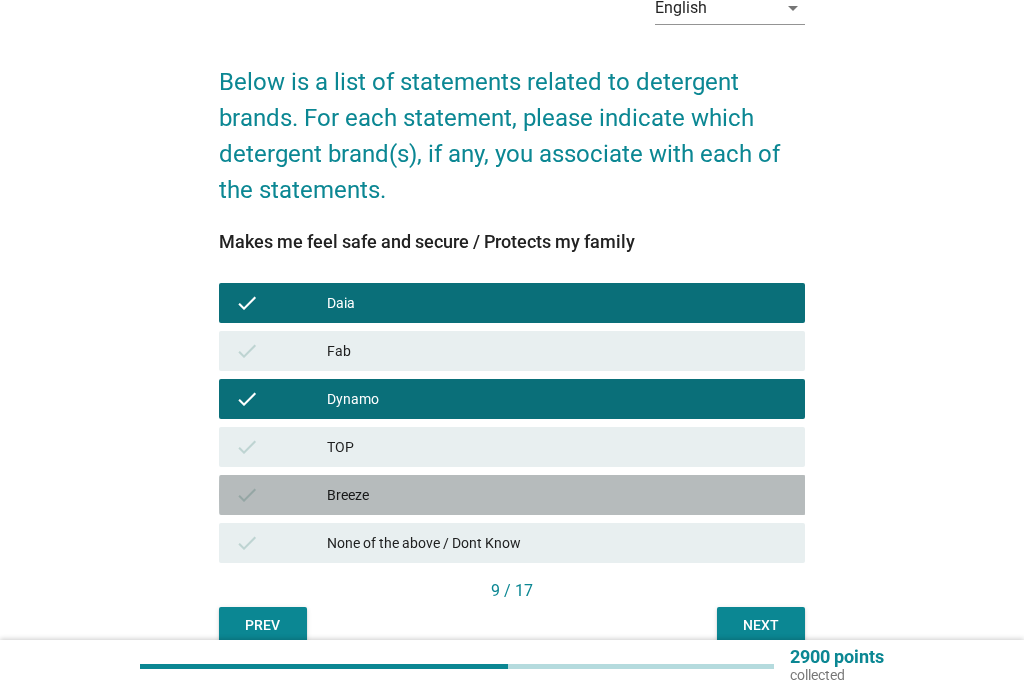 click on "Breeze" at bounding box center (558, 495) 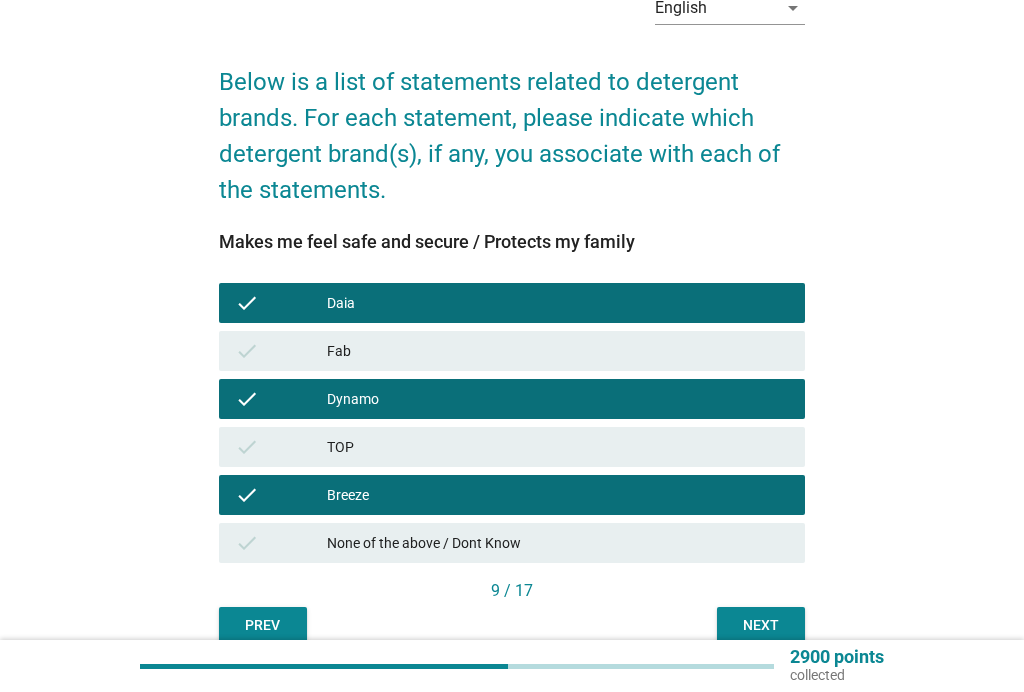 click on "Next" at bounding box center (761, 625) 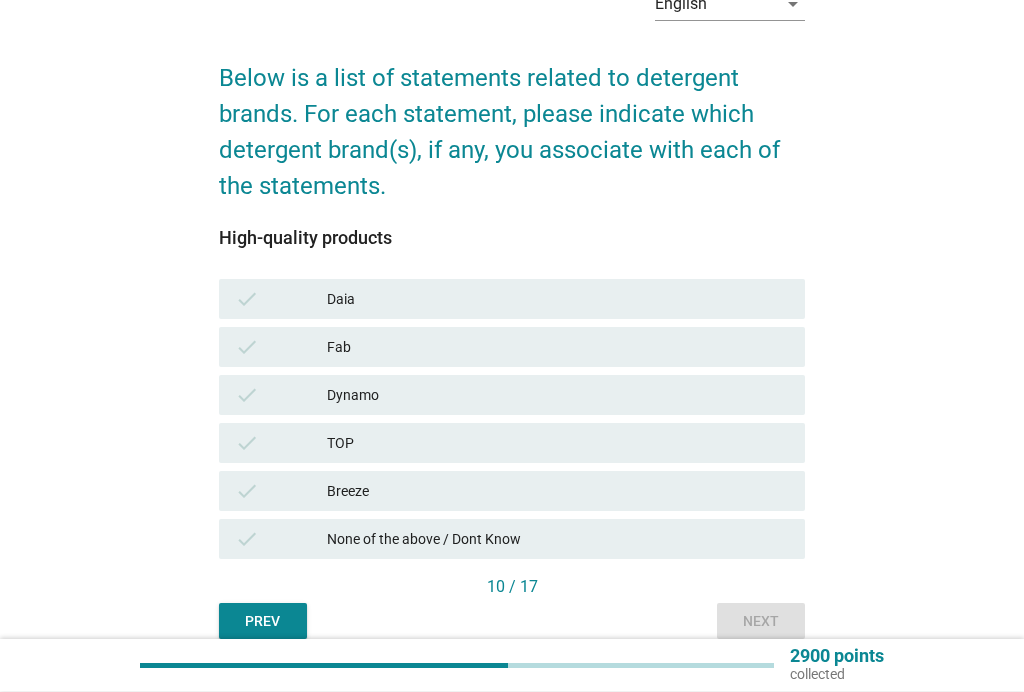 scroll, scrollTop: 121, scrollLeft: 0, axis: vertical 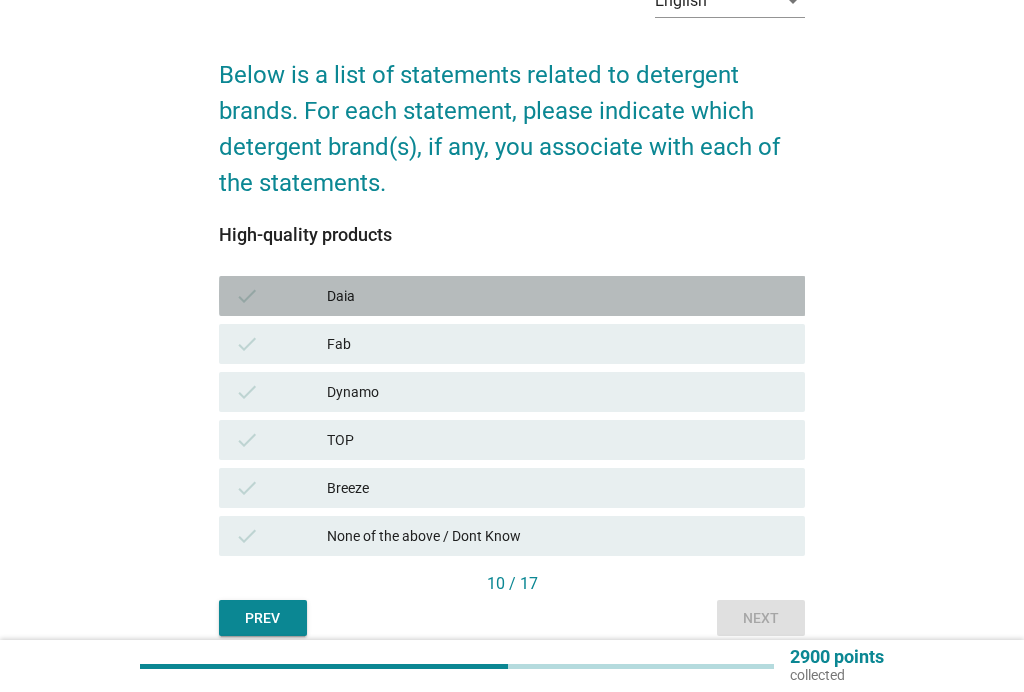 click on "Daia" at bounding box center (558, 296) 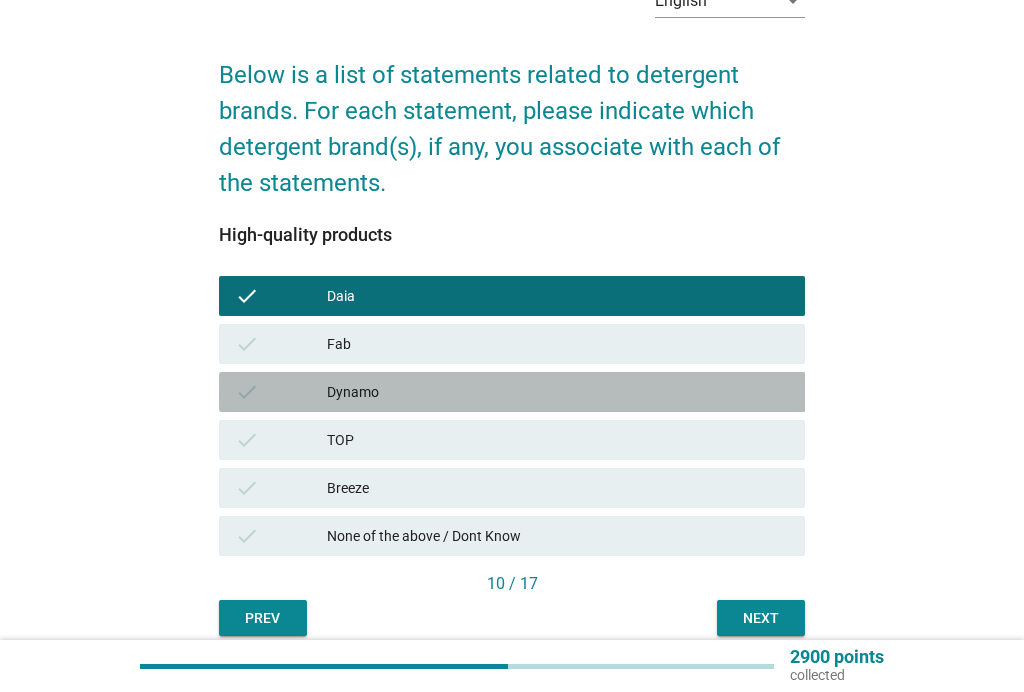 click on "Dynamo" at bounding box center [558, 392] 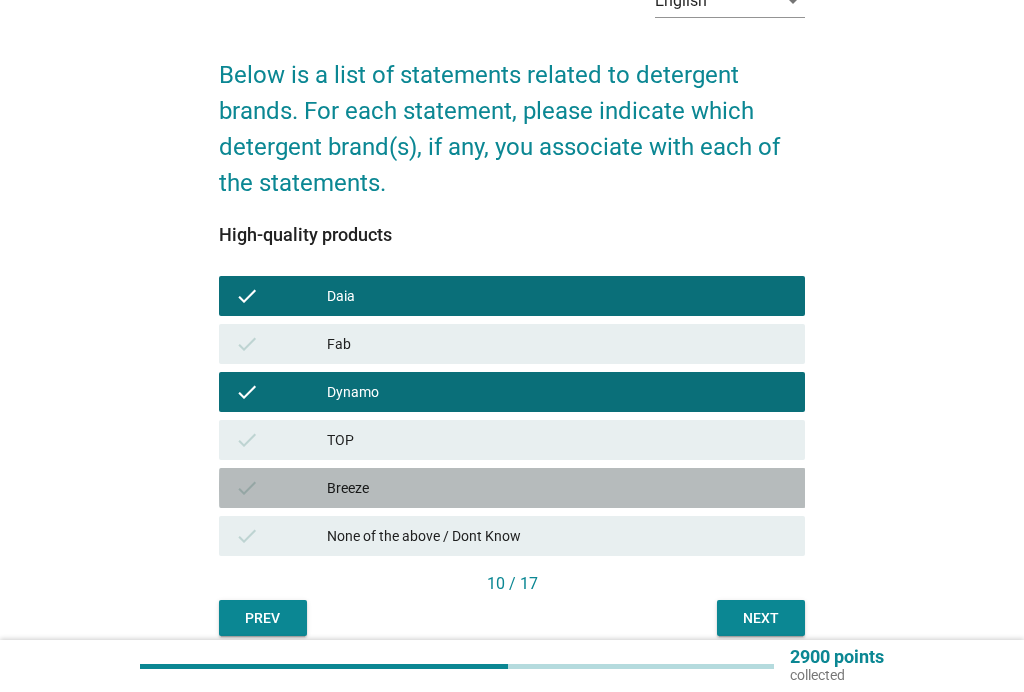 click on "Breeze" at bounding box center (558, 488) 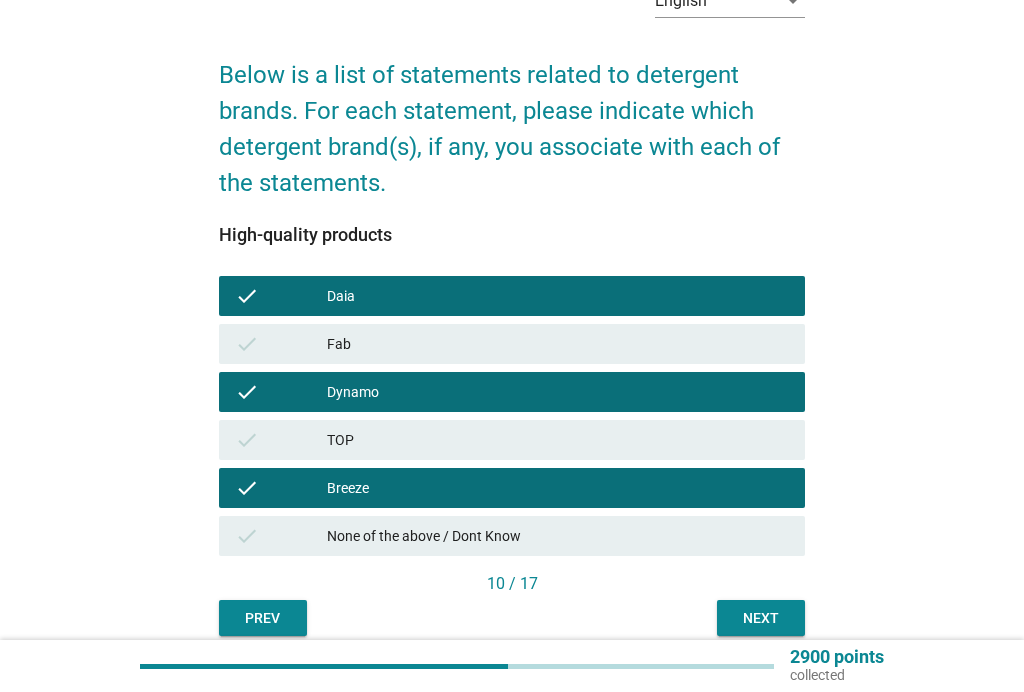 click on "Next" at bounding box center (761, 618) 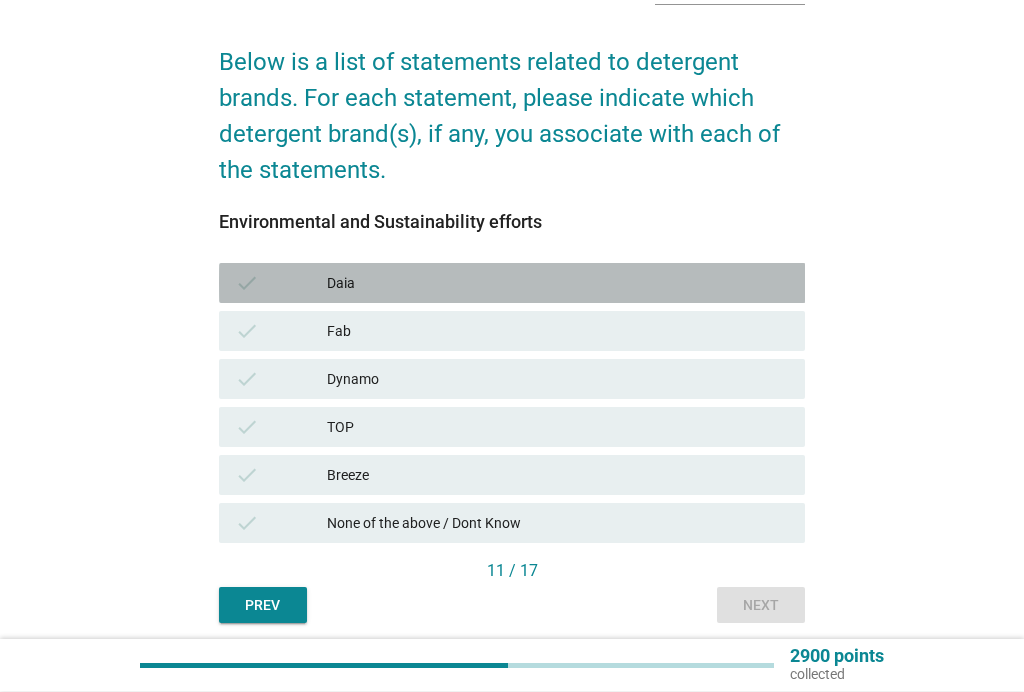scroll, scrollTop: 134, scrollLeft: 0, axis: vertical 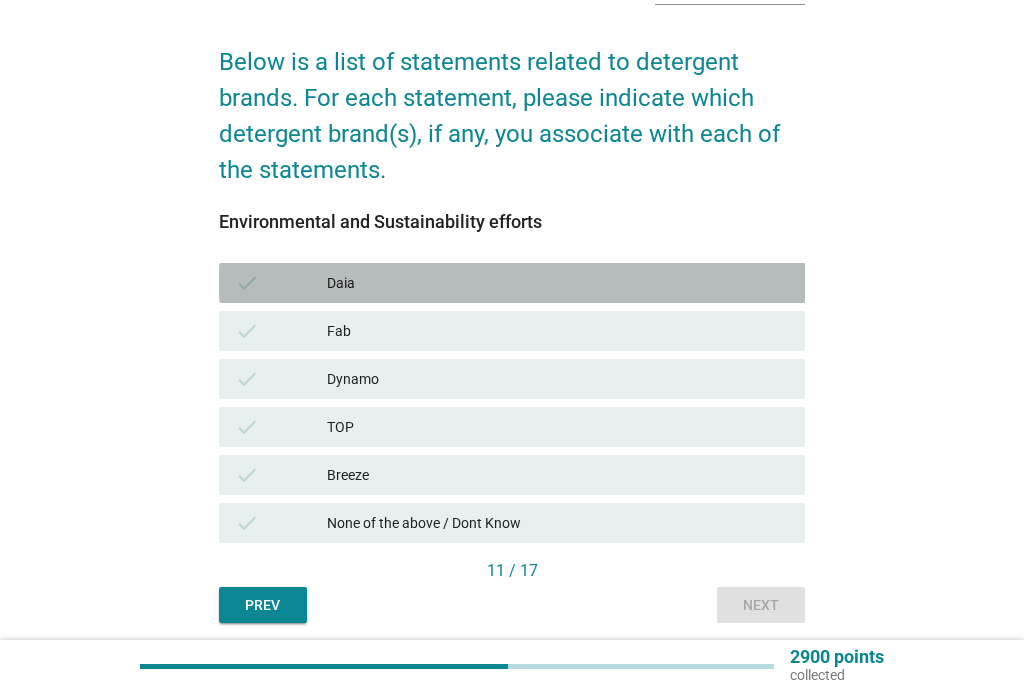 click on "Daia" at bounding box center (558, 283) 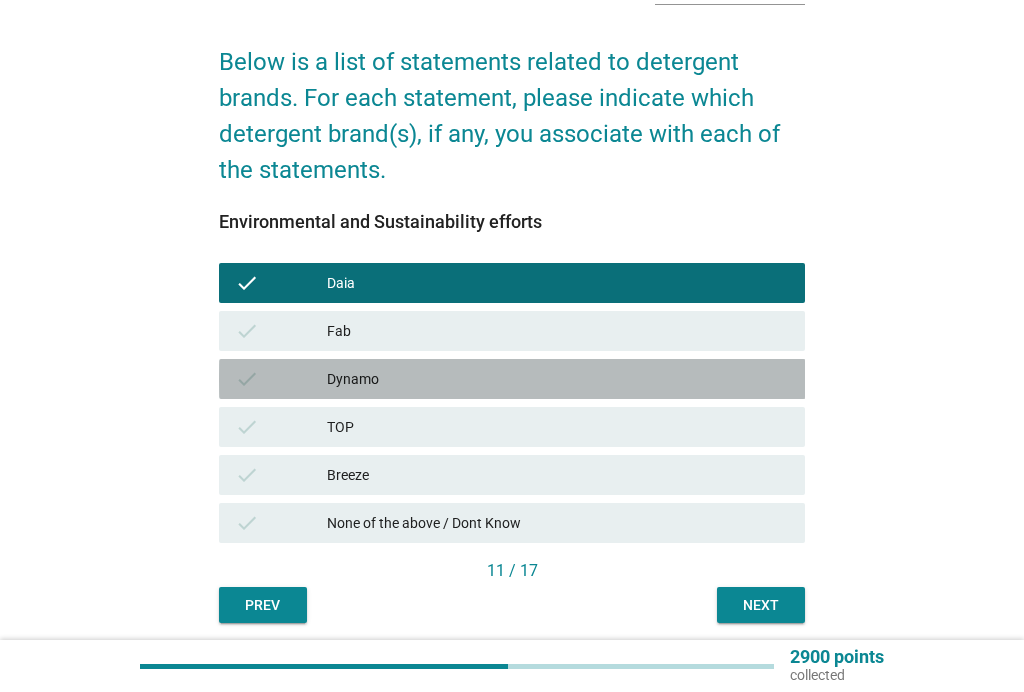 click on "check   Dynamo" at bounding box center (512, 379) 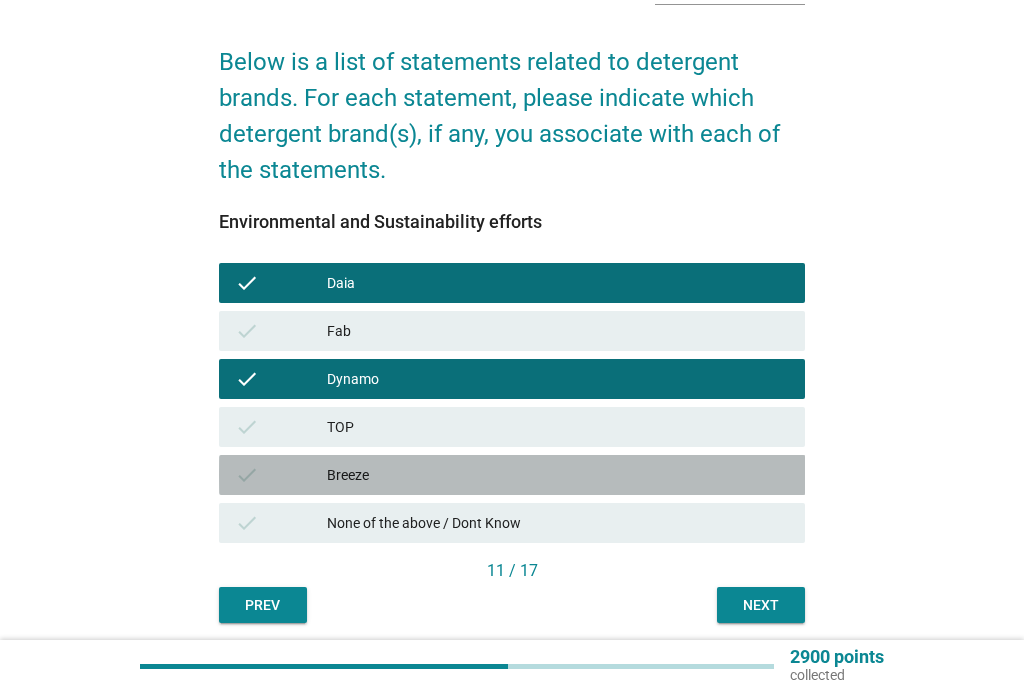 click on "Breeze" at bounding box center [558, 475] 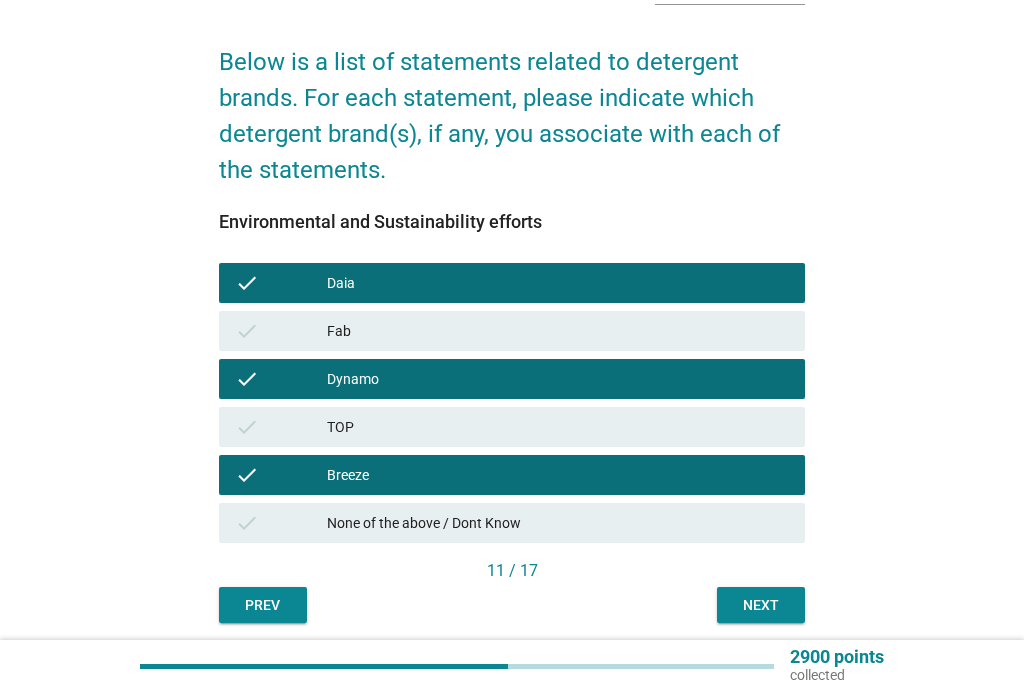 click on "Next" at bounding box center [761, 605] 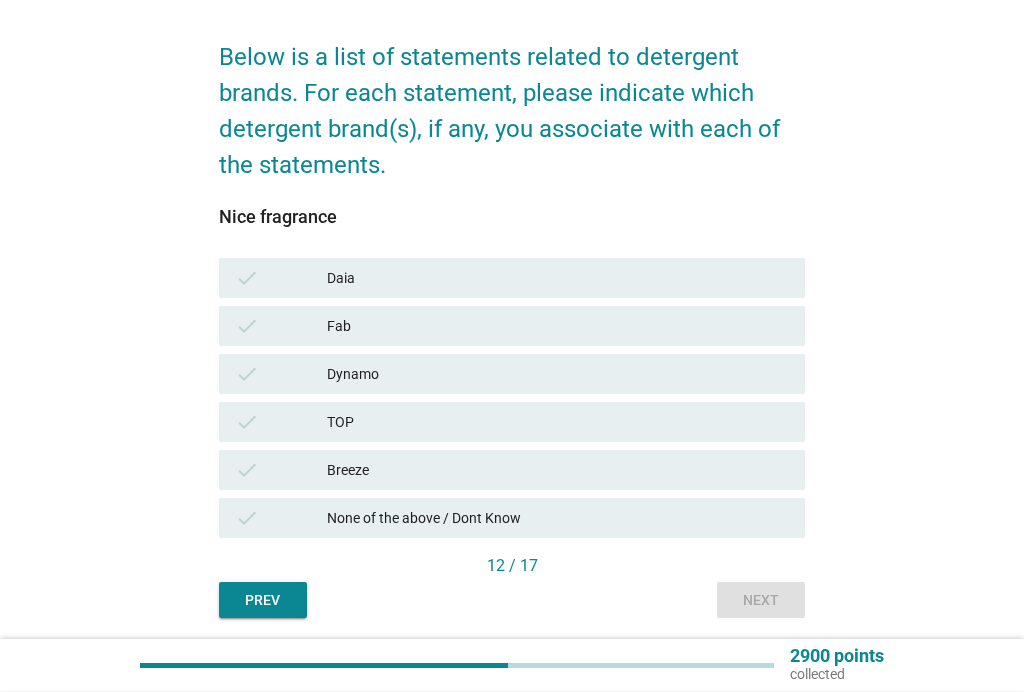 scroll, scrollTop: 139, scrollLeft: 0, axis: vertical 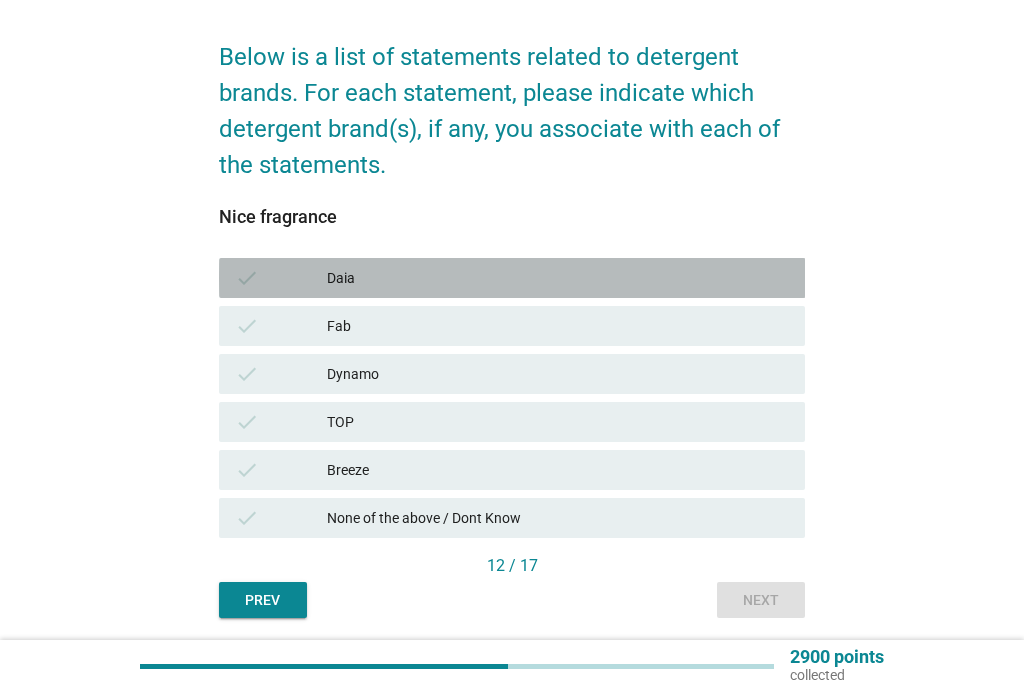 click on "Daia" at bounding box center [558, 278] 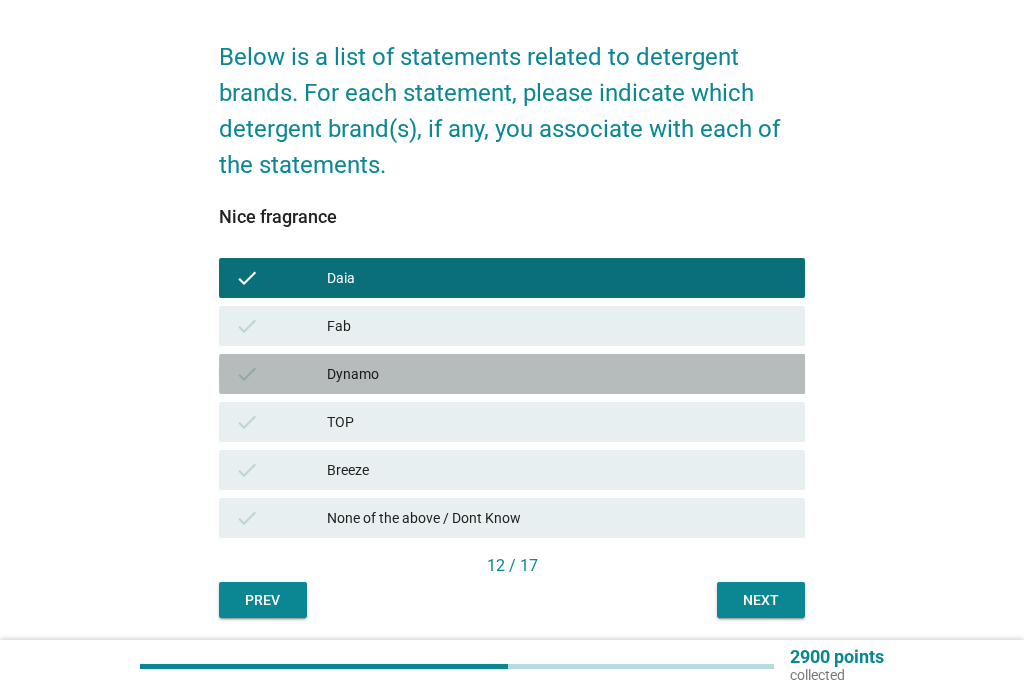 click on "Dynamo" at bounding box center [558, 374] 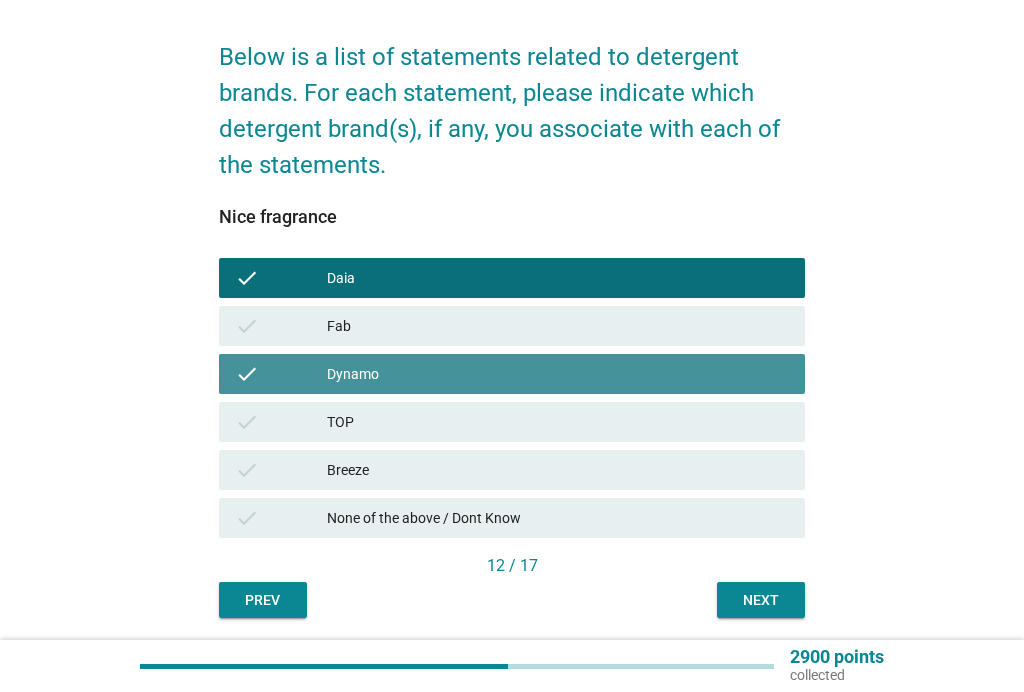 click on "Breeze" at bounding box center [558, 470] 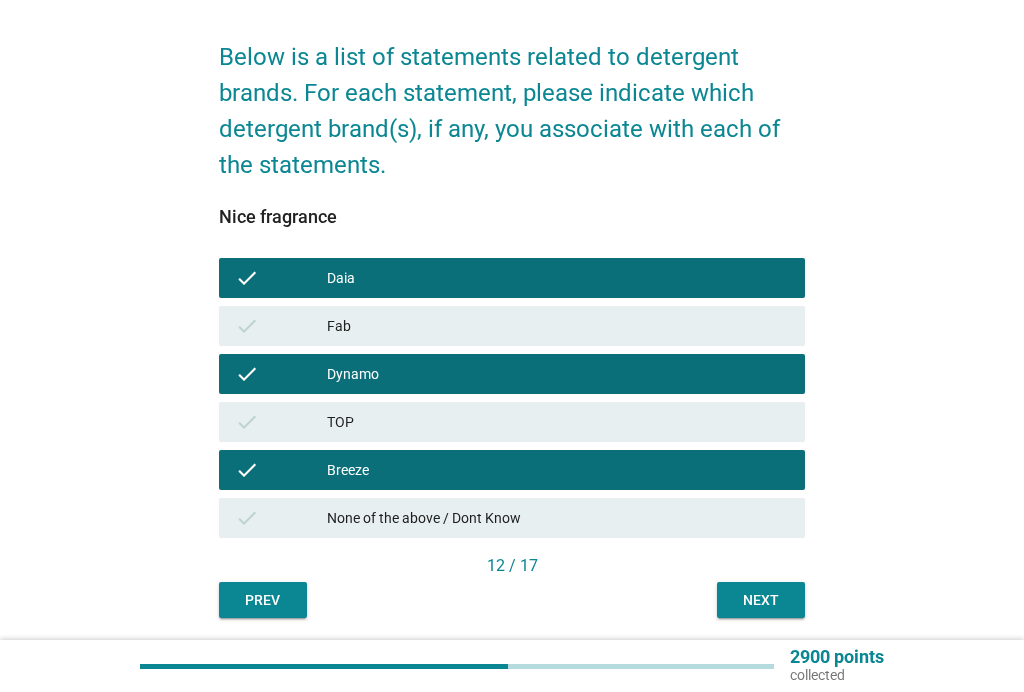 click on "Next" at bounding box center (761, 600) 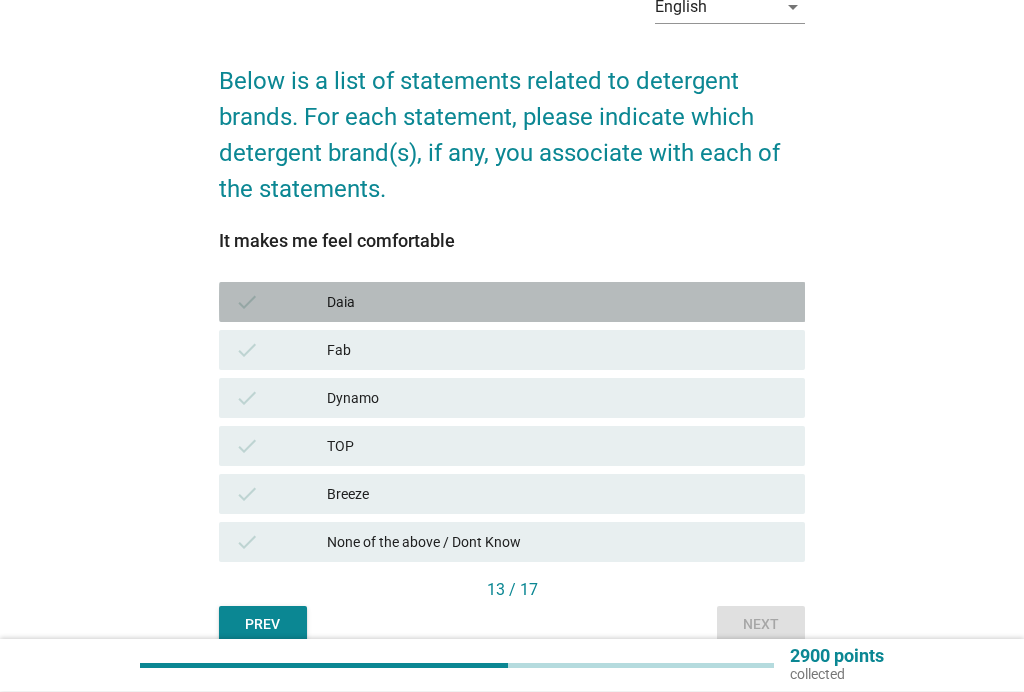 scroll, scrollTop: 115, scrollLeft: 0, axis: vertical 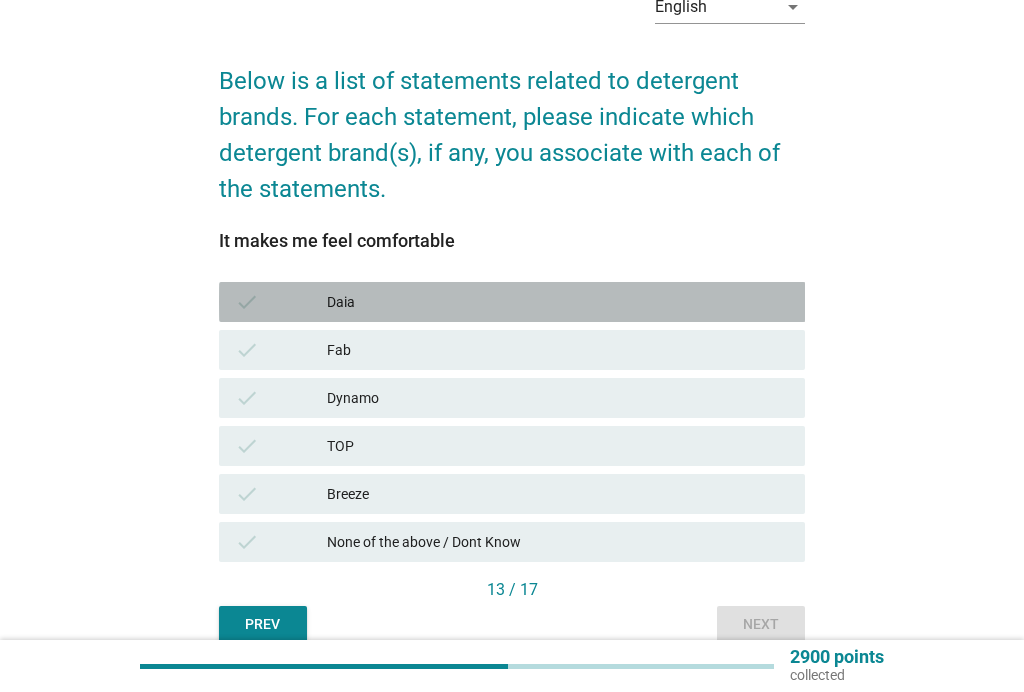 click on "Daia" at bounding box center [558, 302] 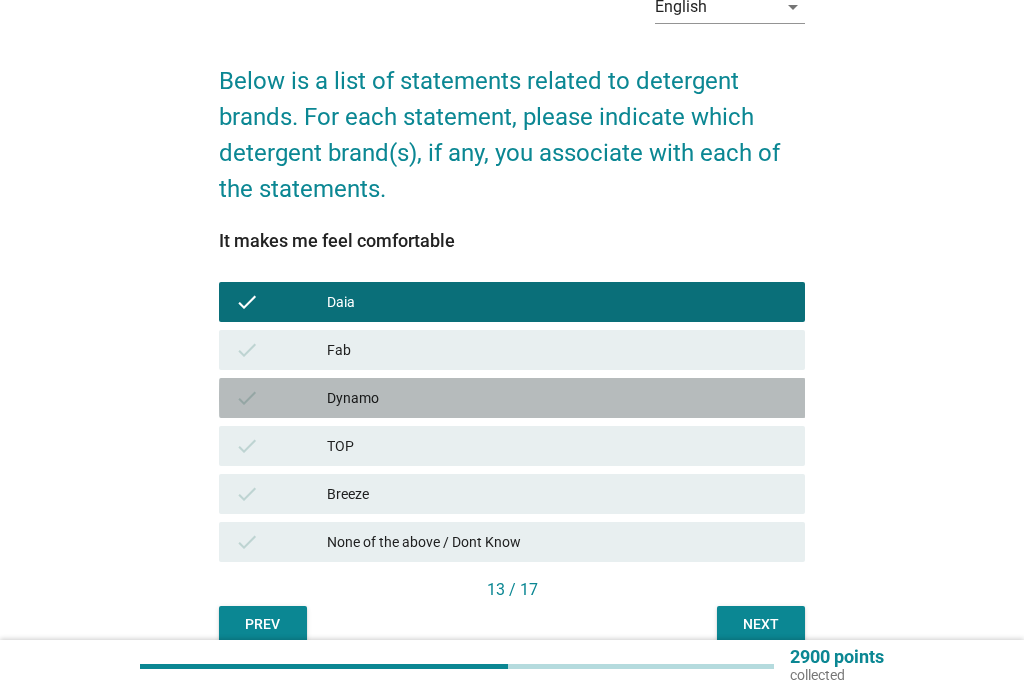 click on "Dynamo" at bounding box center (558, 398) 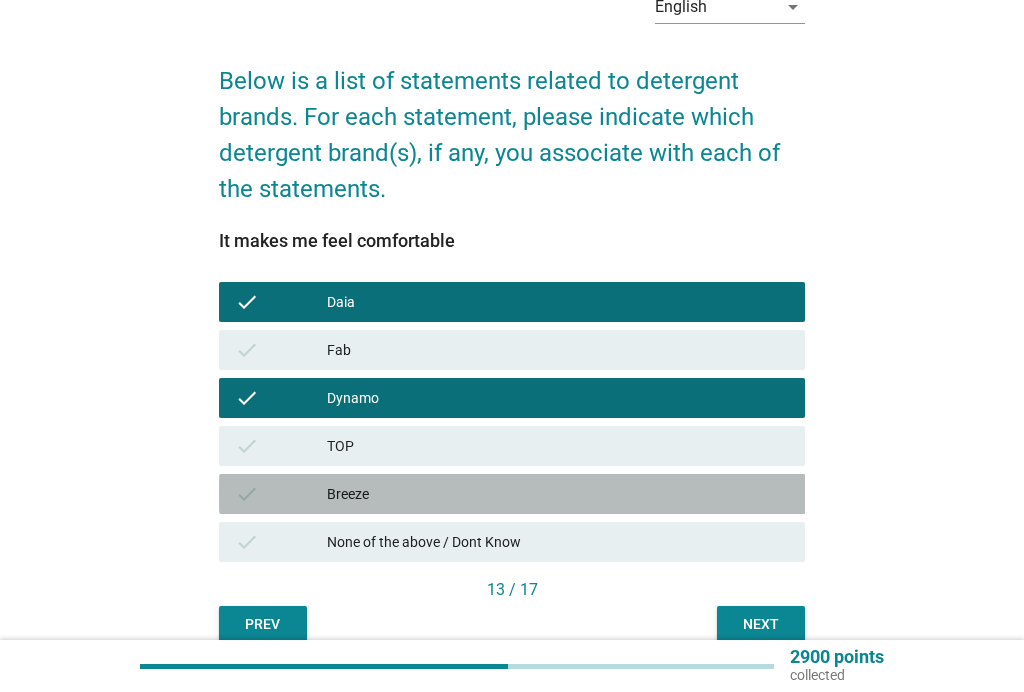 click on "Breeze" at bounding box center (558, 494) 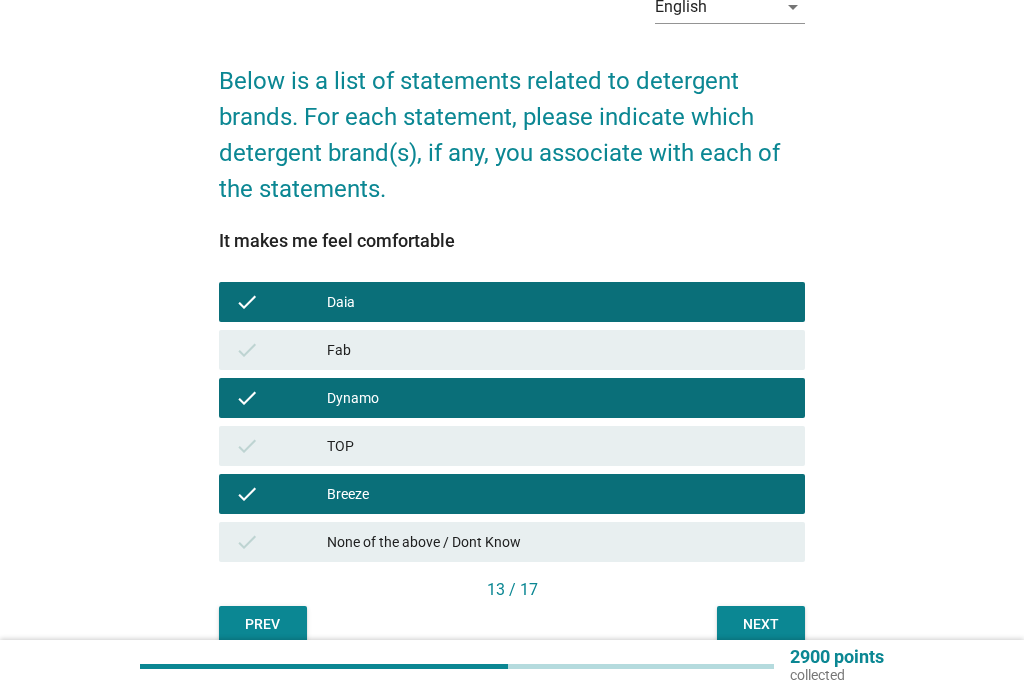 click on "Next" at bounding box center (761, 624) 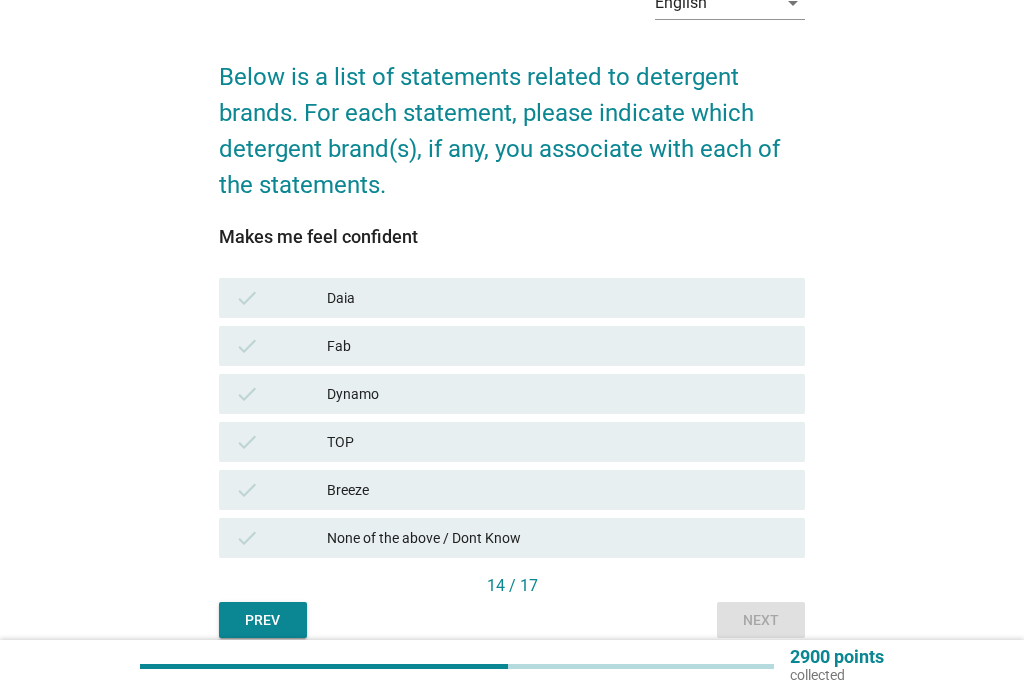 scroll, scrollTop: 124, scrollLeft: 0, axis: vertical 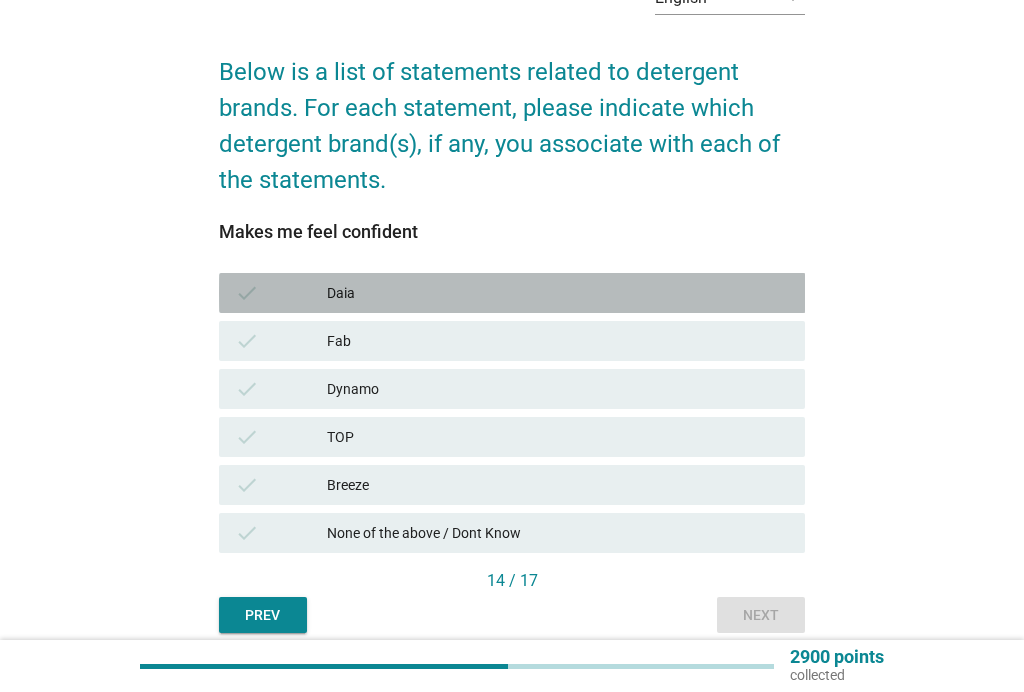 click on "Daia" at bounding box center [558, 293] 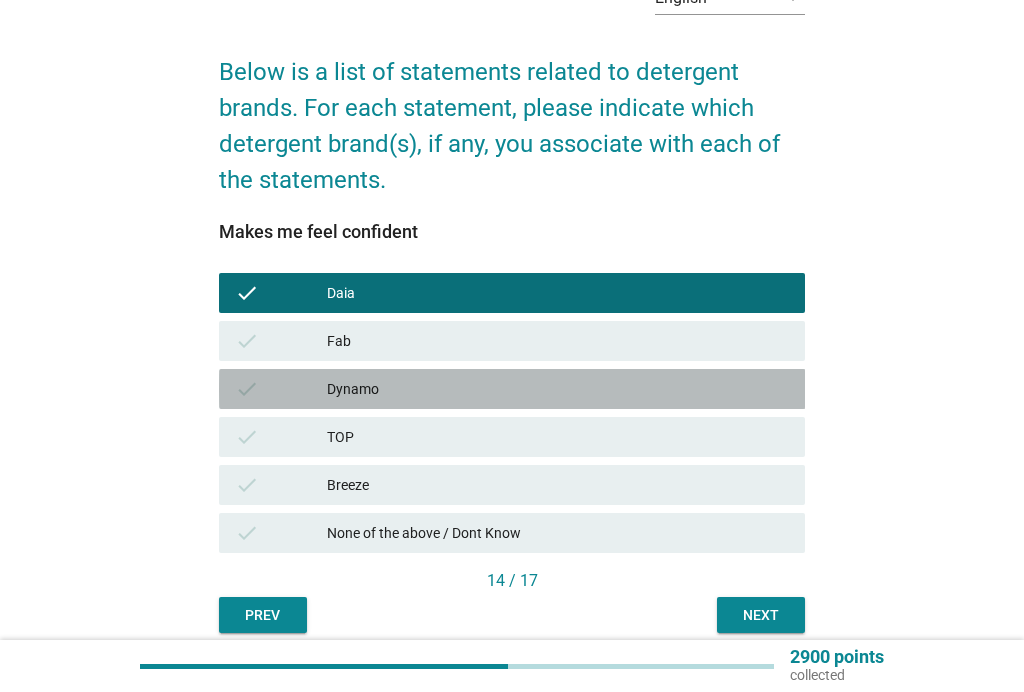 click on "Dynamo" at bounding box center (558, 389) 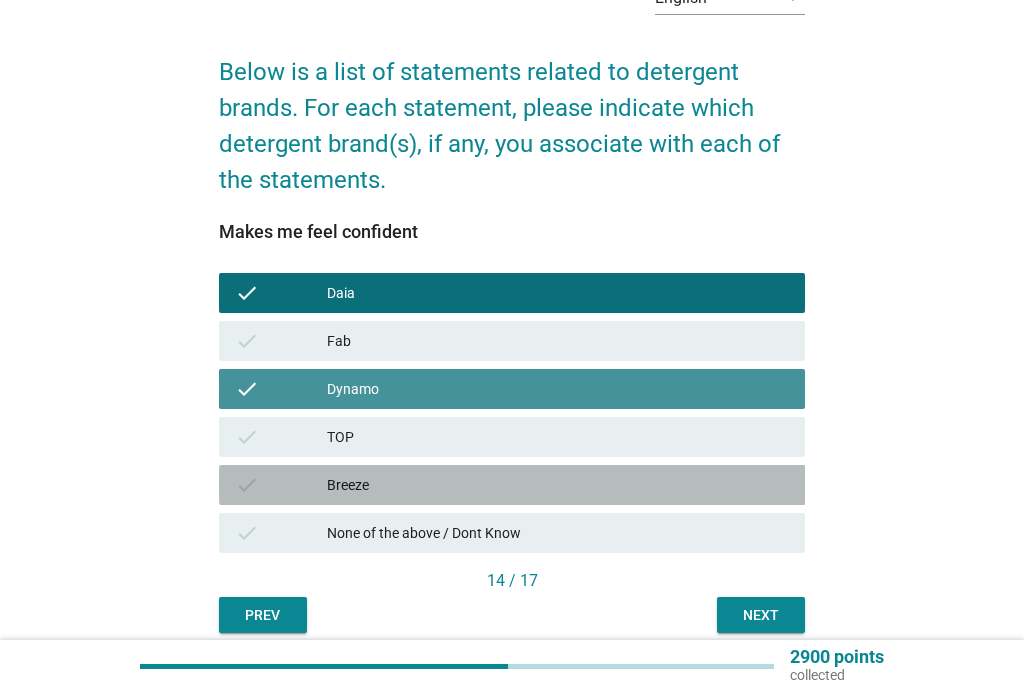 click on "Breeze" at bounding box center [558, 485] 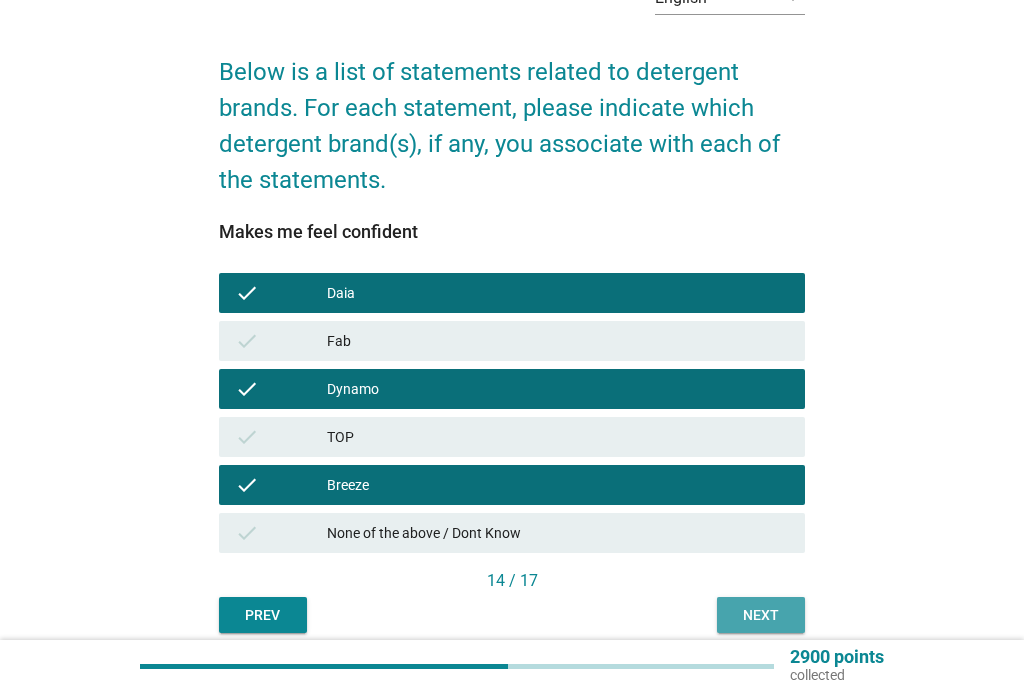 click on "Next" at bounding box center [761, 615] 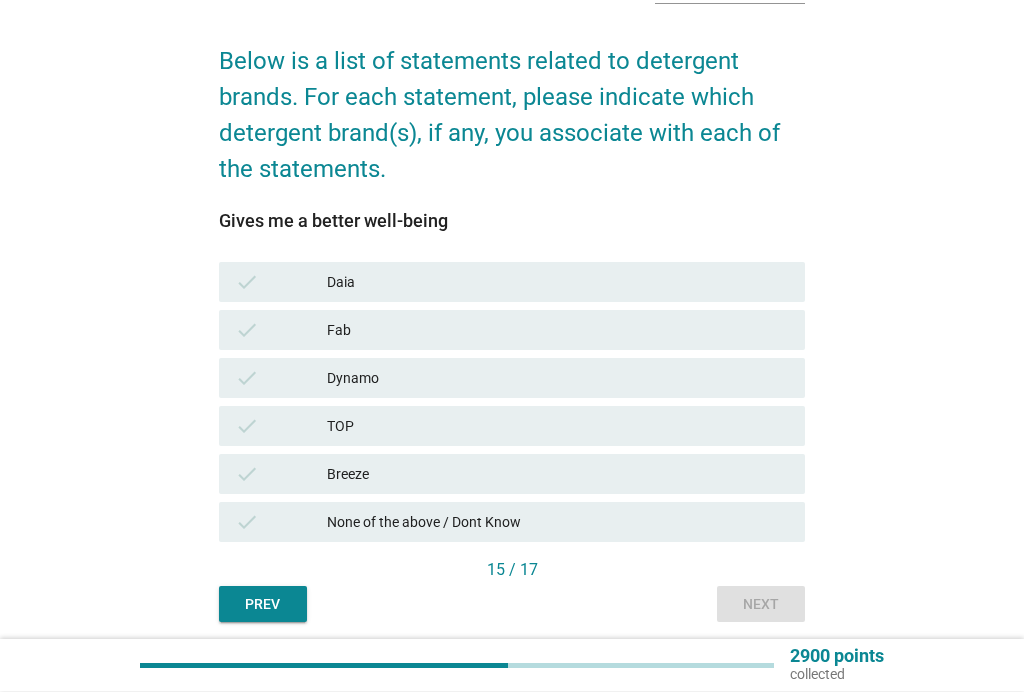 scroll, scrollTop: 135, scrollLeft: 0, axis: vertical 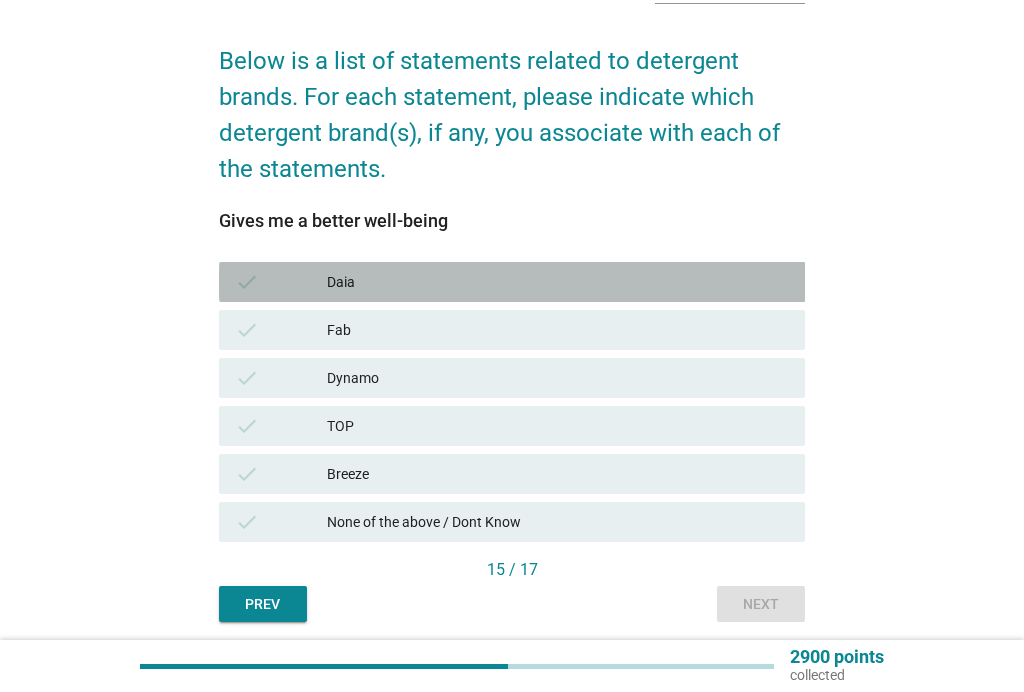click on "Daia" at bounding box center (558, 282) 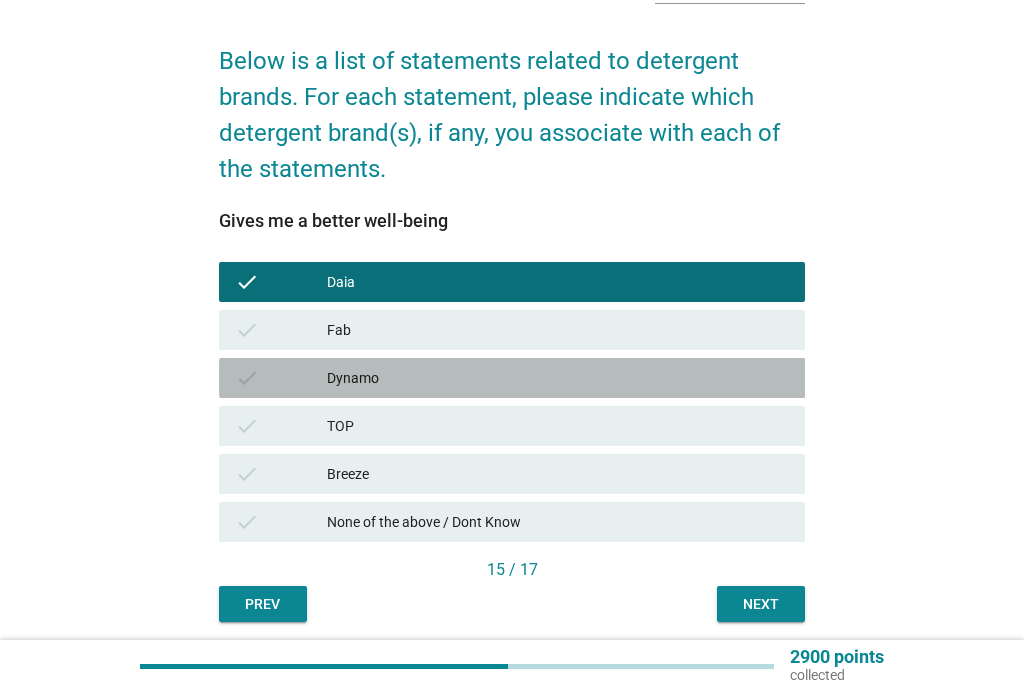 click on "Dynamo" at bounding box center (558, 378) 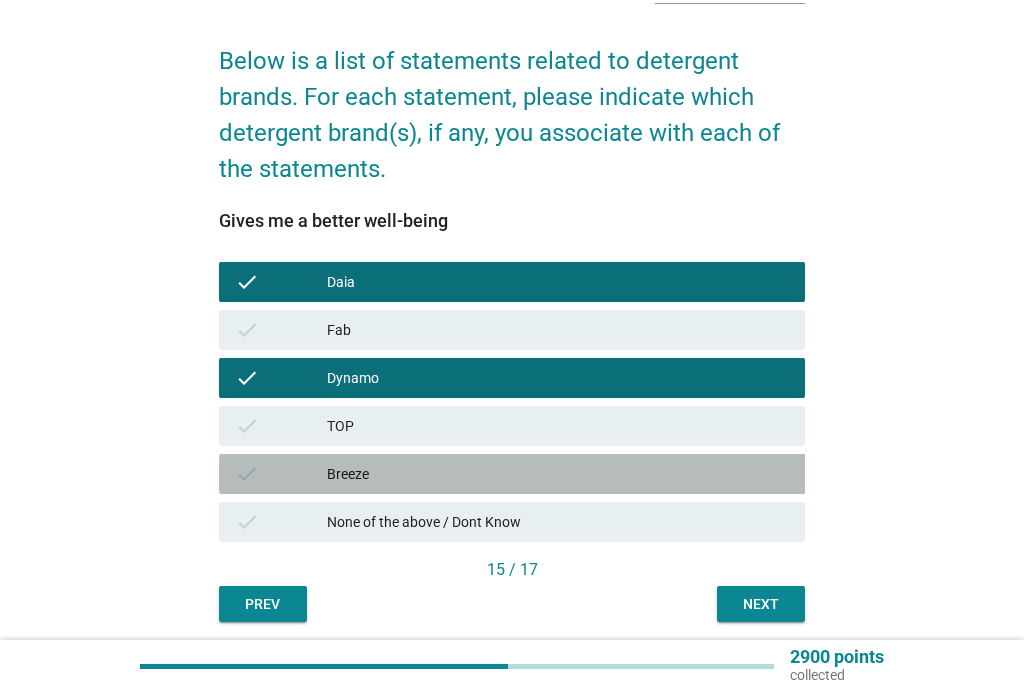 click on "Breeze" at bounding box center (558, 474) 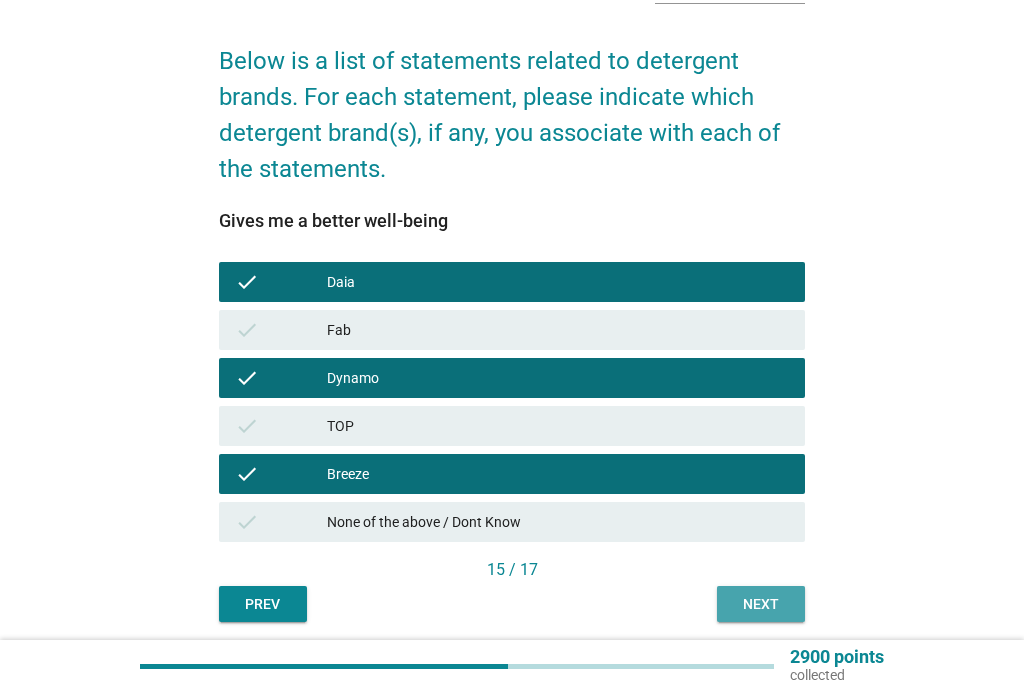 click on "Next" at bounding box center (761, 604) 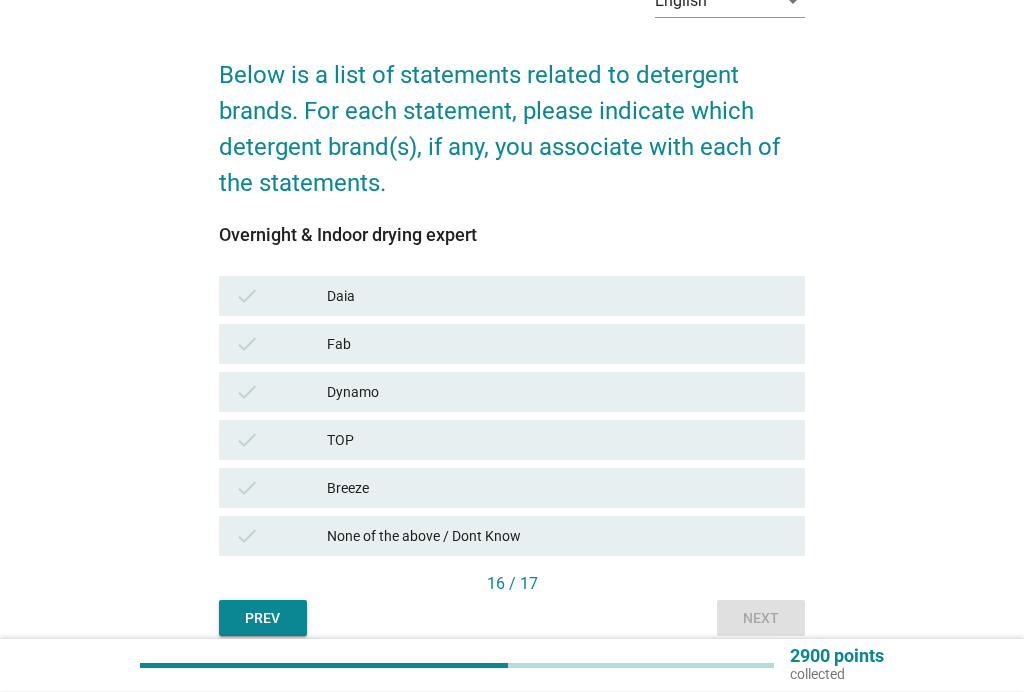 scroll, scrollTop: 121, scrollLeft: 0, axis: vertical 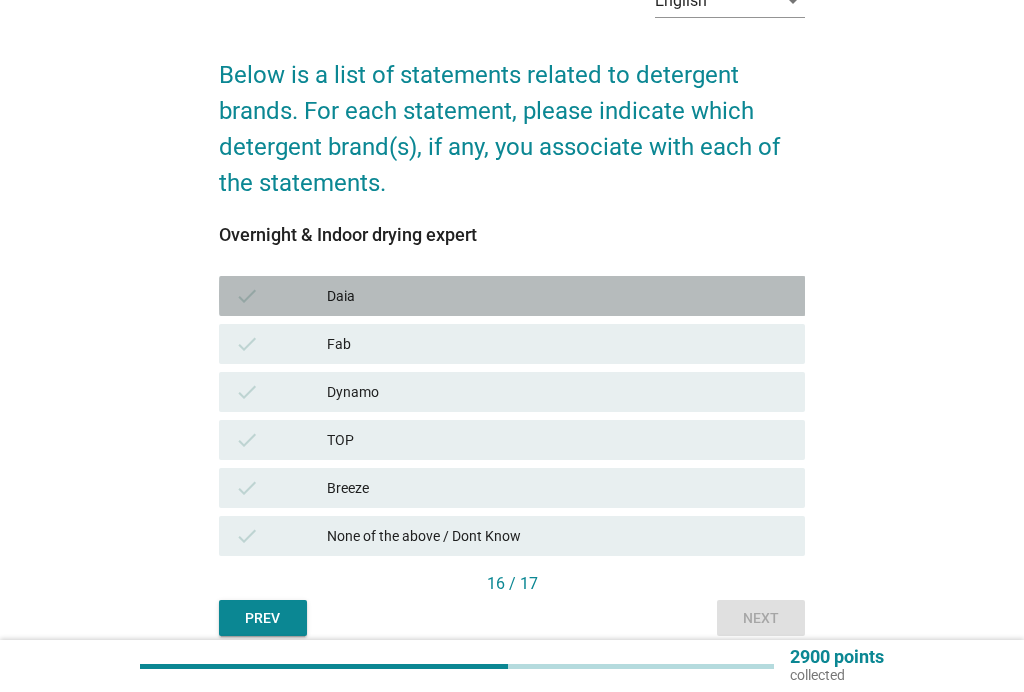 click on "Daia" at bounding box center [558, 296] 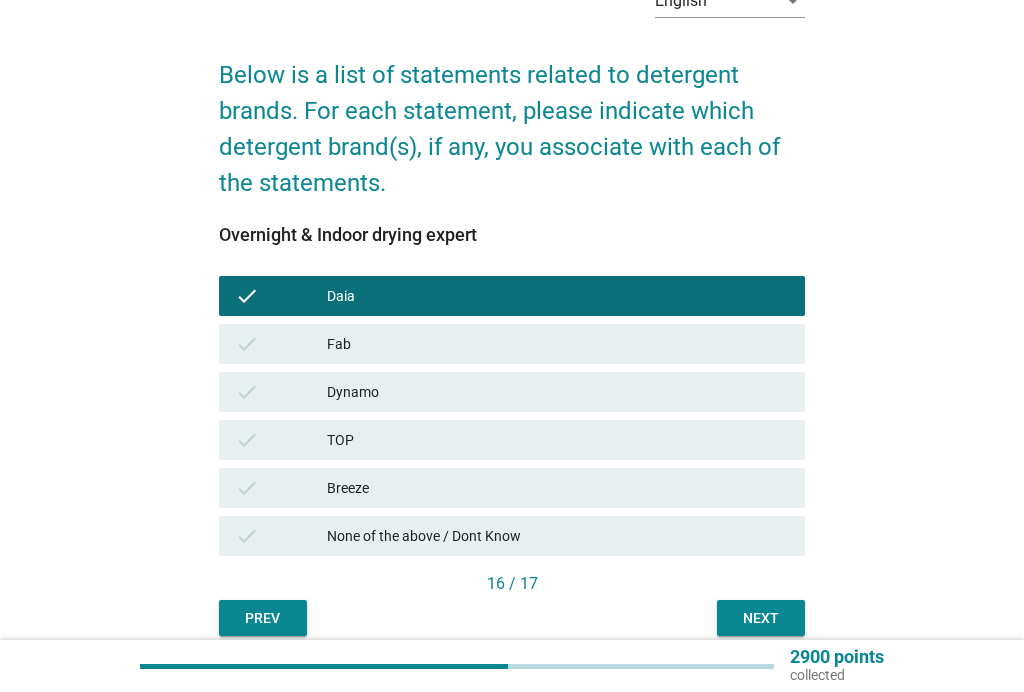 click on "Dynamo" at bounding box center (558, 392) 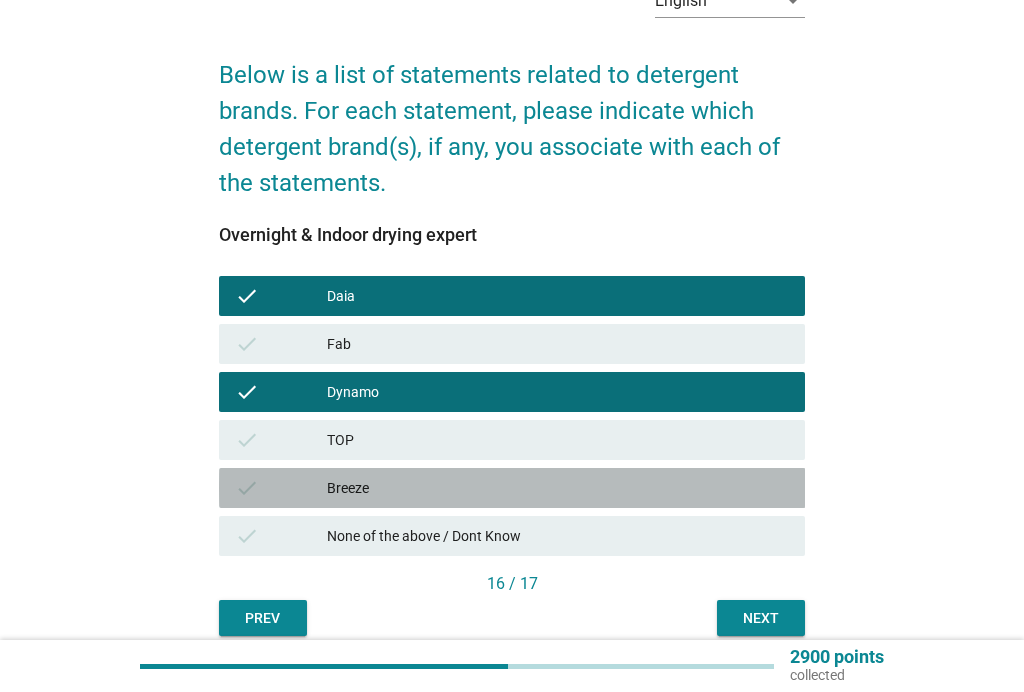 click on "Breeze" at bounding box center [558, 488] 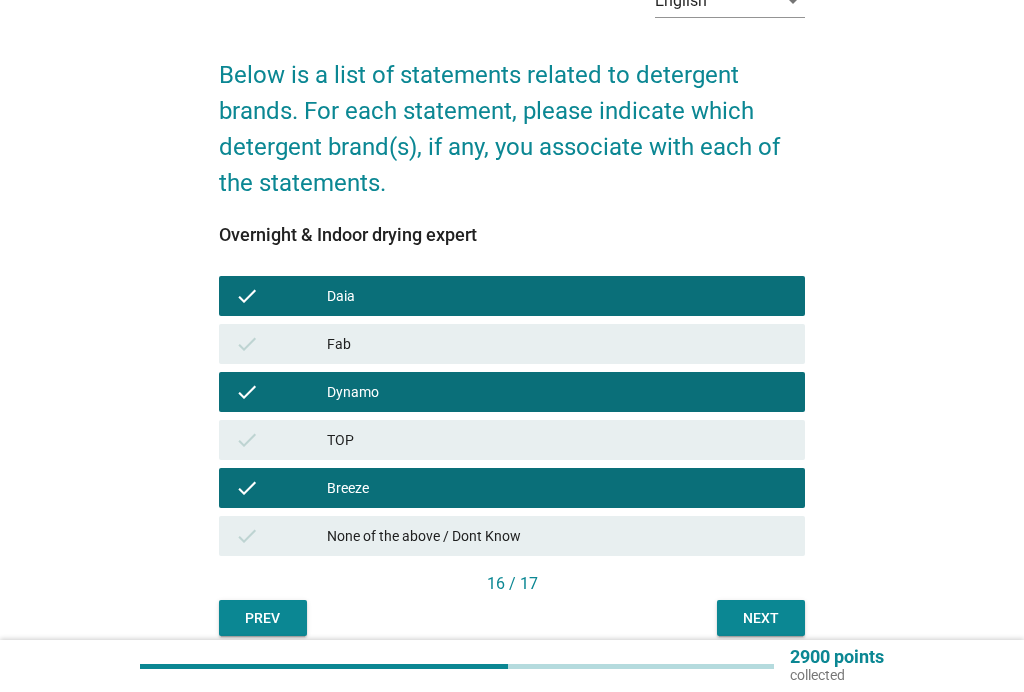 click on "Next" at bounding box center (761, 618) 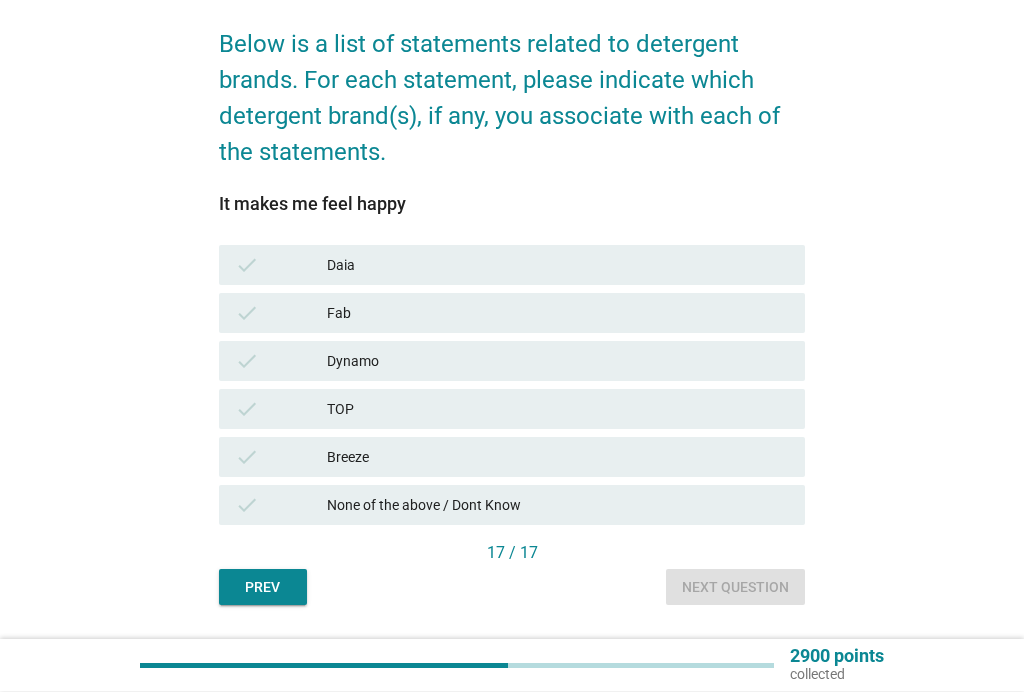 scroll, scrollTop: 152, scrollLeft: 0, axis: vertical 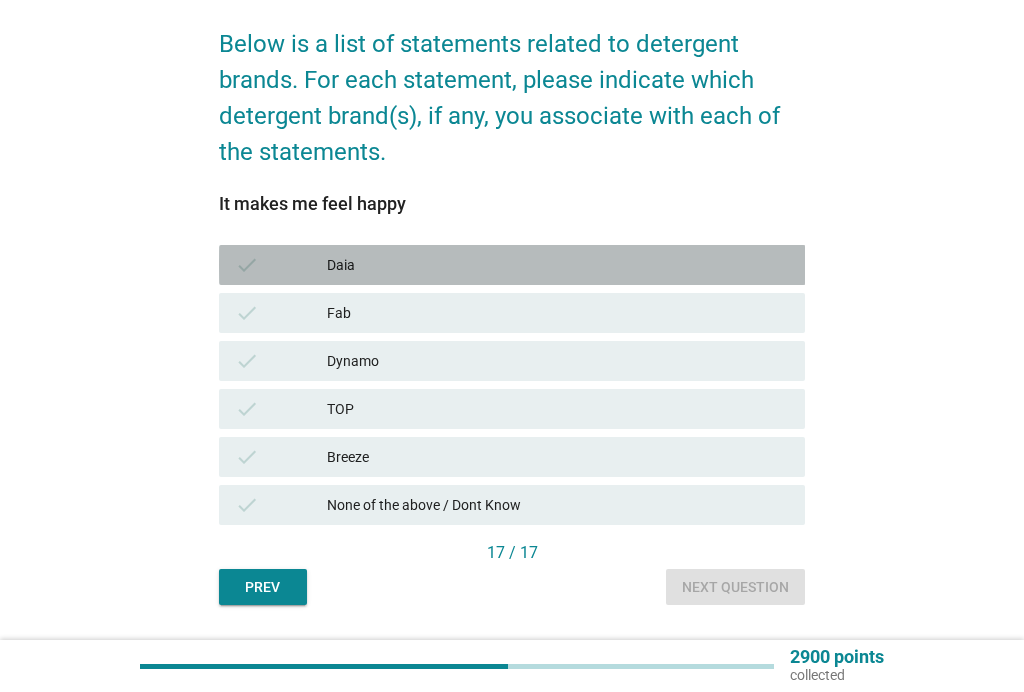 click on "Daia" at bounding box center (558, 265) 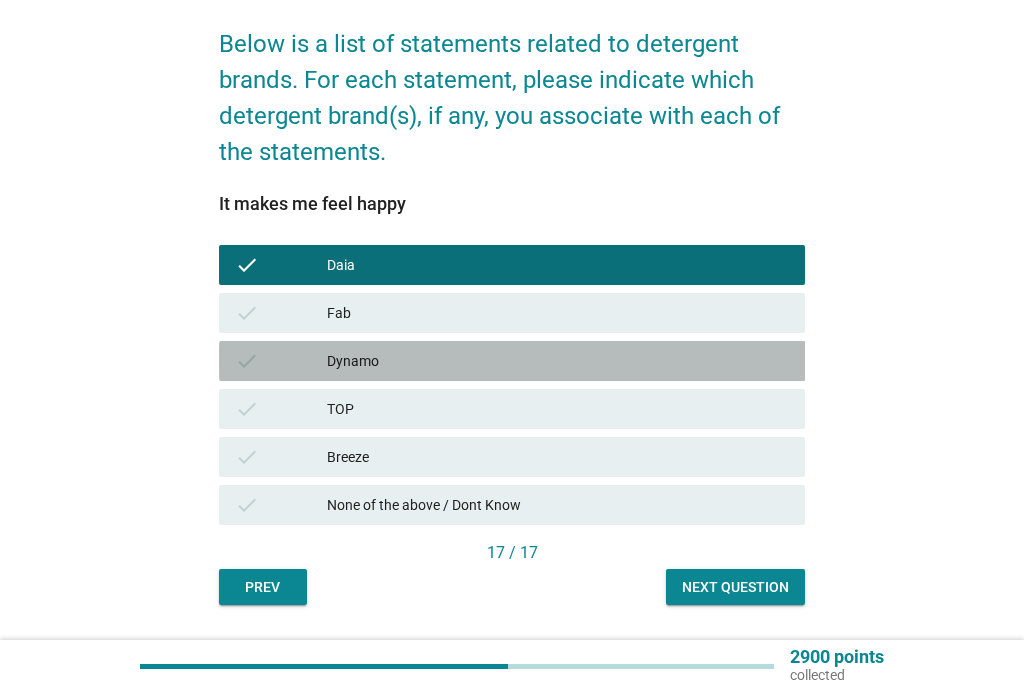 click on "Dynamo" at bounding box center [558, 361] 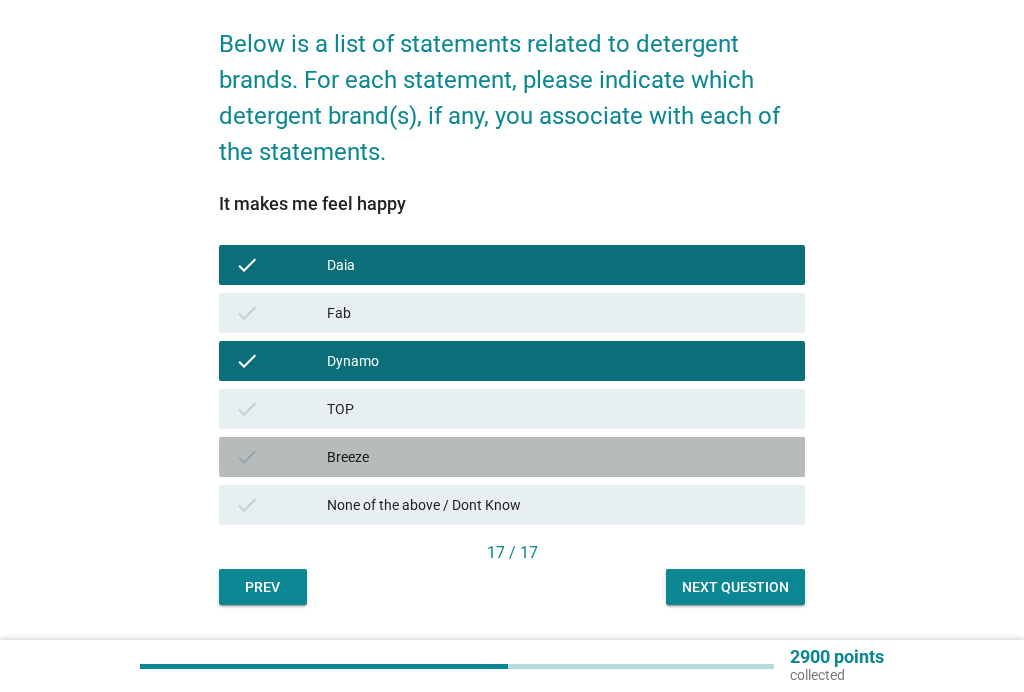 click on "Breeze" at bounding box center [558, 457] 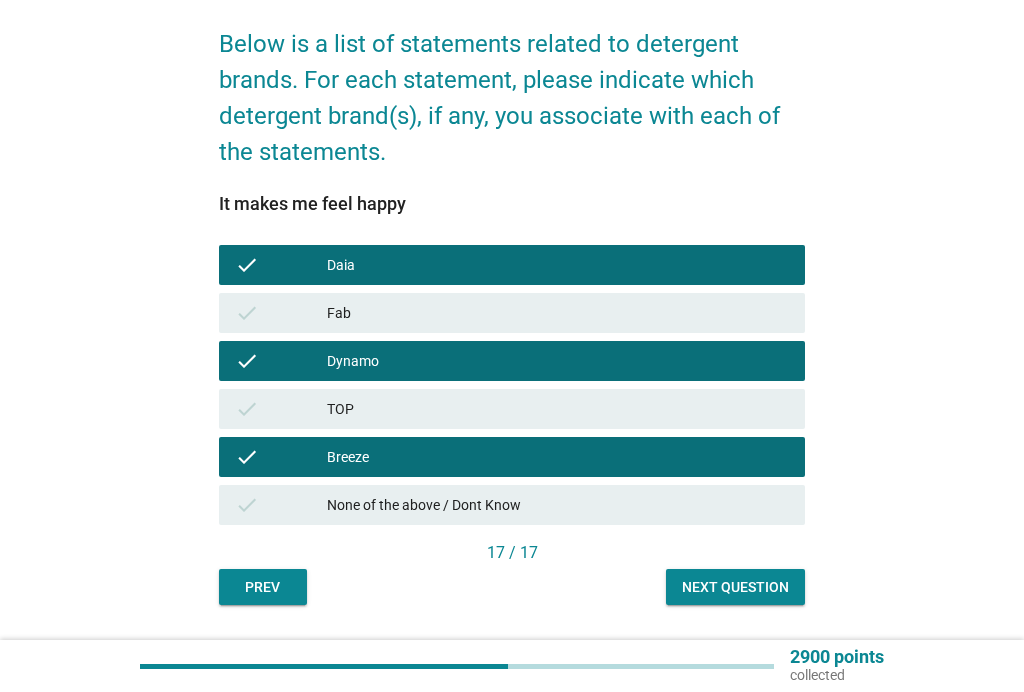 click on "Next question" at bounding box center [735, 587] 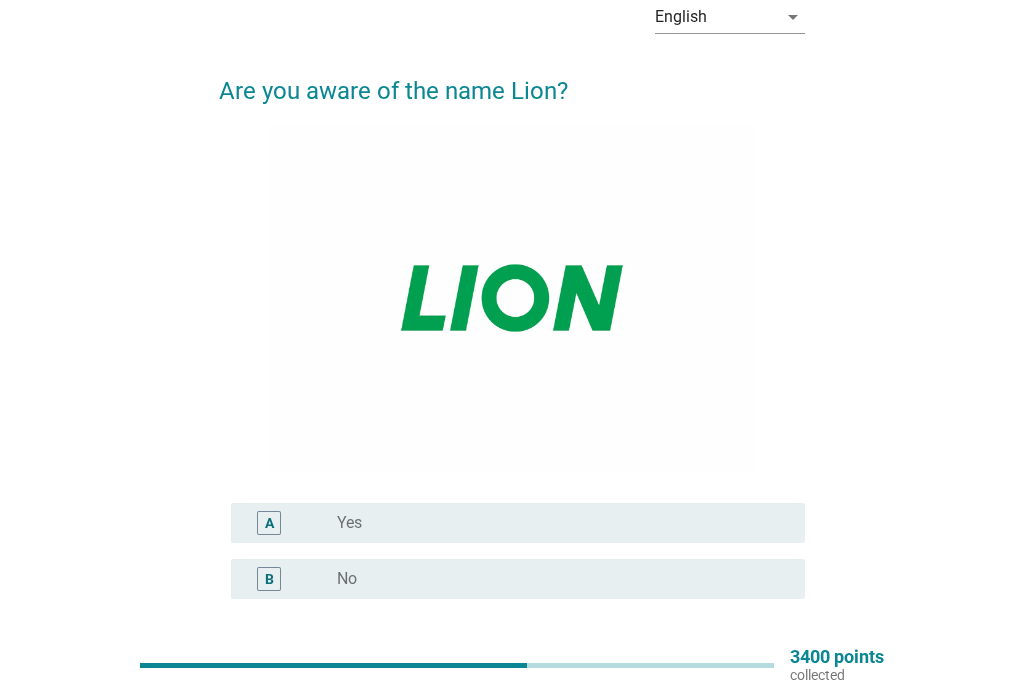 scroll, scrollTop: 104, scrollLeft: 0, axis: vertical 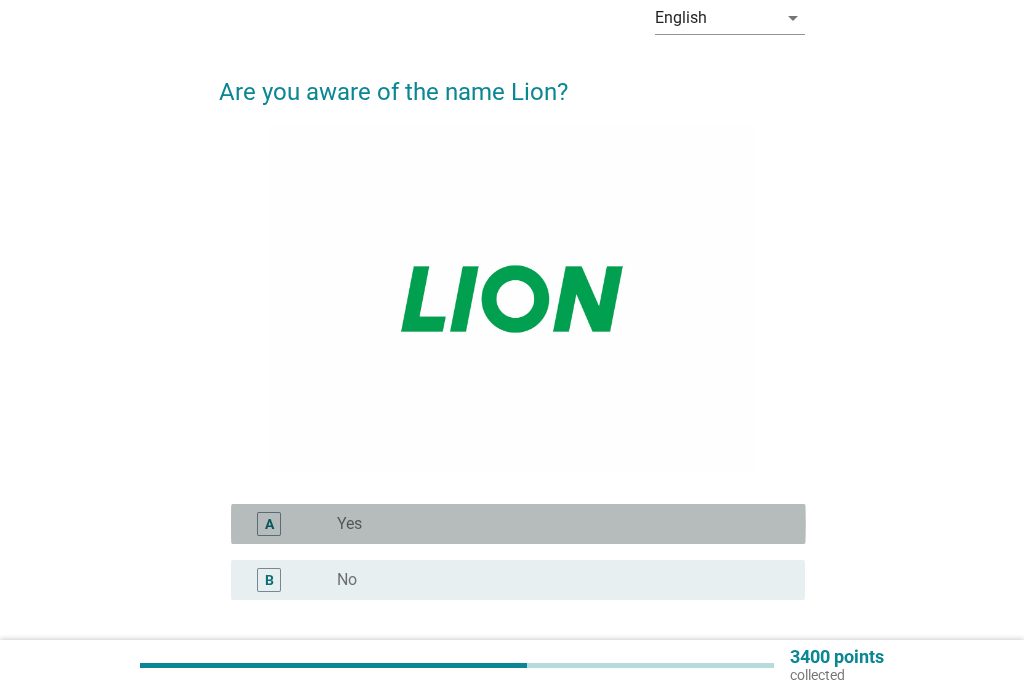 click on "radio_button_unchecked Yes" at bounding box center [563, 524] 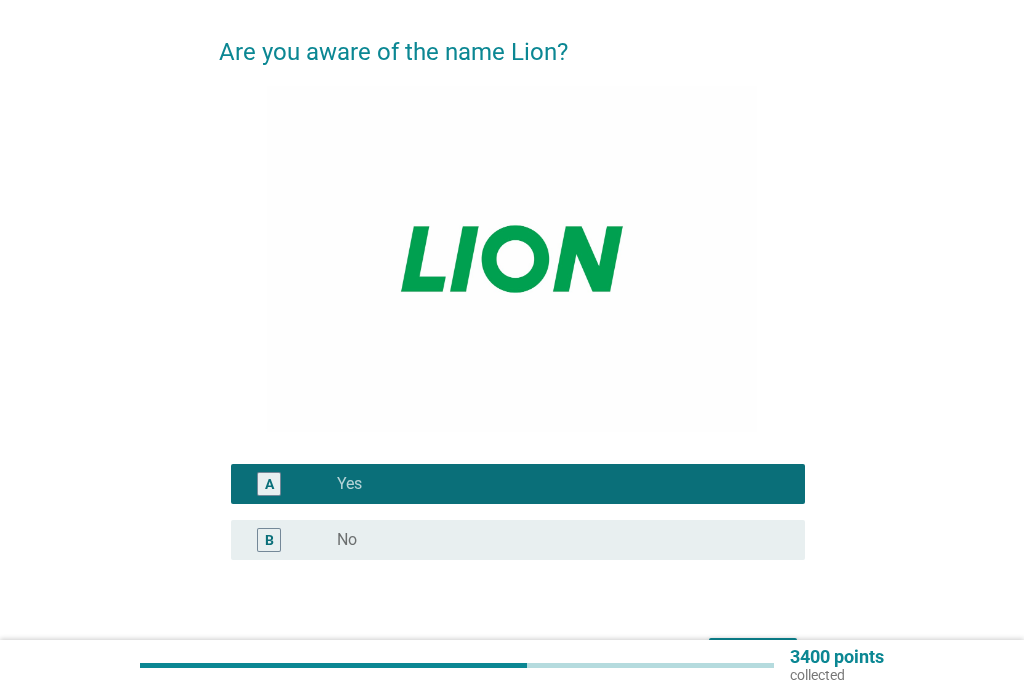 scroll, scrollTop: 175, scrollLeft: 0, axis: vertical 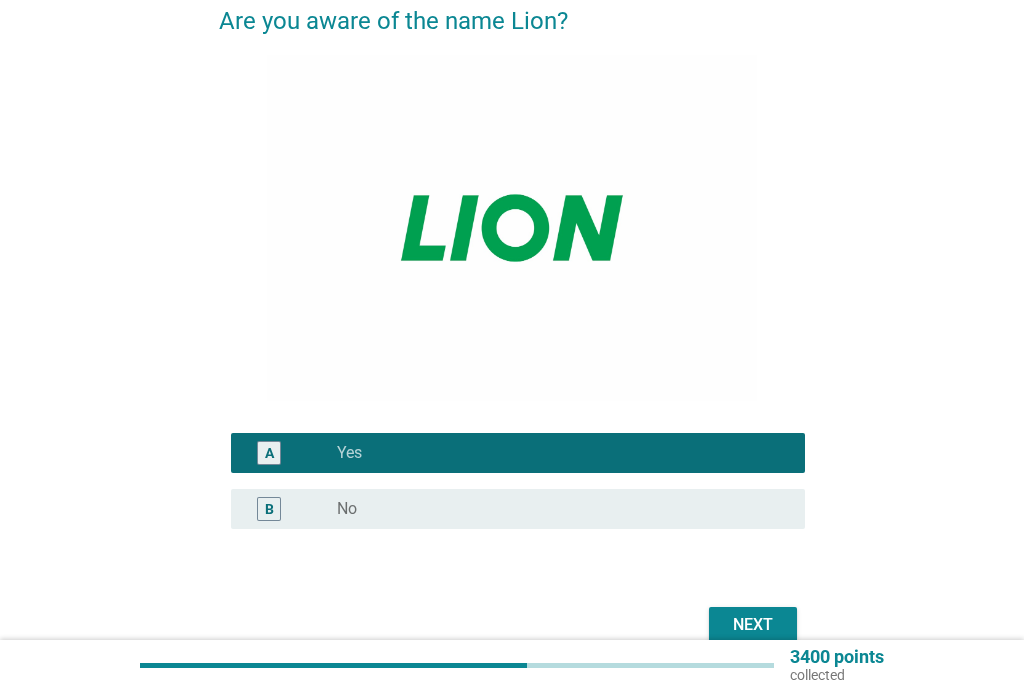 click on "Next" at bounding box center (753, 625) 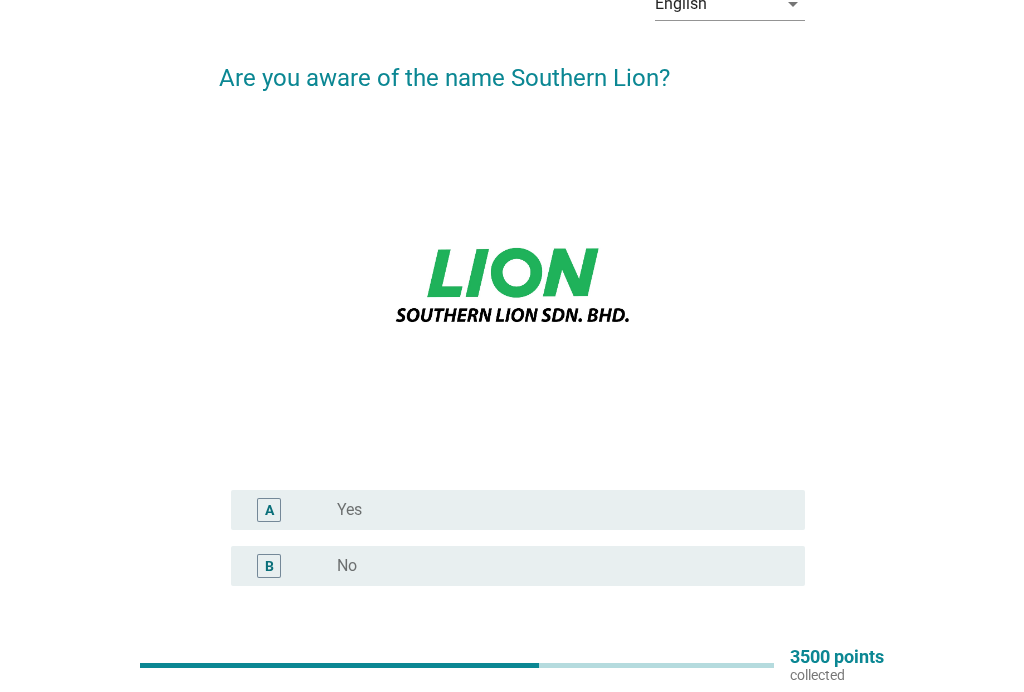 scroll, scrollTop: 118, scrollLeft: 0, axis: vertical 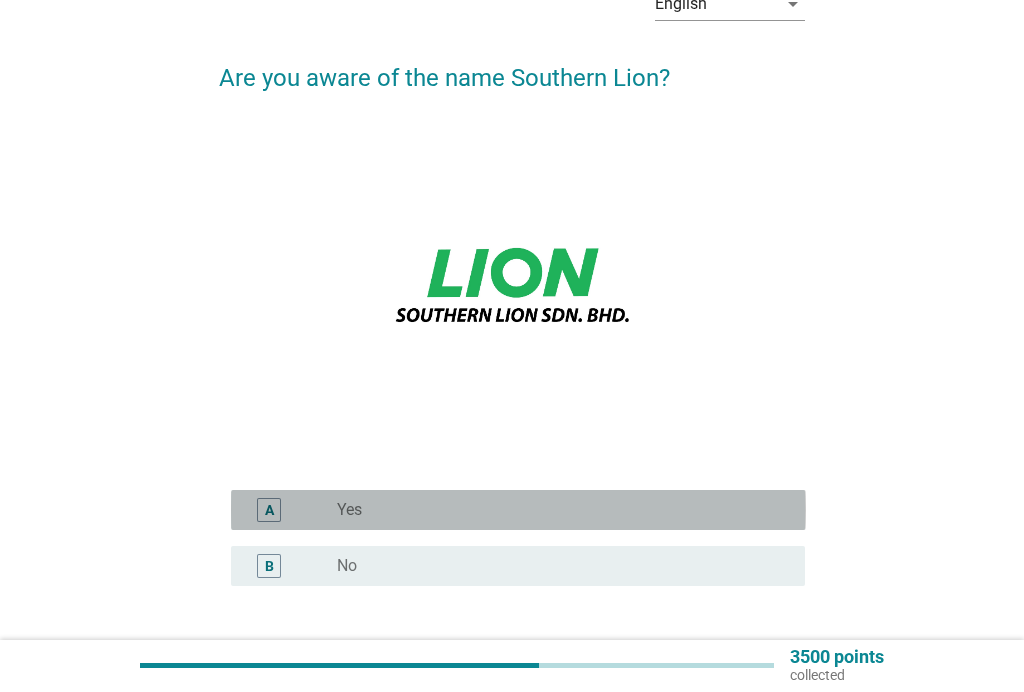 click on "radio_button_unchecked Yes" at bounding box center [555, 510] 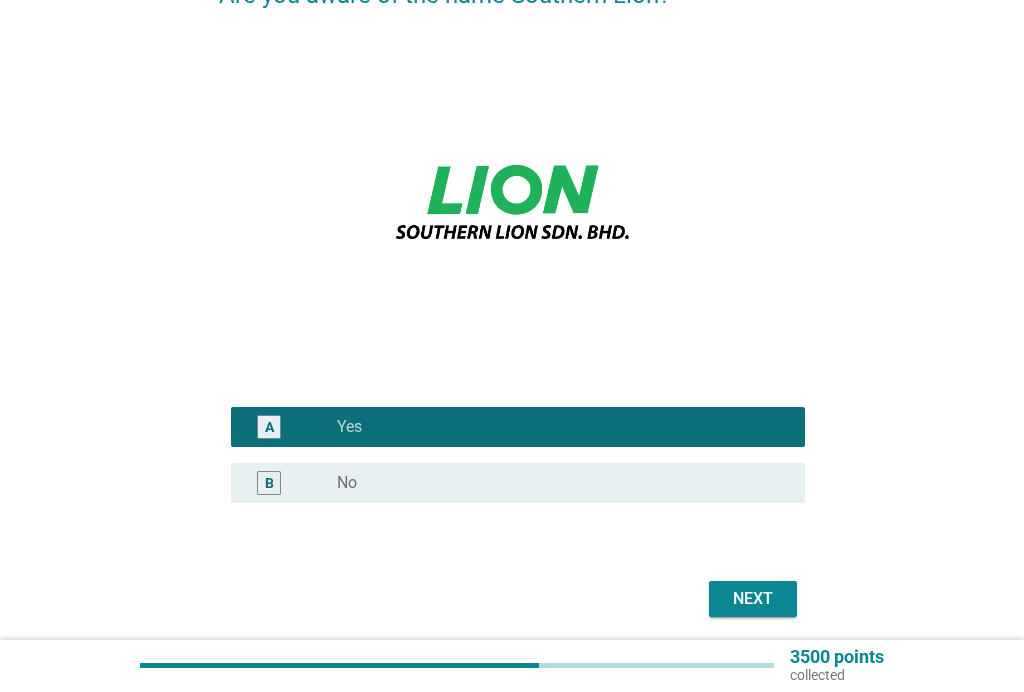 scroll, scrollTop: 274, scrollLeft: 0, axis: vertical 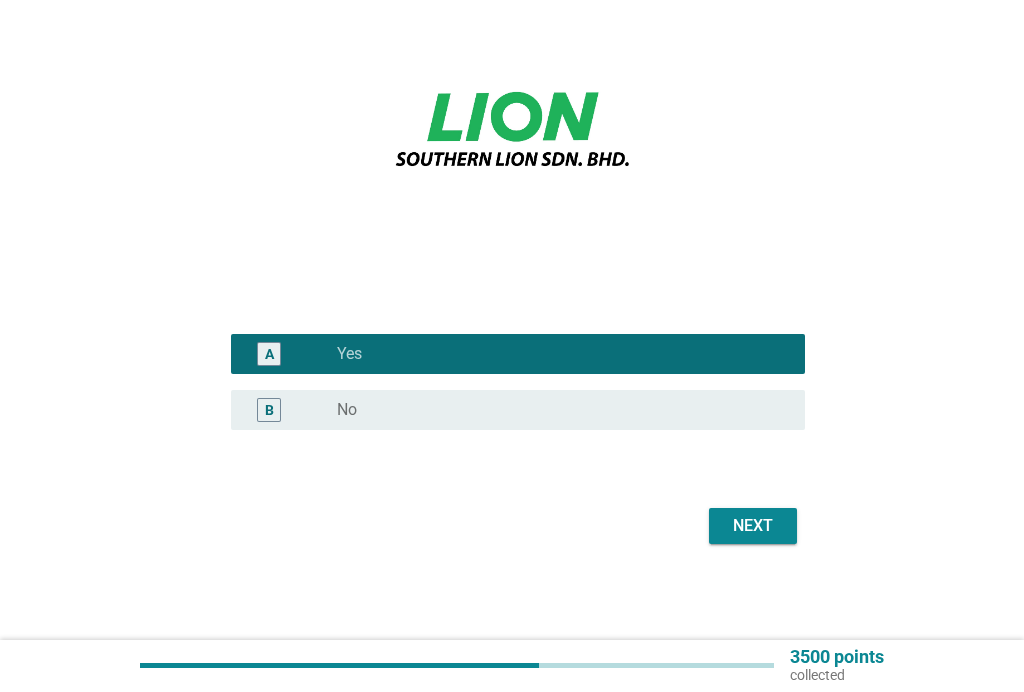 click on "Next" at bounding box center (753, 526) 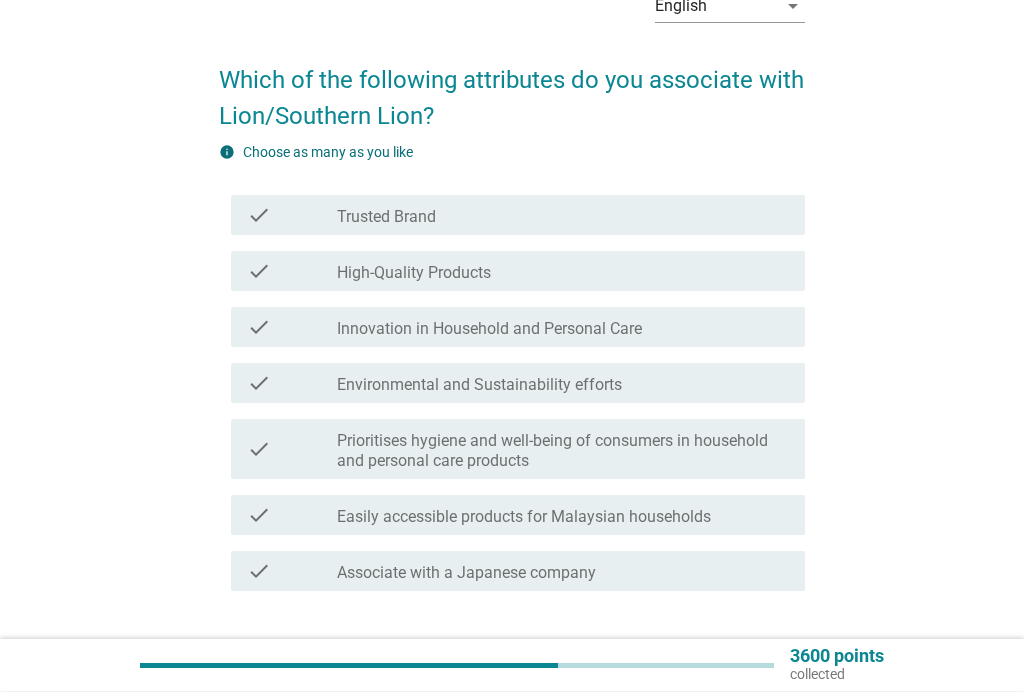scroll, scrollTop: 116, scrollLeft: 0, axis: vertical 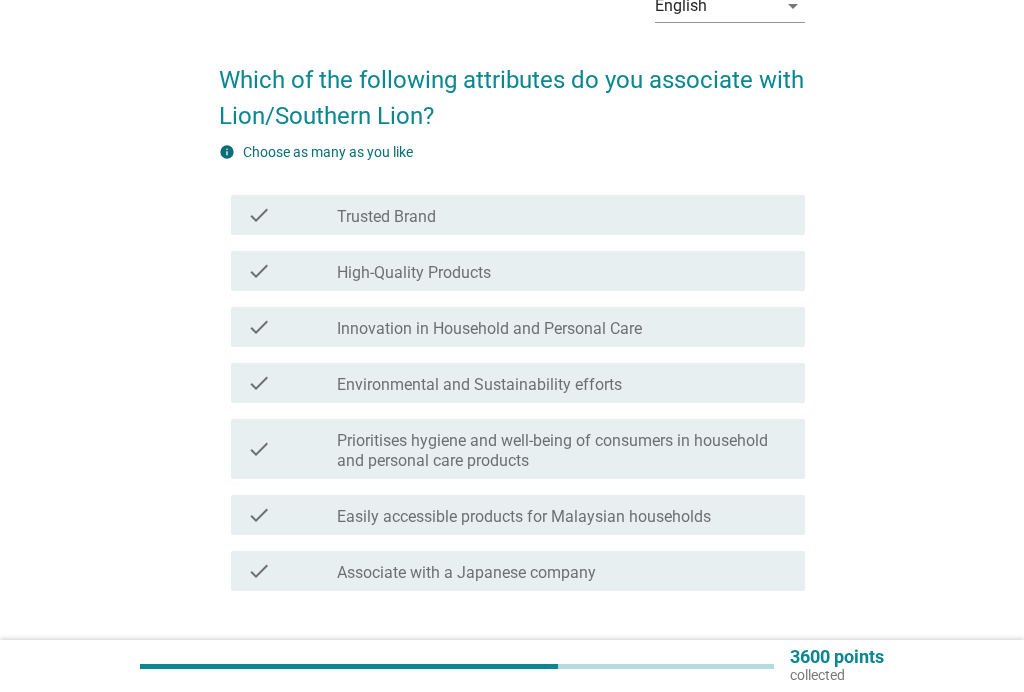 click on "check_box_outline_blank Trusted Brand" at bounding box center (563, 215) 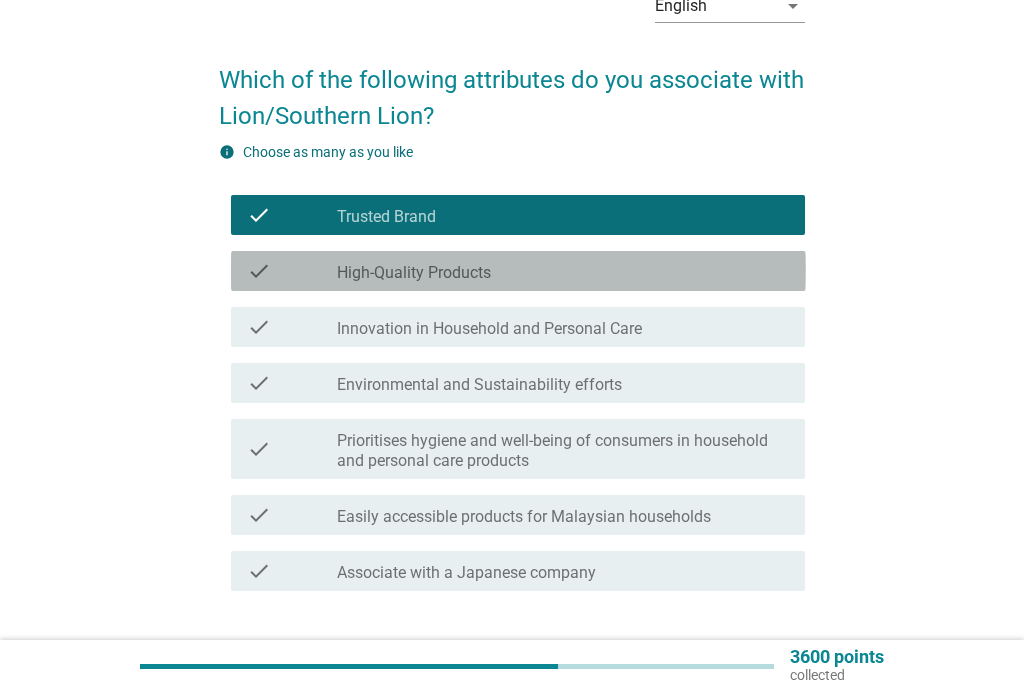 click on "High-Quality Products" at bounding box center [414, 273] 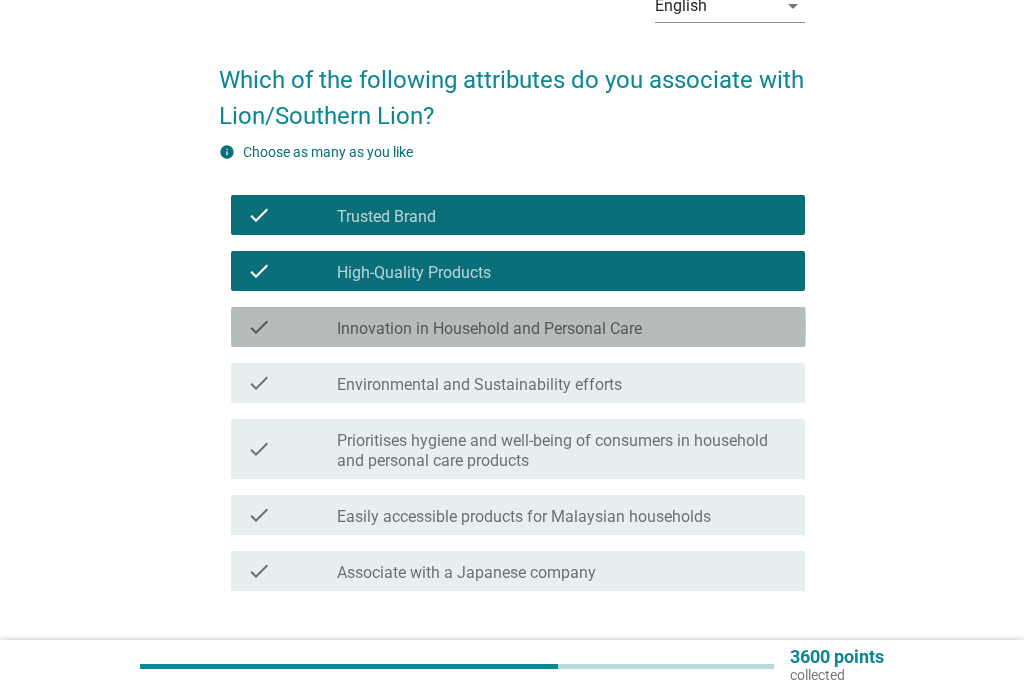 click on "Innovation in Household and Personal Care" at bounding box center (489, 329) 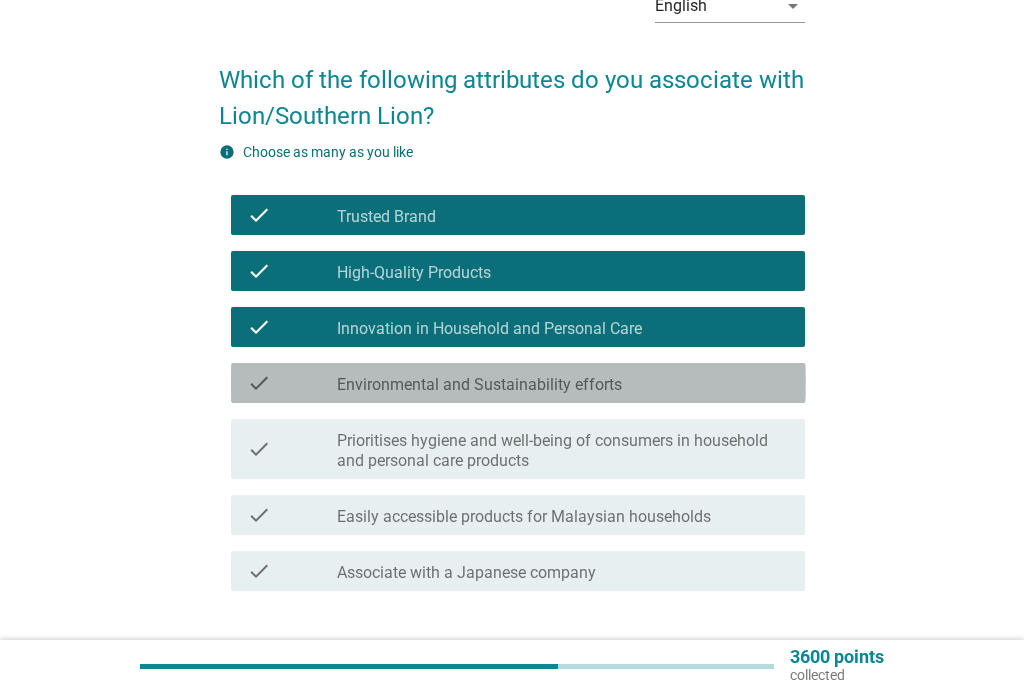 click on "Environmental and Sustainability efforts" at bounding box center (479, 385) 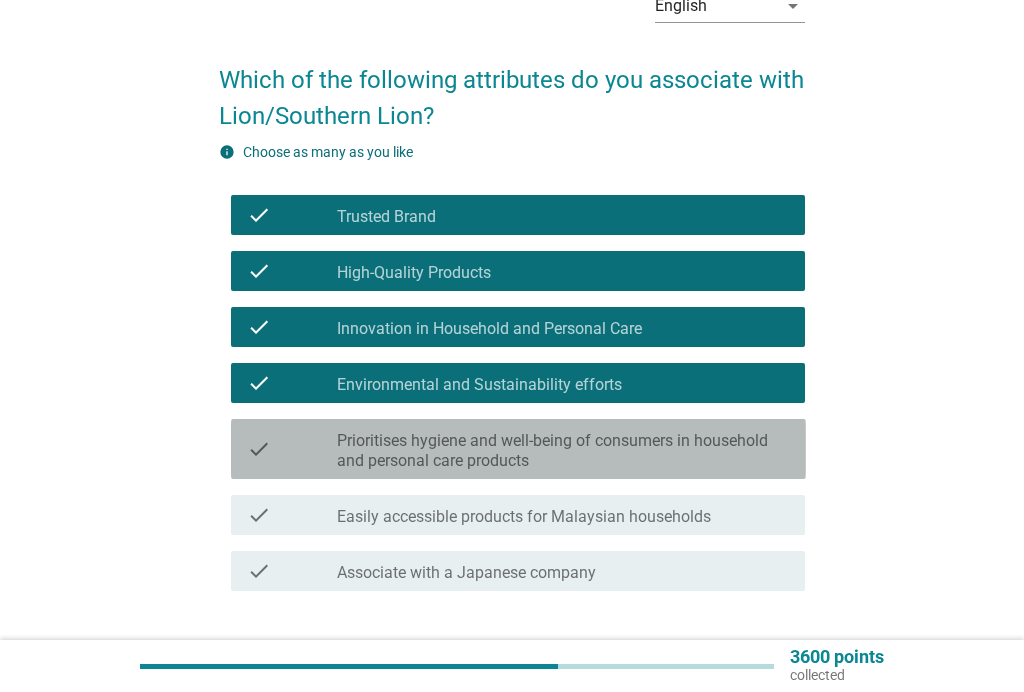 click on "Prioritises hygiene and well-being of consumers in household and personal care products" at bounding box center (563, 451) 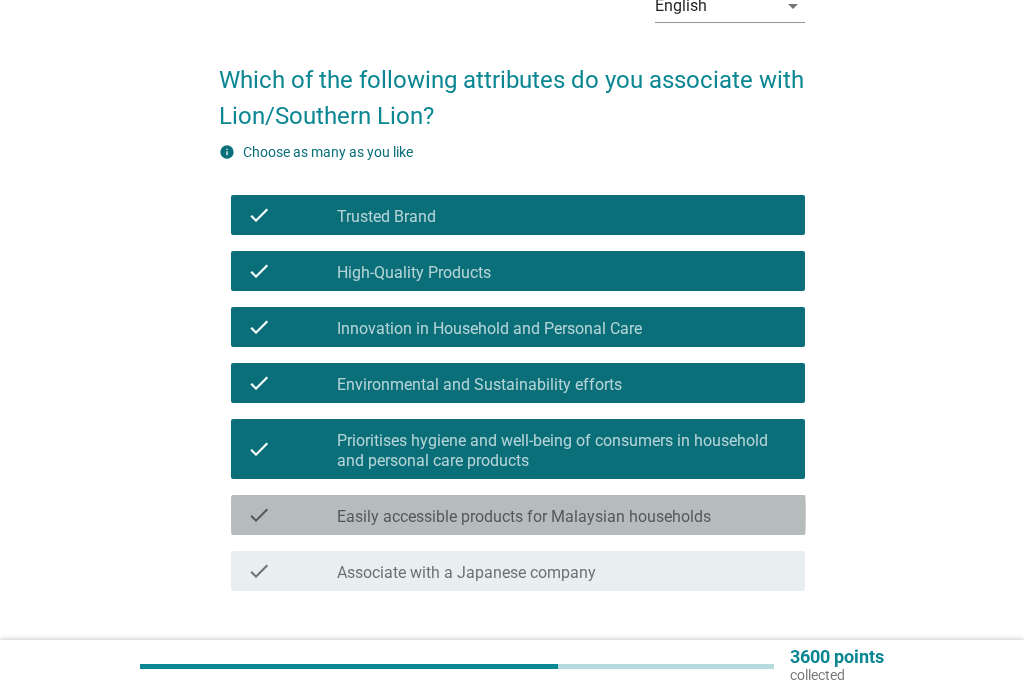 click on "Easily accessible products for Malaysian households" at bounding box center (524, 517) 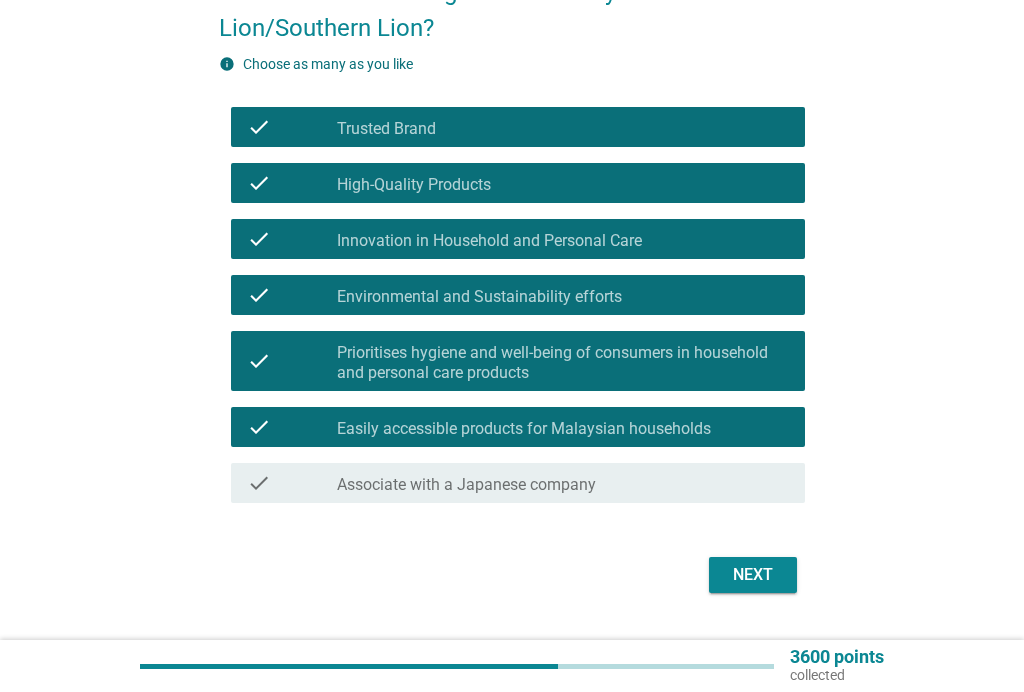 scroll, scrollTop: 253, scrollLeft: 0, axis: vertical 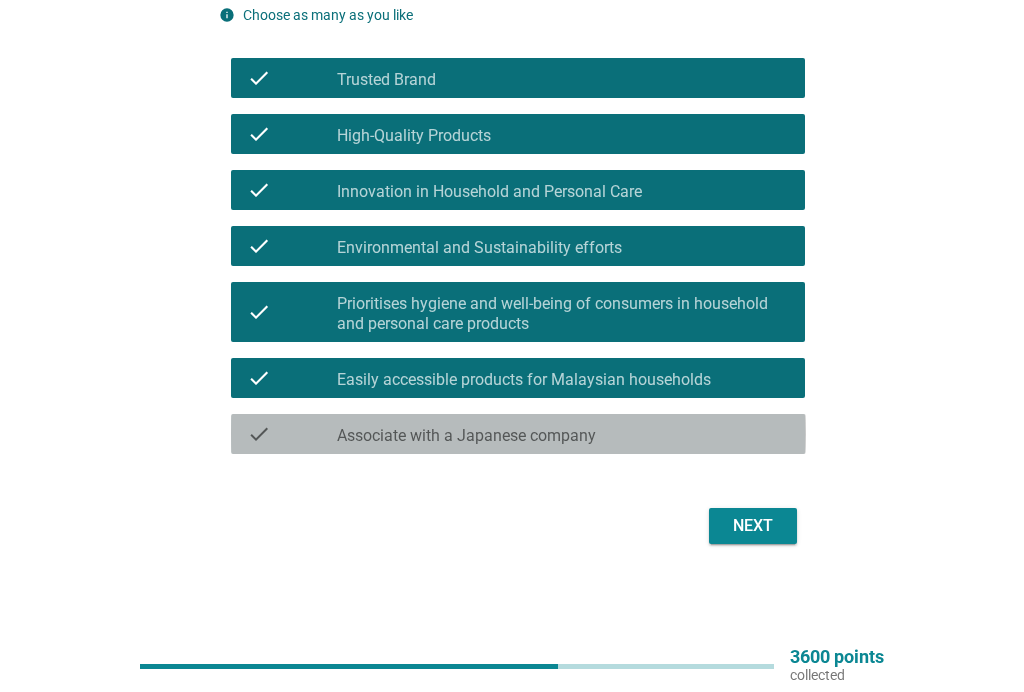 click on "check_box_outline_blank Associate with a Japanese company" at bounding box center [563, 434] 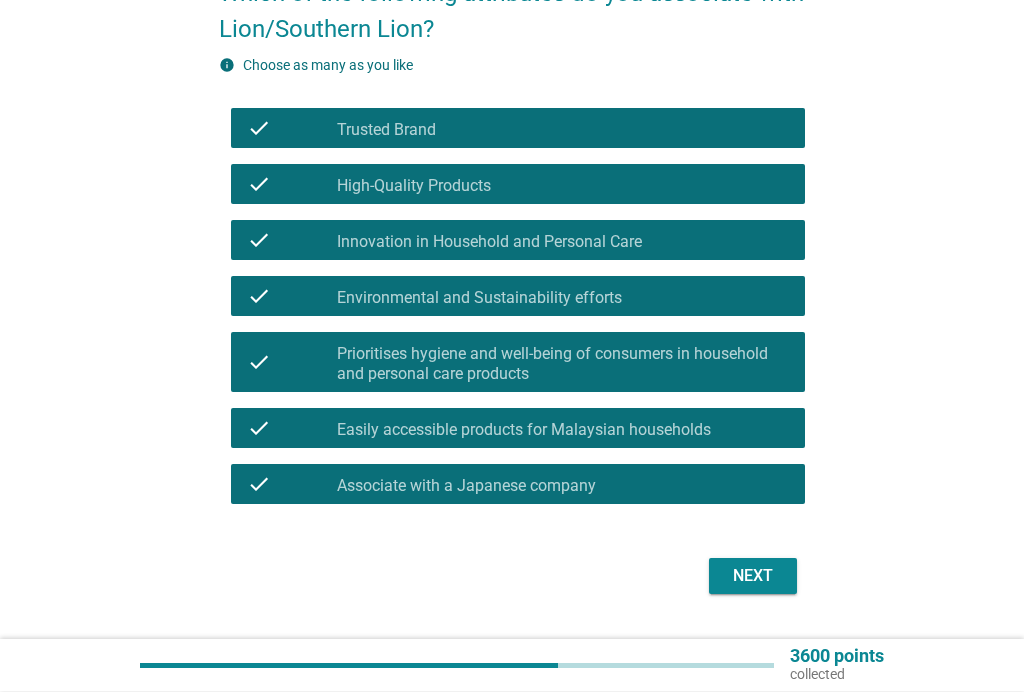 scroll, scrollTop: 203, scrollLeft: 0, axis: vertical 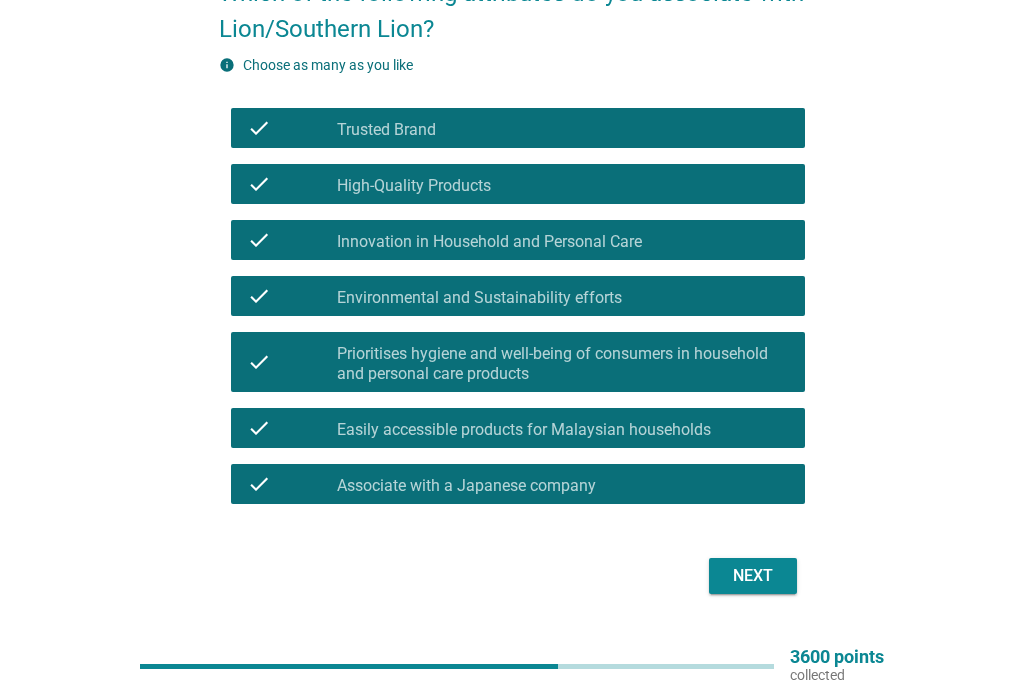 click on "Next" at bounding box center [753, 576] 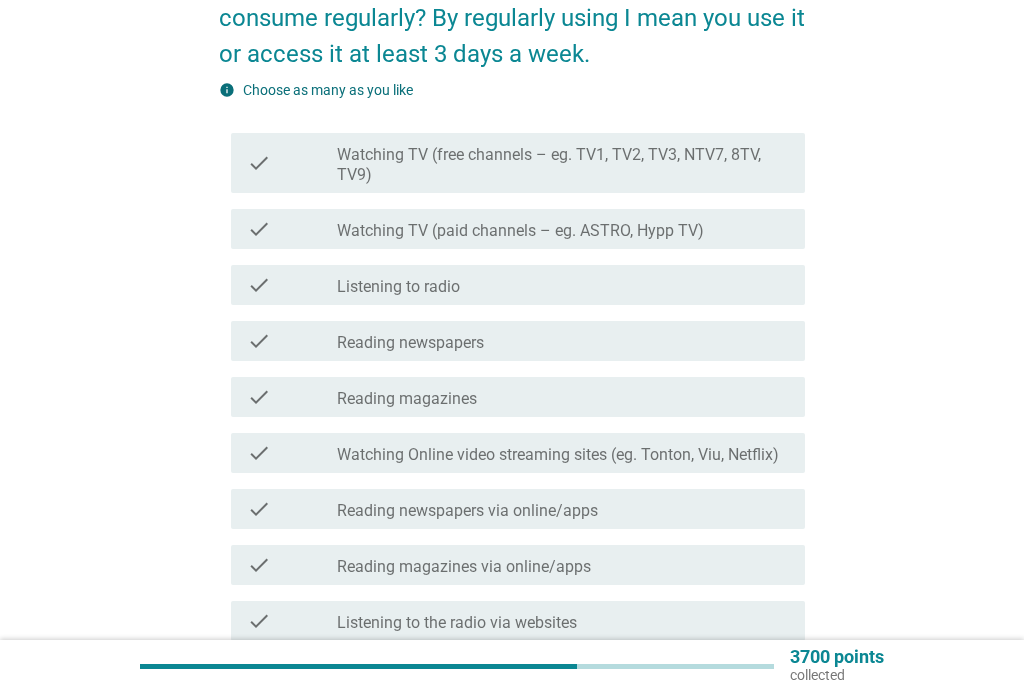 scroll, scrollTop: 211, scrollLeft: 0, axis: vertical 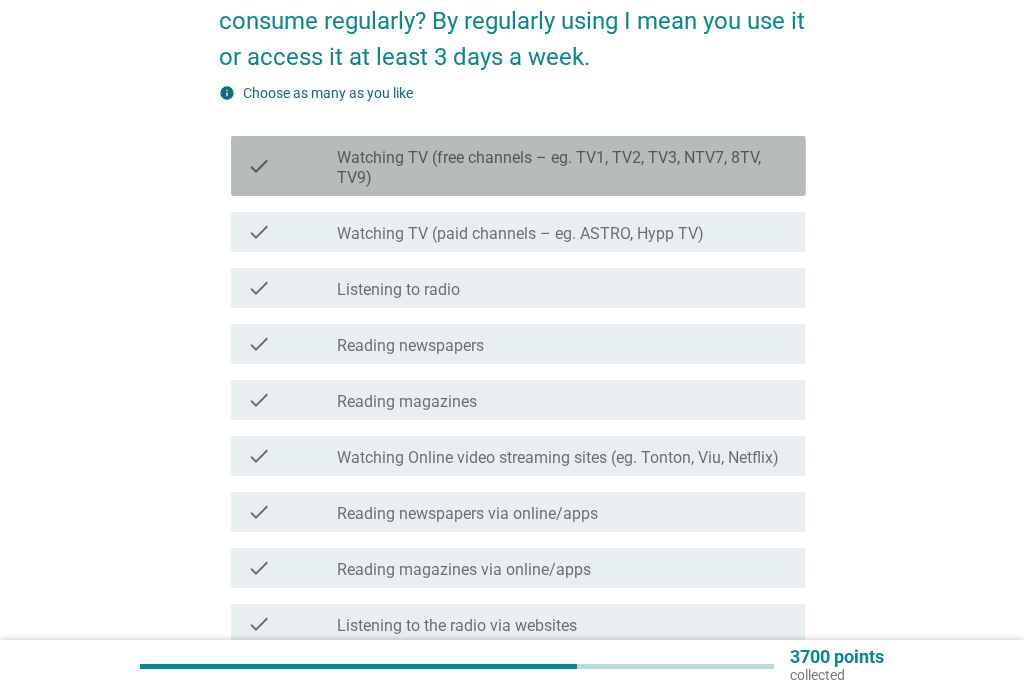click on "Watching TV (free channels – eg. TV1, TV2, TV3, NTV7, 8TV, TV9)" at bounding box center (563, 168) 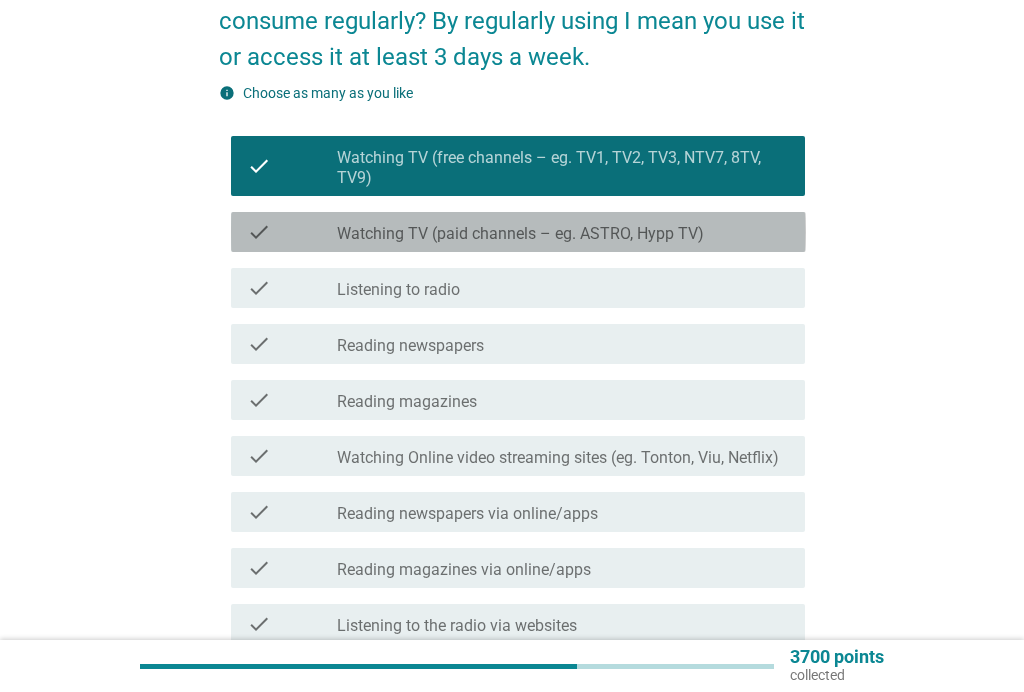 click on "Watching TV (paid channels – eg. ASTRO, Hypp TV)" at bounding box center [520, 234] 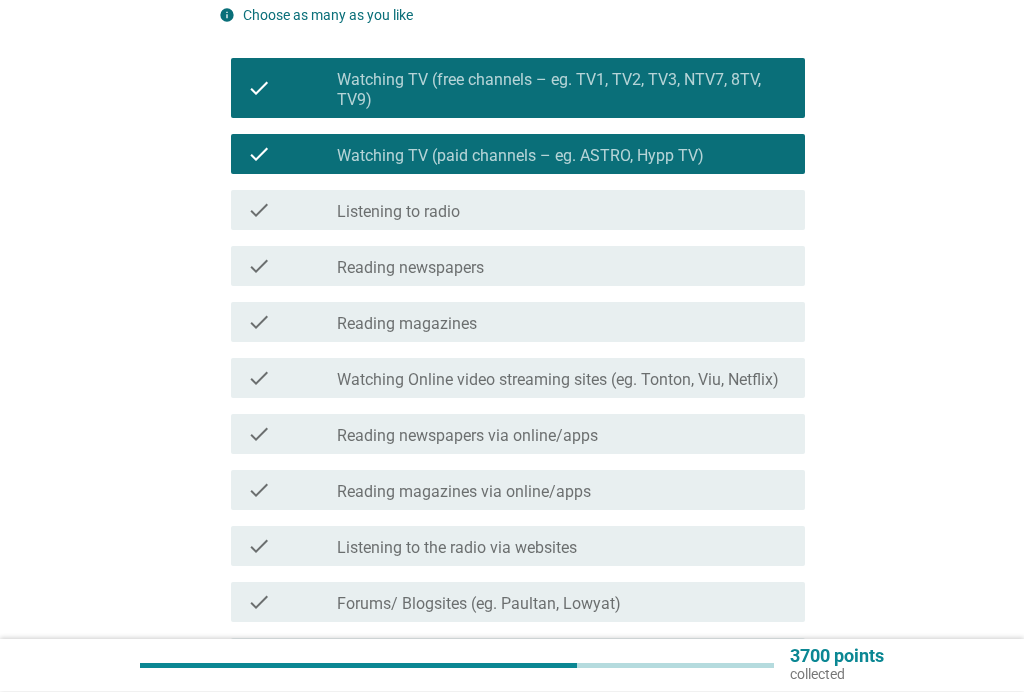 scroll, scrollTop: 289, scrollLeft: 0, axis: vertical 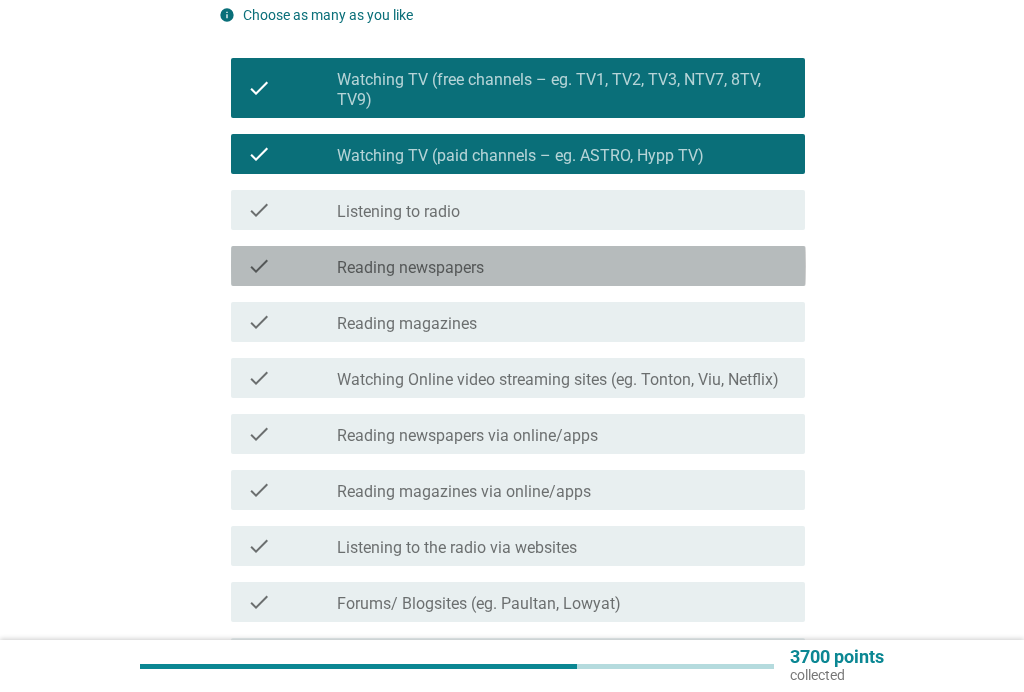 click on "Reading newspapers" at bounding box center [410, 268] 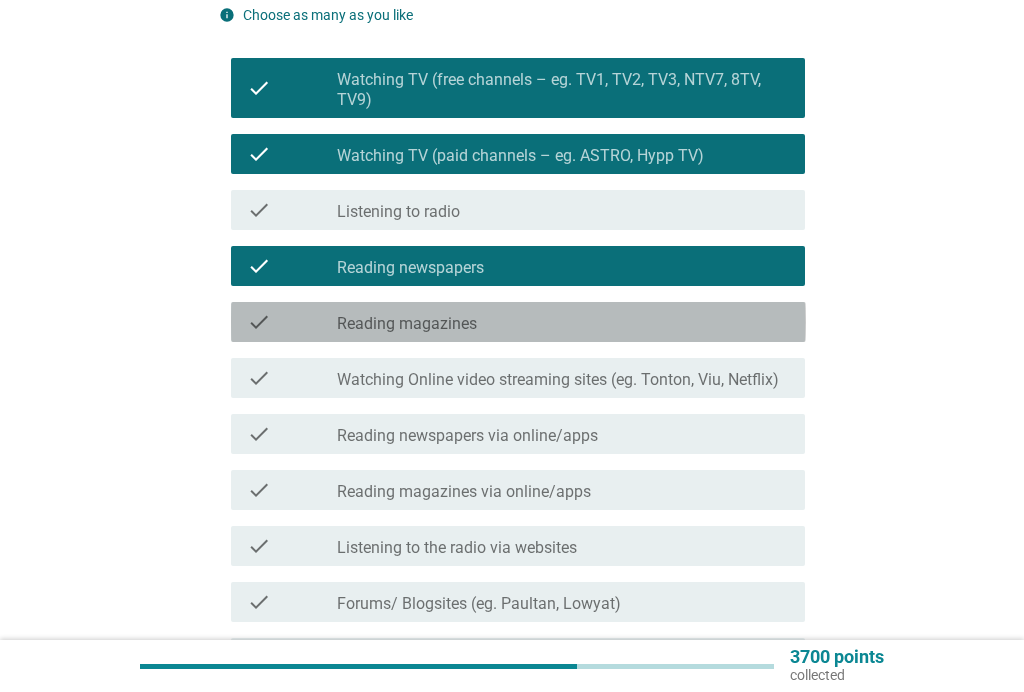 click on "Reading magazines" at bounding box center [407, 324] 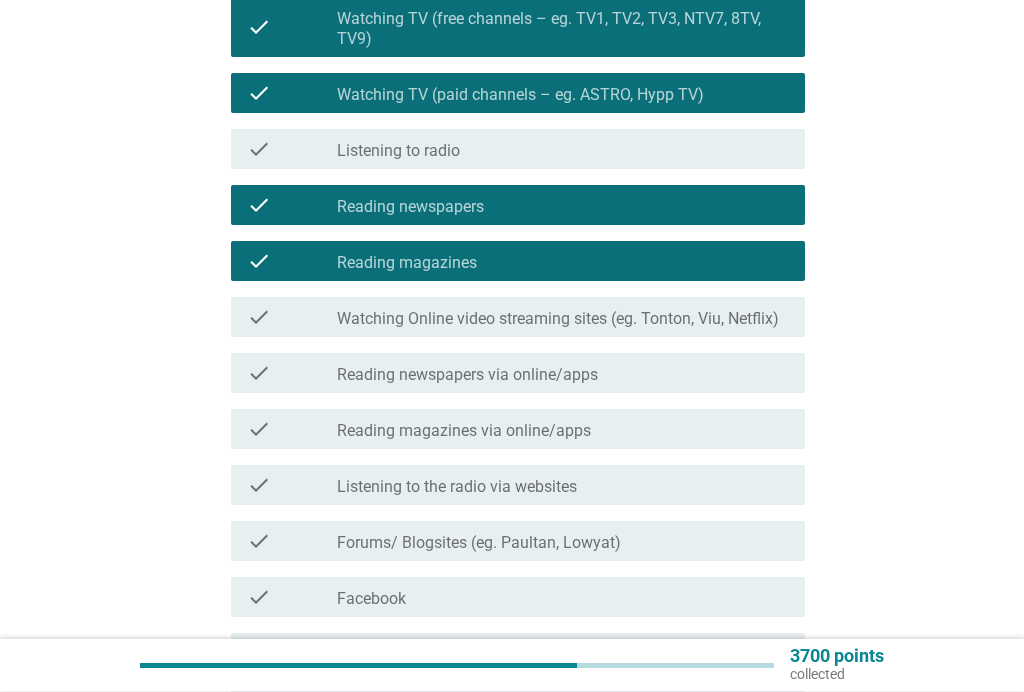 scroll, scrollTop: 350, scrollLeft: 0, axis: vertical 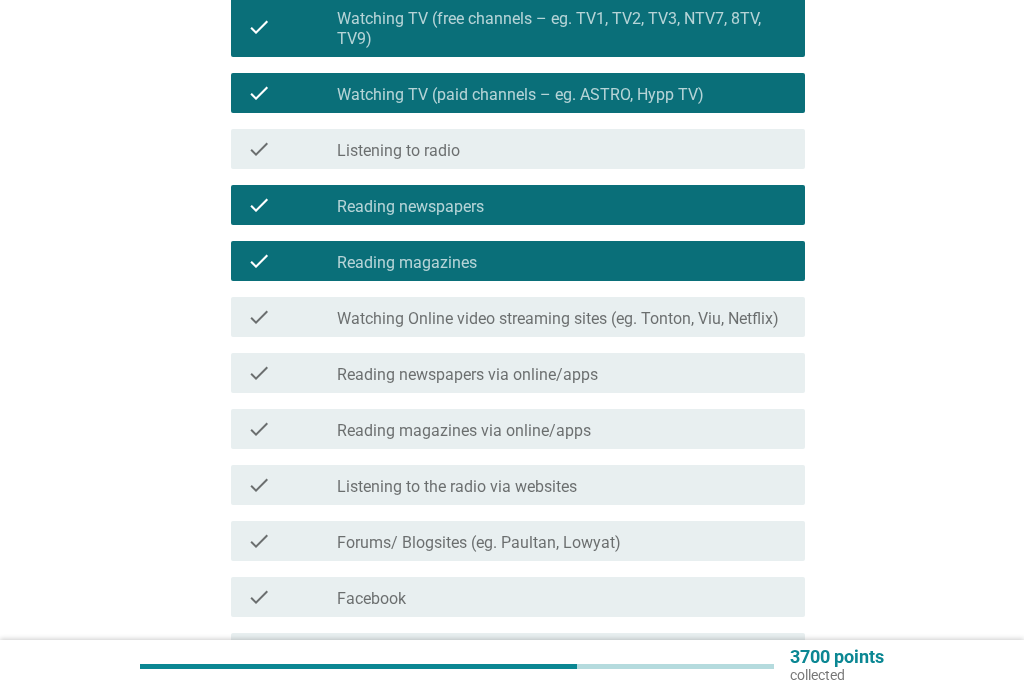 click on "Watching Online video streaming sites (eg. Tonton, Viu, Netflix)" at bounding box center [558, 319] 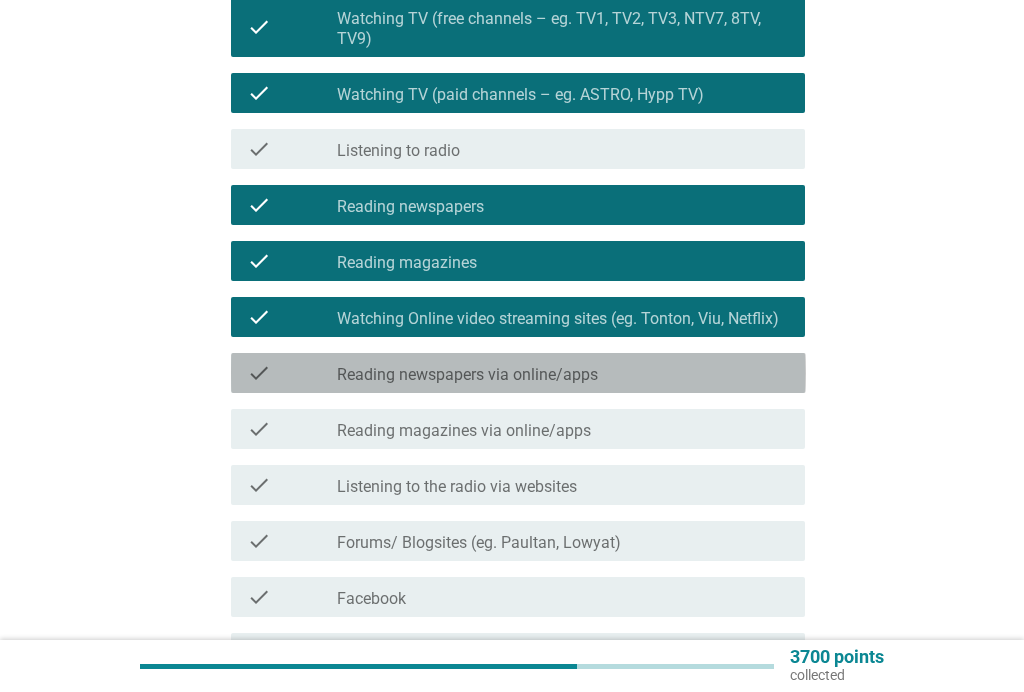 click on "check     check_box_outline_blank Reading newspapers via online/apps" at bounding box center (518, 373) 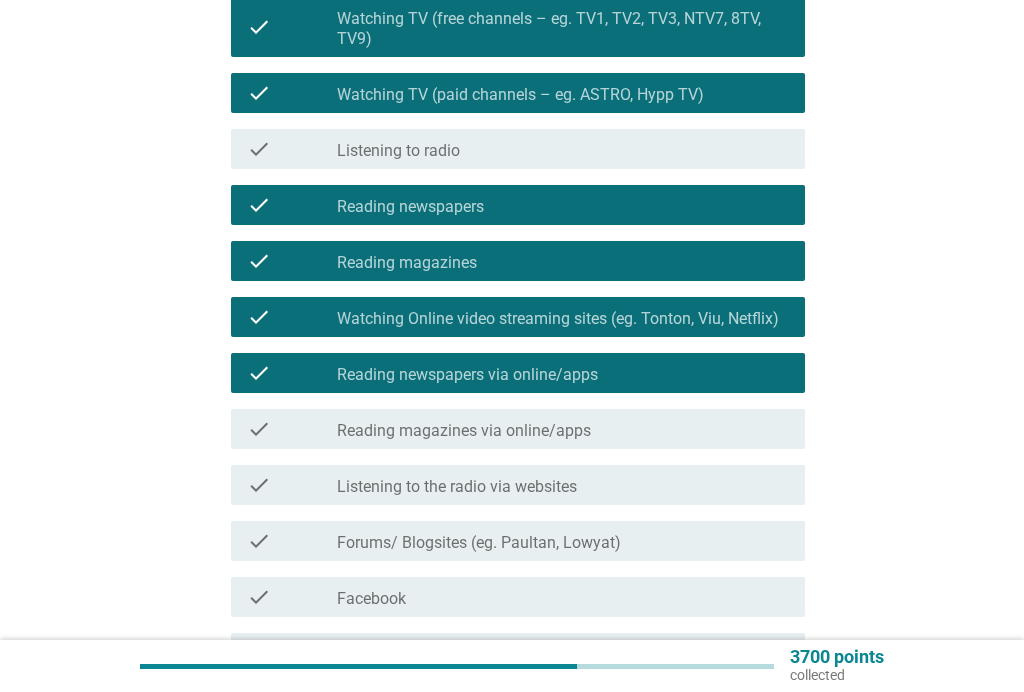 click on "check     check_box_outline_blank Reading magazines via online/apps" at bounding box center [518, 429] 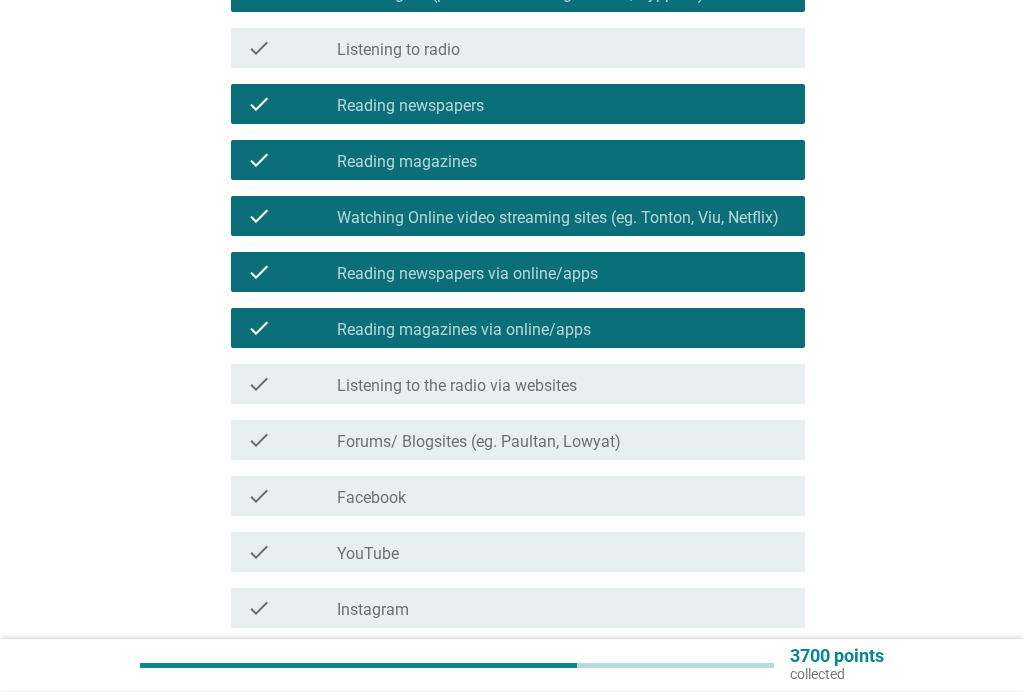 scroll, scrollTop: 459, scrollLeft: 0, axis: vertical 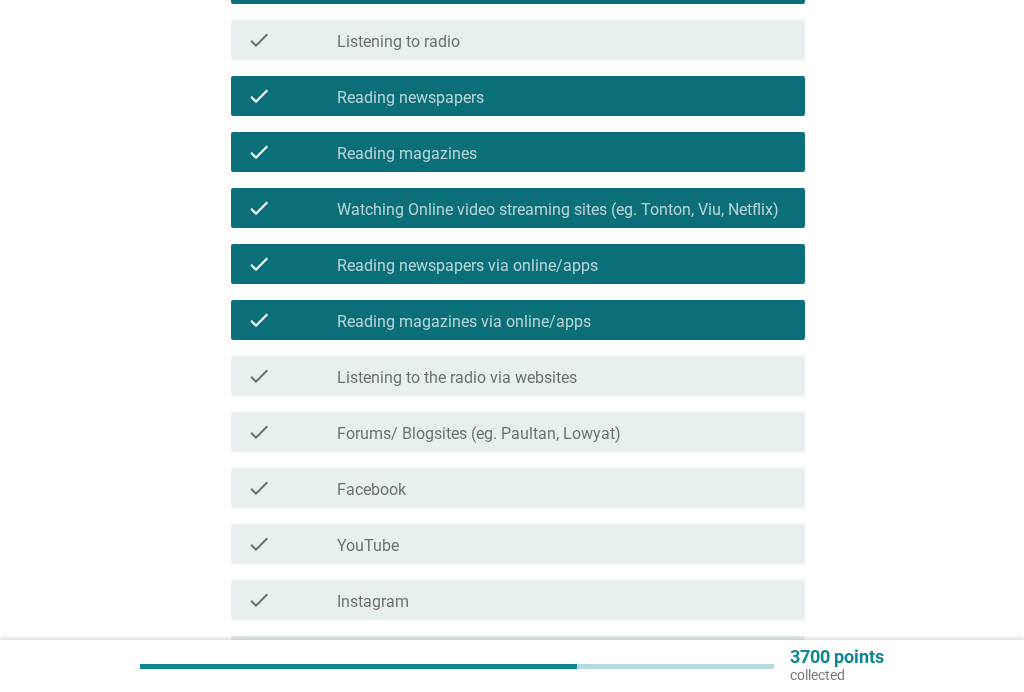 click on "check     check_box_outline_blank Listening to the radio via websites" at bounding box center (518, 376) 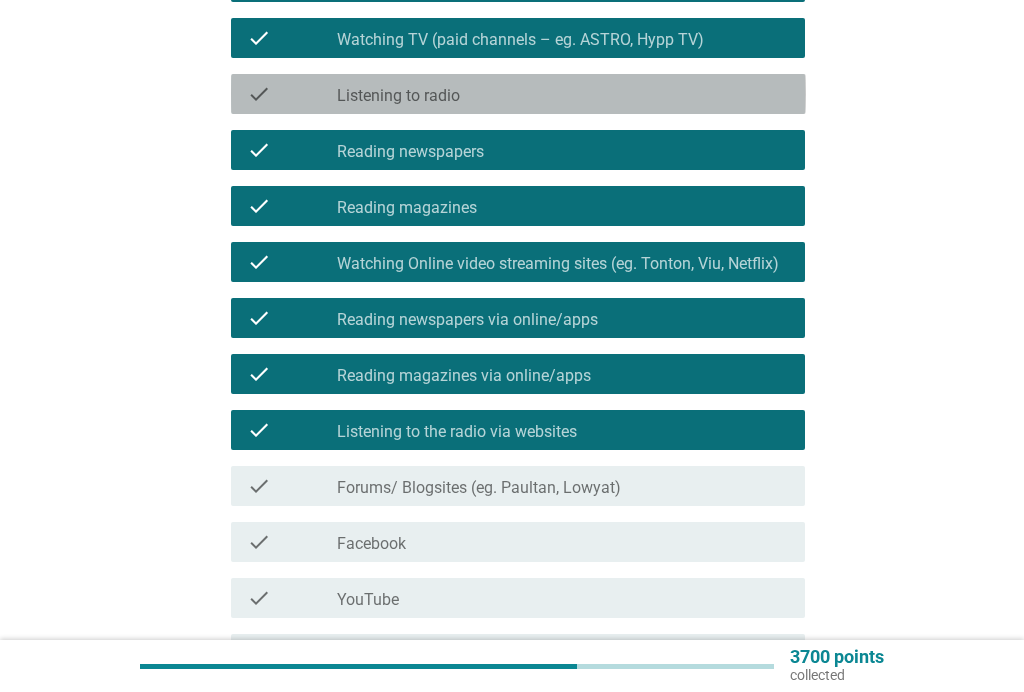 click on "check_box_outline_blank Listening to radio" at bounding box center [563, 94] 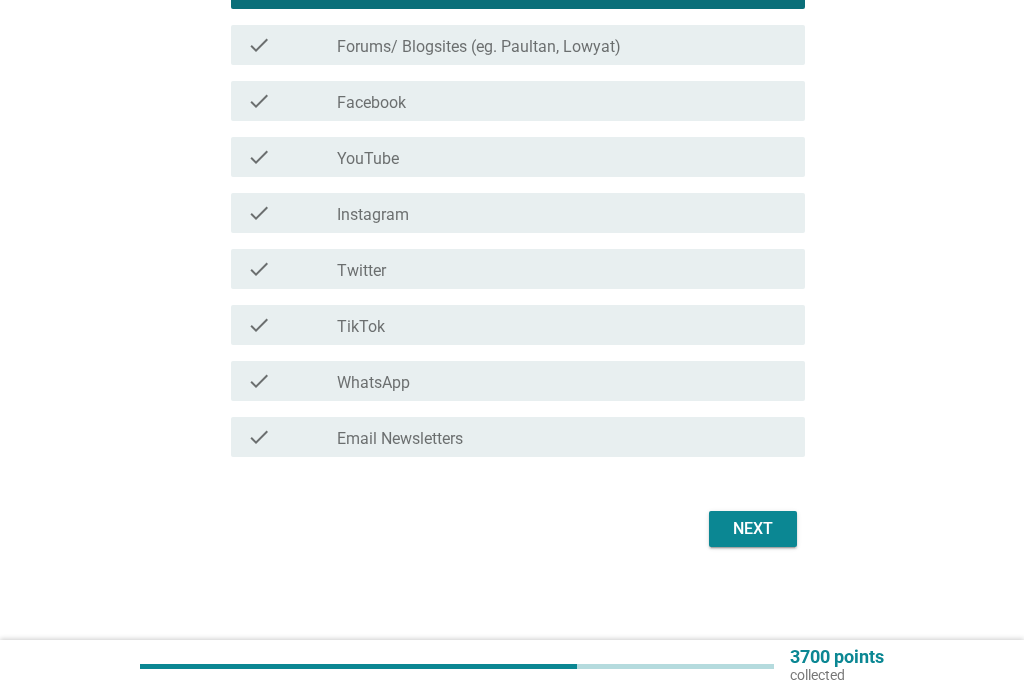 scroll, scrollTop: 849, scrollLeft: 0, axis: vertical 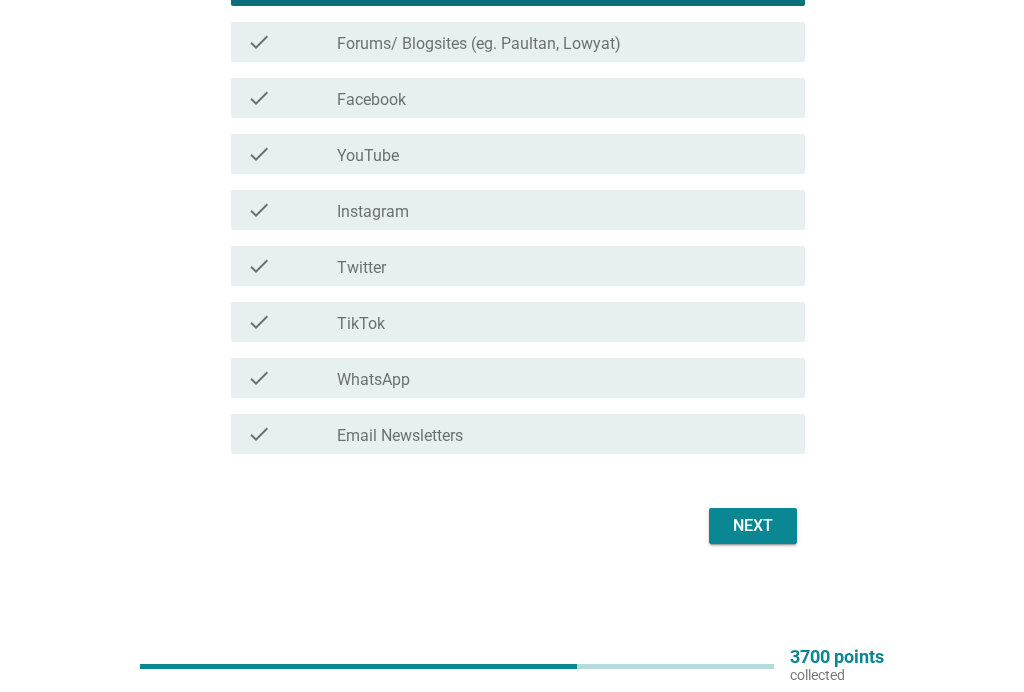 click on "Forums/ Blogsites (eg. Paultan, Lowyat)" at bounding box center [479, 44] 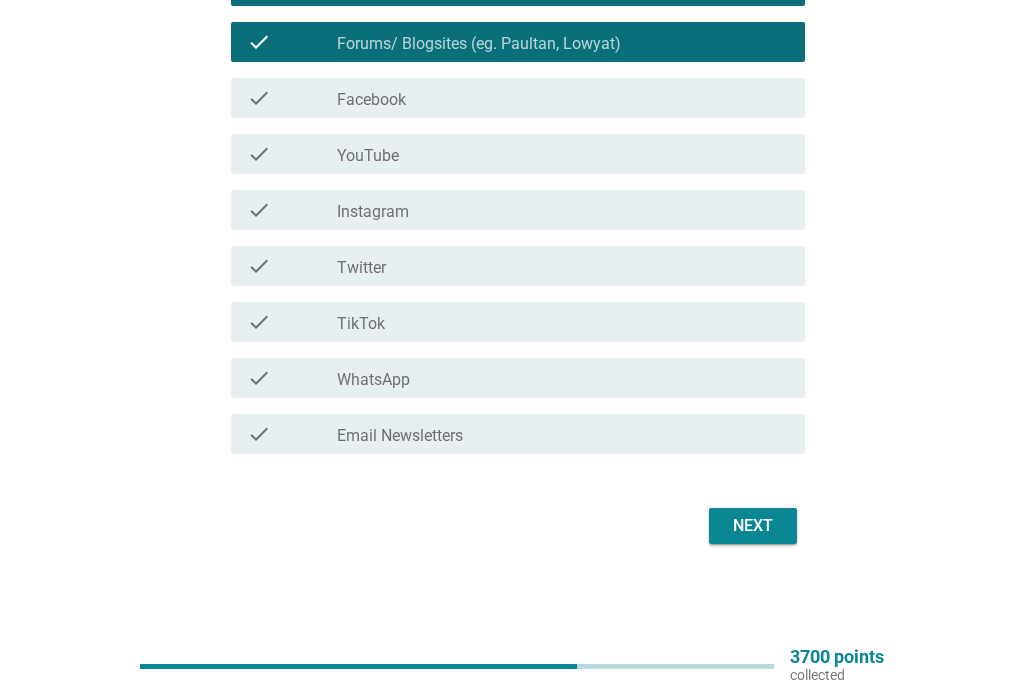 click on "Facebook" at bounding box center [371, 100] 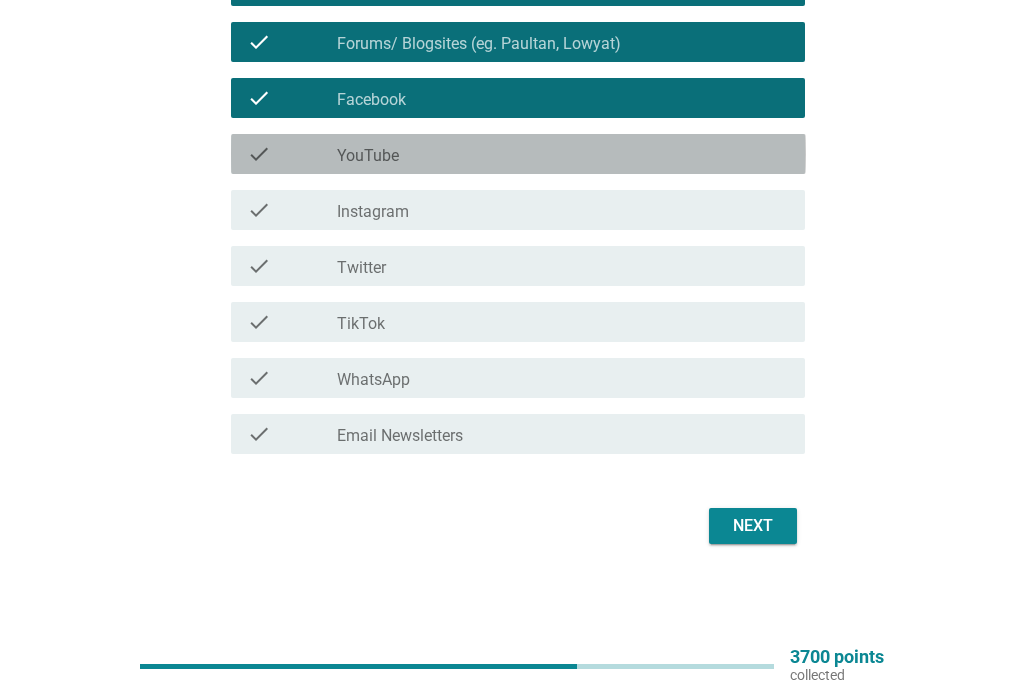 click on "YouTube" at bounding box center (368, 156) 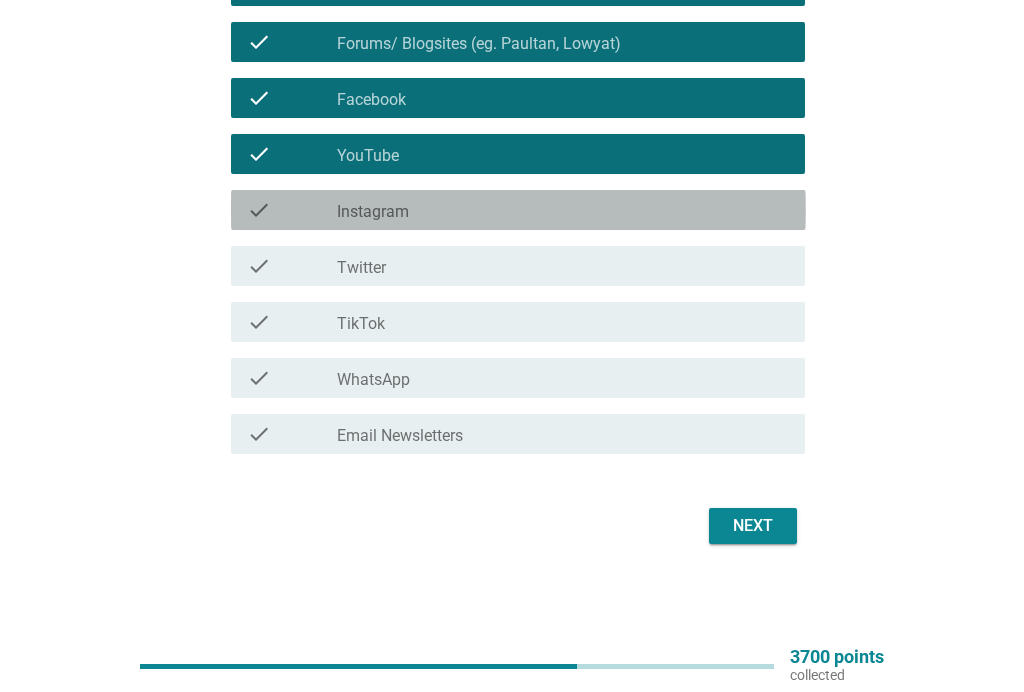 click on "Instagram" at bounding box center [373, 212] 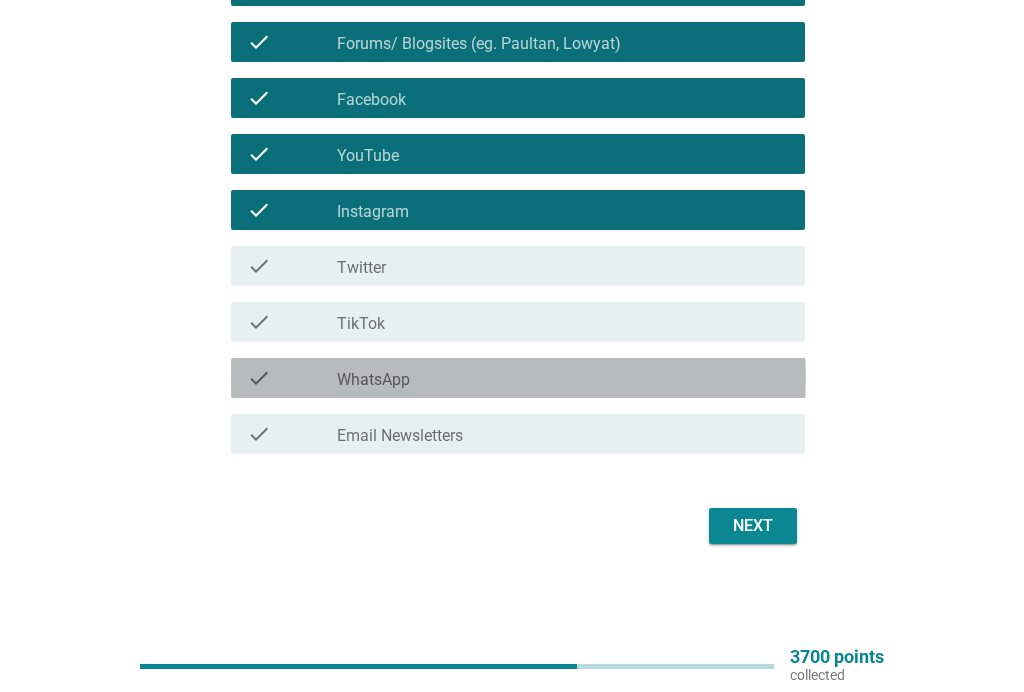 click on "check_box_outline_blank WhatsApp" at bounding box center [563, 378] 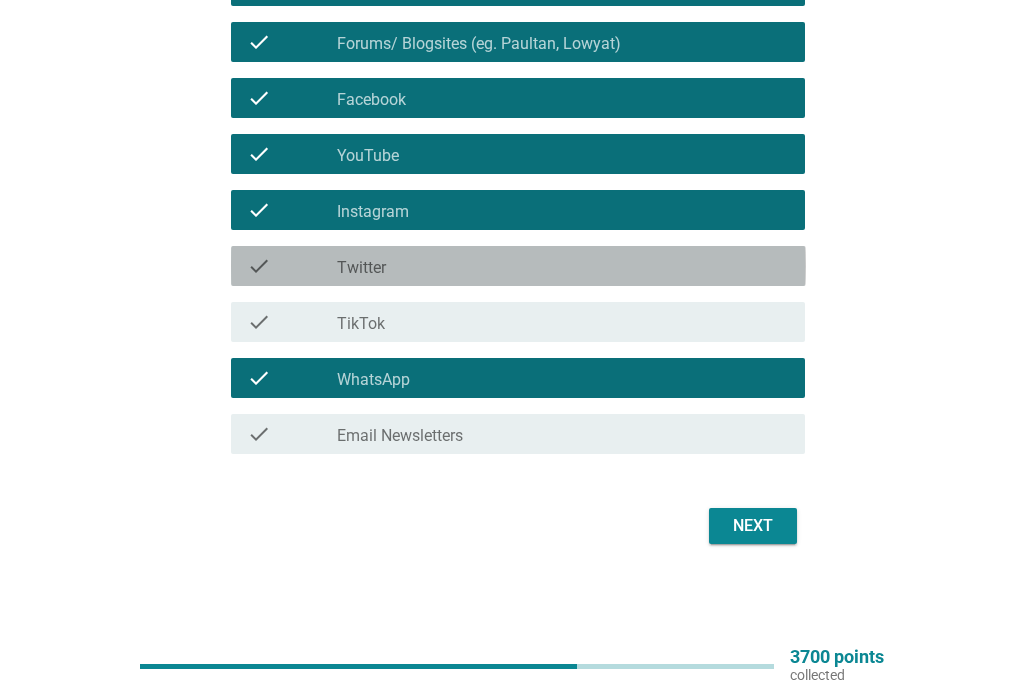 click on "check_box_outline_blank Twitter" at bounding box center [563, 266] 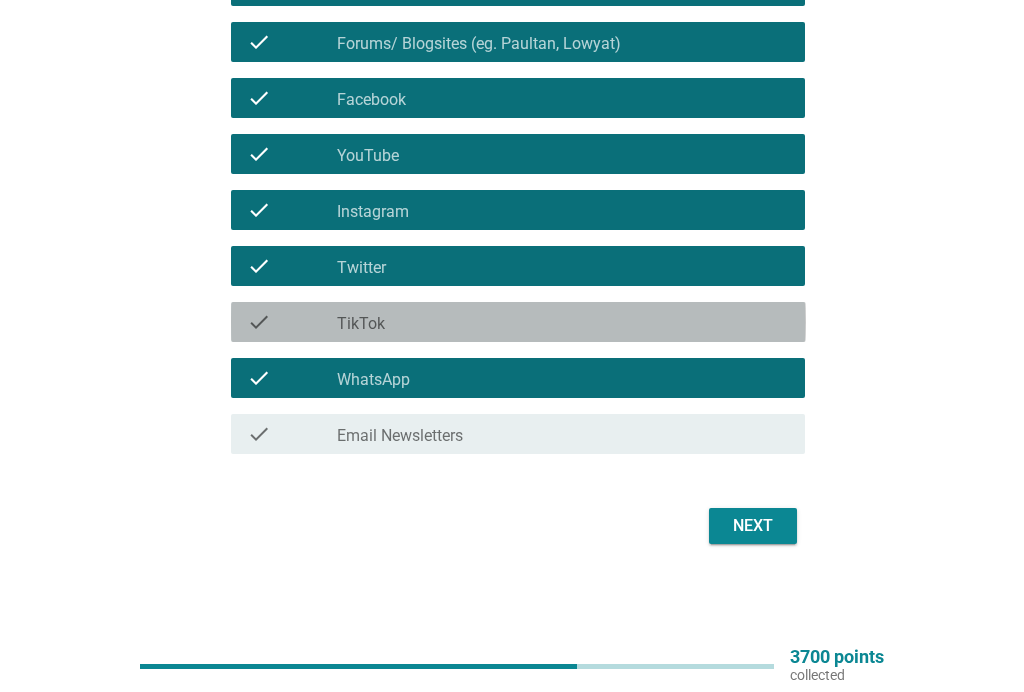 click on "check_box_outline_blank TikTok" at bounding box center [563, 322] 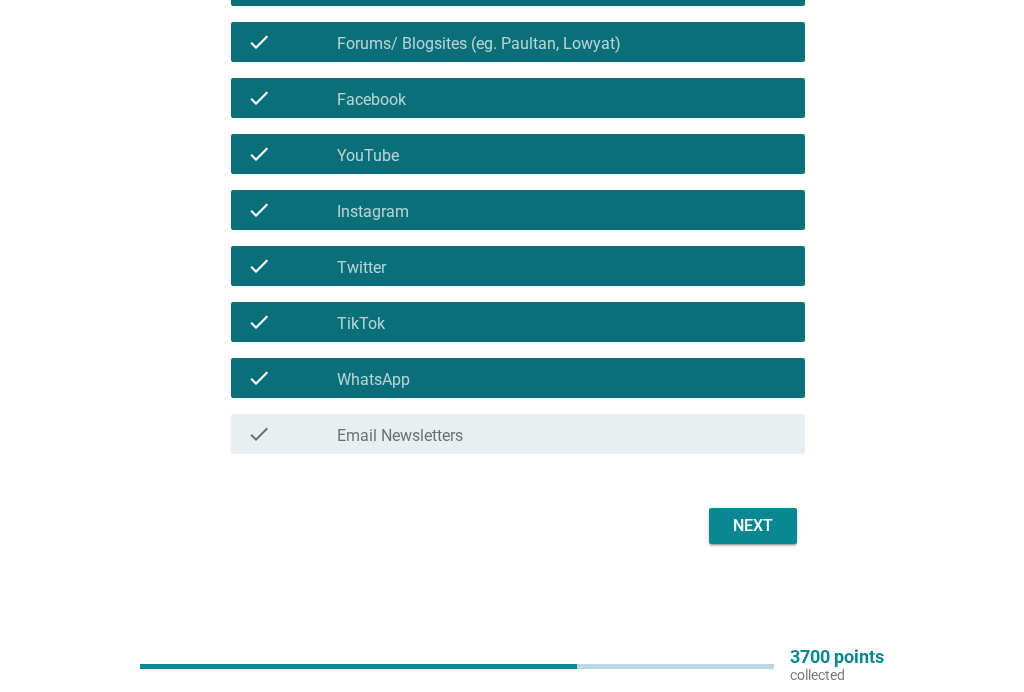 click on "check     check_box_outline_blank Email Newsletters" at bounding box center (518, 434) 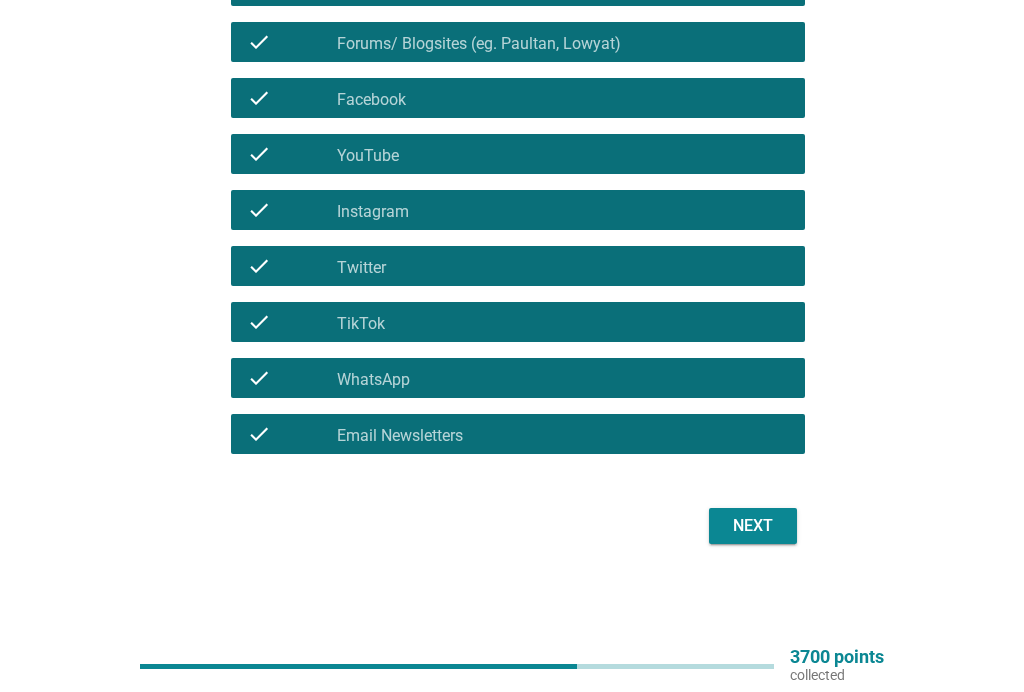 click on "Next" at bounding box center (753, 526) 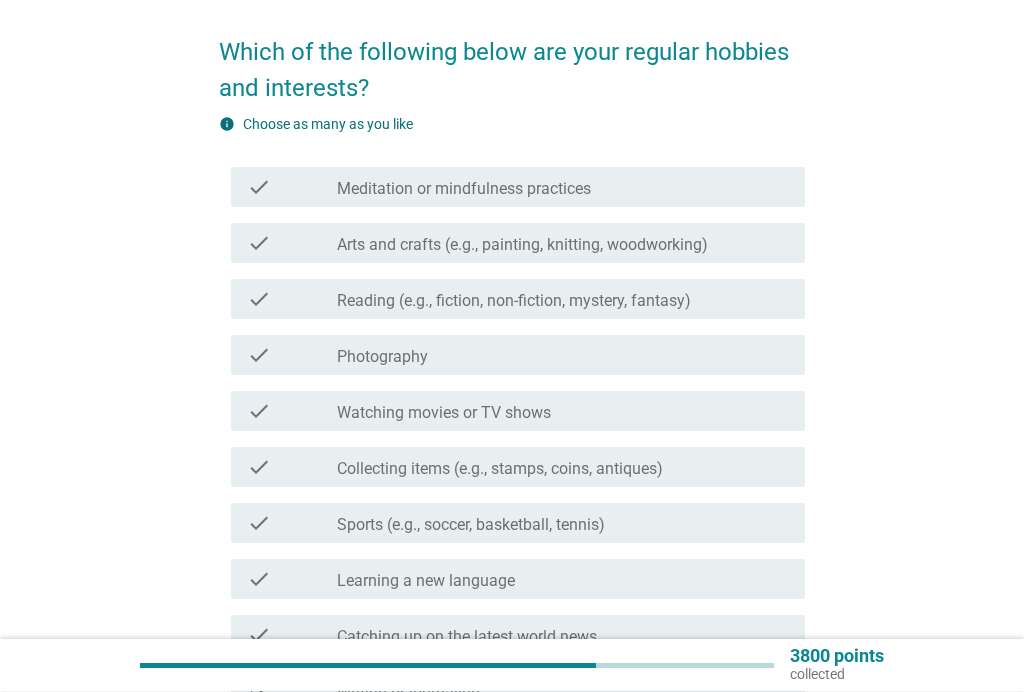 scroll, scrollTop: 187, scrollLeft: 0, axis: vertical 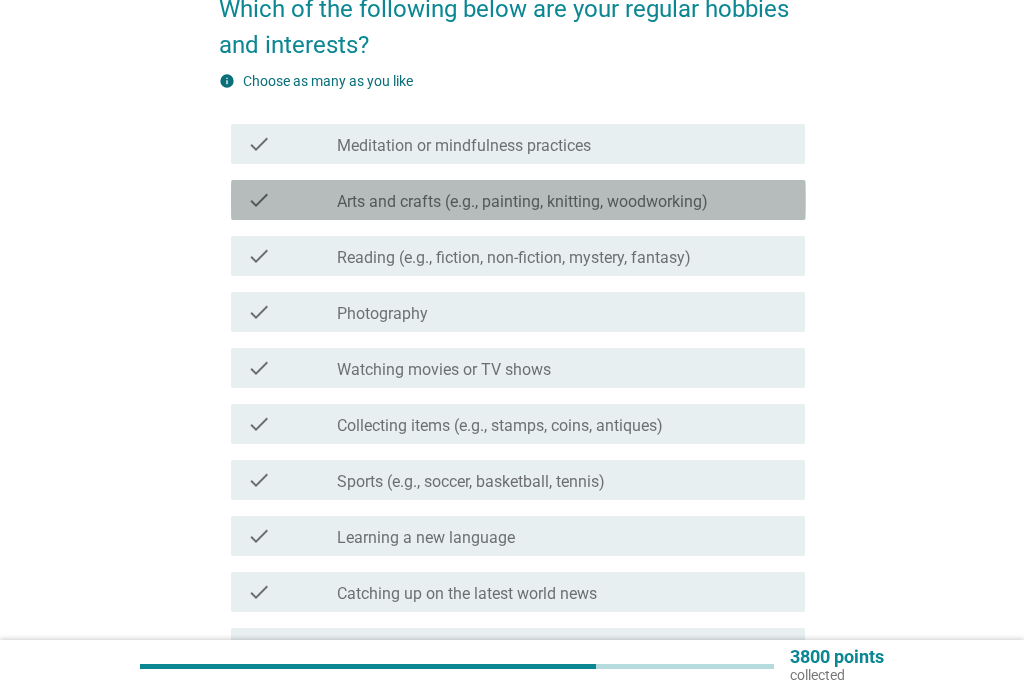 click on "check     check_box_outline_blank Arts and crafts (e.g., painting, knitting, woodworking)" at bounding box center (518, 200) 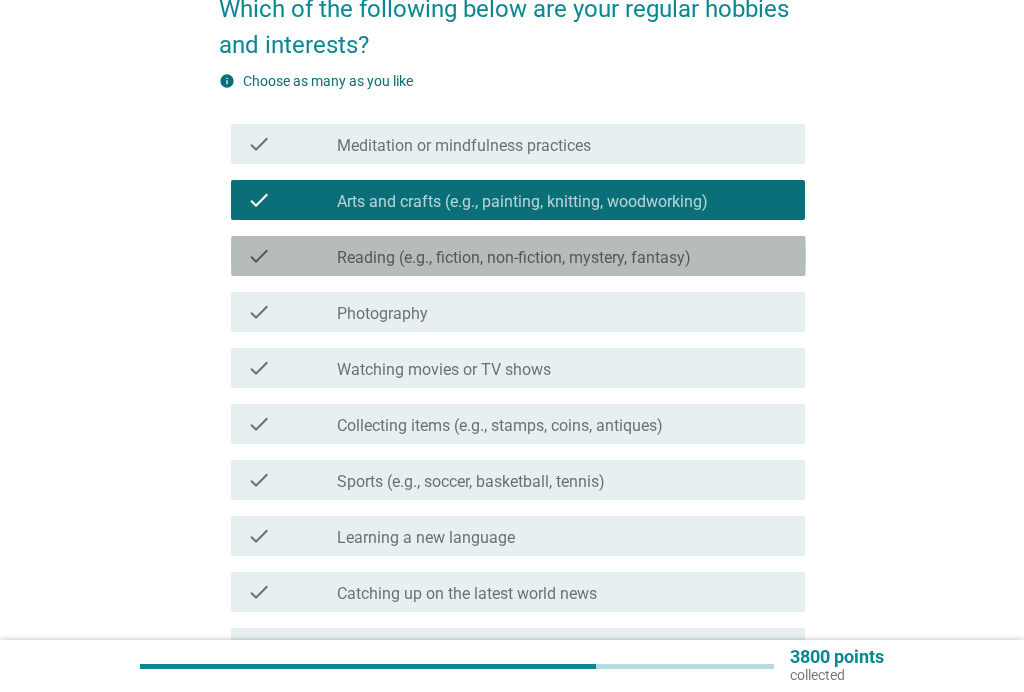 click on "Reading (e.g., fiction, non-fiction, mystery, fantasy)" at bounding box center [514, 258] 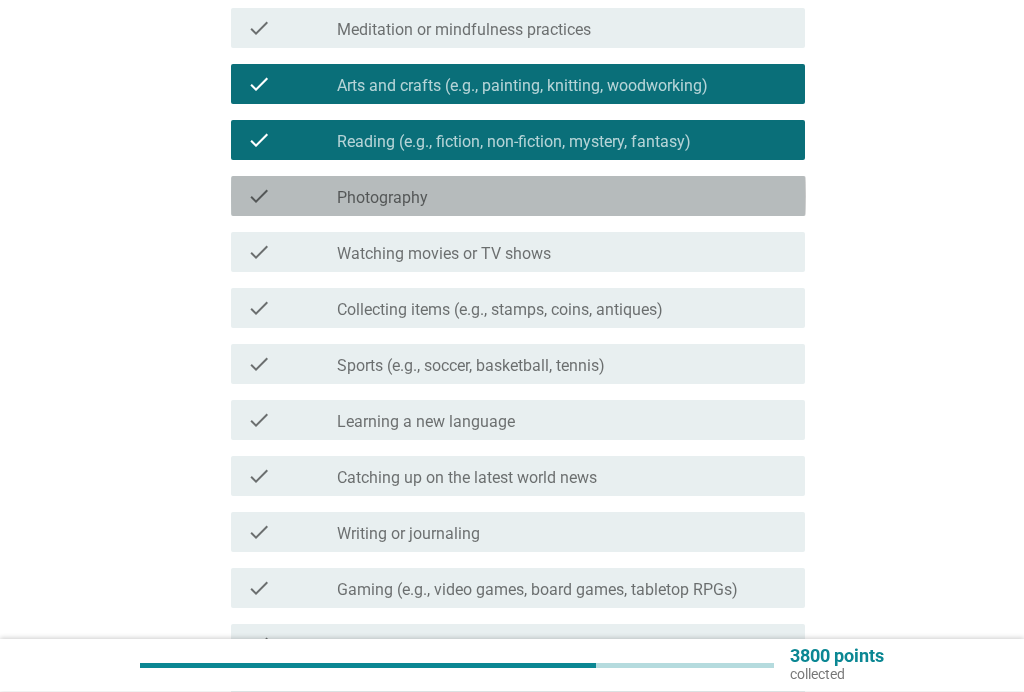 scroll, scrollTop: 303, scrollLeft: 0, axis: vertical 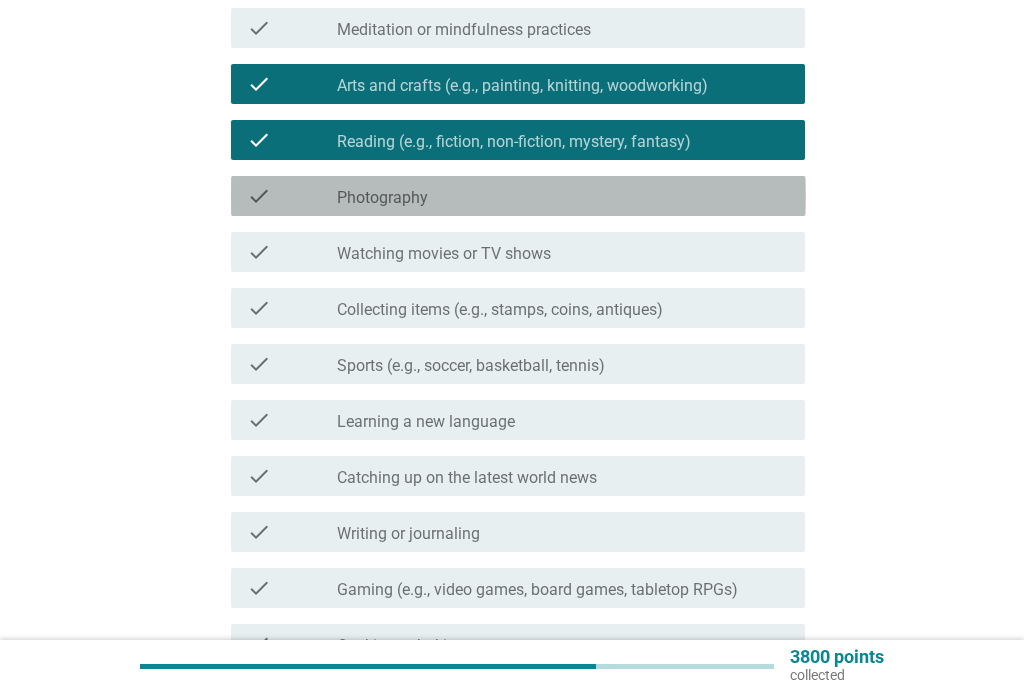 click on "check_box_outline_blank Photography" at bounding box center [563, 196] 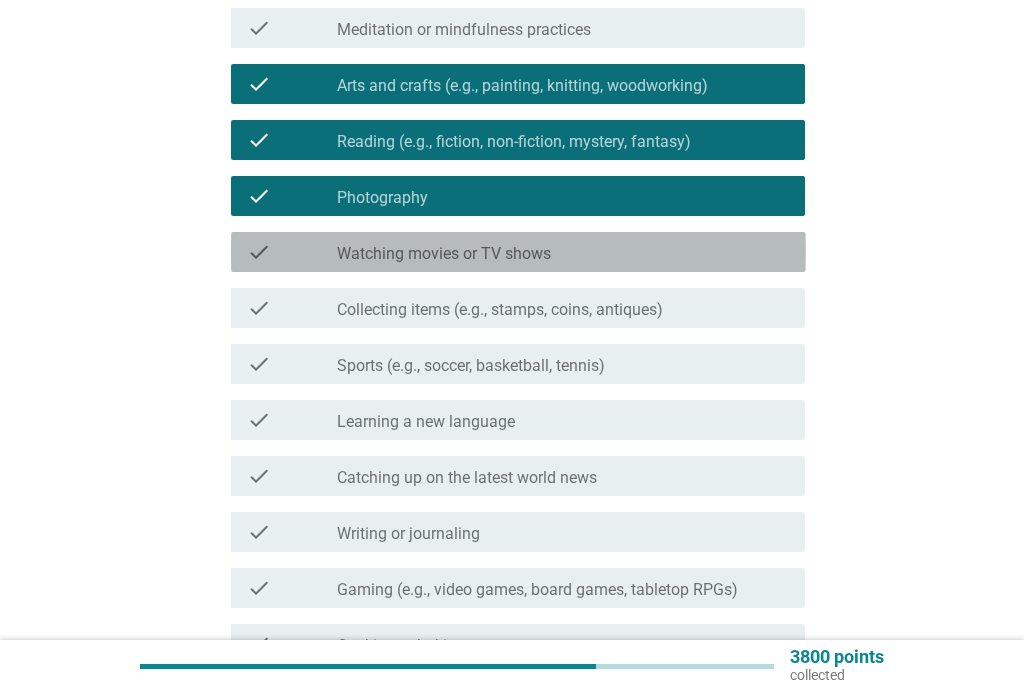 click on "Watching movies or TV shows" at bounding box center (444, 254) 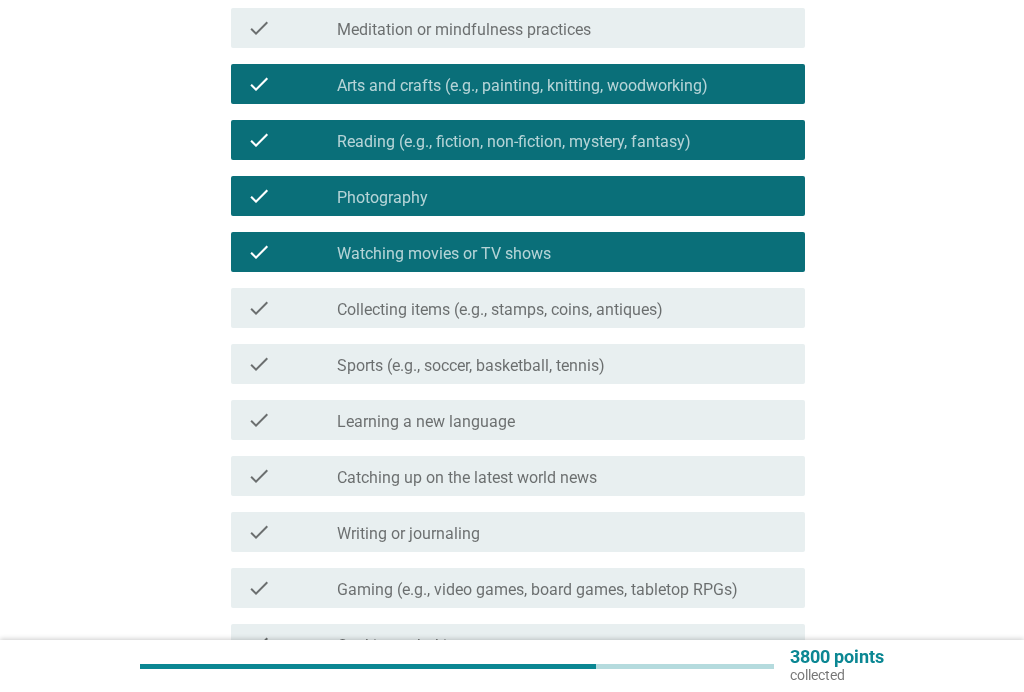 click on "Collecting items (e.g., stamps, coins, antiques)" at bounding box center (500, 310) 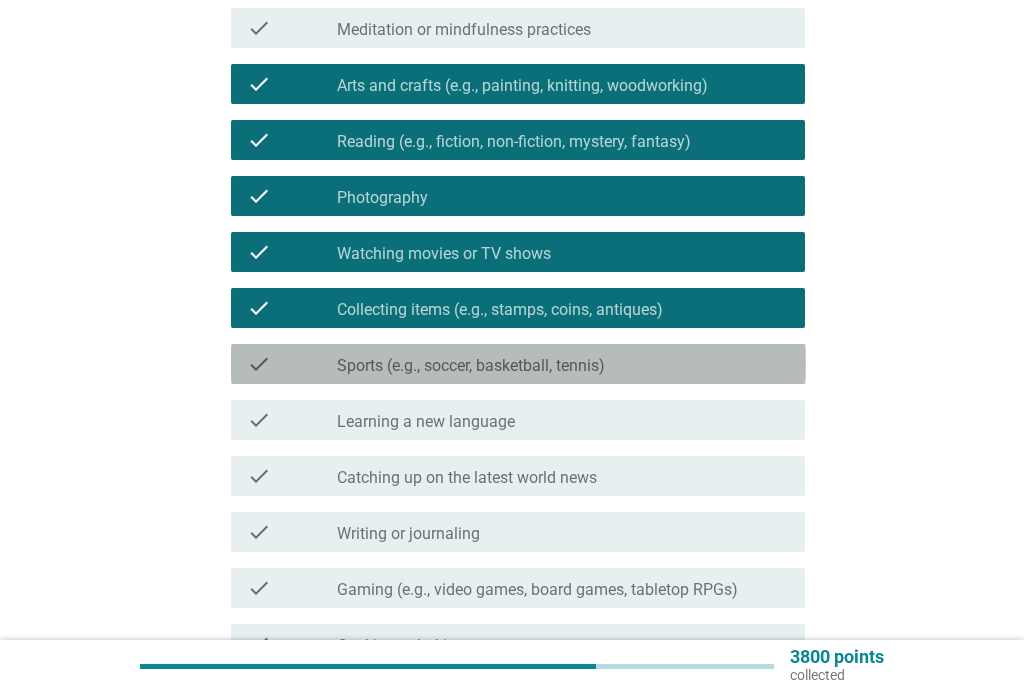 click on "Sports (e.g., soccer, basketball, tennis)" at bounding box center (471, 366) 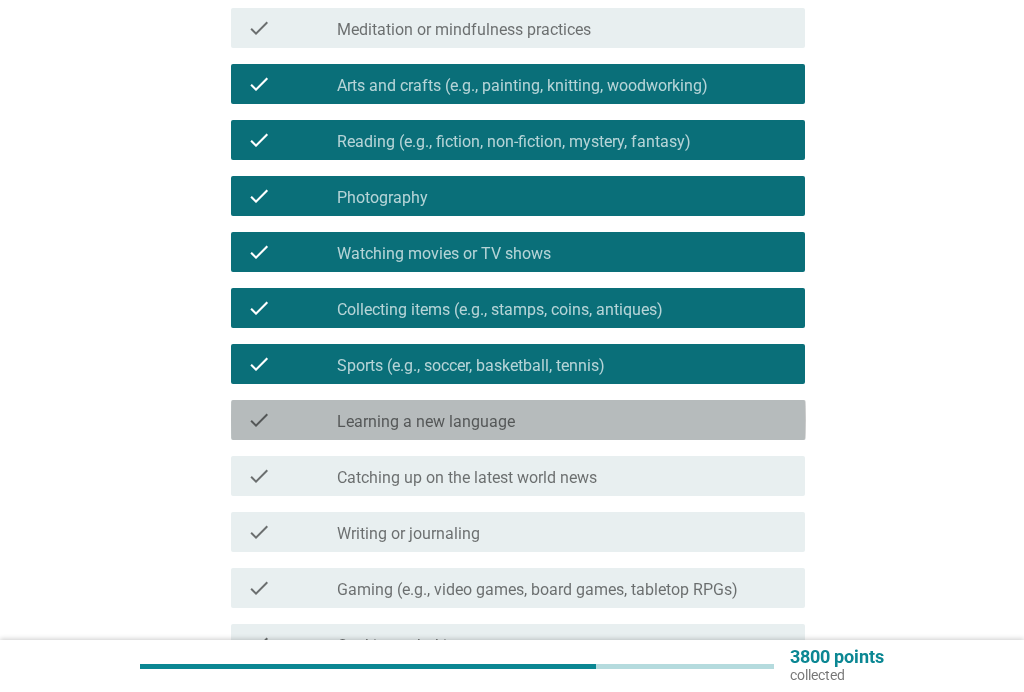 click on "Learning a new language" at bounding box center [426, 422] 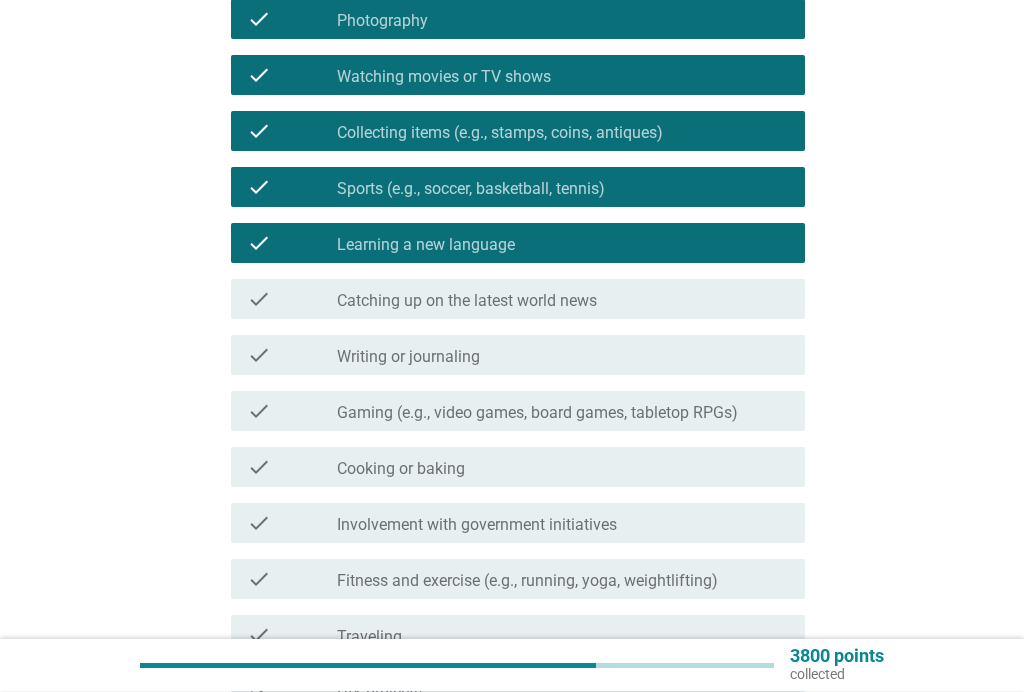 scroll, scrollTop: 480, scrollLeft: 0, axis: vertical 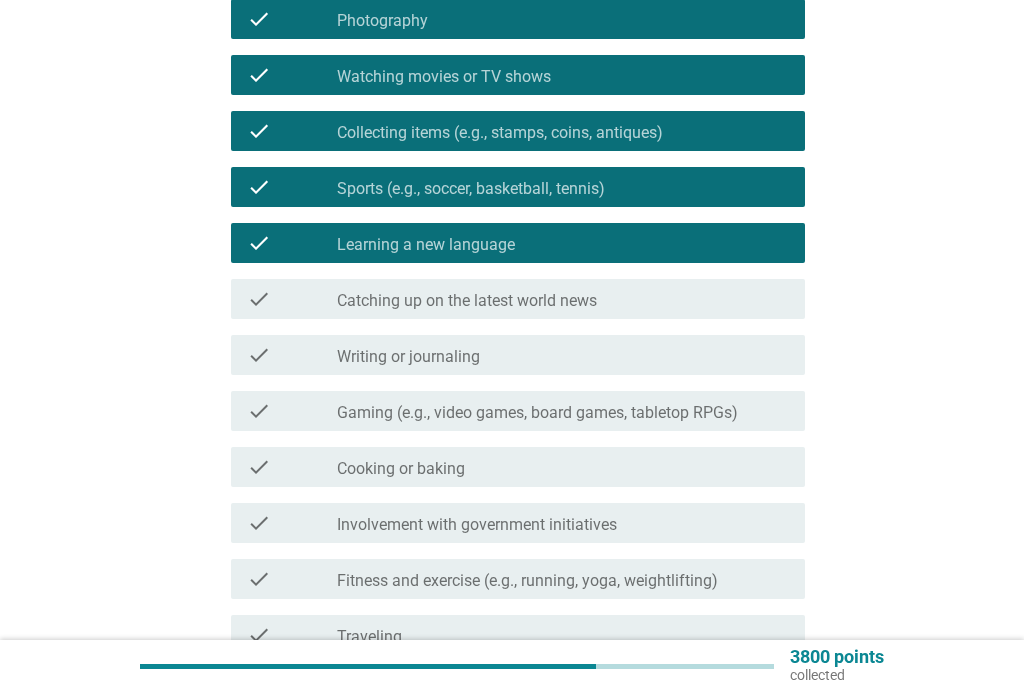 click on "Catching up on the latest world news" at bounding box center (467, 301) 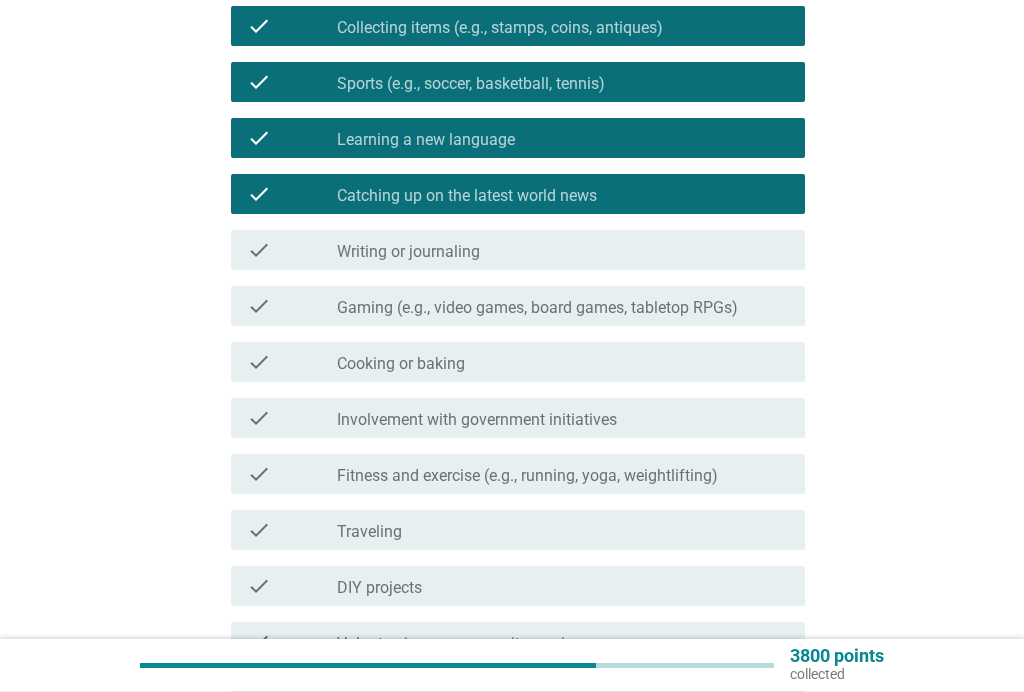 scroll, scrollTop: 599, scrollLeft: 0, axis: vertical 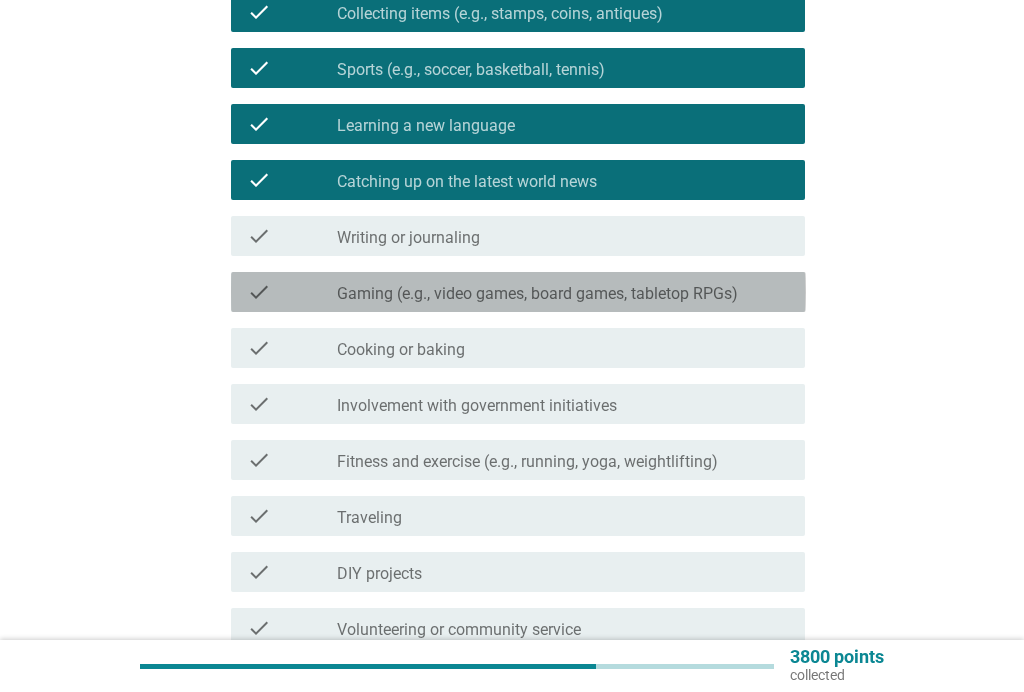 click on "Gaming (e.g., video games, board games, tabletop RPGs)" at bounding box center (537, 294) 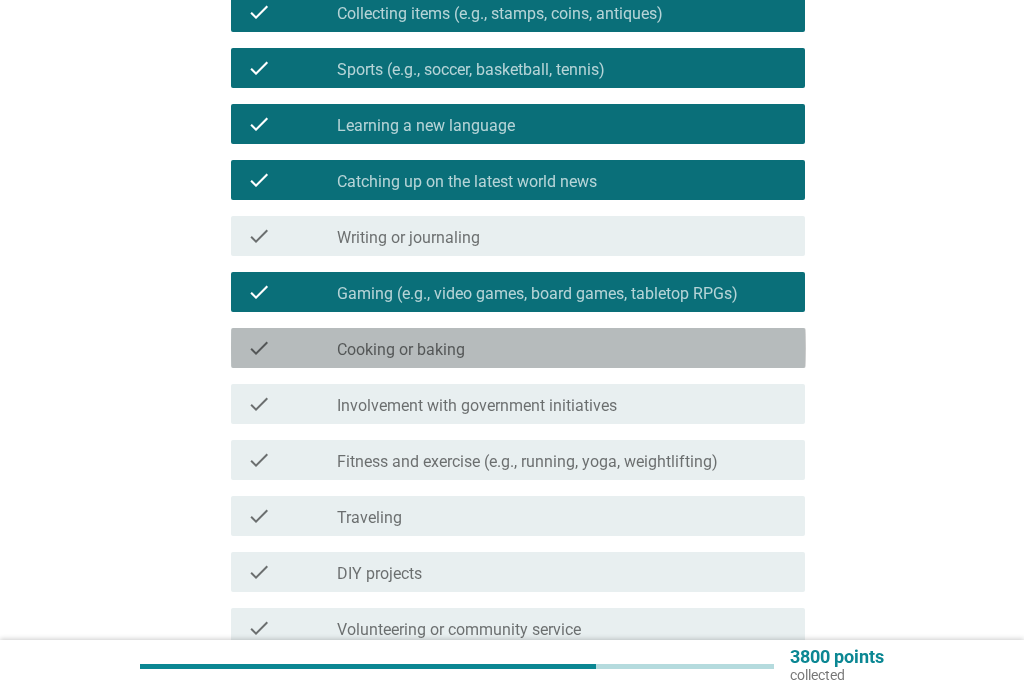 click on "Cooking or baking" at bounding box center (401, 350) 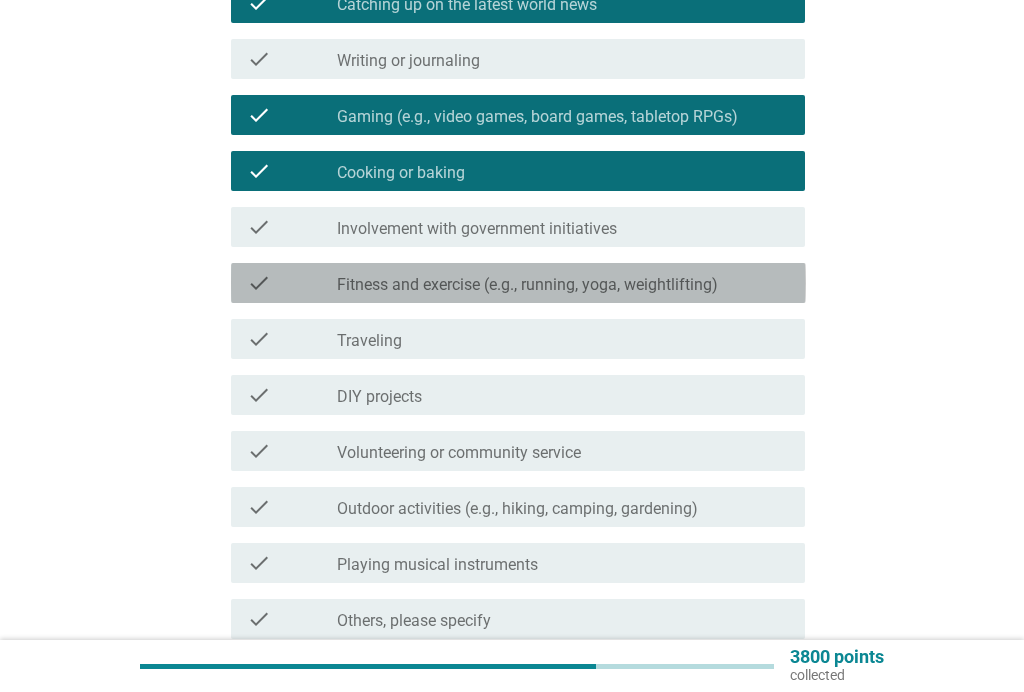 click on "Fitness and exercise (e.g., running, yoga, weightlifting)" at bounding box center [527, 285] 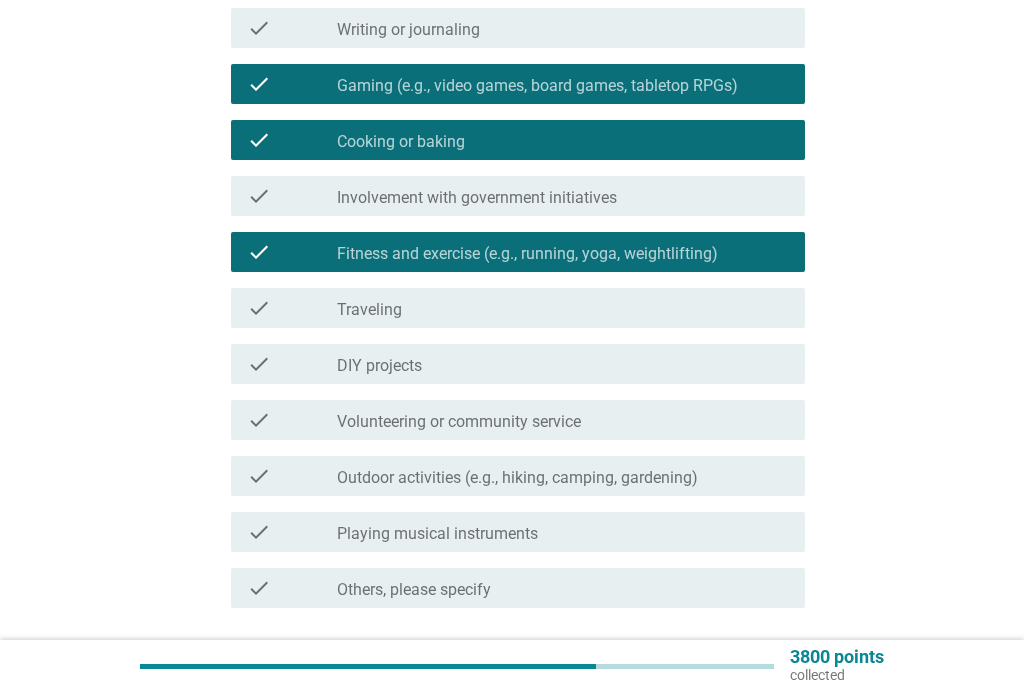 scroll, scrollTop: 829, scrollLeft: 0, axis: vertical 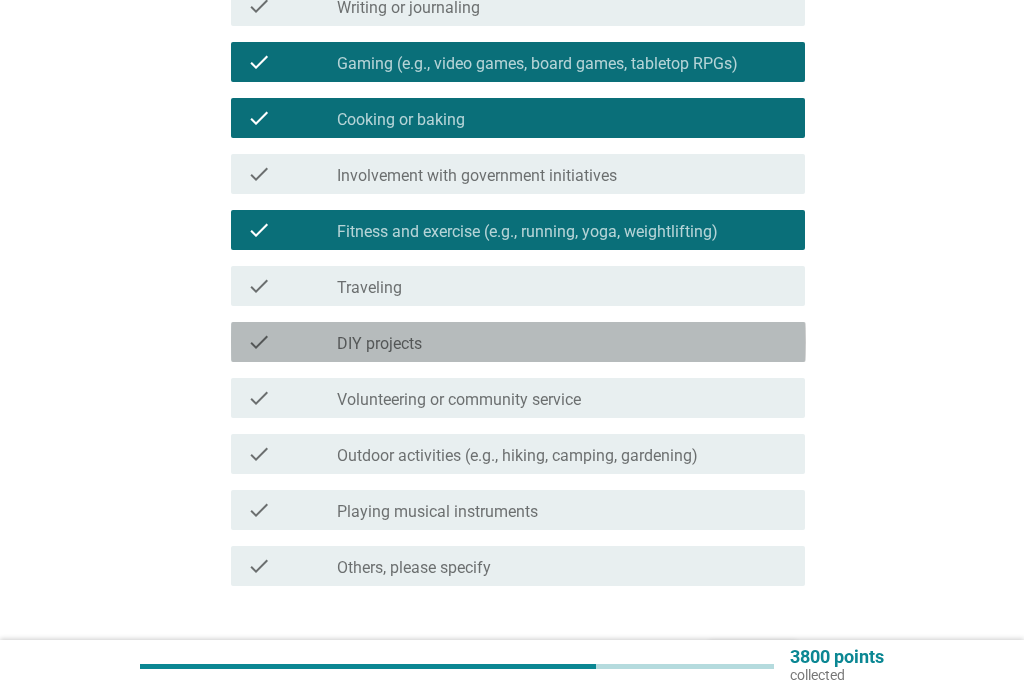 click on "check_box_outline_blank DIY projects" at bounding box center (563, 342) 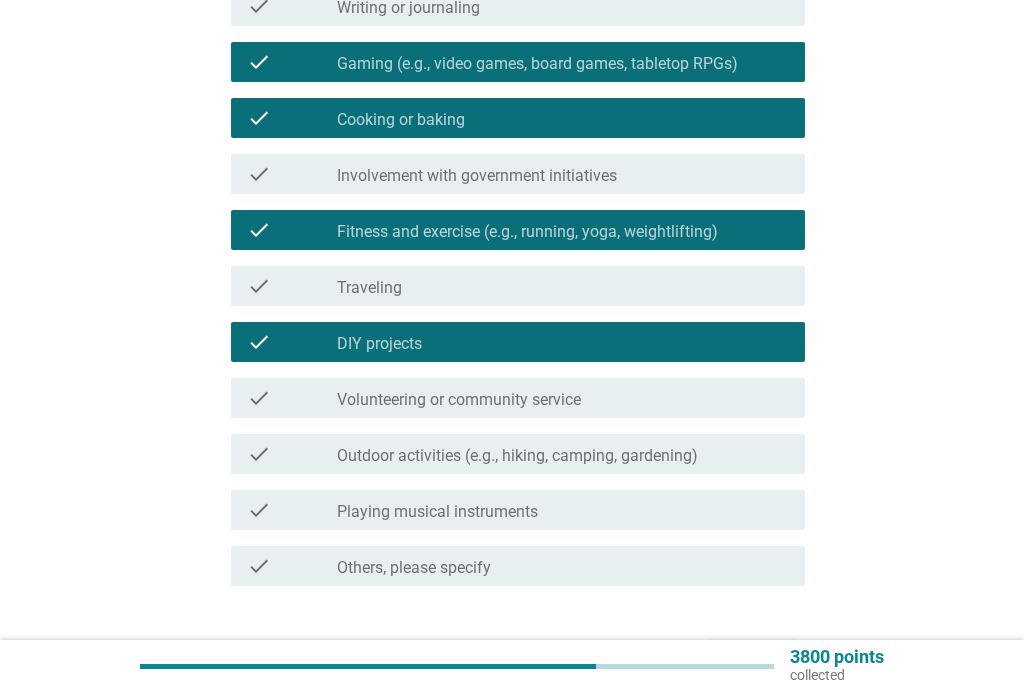 click on "Outdoor activities (e.g., hiking, camping, gardening)" at bounding box center [517, 456] 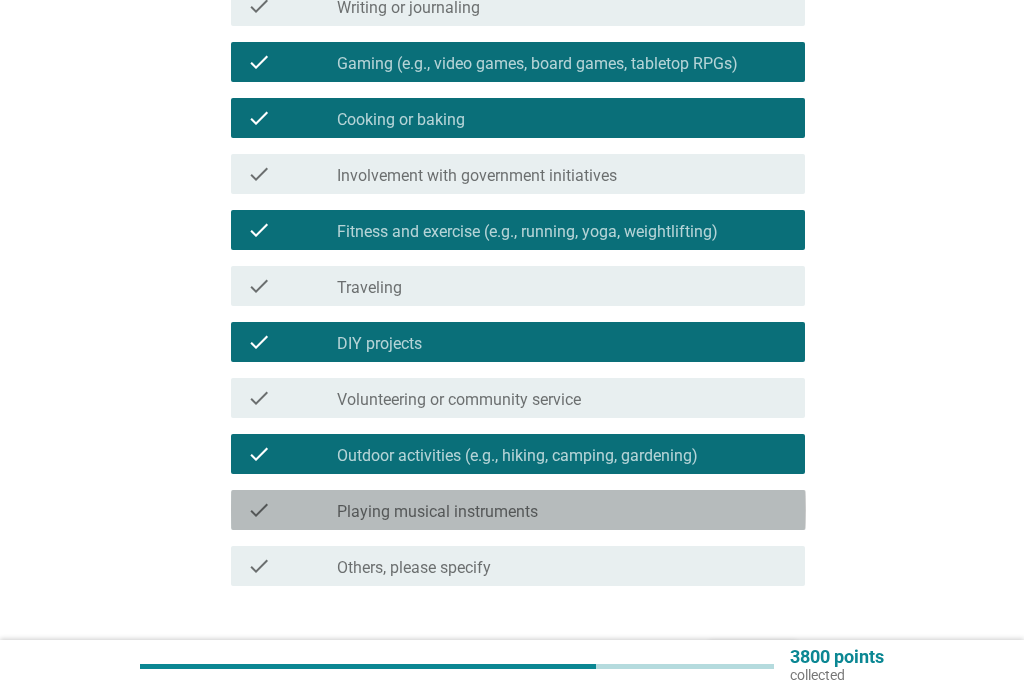 click on "Playing musical instruments" at bounding box center [437, 512] 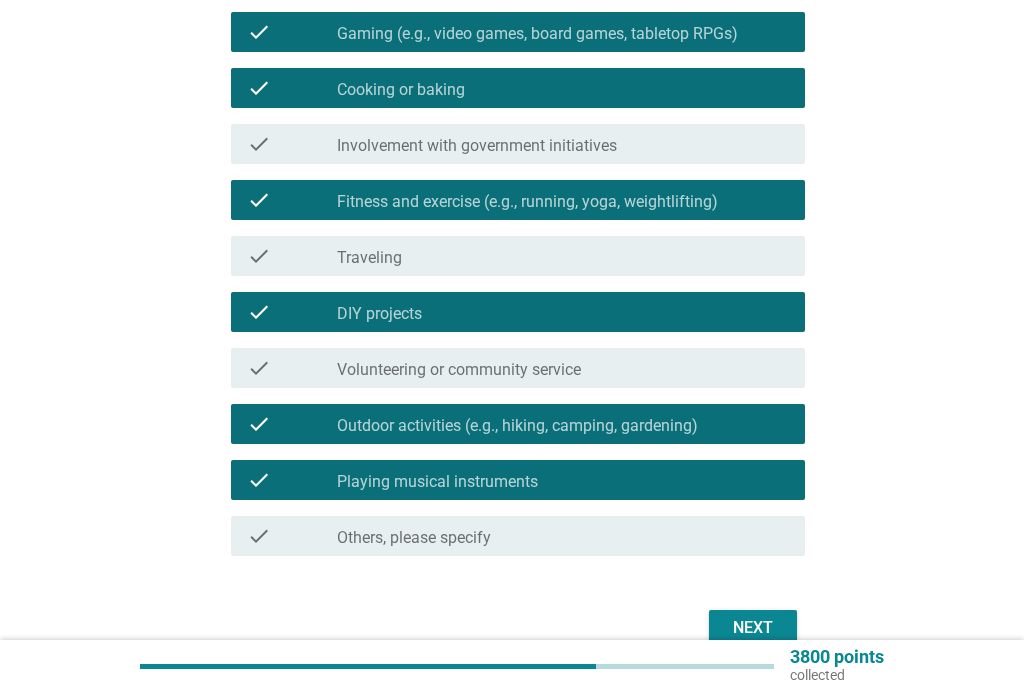 scroll, scrollTop: 961, scrollLeft: 0, axis: vertical 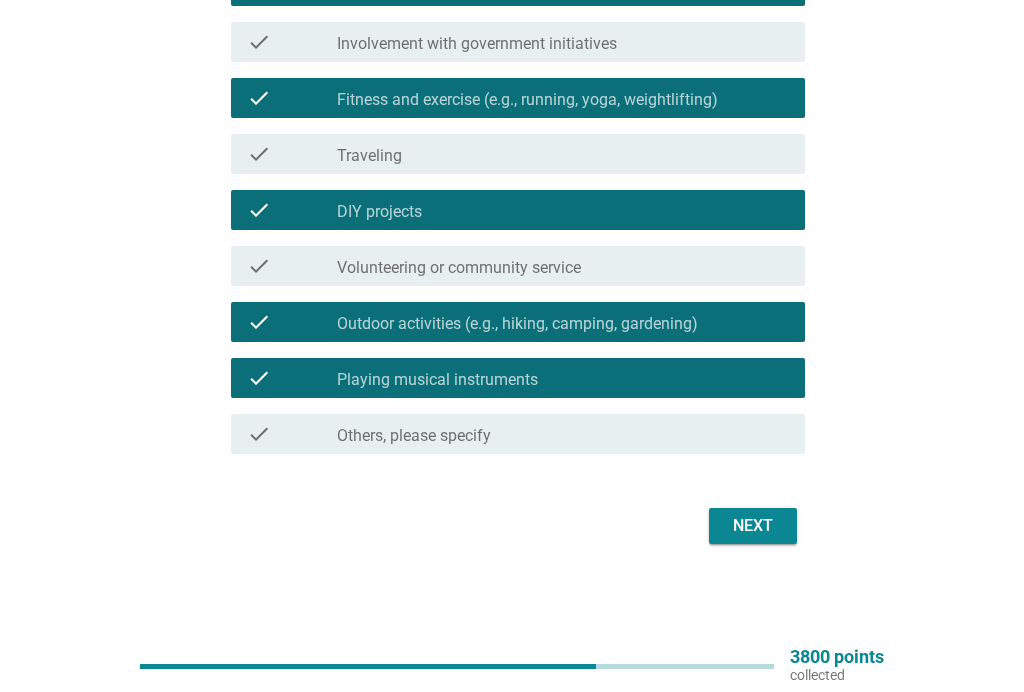 click on "Next" at bounding box center [753, 526] 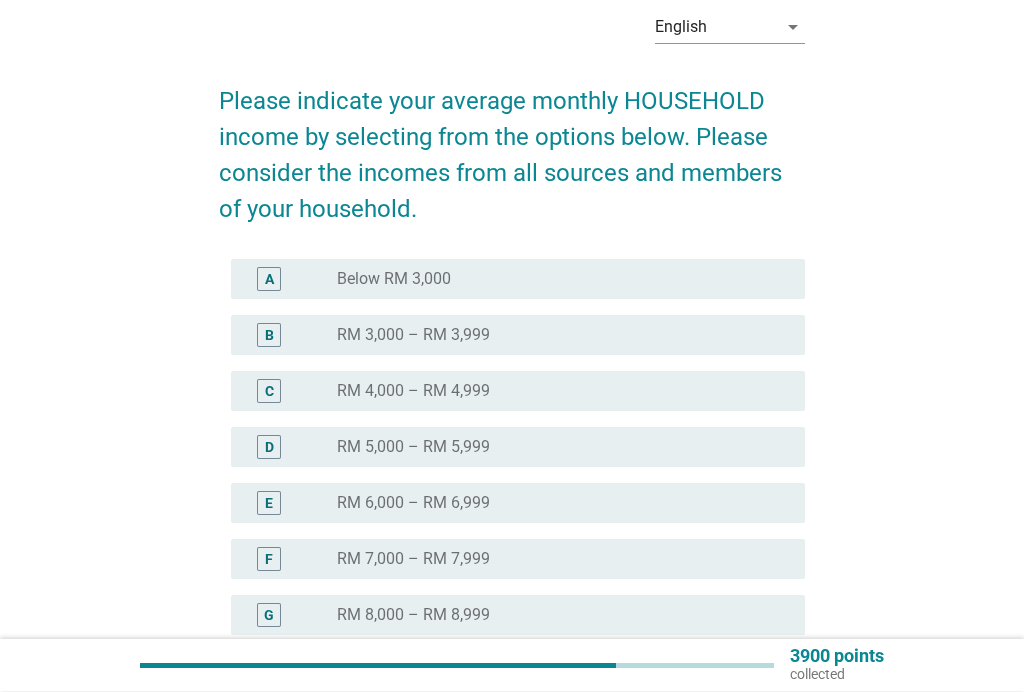 scroll, scrollTop: 97, scrollLeft: 0, axis: vertical 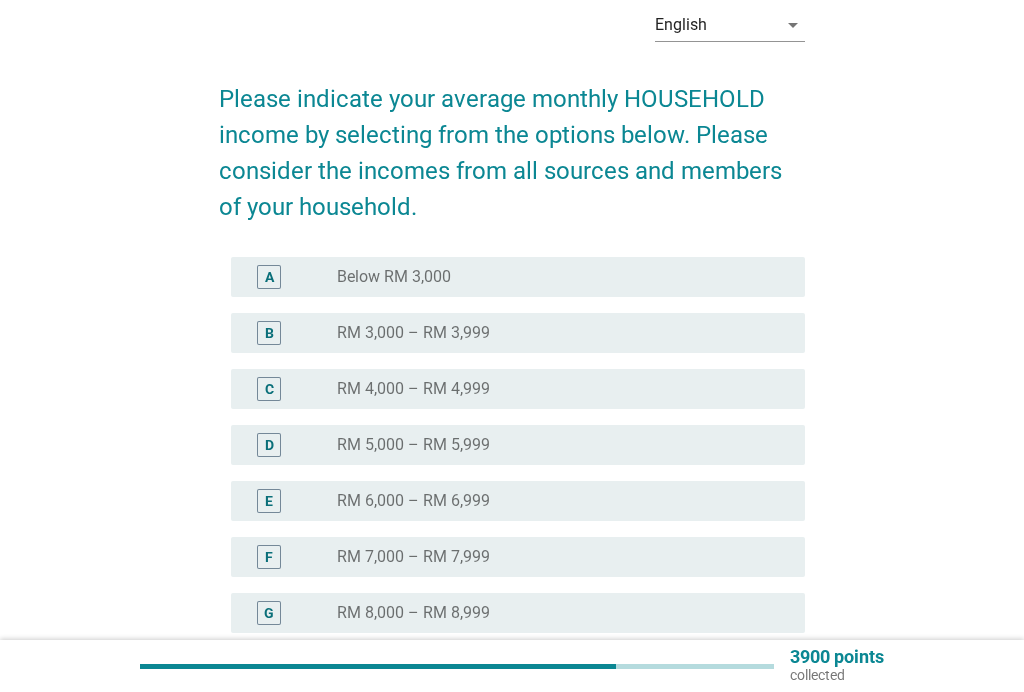 click on "RM 4,000 – RM 4,999" at bounding box center [413, 389] 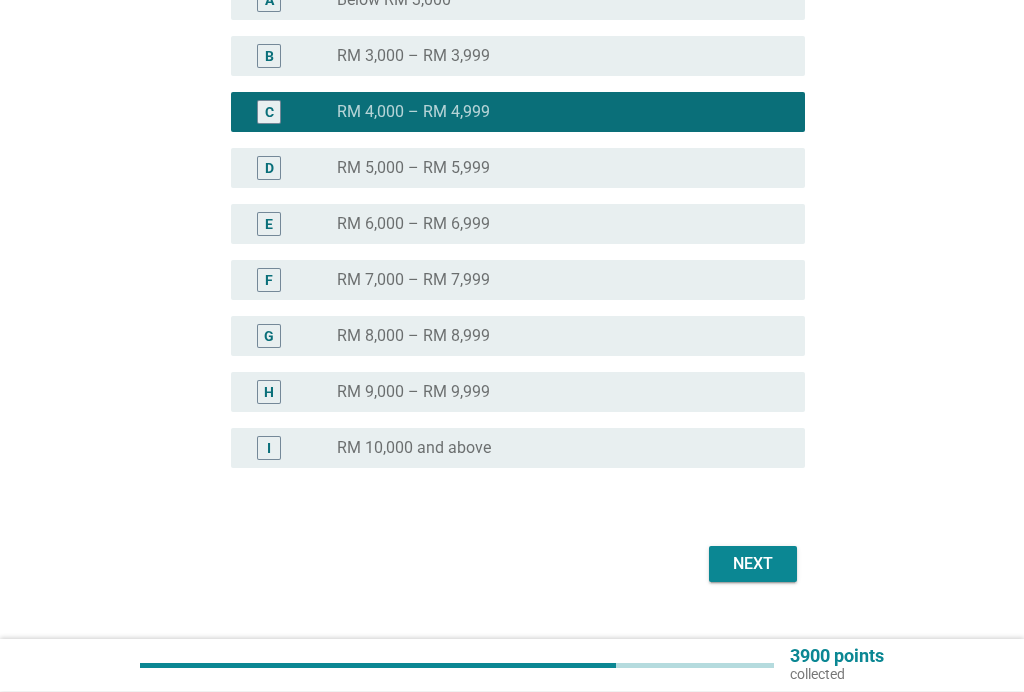 scroll, scrollTop: 370, scrollLeft: 0, axis: vertical 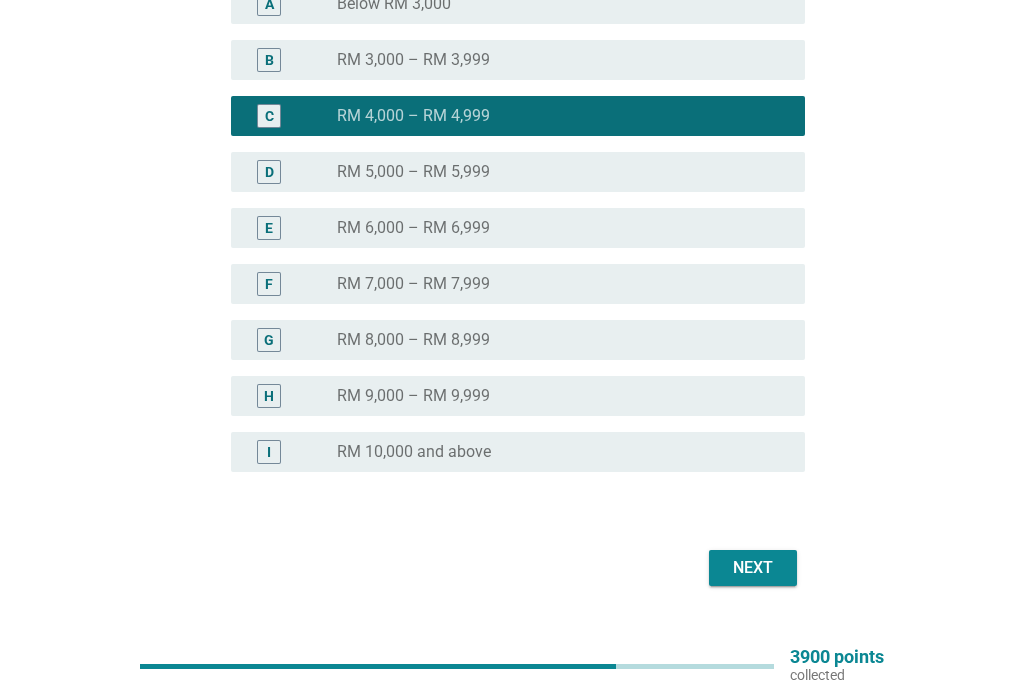click on "Next" at bounding box center [753, 568] 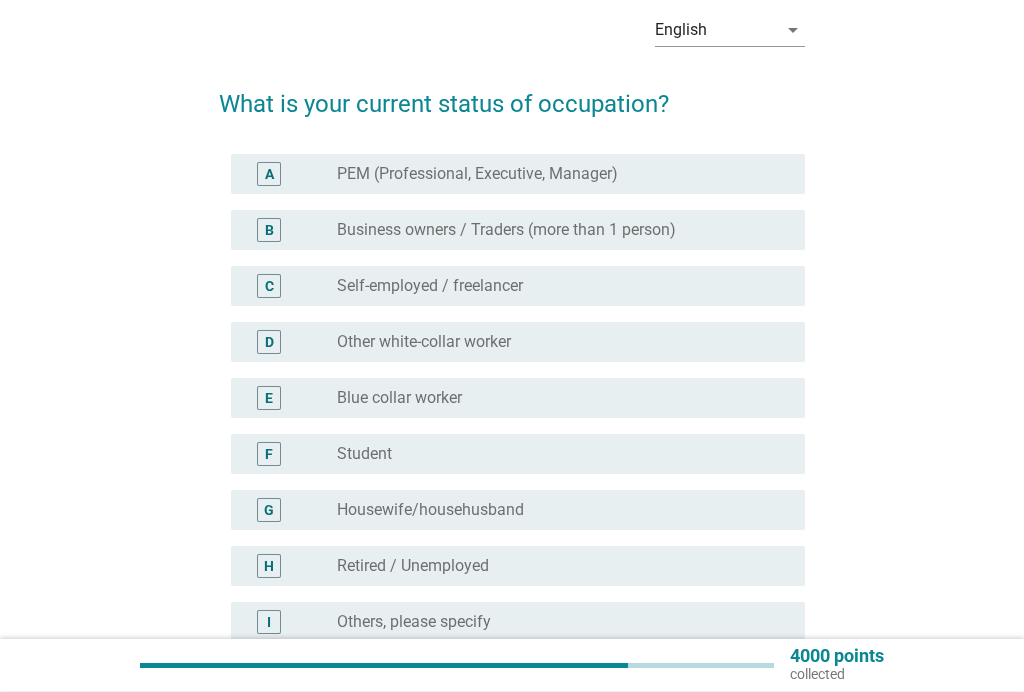 scroll, scrollTop: 92, scrollLeft: 0, axis: vertical 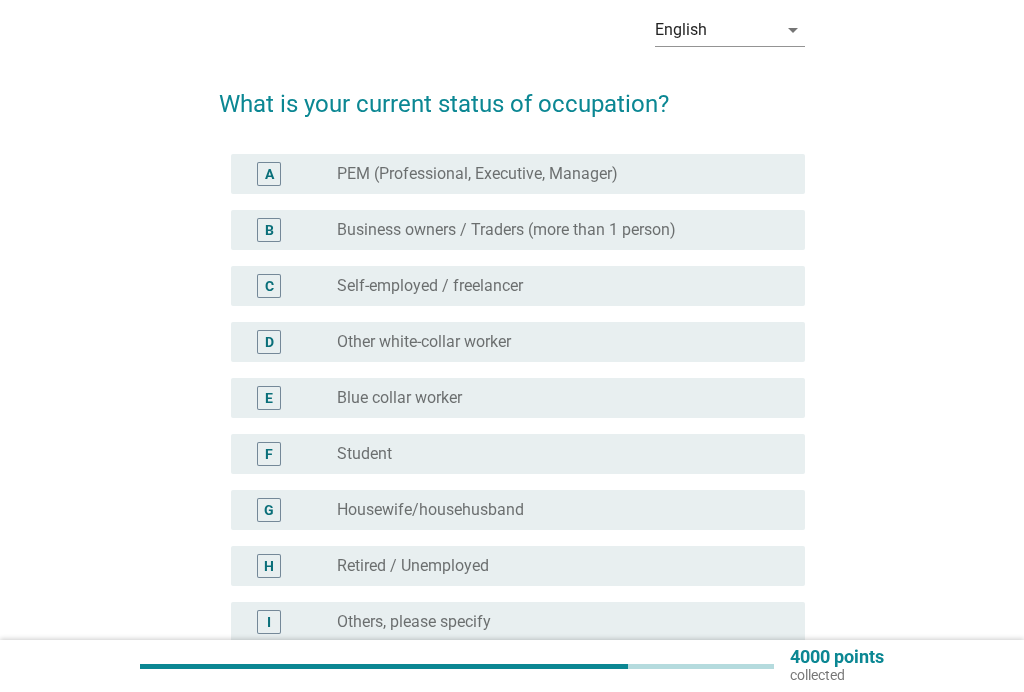 click on "Self-employed / freelancer" at bounding box center (430, 286) 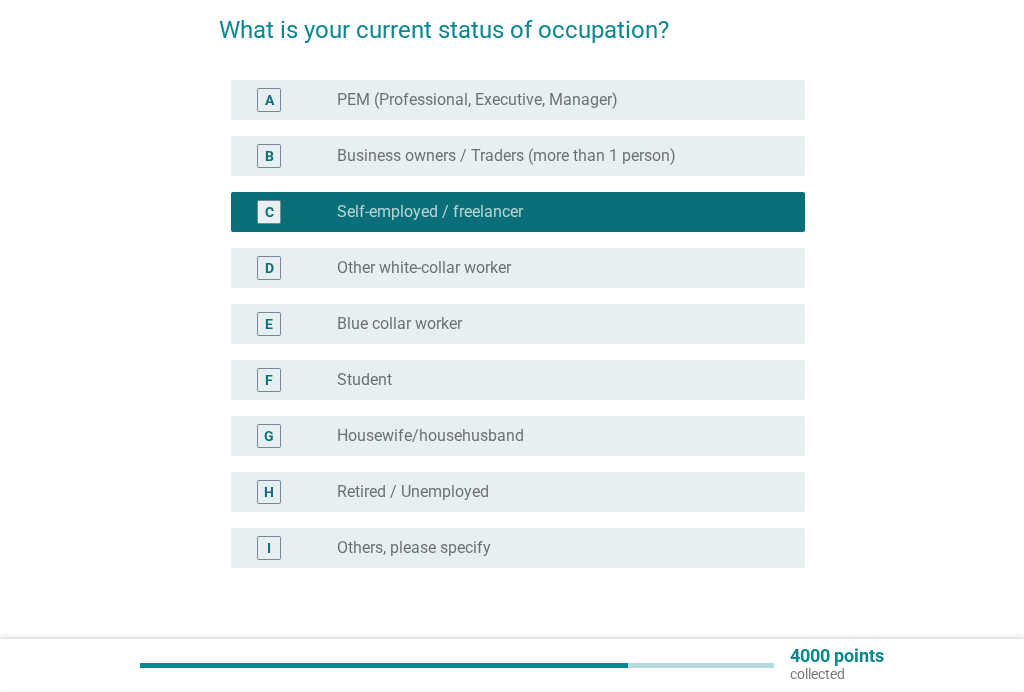 scroll, scrollTop: 144, scrollLeft: 0, axis: vertical 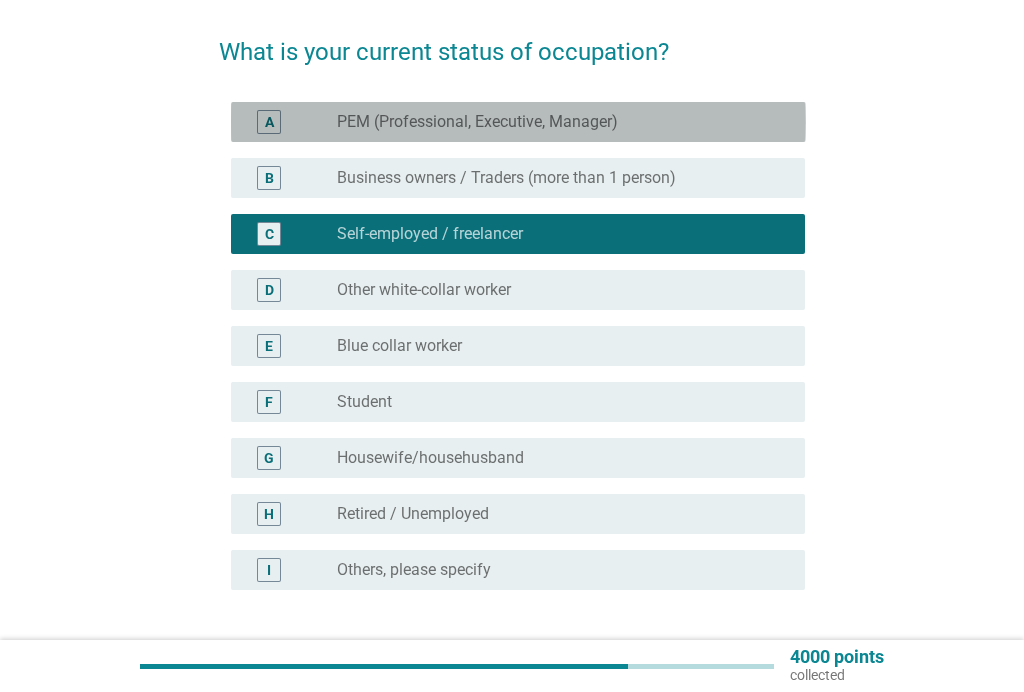 click on "PEM (Professional, Executive, Manager)" at bounding box center [477, 122] 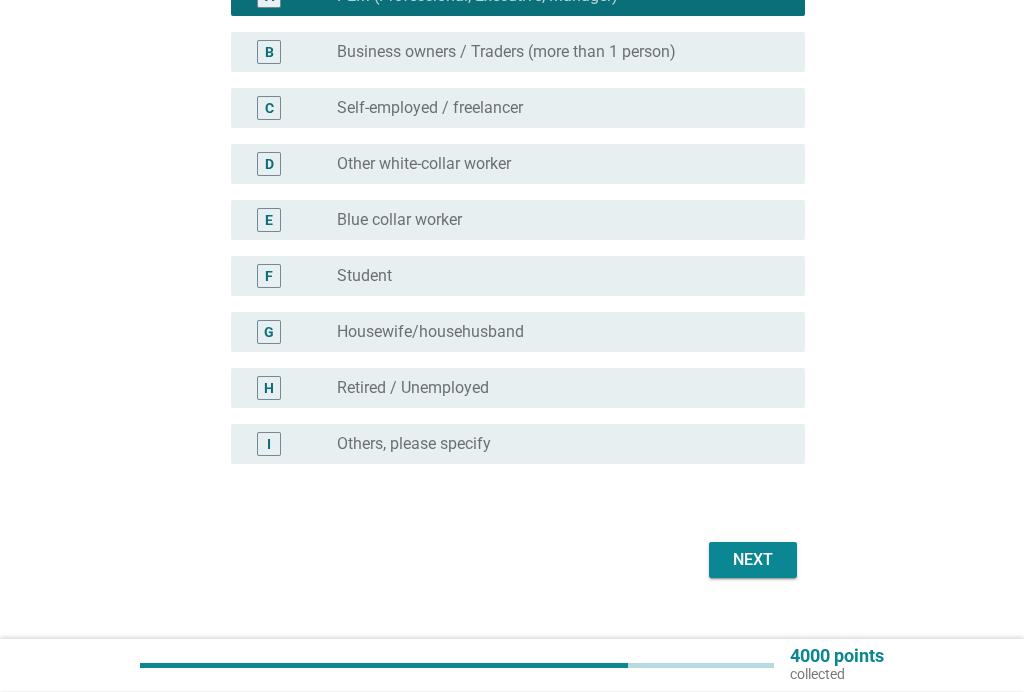 scroll, scrollTop: 270, scrollLeft: 0, axis: vertical 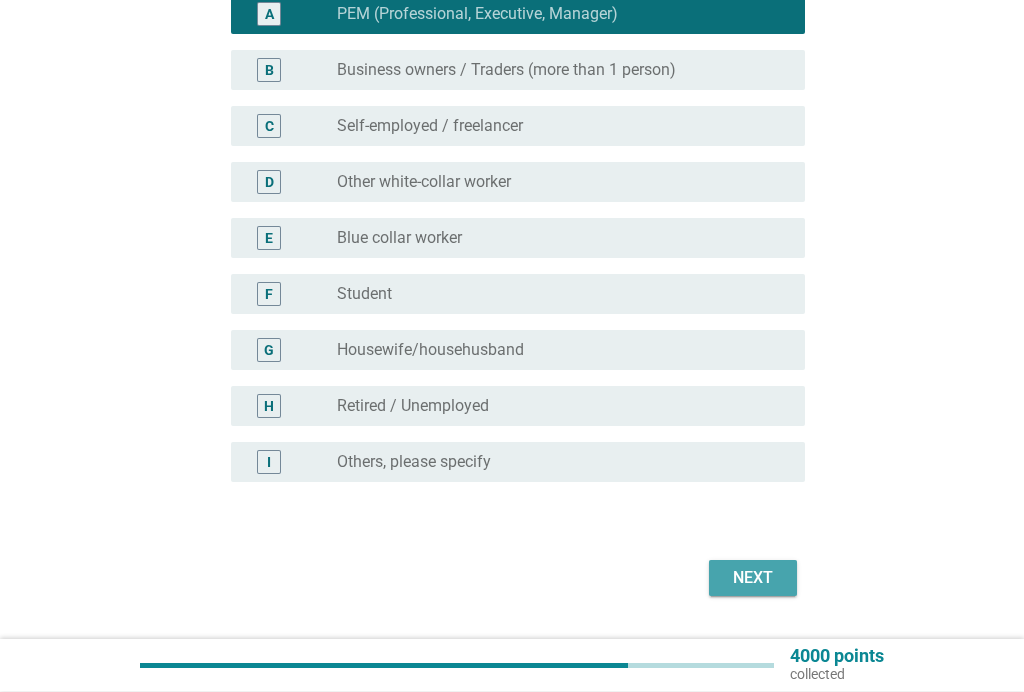 click on "Next" at bounding box center (753, 579) 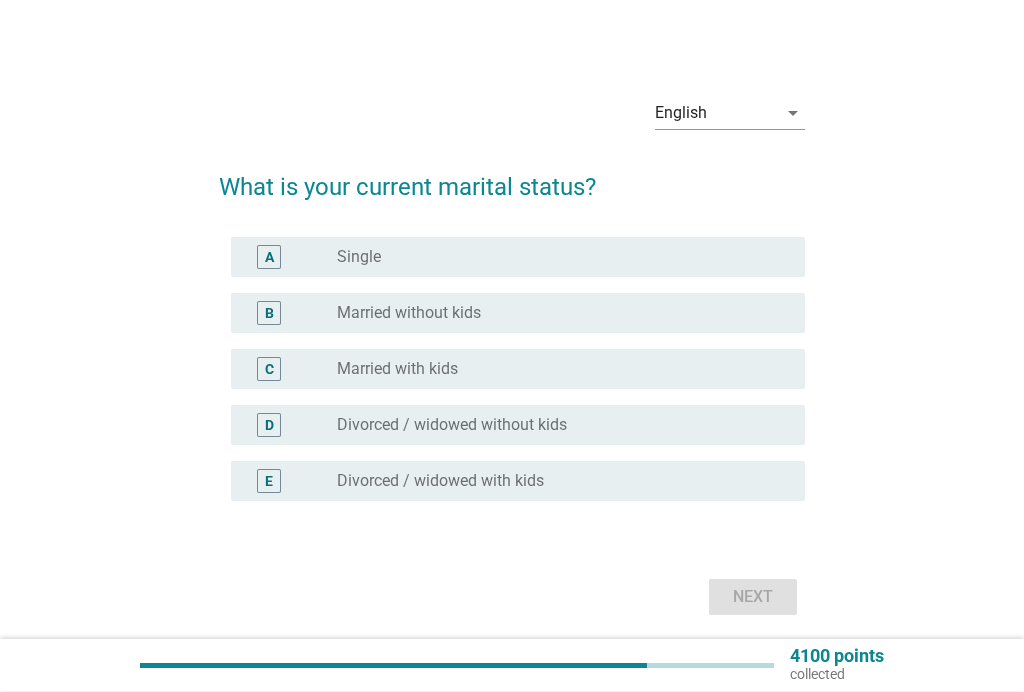 scroll, scrollTop: 9, scrollLeft: 0, axis: vertical 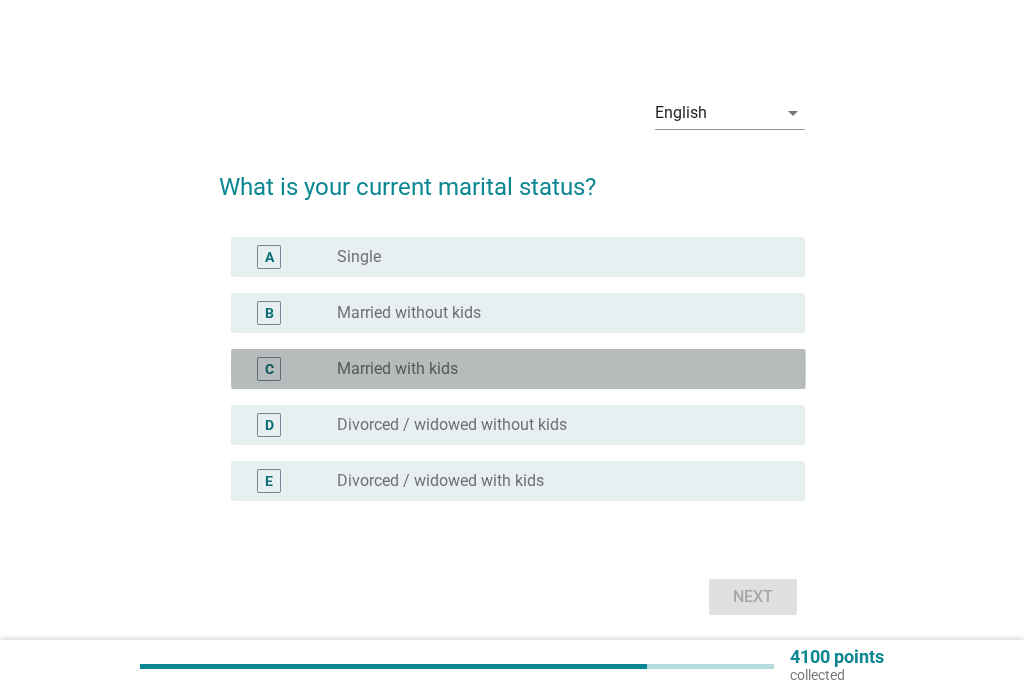 click on "Married with kids" at bounding box center (397, 369) 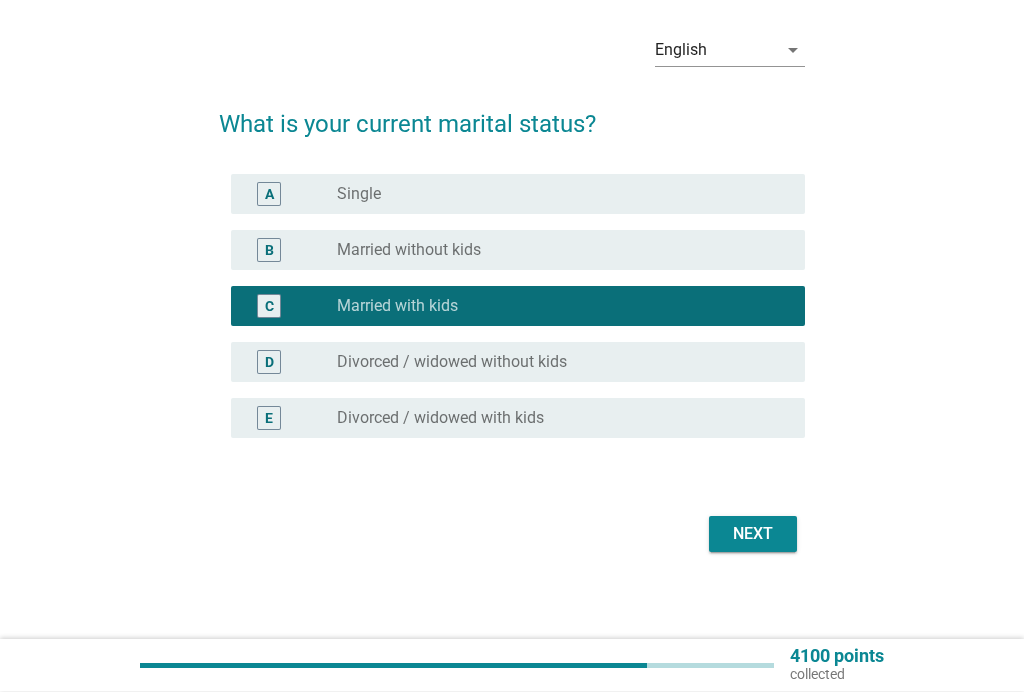 scroll, scrollTop: 72, scrollLeft: 0, axis: vertical 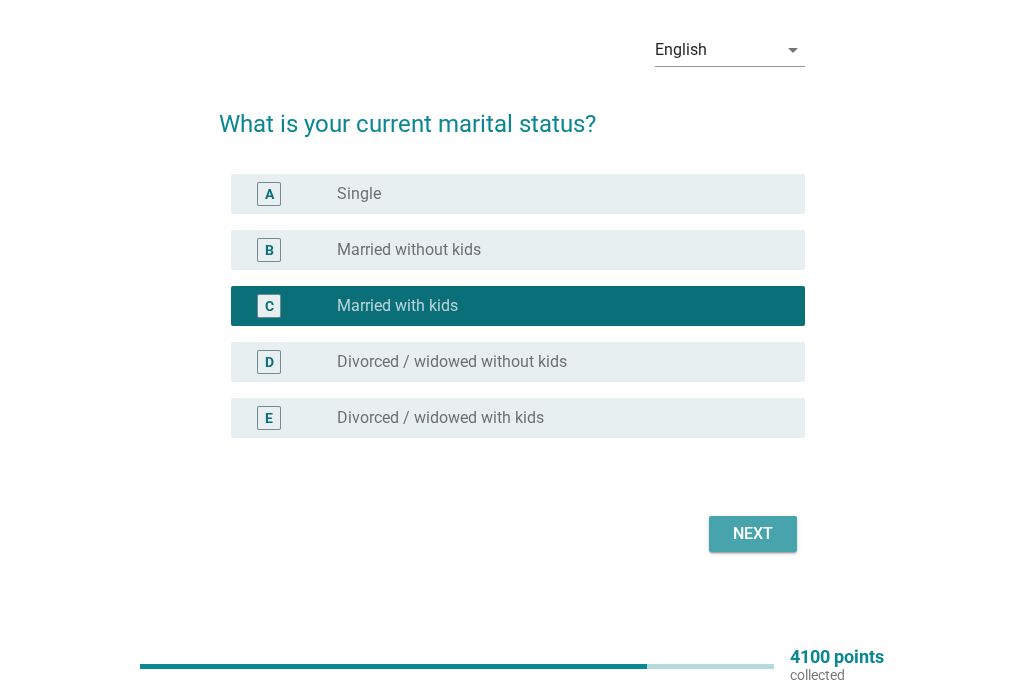 click on "Next" at bounding box center (753, 534) 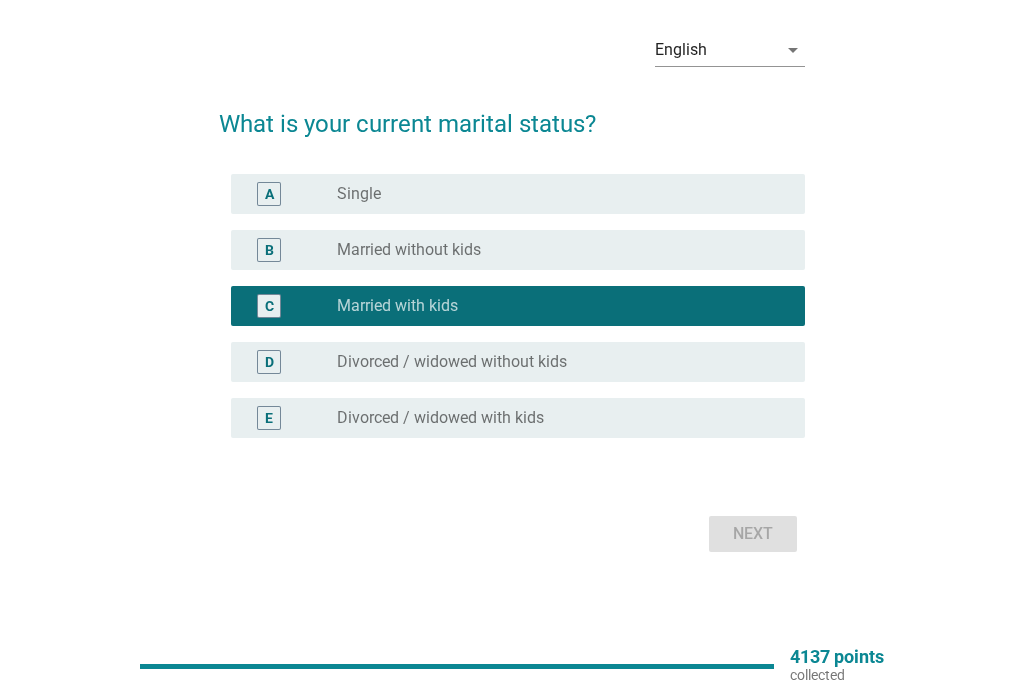 scroll, scrollTop: 0, scrollLeft: 0, axis: both 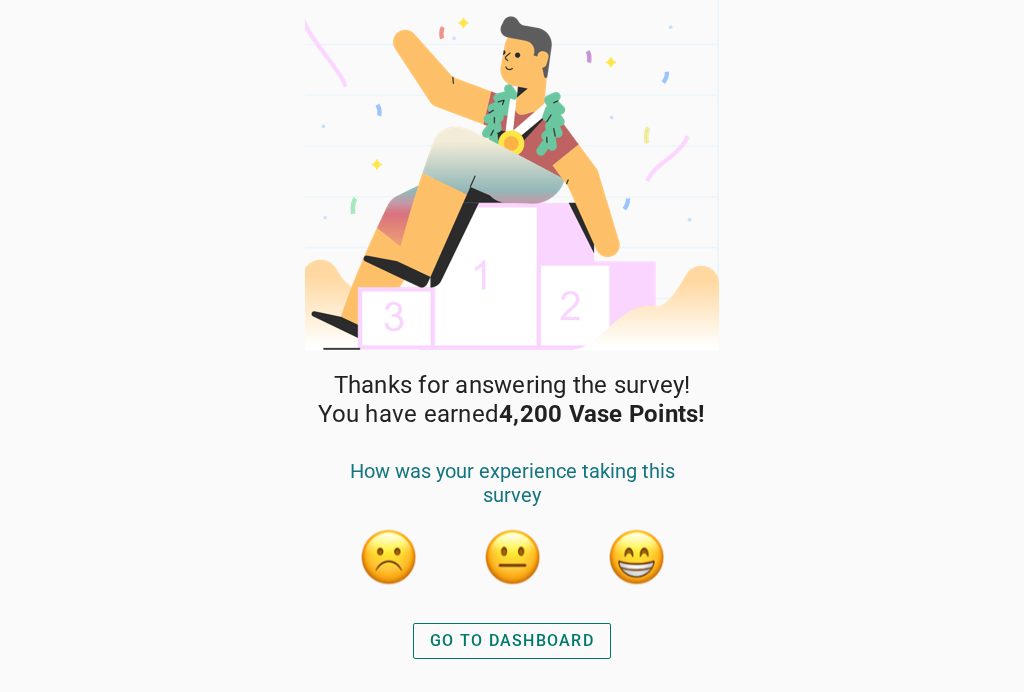 click on "GO TO DASHBOARD" at bounding box center (512, 641) 